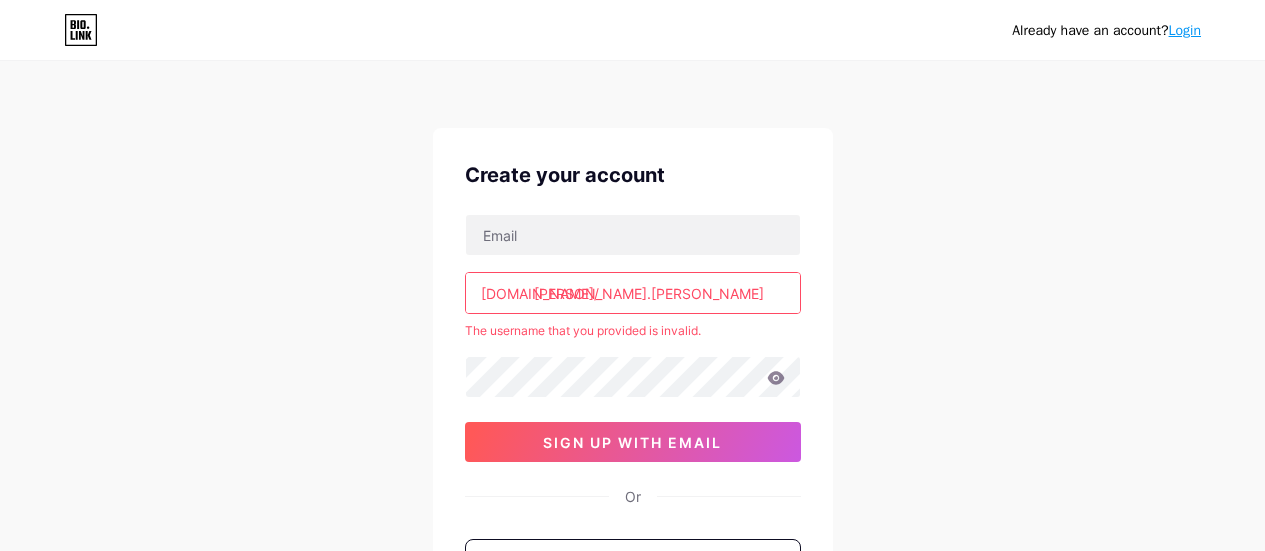 scroll, scrollTop: 0, scrollLeft: 0, axis: both 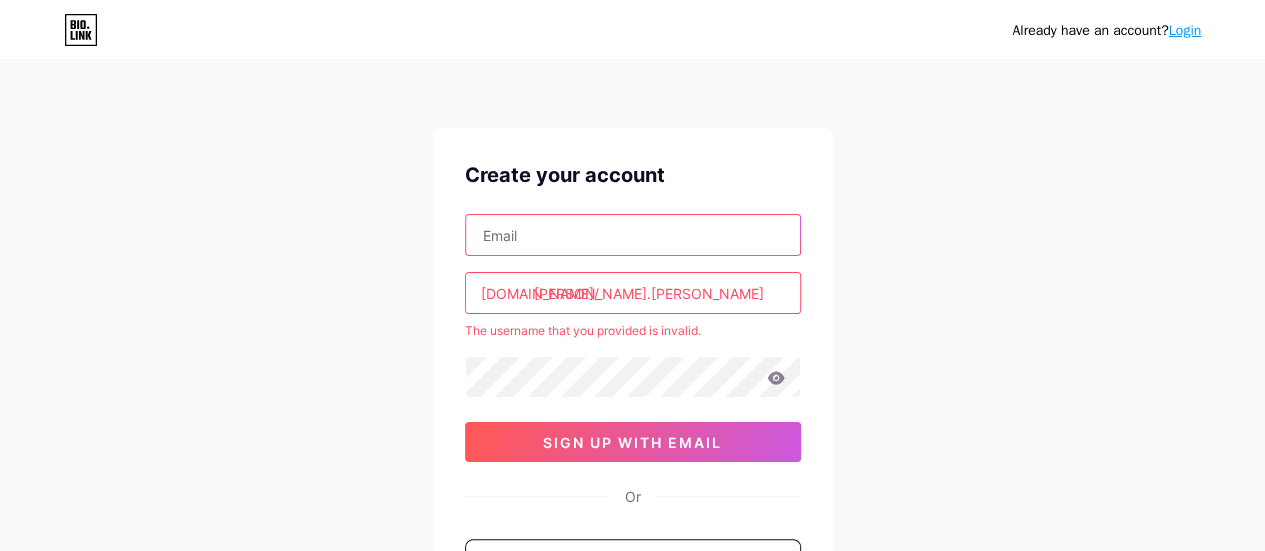 click at bounding box center (633, 235) 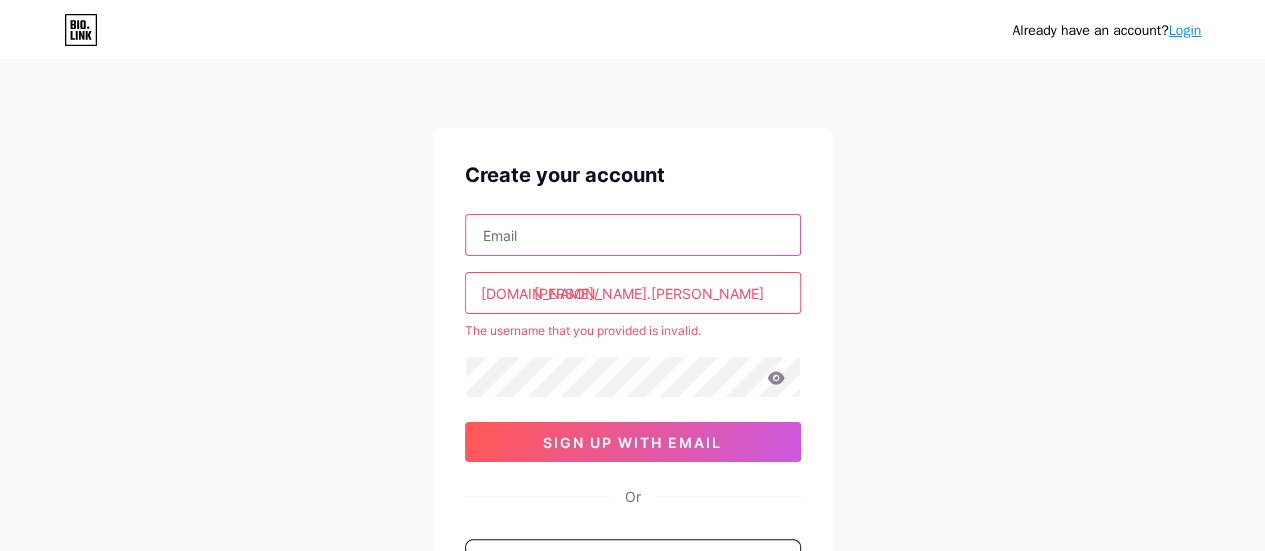 type on "labellajoss@hotmail.com" 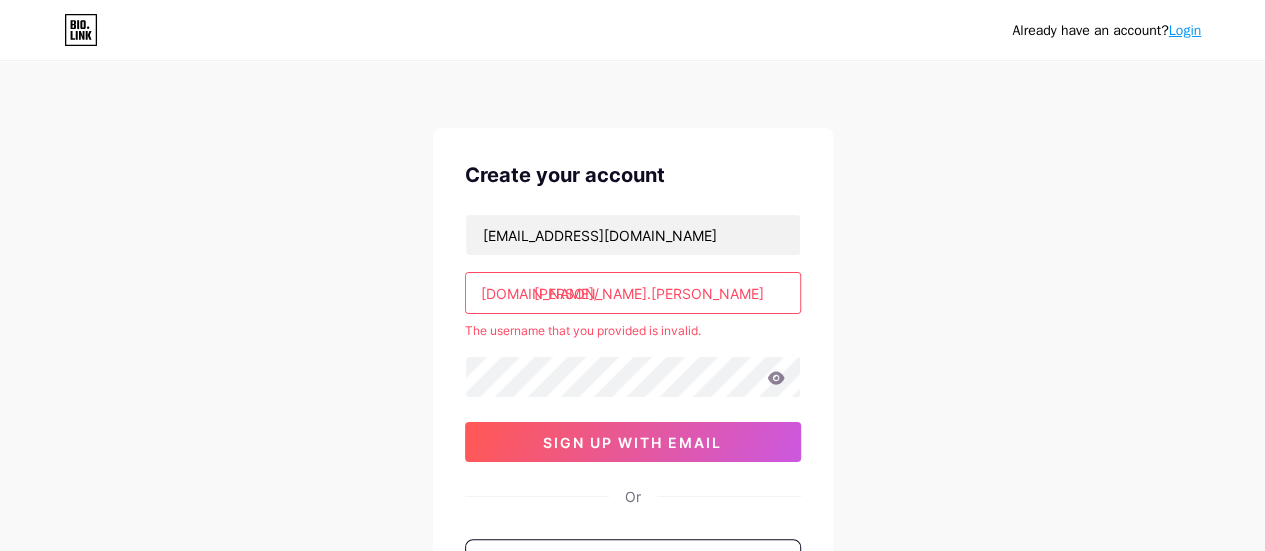 click 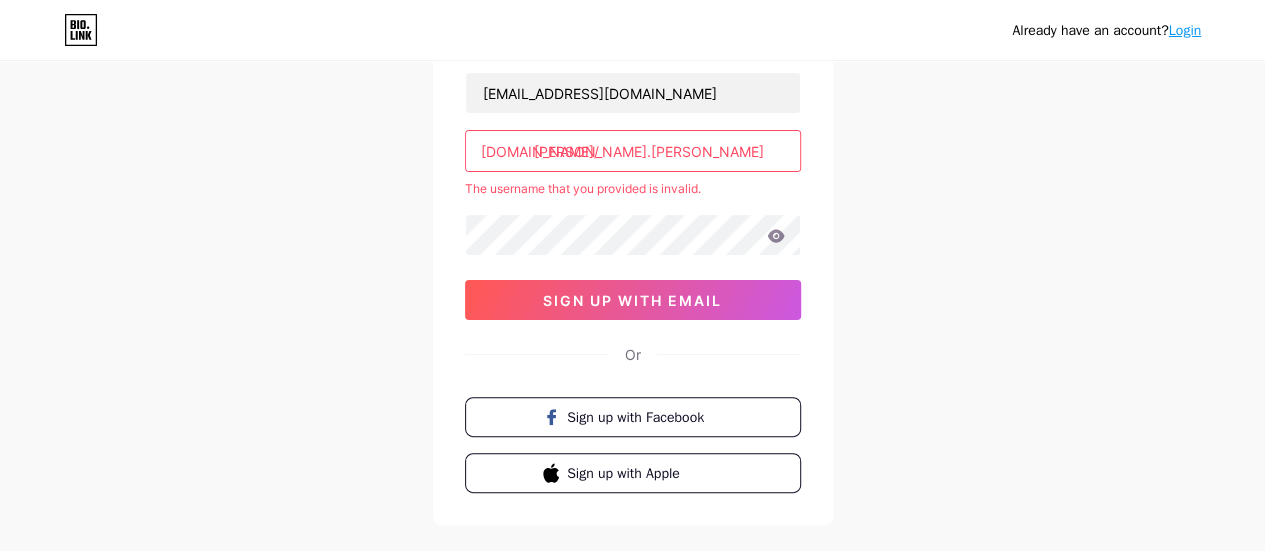 scroll, scrollTop: 144, scrollLeft: 0, axis: vertical 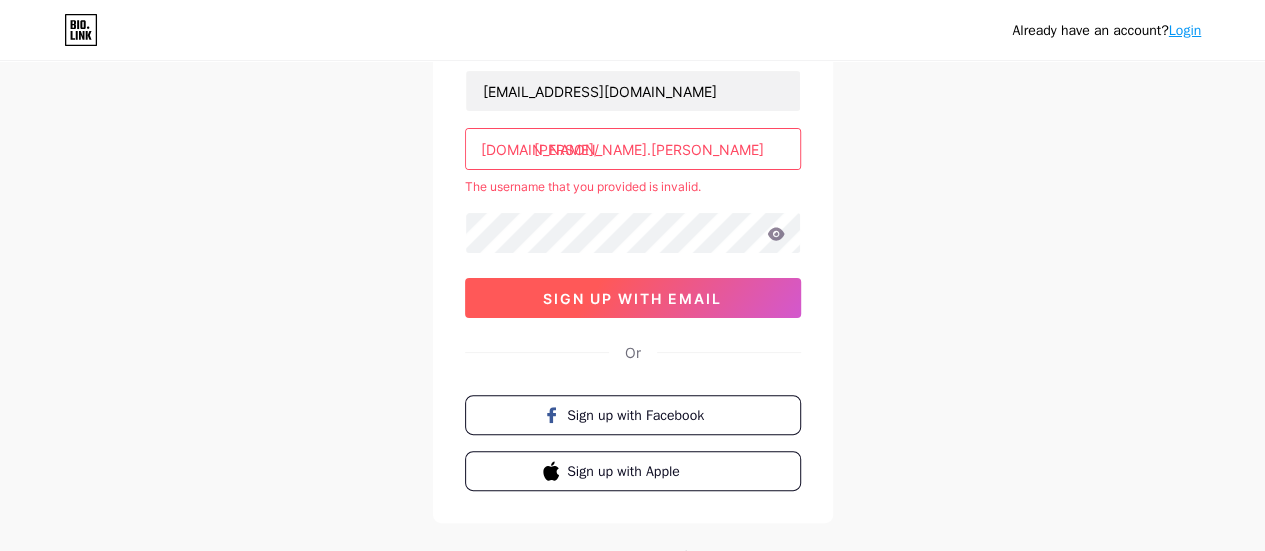 click on "sign up with email" at bounding box center (632, 298) 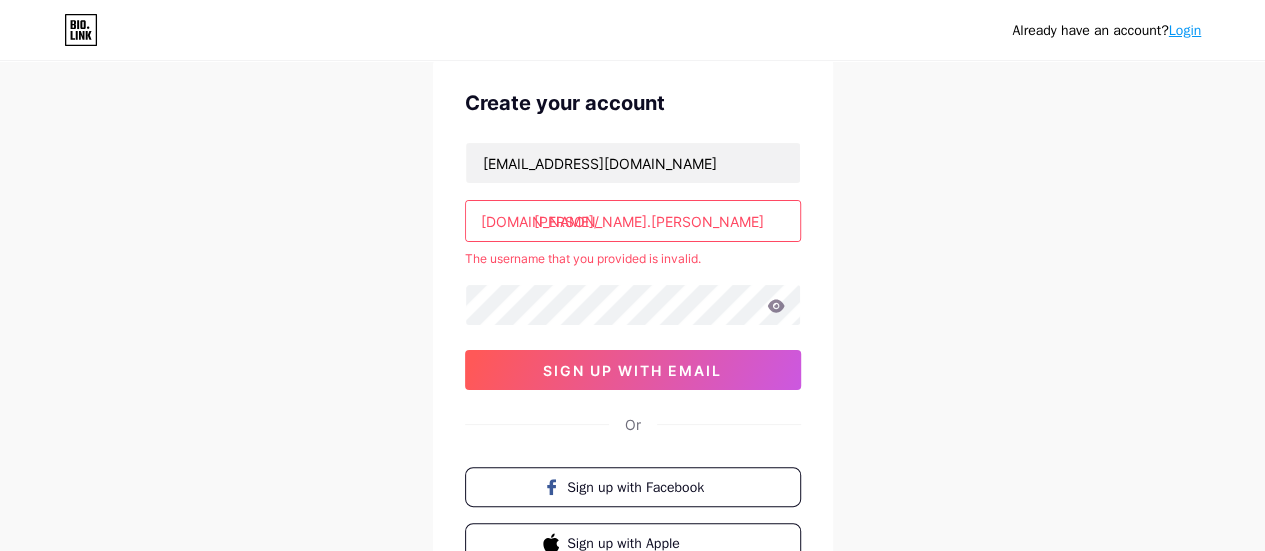 scroll, scrollTop: 0, scrollLeft: 0, axis: both 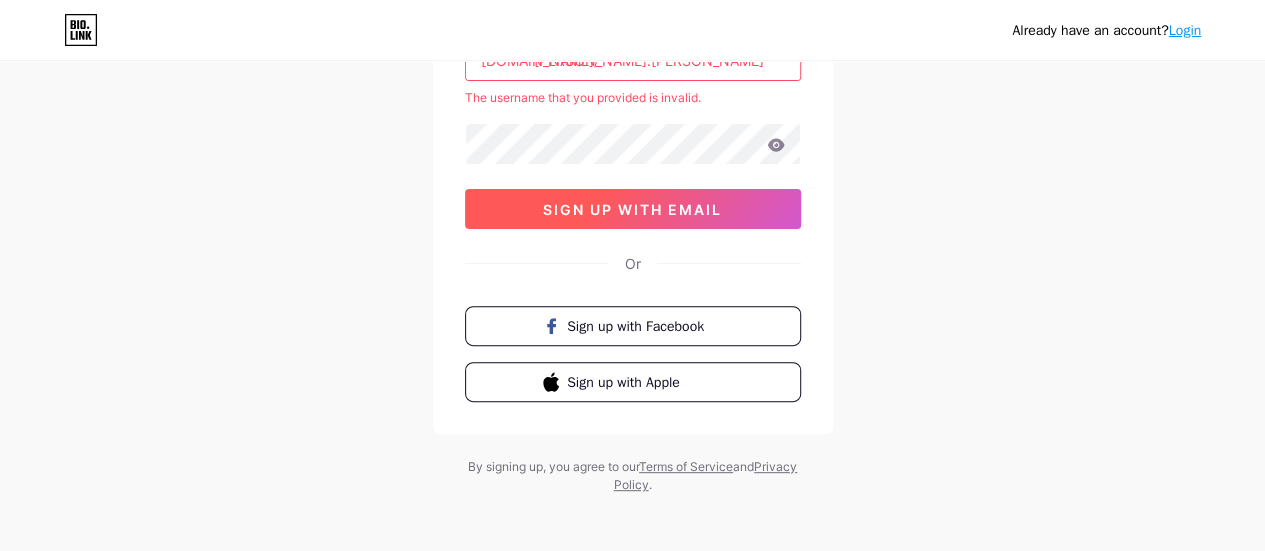 click on "sign up with email" at bounding box center (632, 209) 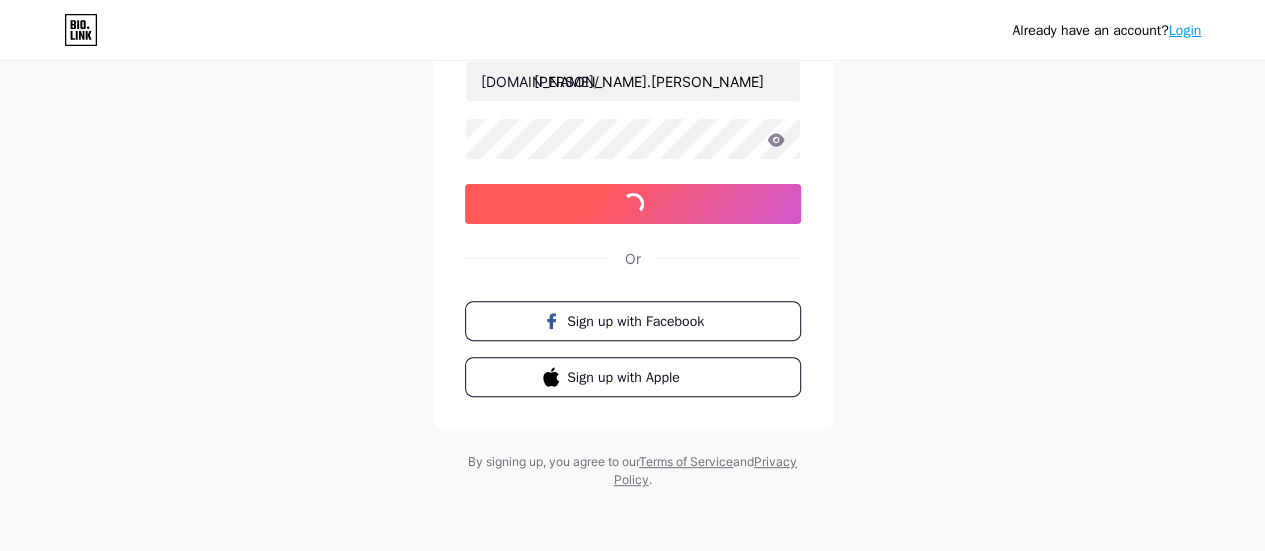 scroll, scrollTop: 233, scrollLeft: 0, axis: vertical 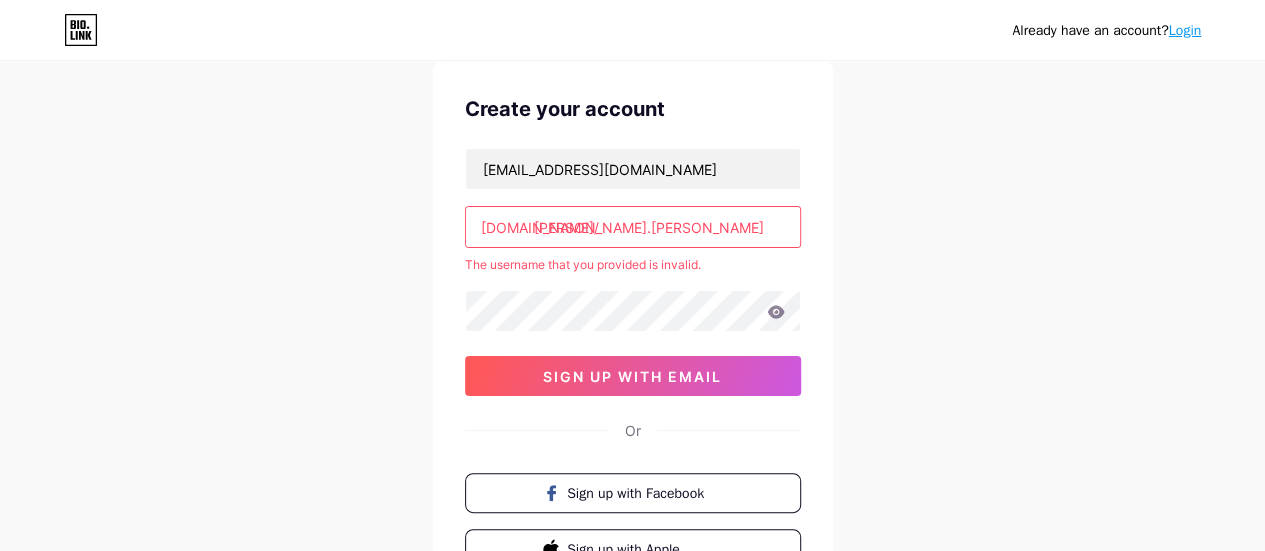 click on "joss.jaimez" at bounding box center (633, 227) 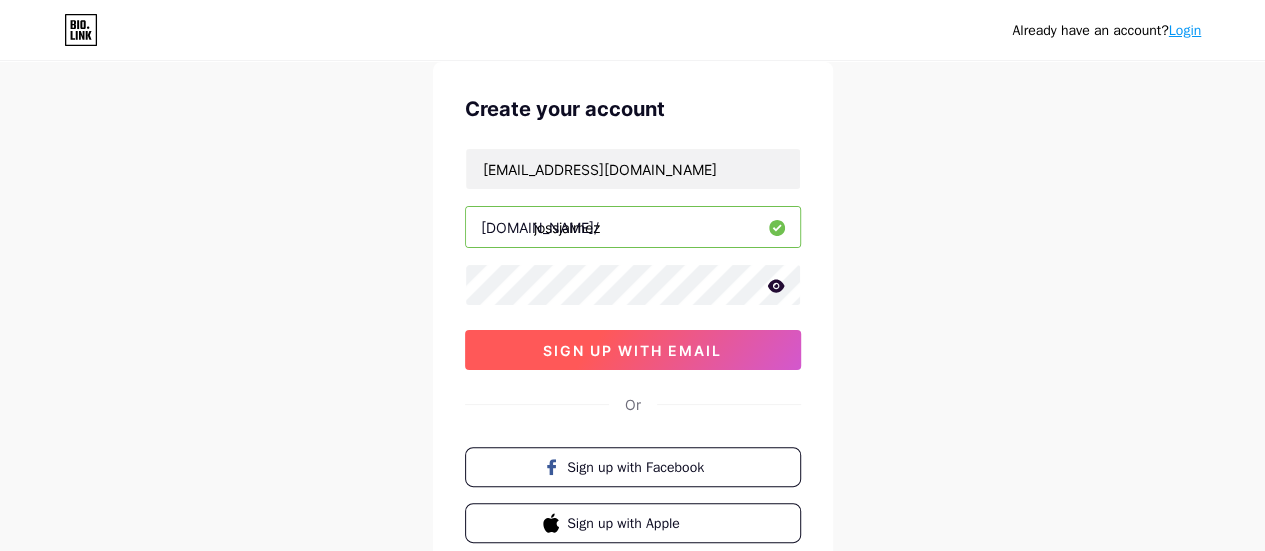 type on "jossjaimez" 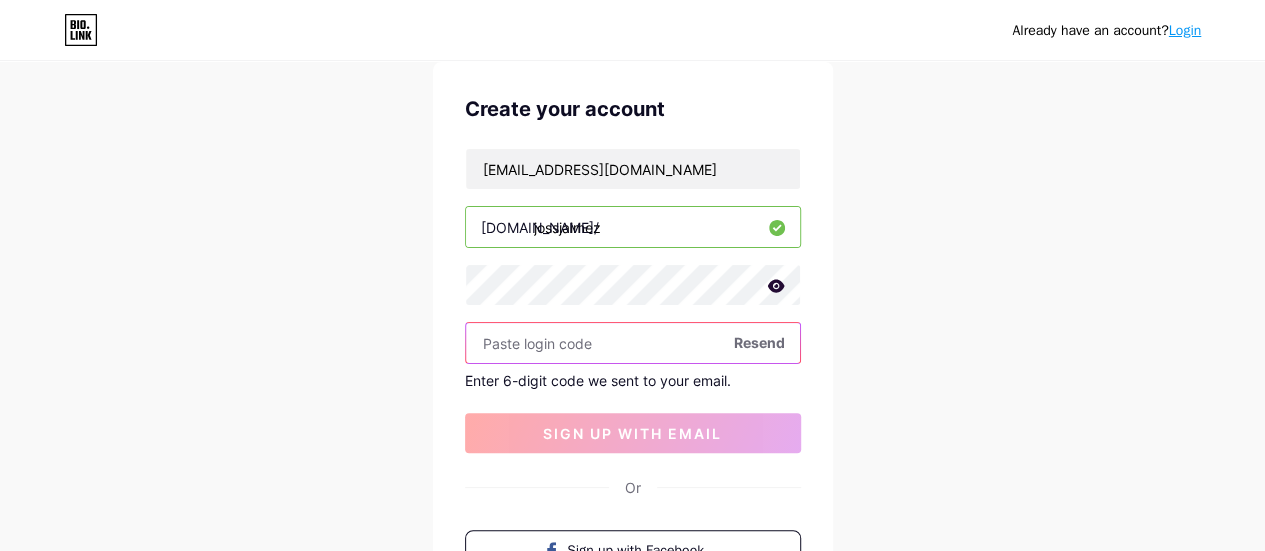 paste on "590496" 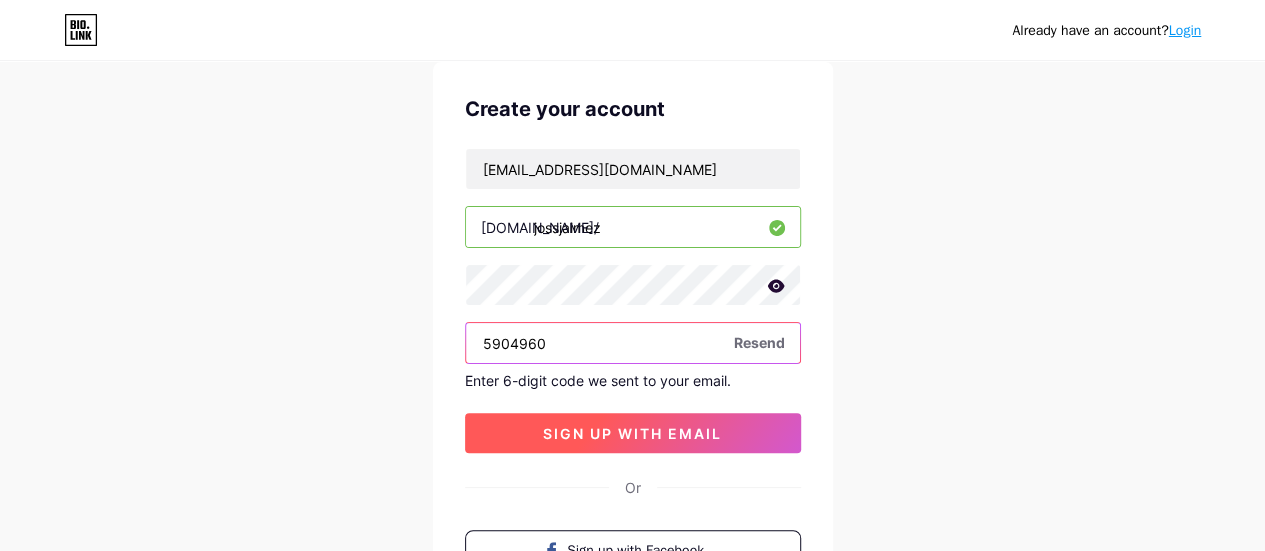type on "5904960" 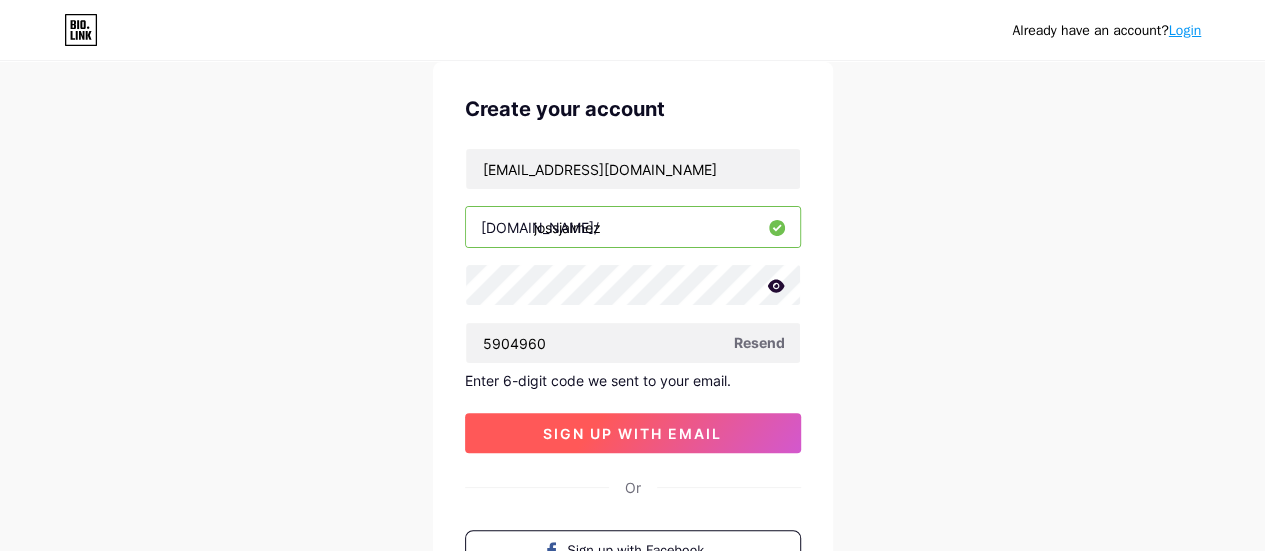 click on "sign up with email" at bounding box center [632, 433] 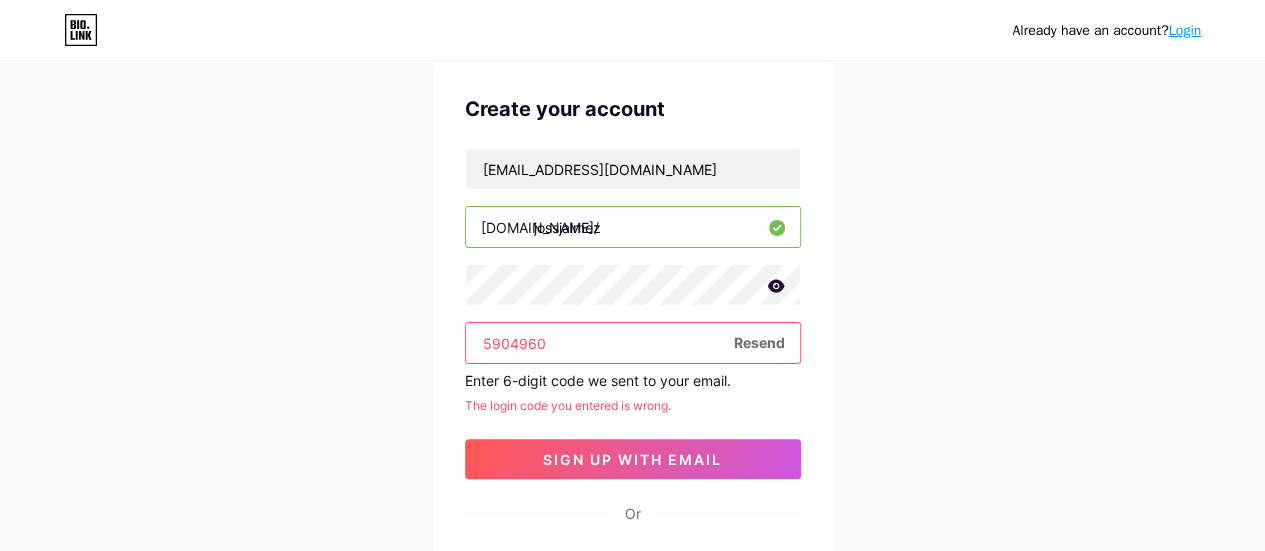 click on "5904960" at bounding box center [633, 343] 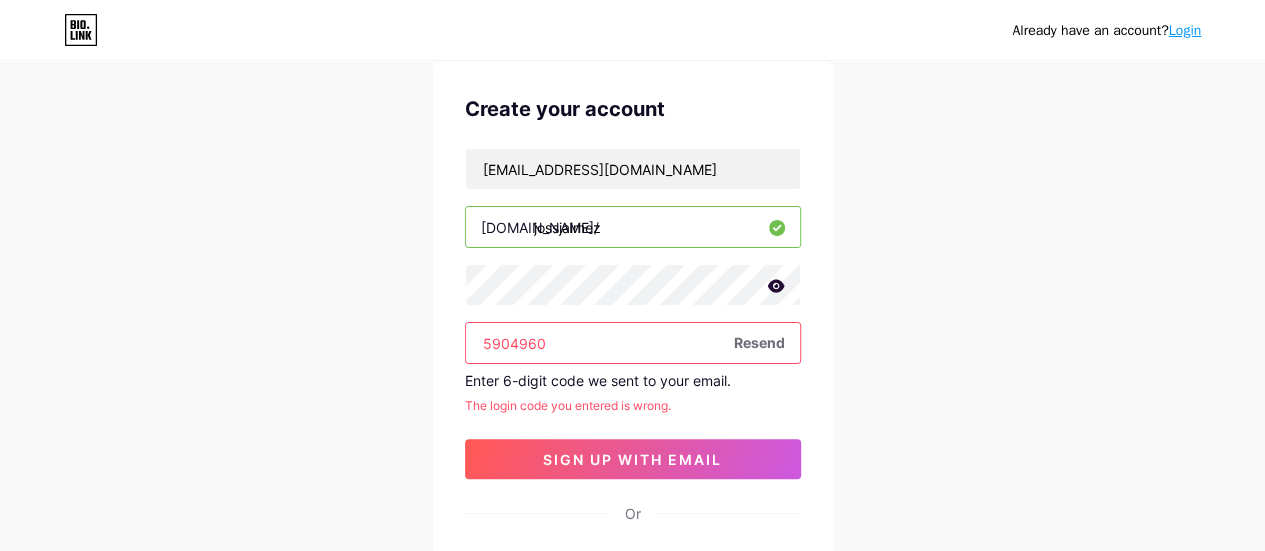 click on "5904960" at bounding box center [633, 343] 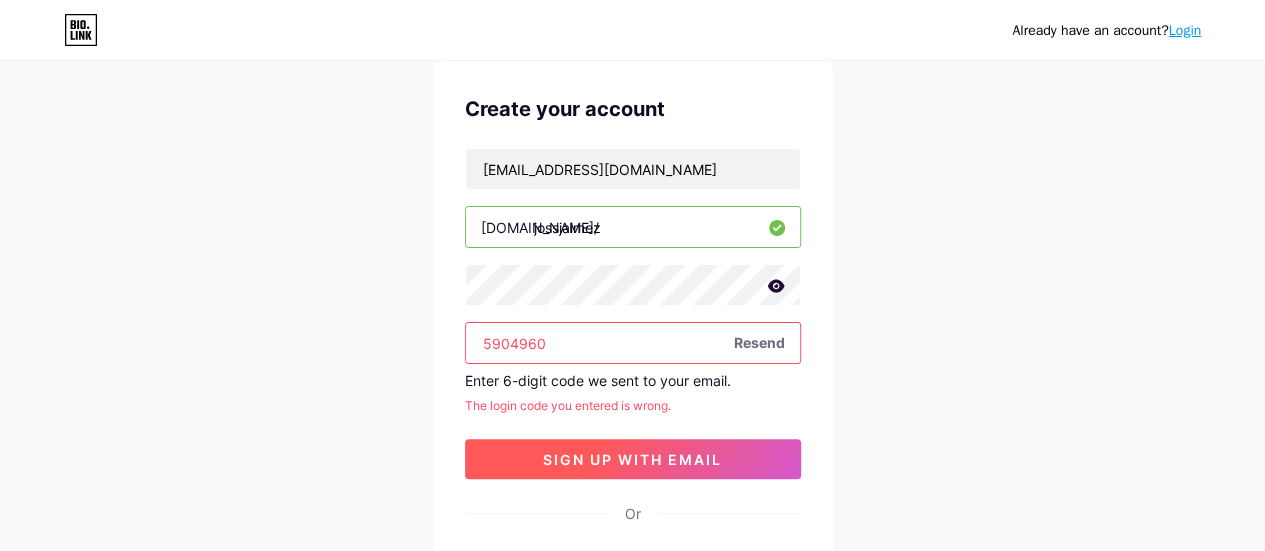 click on "sign up with email" at bounding box center (633, 459) 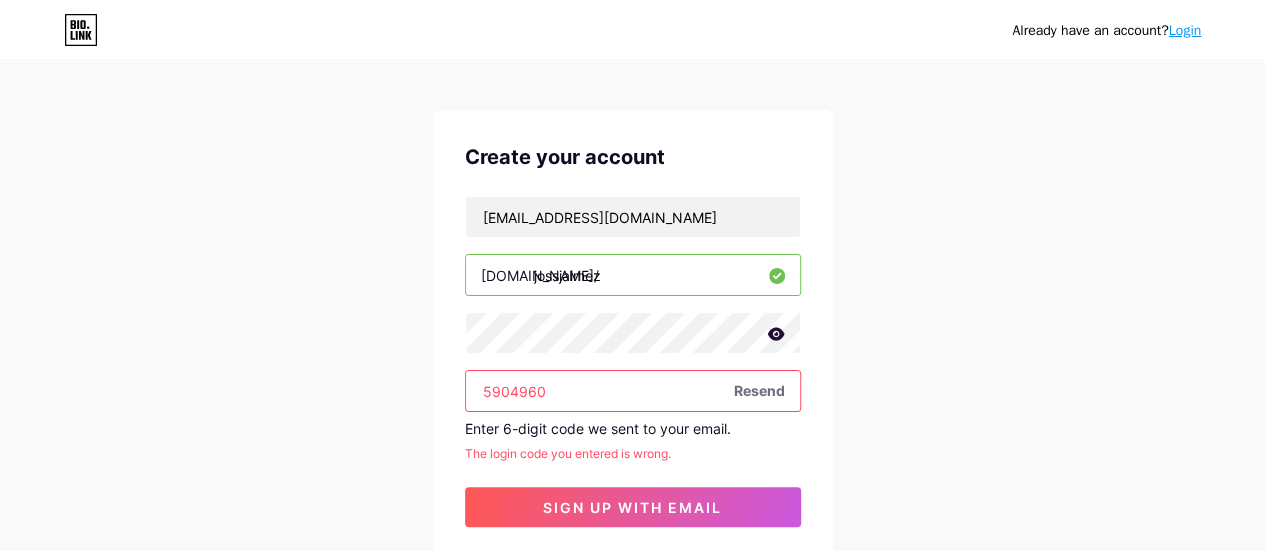 scroll, scrollTop: 17, scrollLeft: 0, axis: vertical 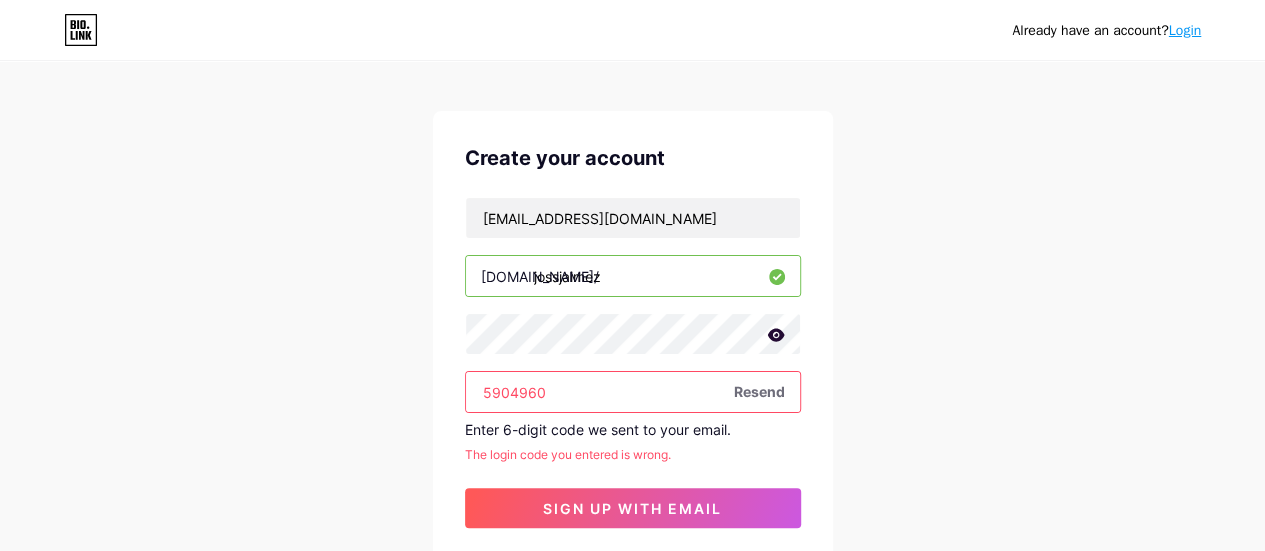 click on "Resend" at bounding box center [759, 391] 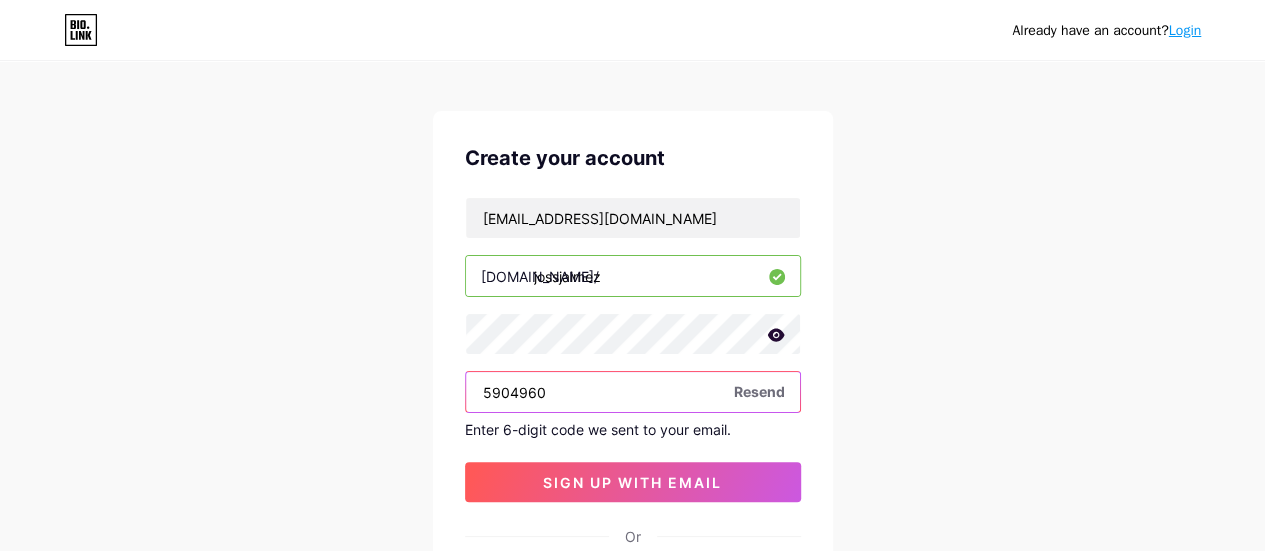 drag, startPoint x: 572, startPoint y: 379, endPoint x: 104, endPoint y: 427, distance: 470.4551 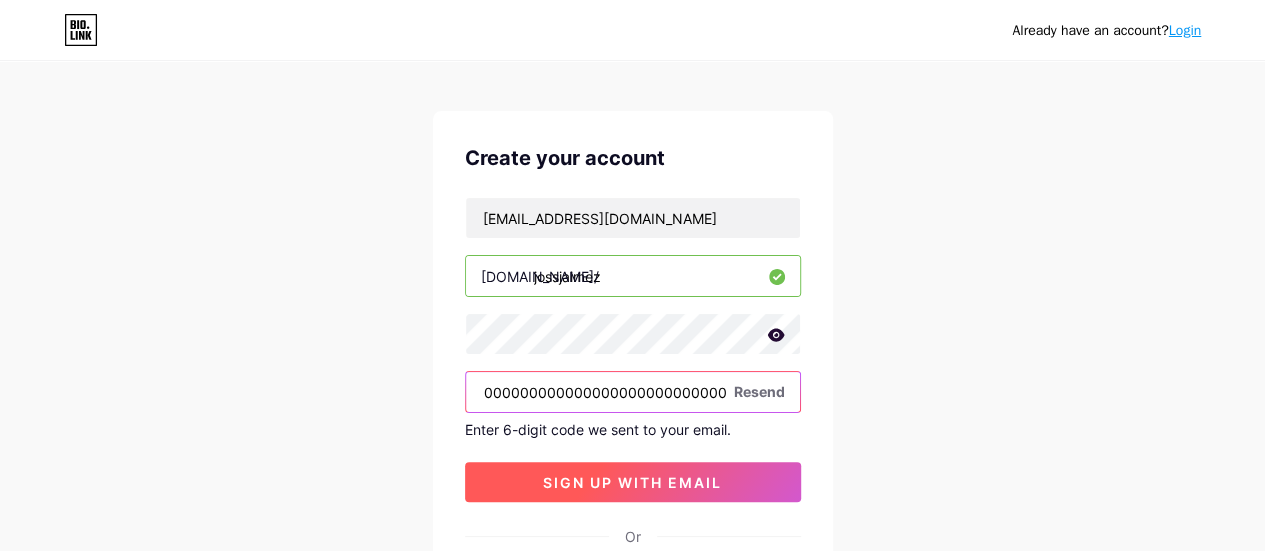 scroll, scrollTop: 0, scrollLeft: 0, axis: both 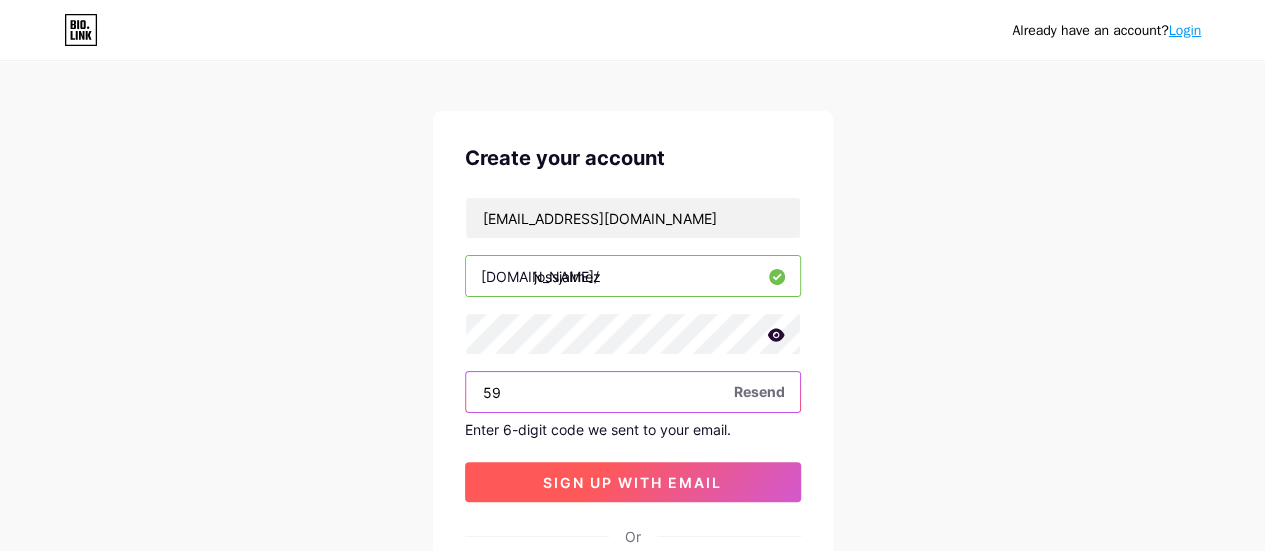 type on "5" 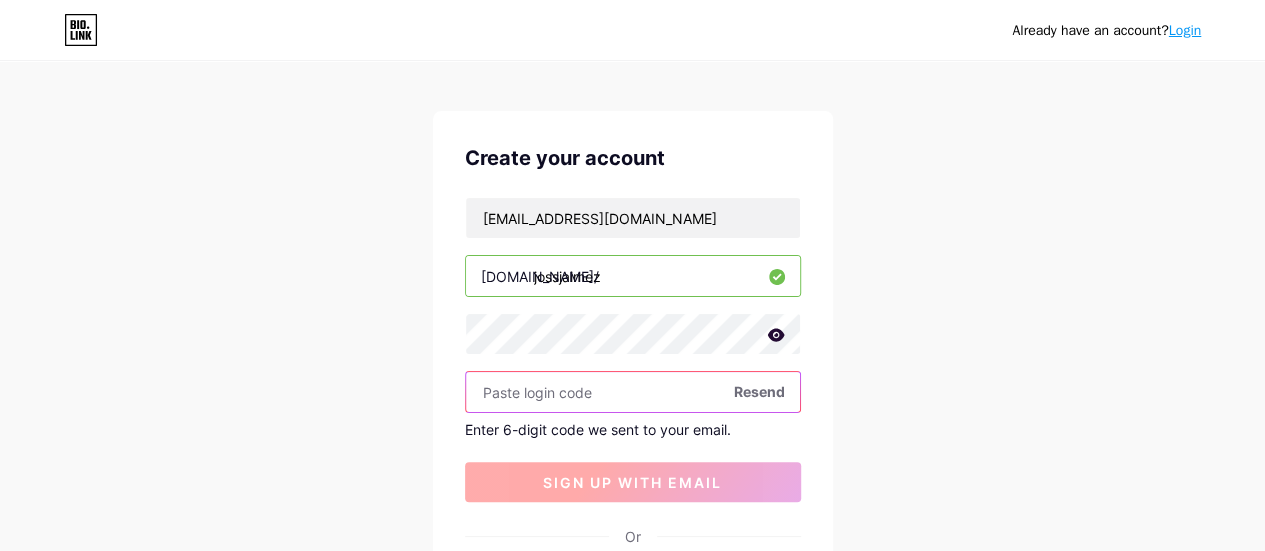 paste on "590496" 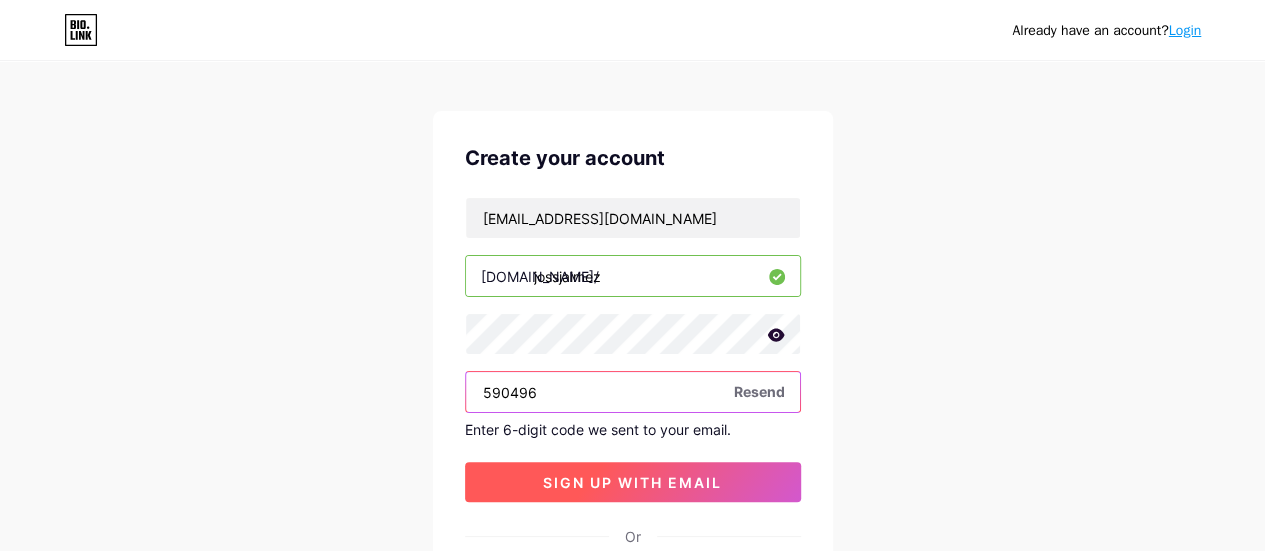 type on "590496" 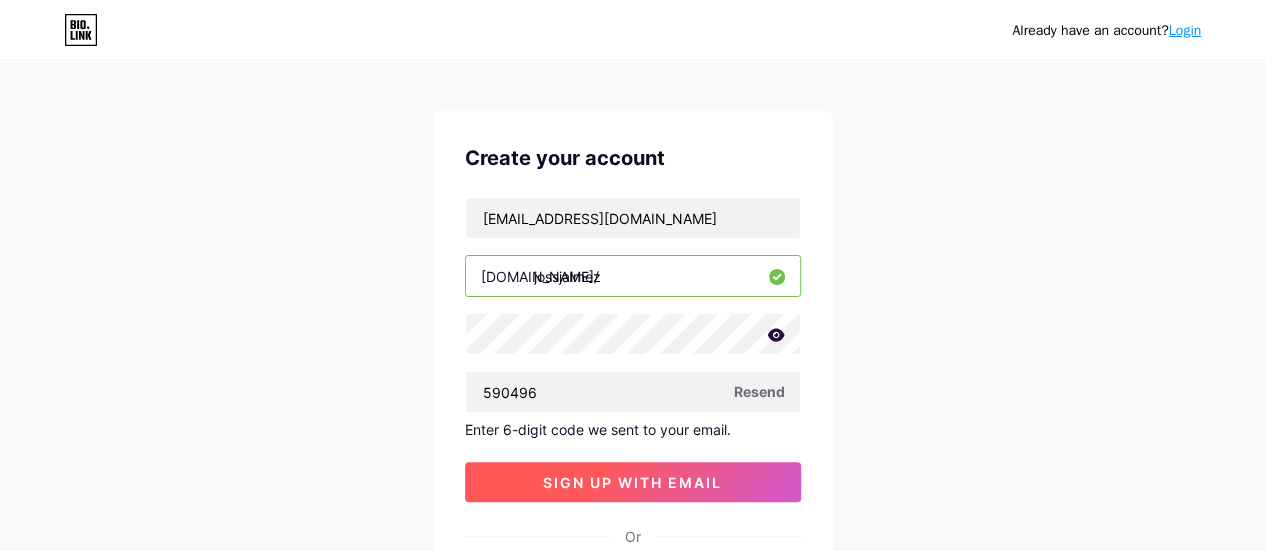 click on "sign up with email" at bounding box center (632, 482) 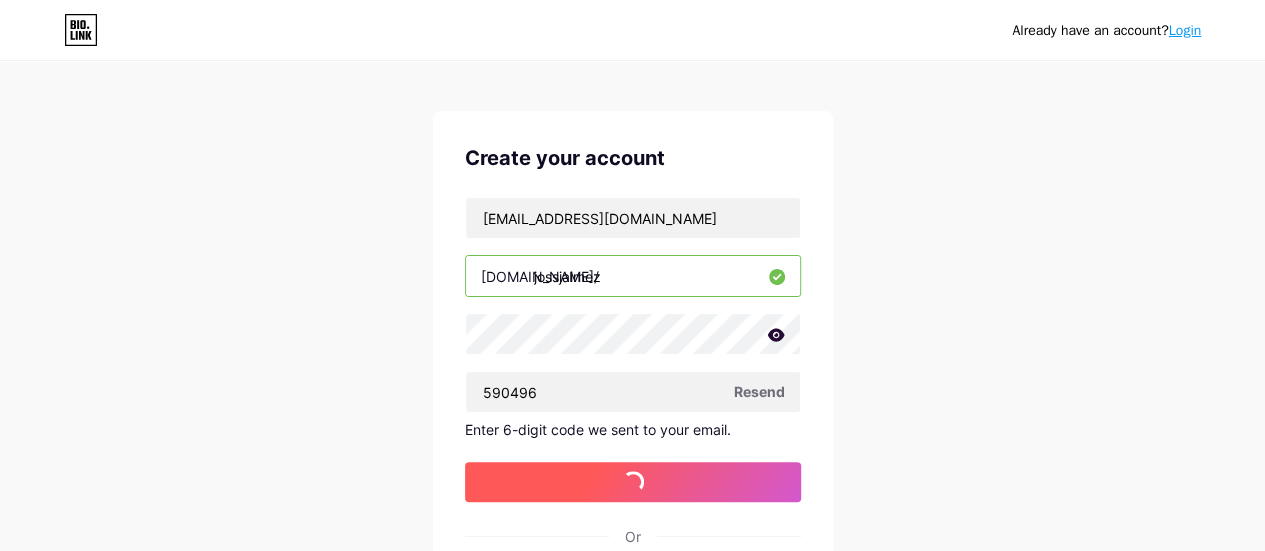 scroll, scrollTop: 0, scrollLeft: 0, axis: both 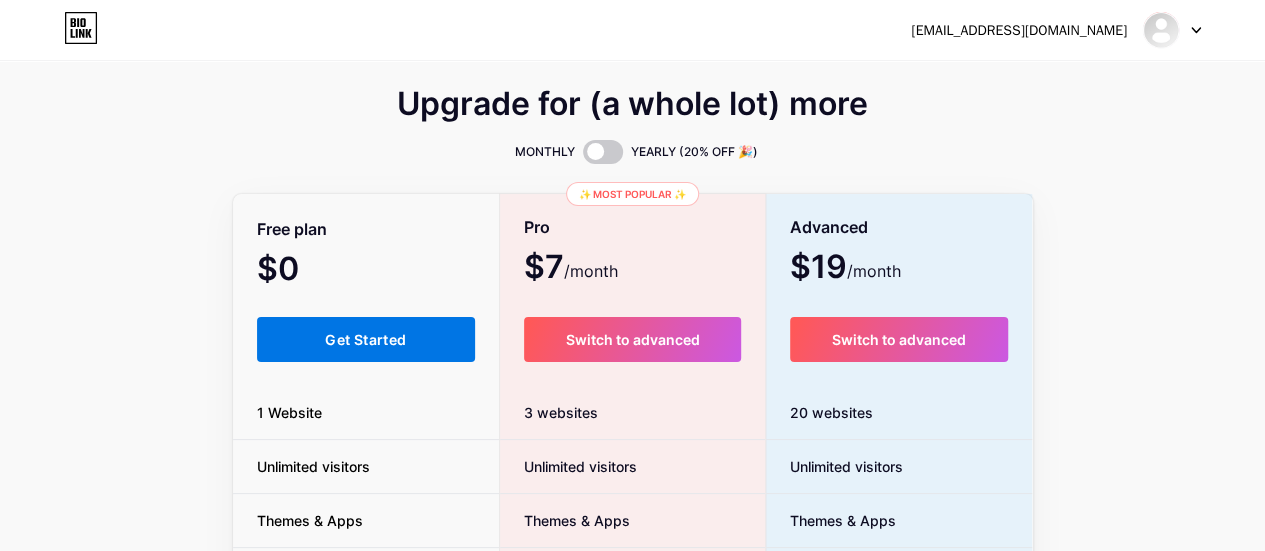click on "Get Started" at bounding box center (366, 339) 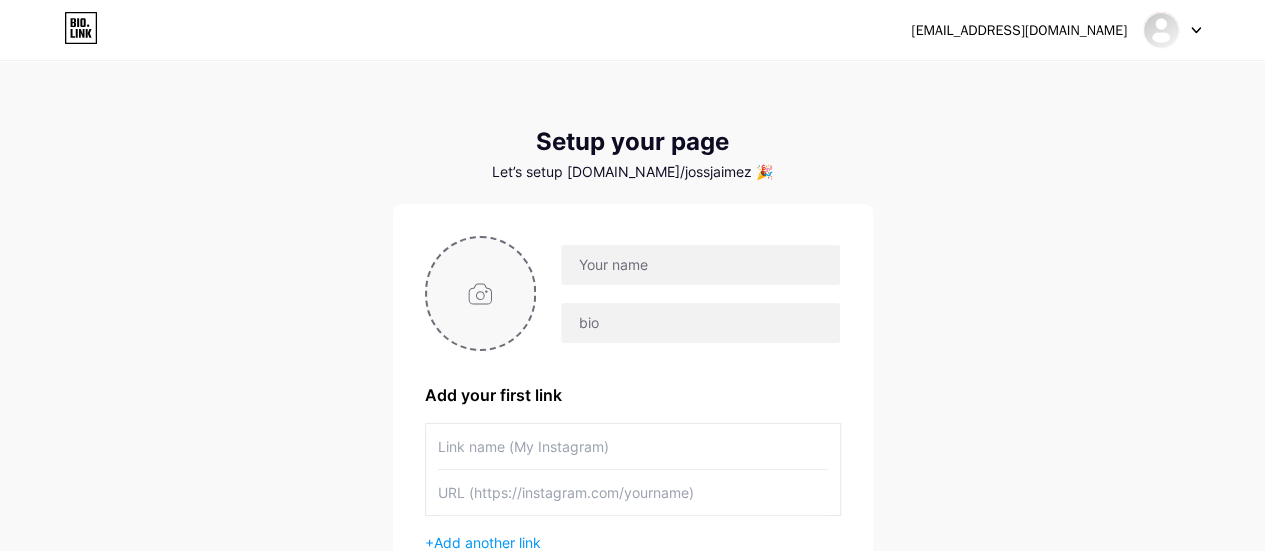 click at bounding box center [481, 293] 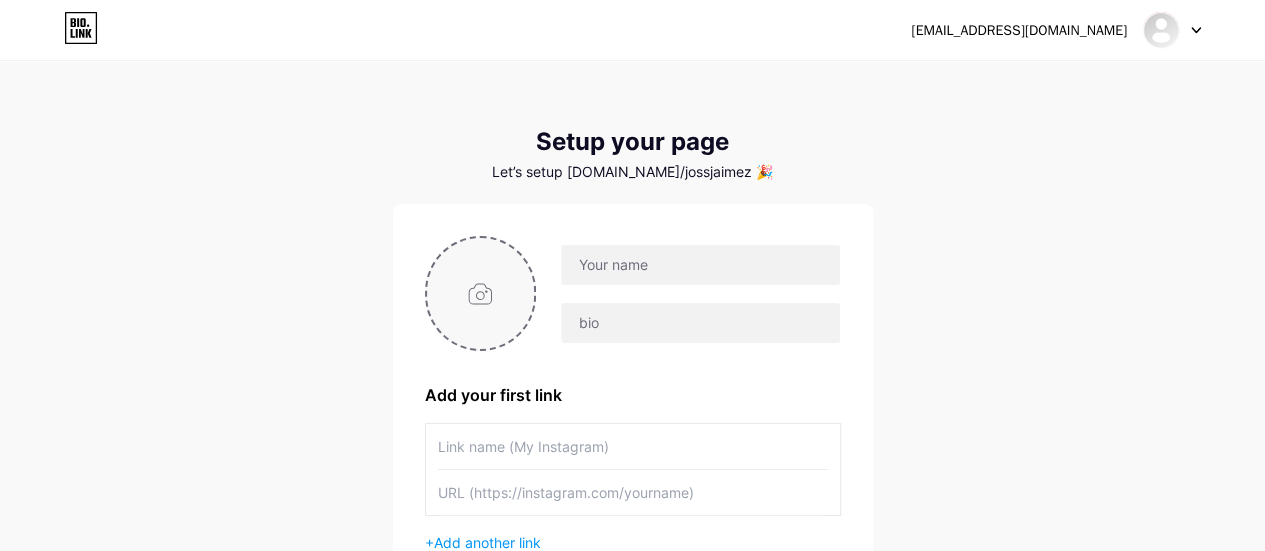 type on "C:\fakepath\Perfil Joss Jaimez.png" 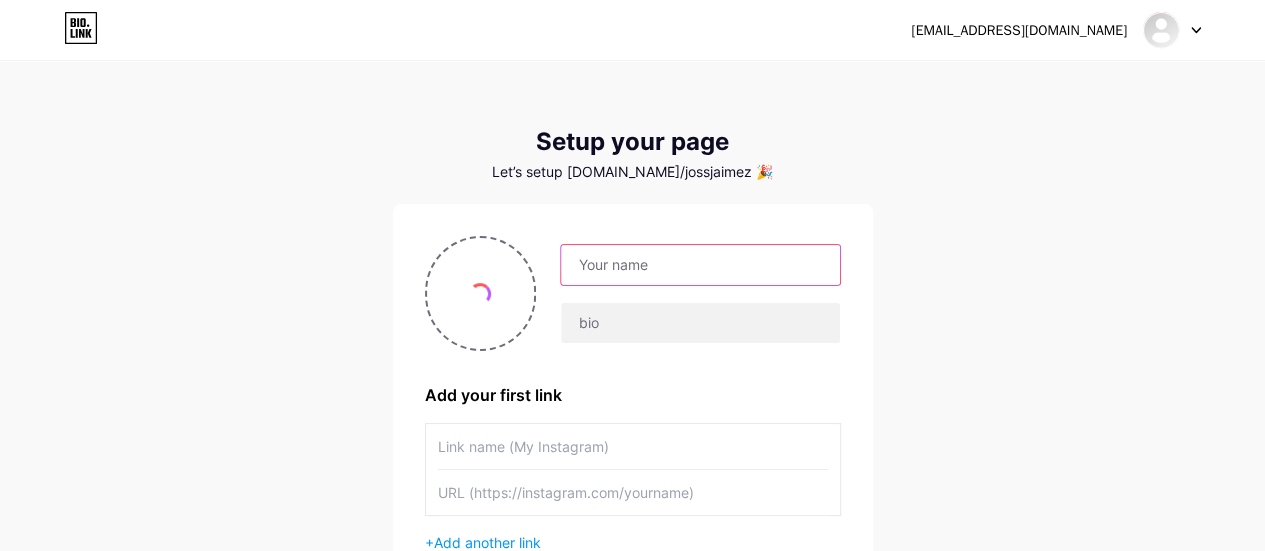 click at bounding box center (700, 265) 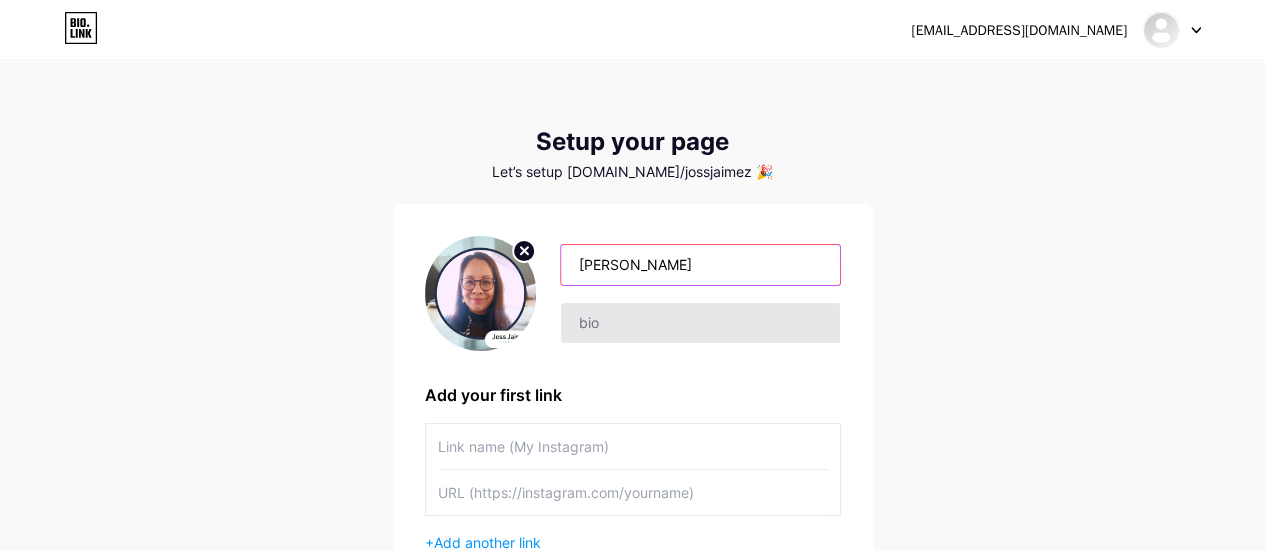 type on "[PERSON_NAME]" 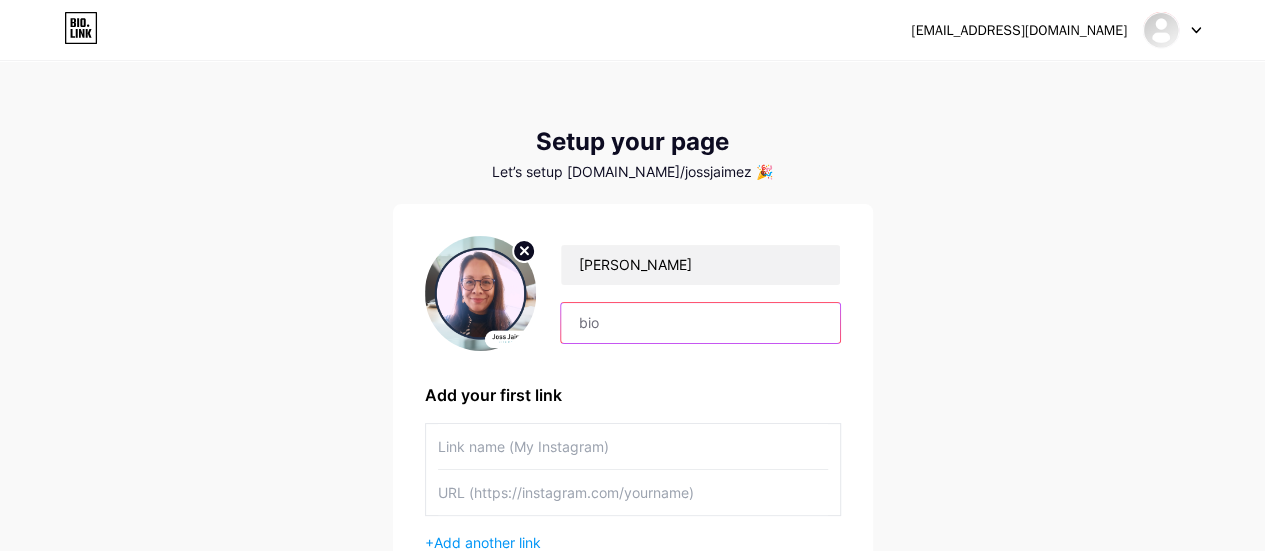 click at bounding box center (700, 323) 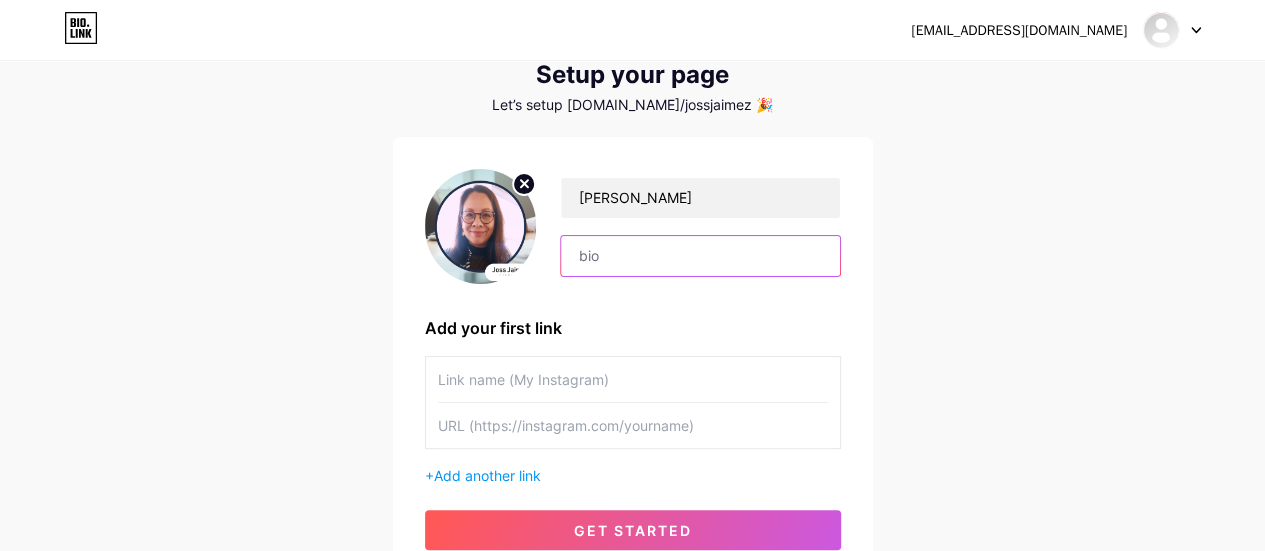 scroll, scrollTop: 60, scrollLeft: 0, axis: vertical 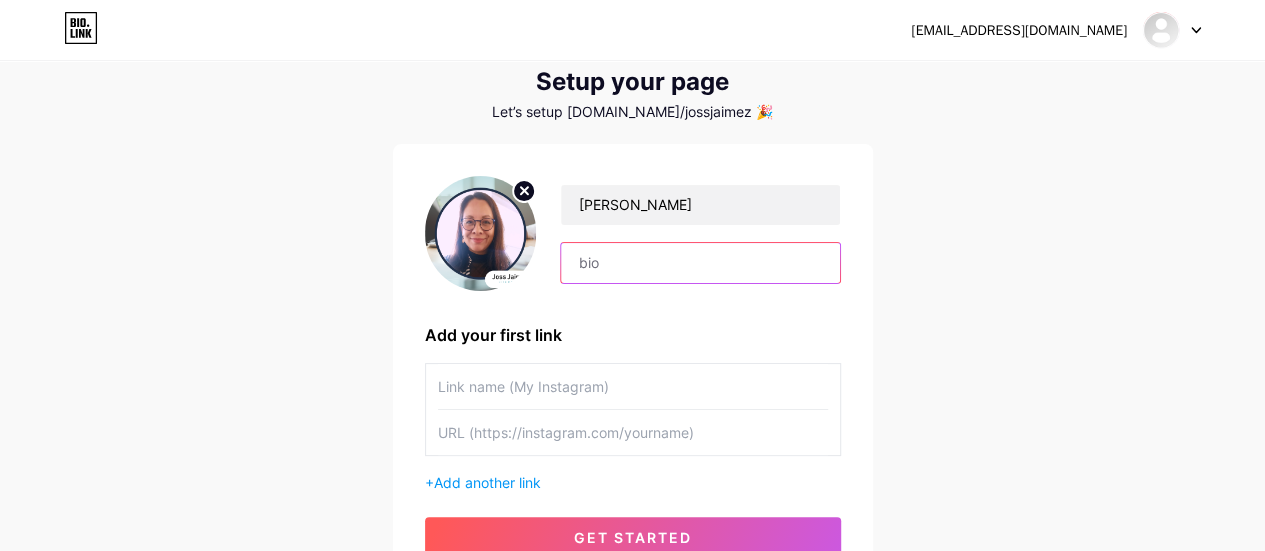 click at bounding box center (700, 263) 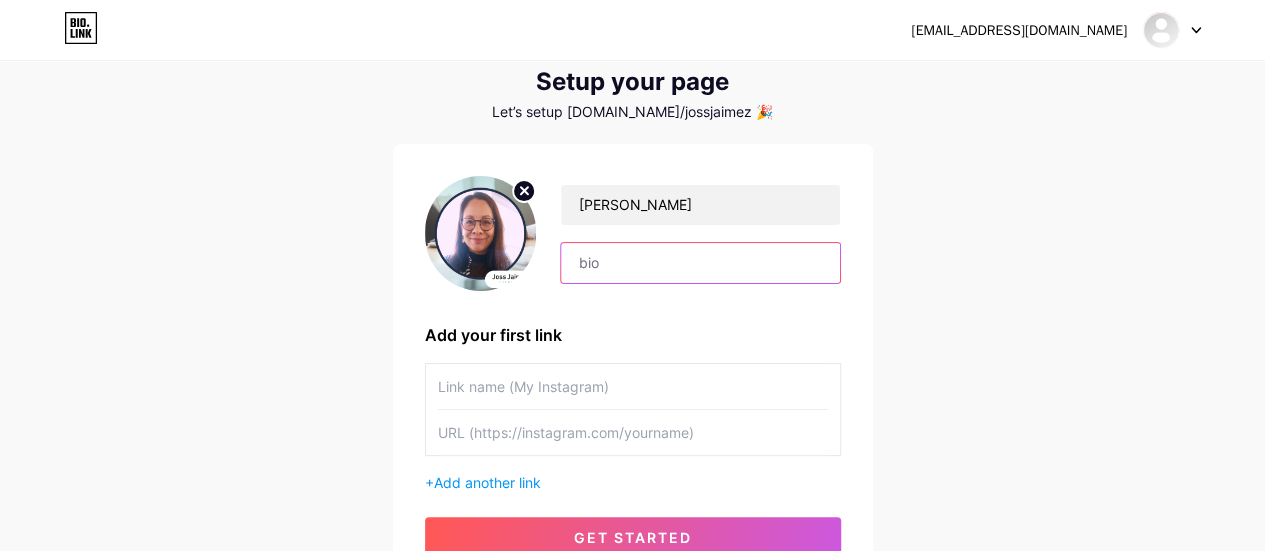 paste on "Especialista en Desarrollo de Liderazgo Efectivo | Transformo Equipo en Organizaciones de Alto Rendimiento | 20+ años construyendo líderes exitosos. 🇲🇽" 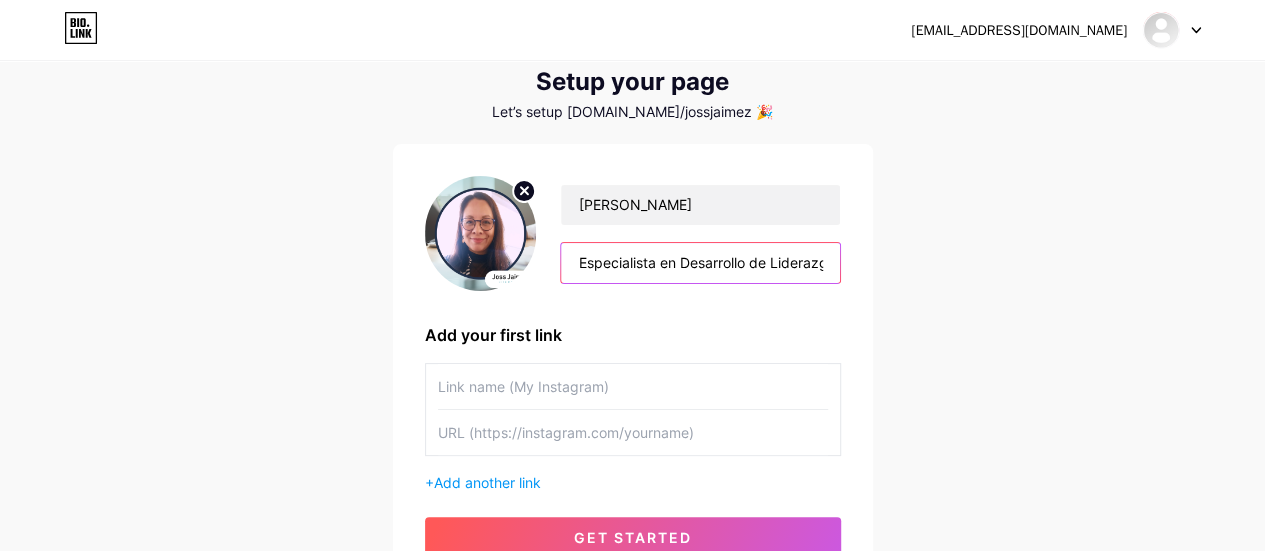 scroll, scrollTop: 0, scrollLeft: 773, axis: horizontal 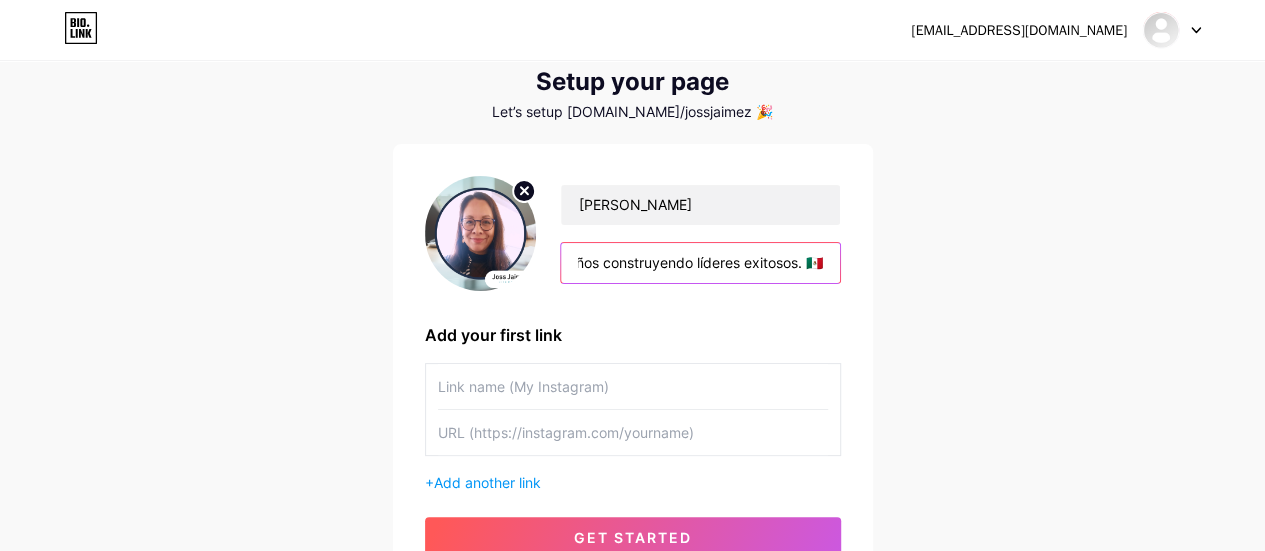type on "Especialista en Desarrollo de Liderazgo Efectivo | Transformo Equipo en Organizaciones de Alto Rendimiento | 20+ años construyendo líderes exitosos. 🇲🇽" 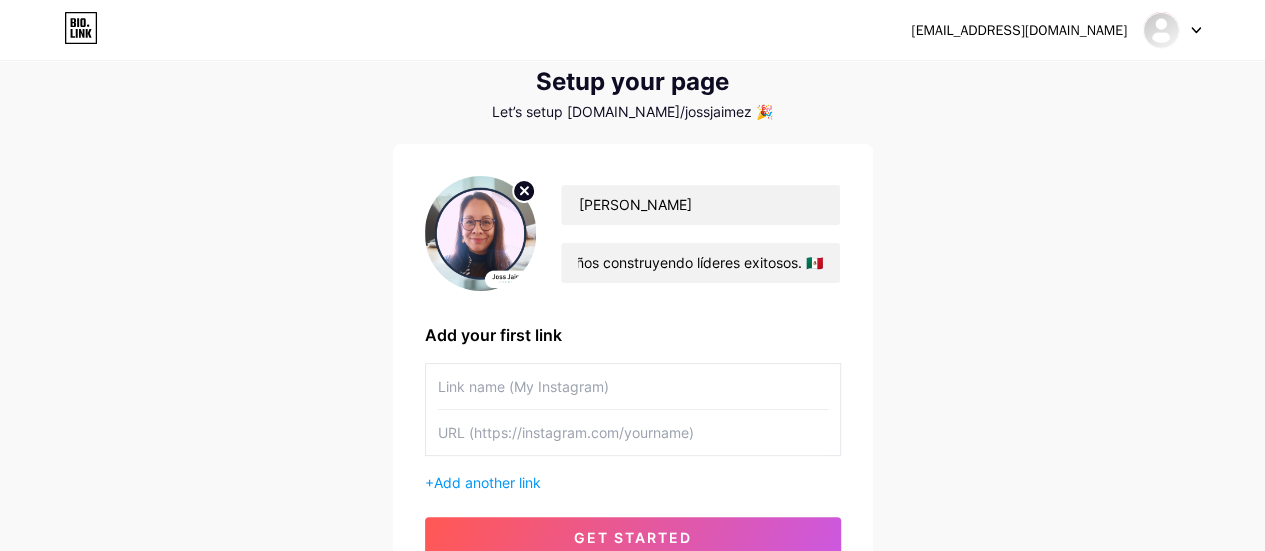 scroll, scrollTop: 0, scrollLeft: 0, axis: both 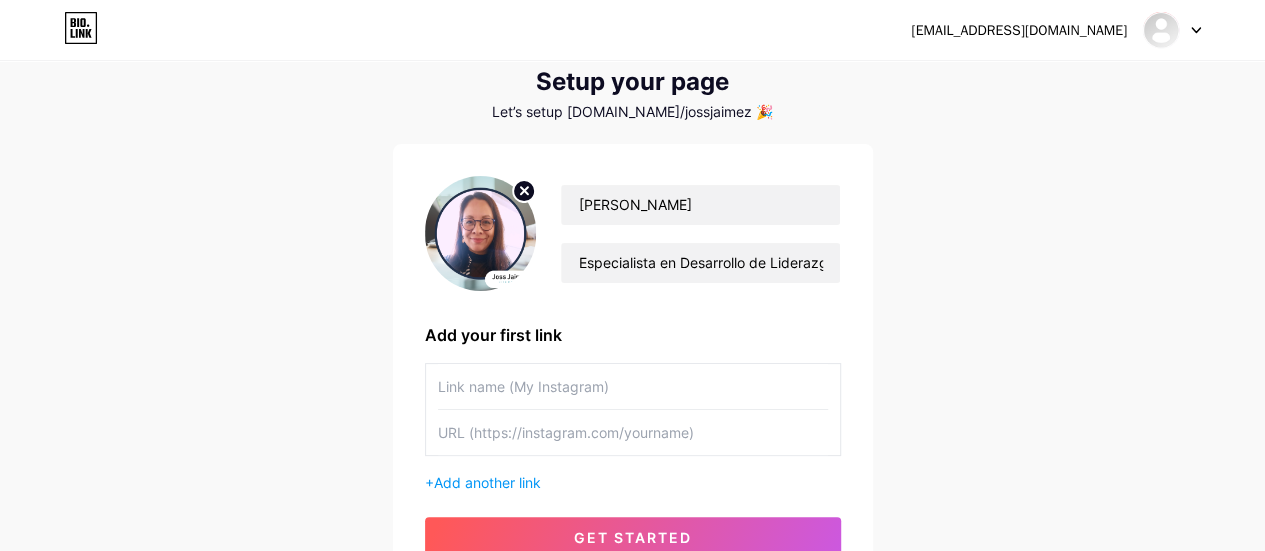 click at bounding box center (633, 386) 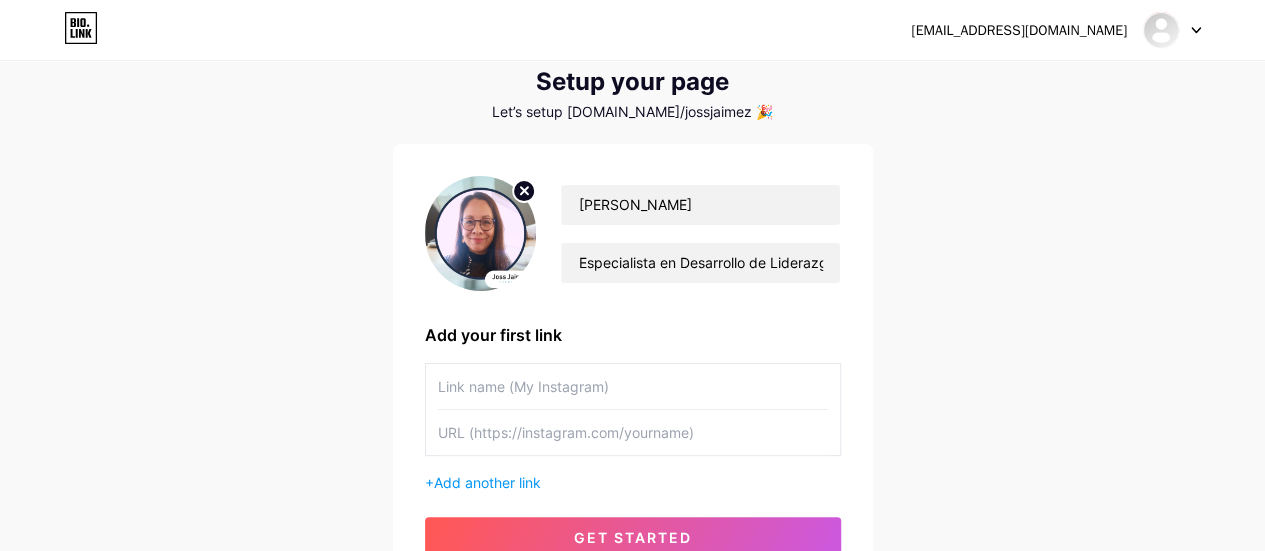 paste on "https://www.instagram.com/joss.jaimez/" 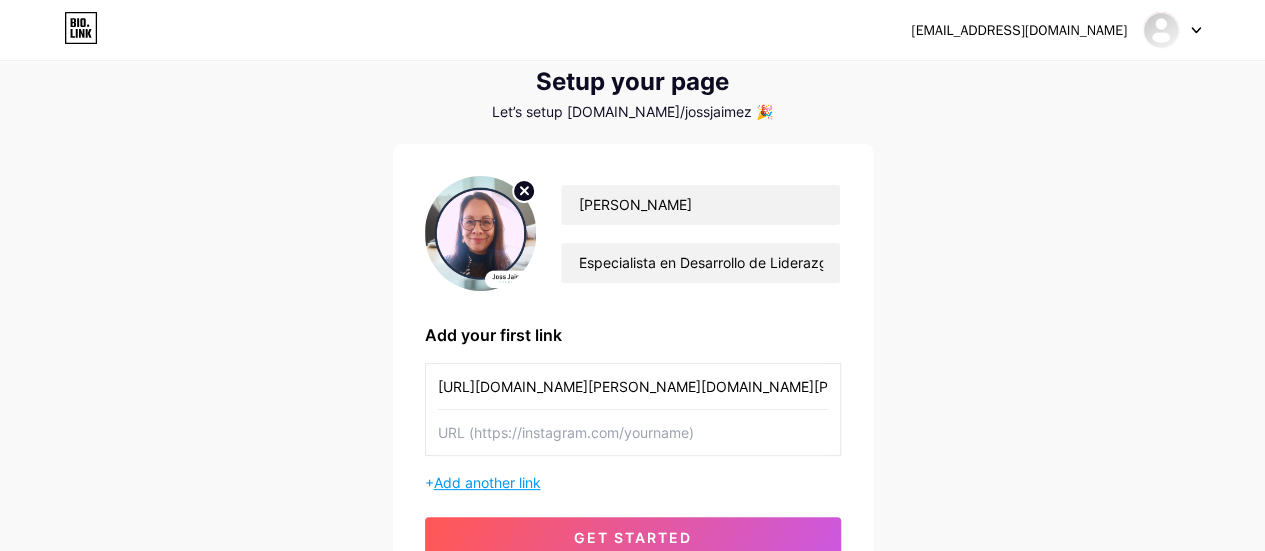 type on "https://www.instagram.com/joss.jaimez/" 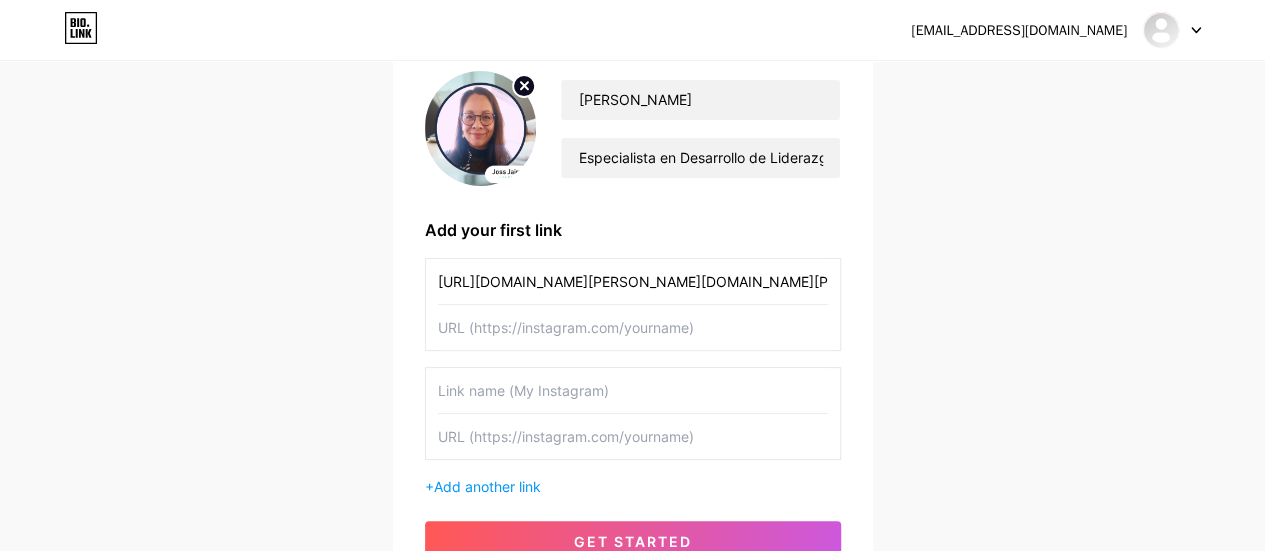scroll, scrollTop: 144, scrollLeft: 0, axis: vertical 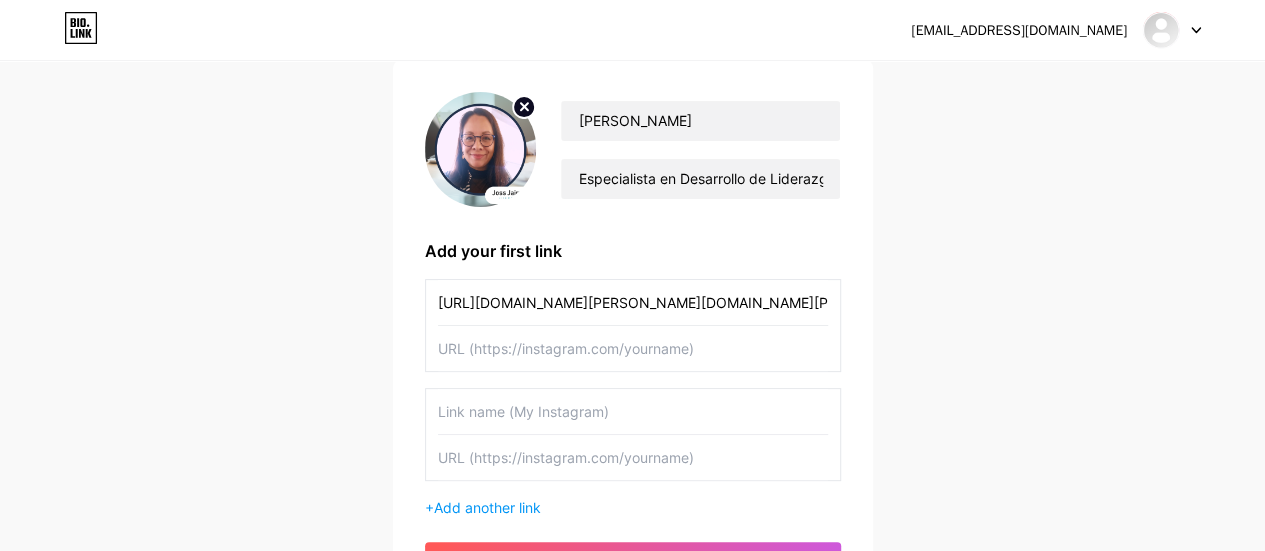 click at bounding box center [633, 348] 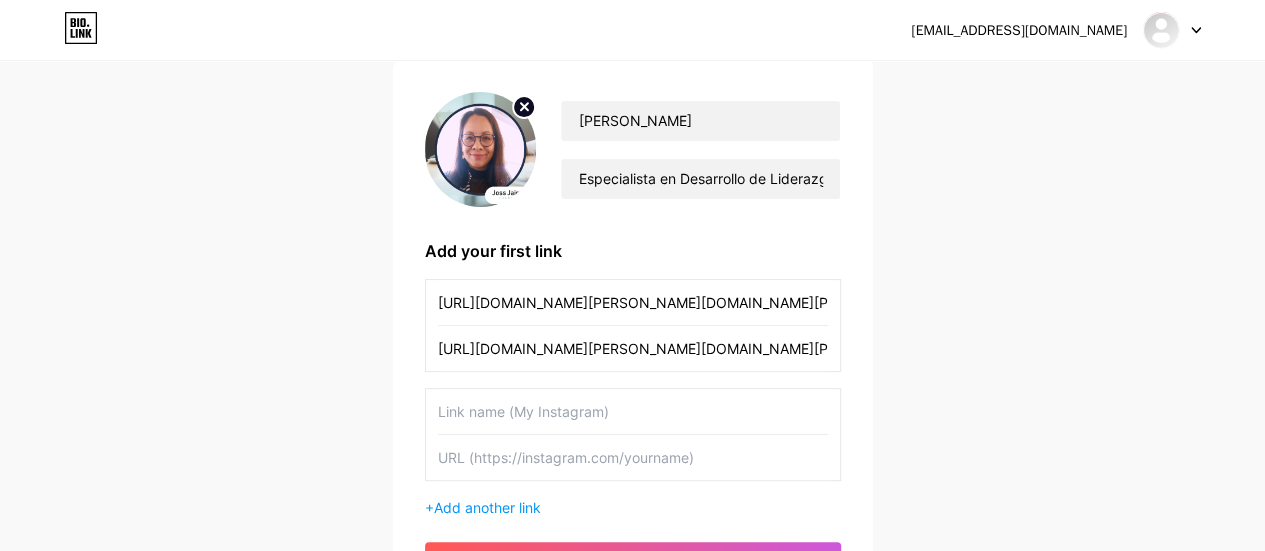 scroll, scrollTop: 0, scrollLeft: 40, axis: horizontal 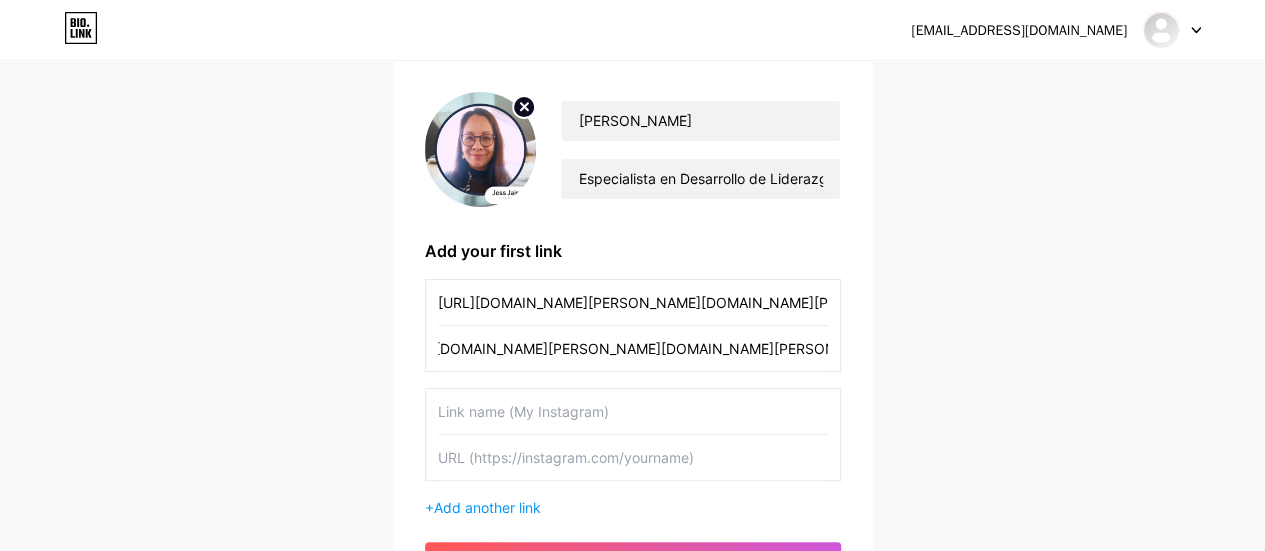 type on "https://www.tiktok.com/@joss.jaimez?_t=ZS-8x9FHcN5pSs&_r=1" 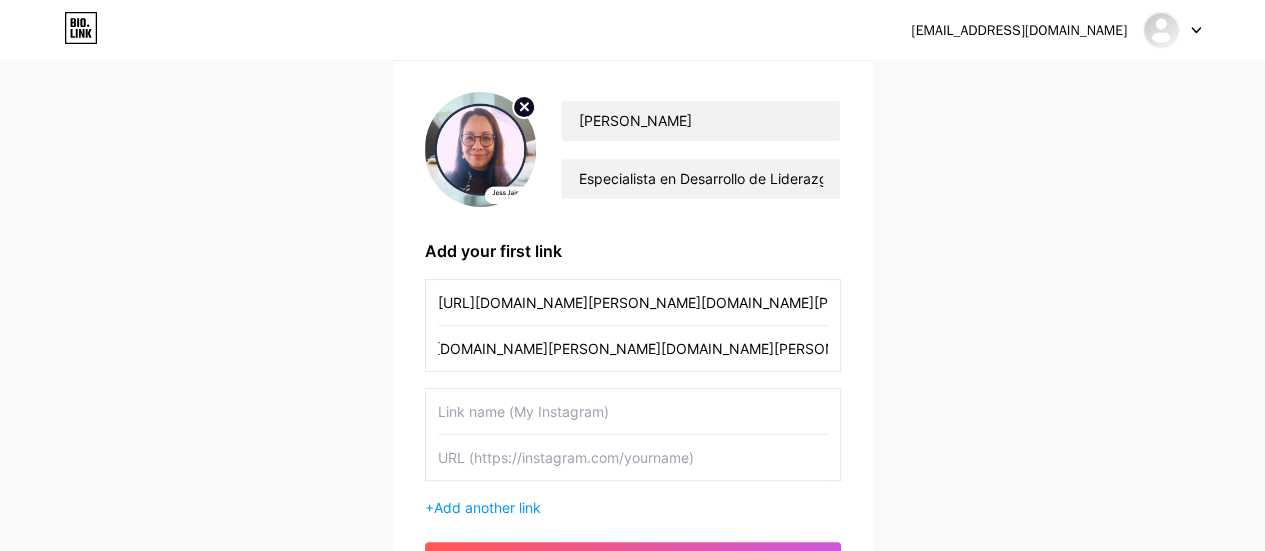scroll, scrollTop: 0, scrollLeft: 0, axis: both 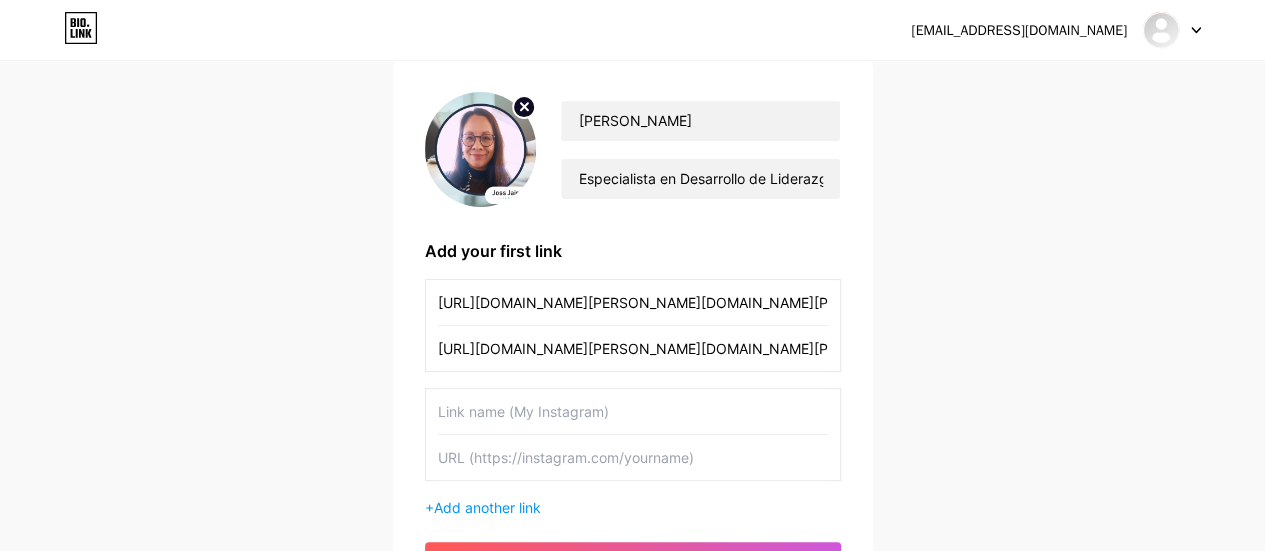 click at bounding box center [633, 411] 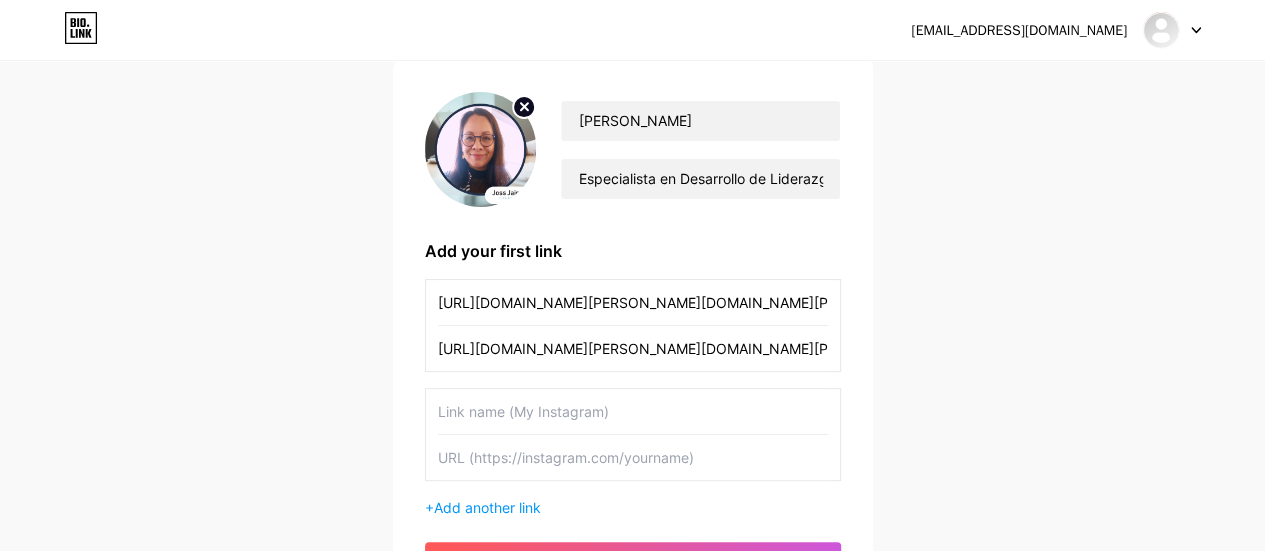 paste on "https://mx.linkedin.com/in/joselyn-jaimez-00053546" 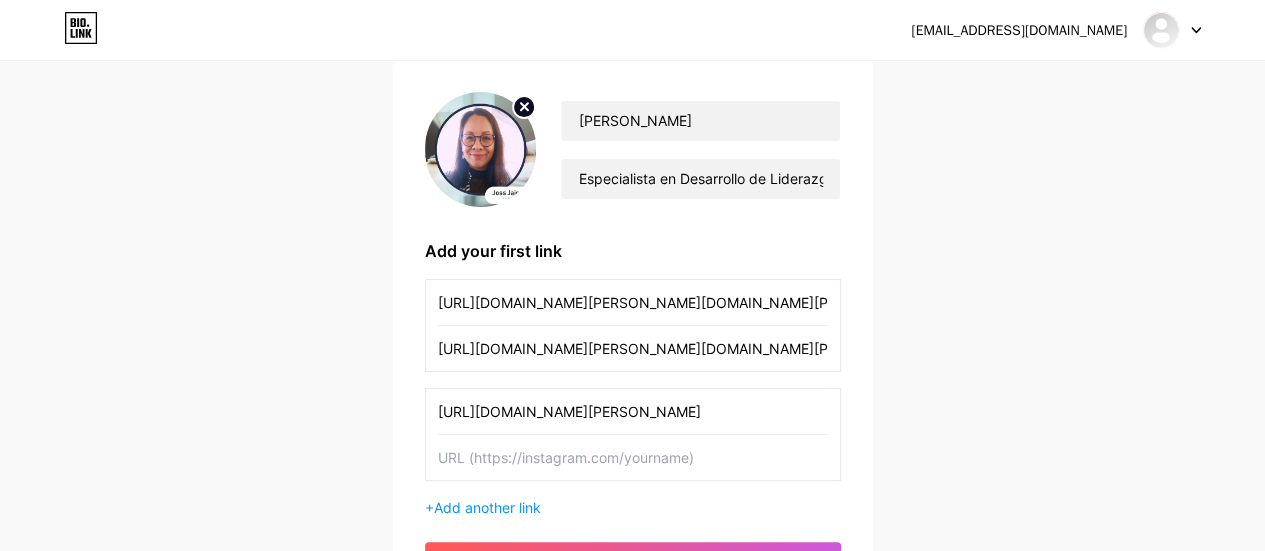 type on "https://mx.linkedin.com/in/joselyn-jaimez-00053546" 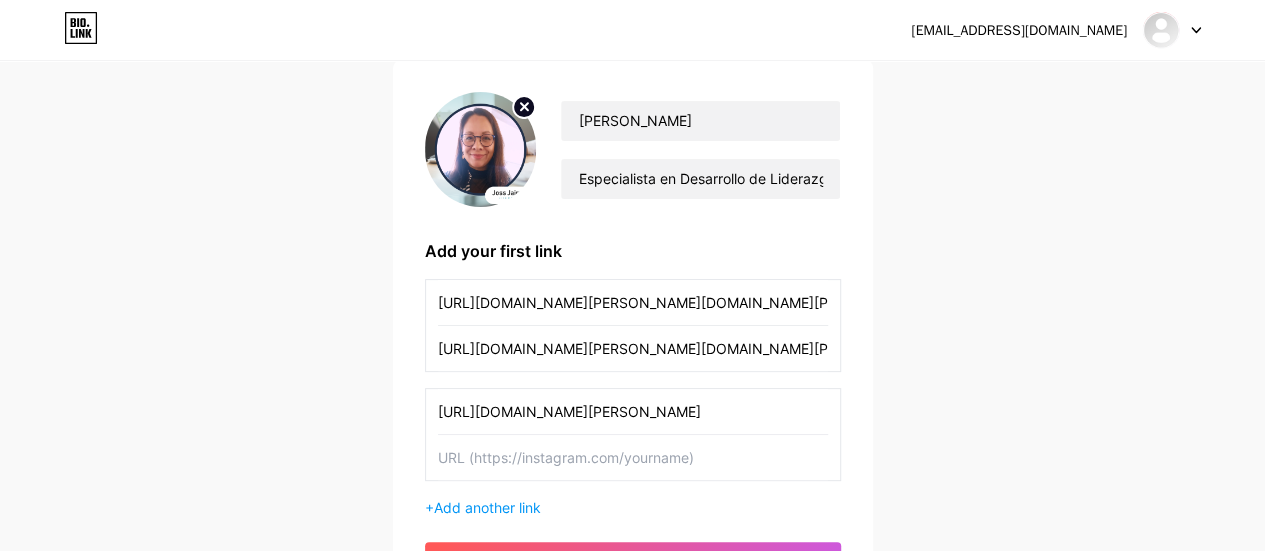 click on "Joss Jaimez     Especialista en Desarrollo de Liderazgo Efectivo | Transformo Equipo en Organizaciones de Alto Rendimiento | 20+ años construyendo líderes exitosos. 🇲🇽     Add your first link   https://www.instagram.com/joss.jaimez/   https://www.tiktok.com/@joss.jaimez?_t=ZS-8x9FHcN5pSs&_r=1   https://mx.linkedin.com/in/joselyn-jaimez-00053546
+  Add another link     get started" at bounding box center (633, 337) 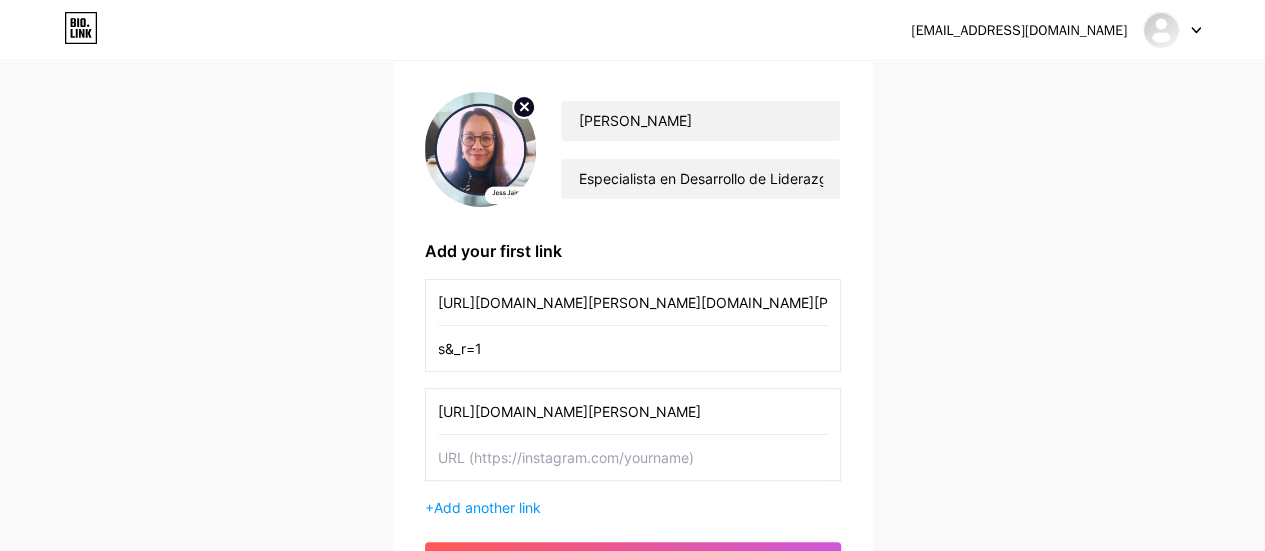 type on "https://www.tiktok.com/@joss.jaimez?_t=ZS-8x9FHcN5pSs&_r=1" 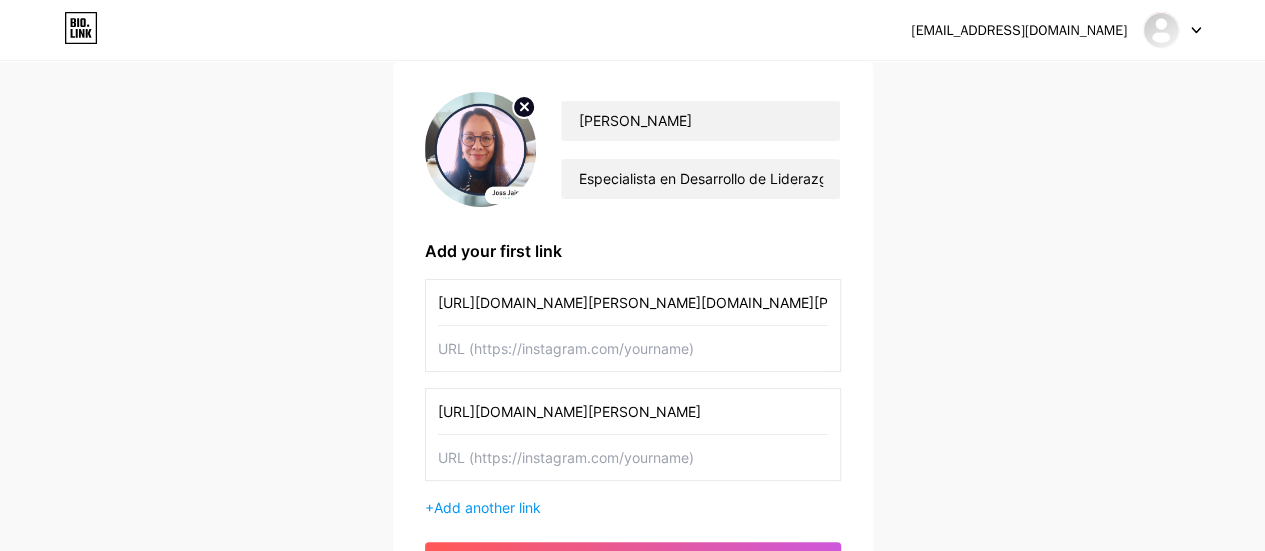 type 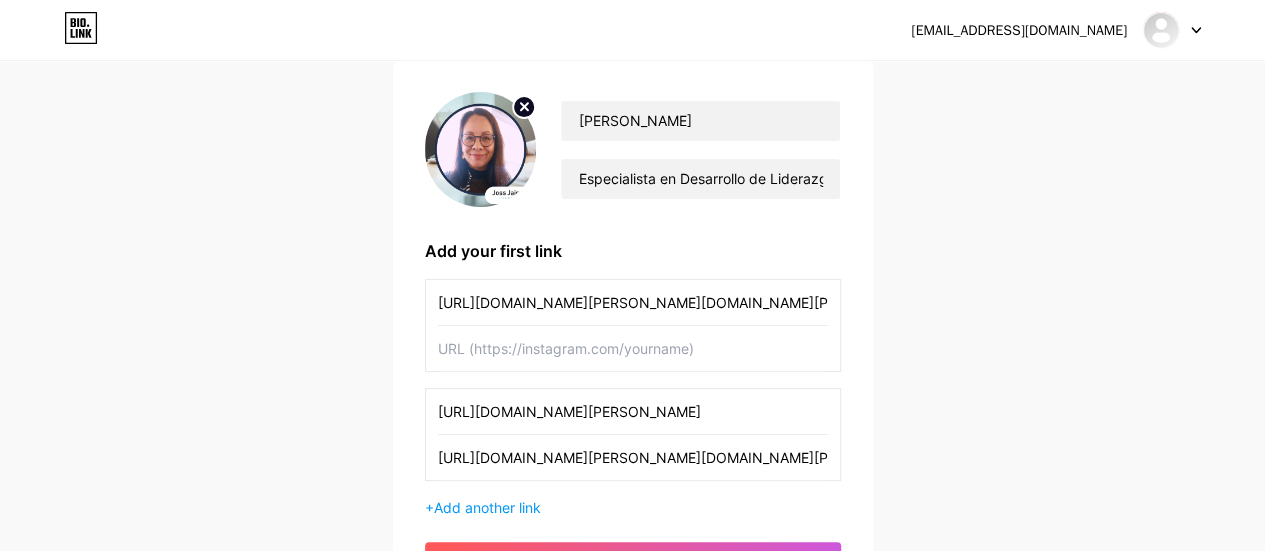 scroll, scrollTop: 0, scrollLeft: 40, axis: horizontal 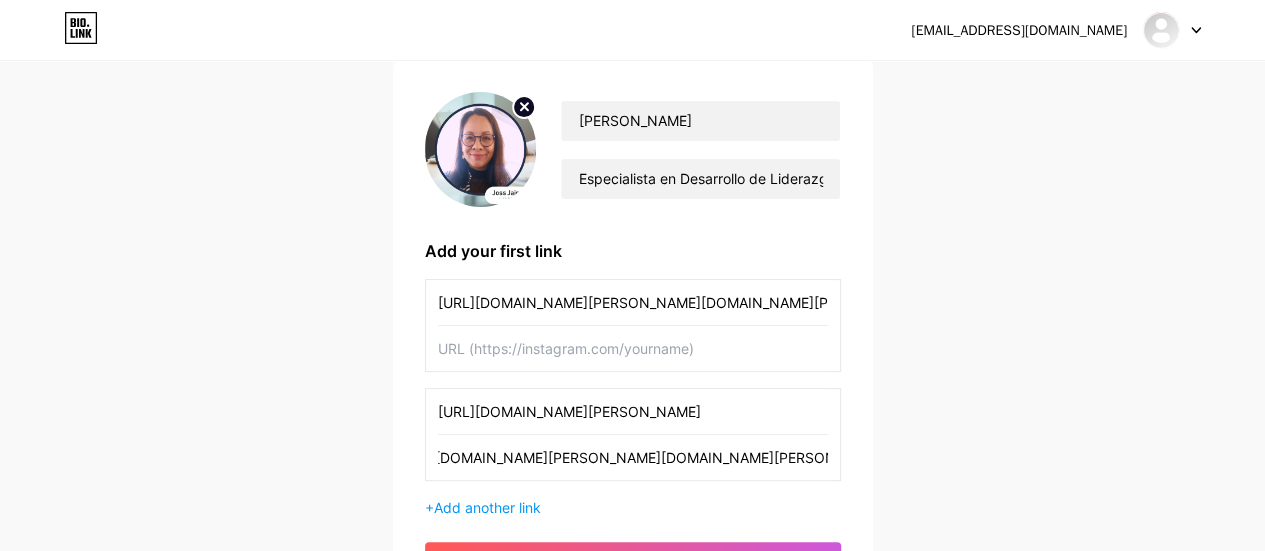 type on "https://www.tiktok.com/@joss.jaimez?_t=ZS-8x9FHcN5pSs&_r=1" 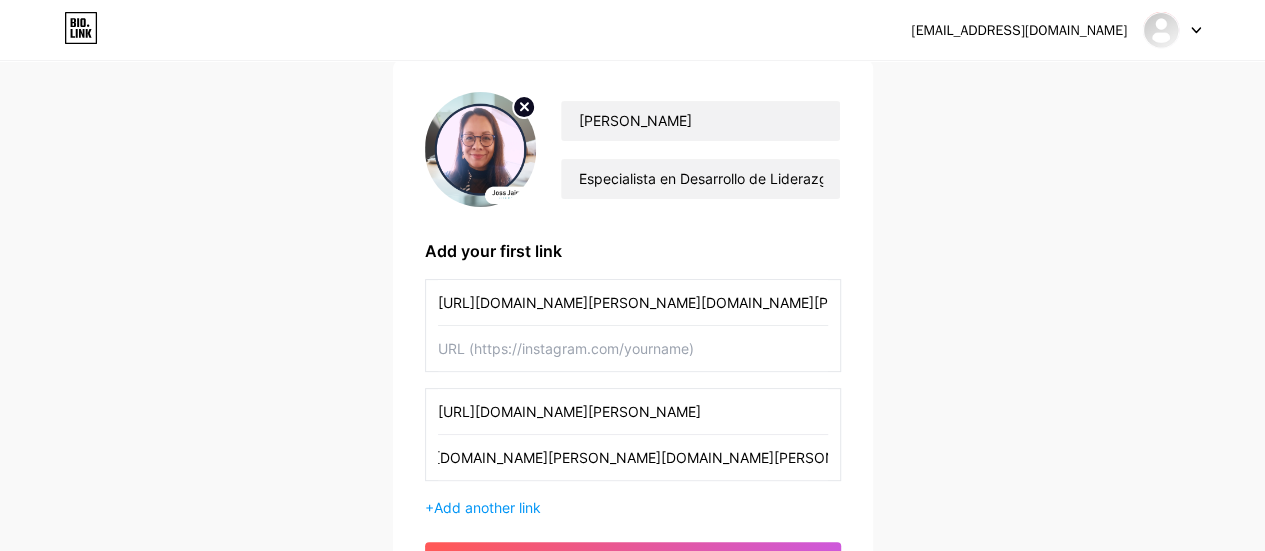 scroll, scrollTop: 0, scrollLeft: 0, axis: both 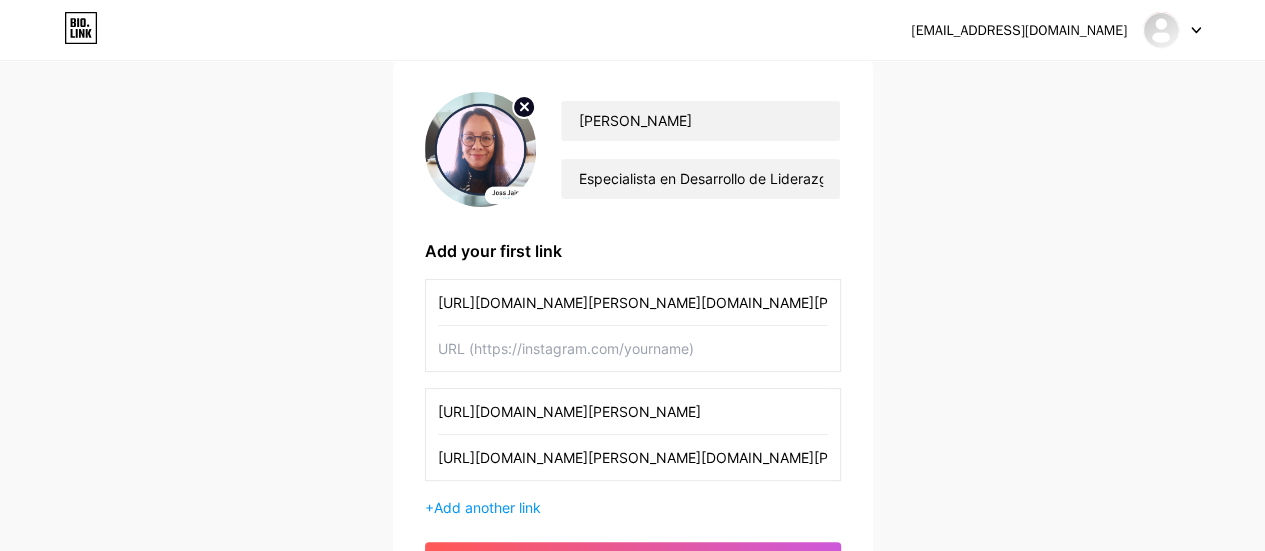 click at bounding box center (633, 348) 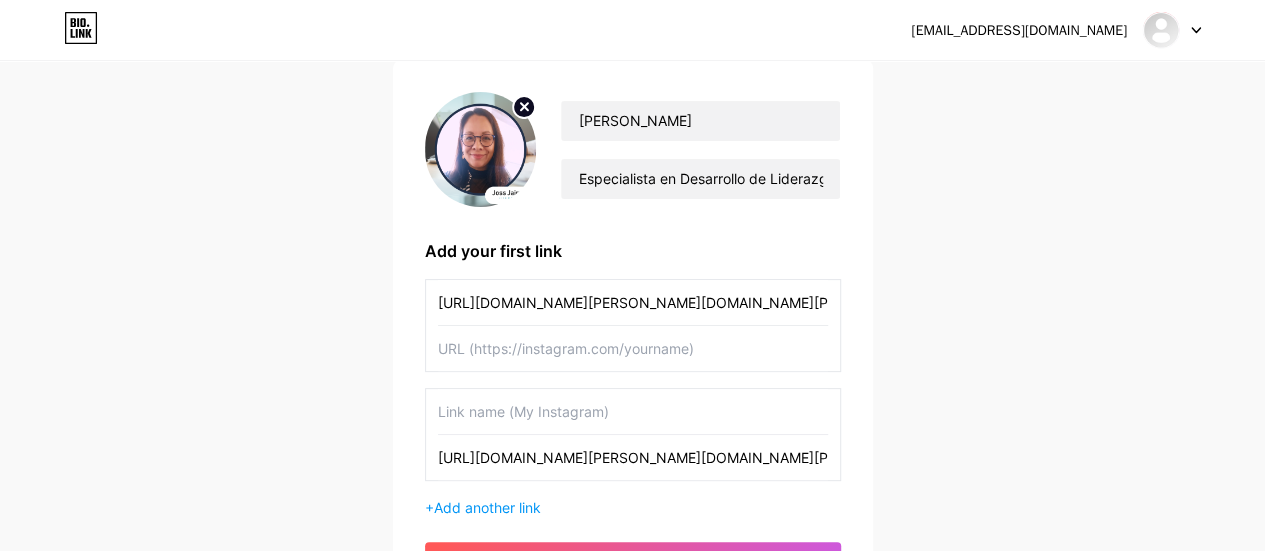 type 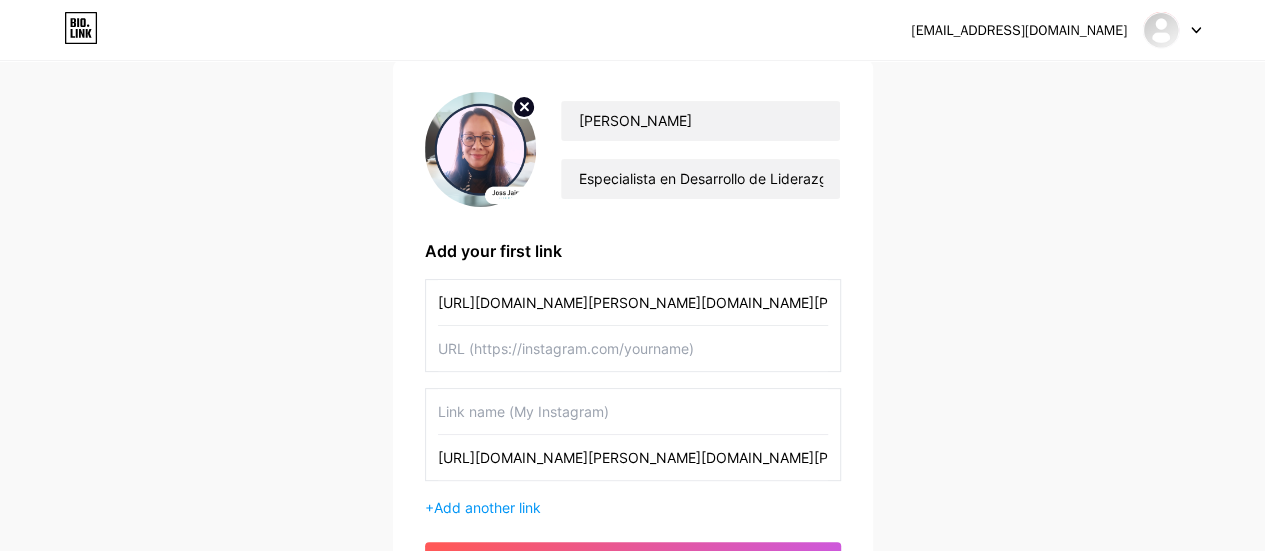 click at bounding box center [633, 348] 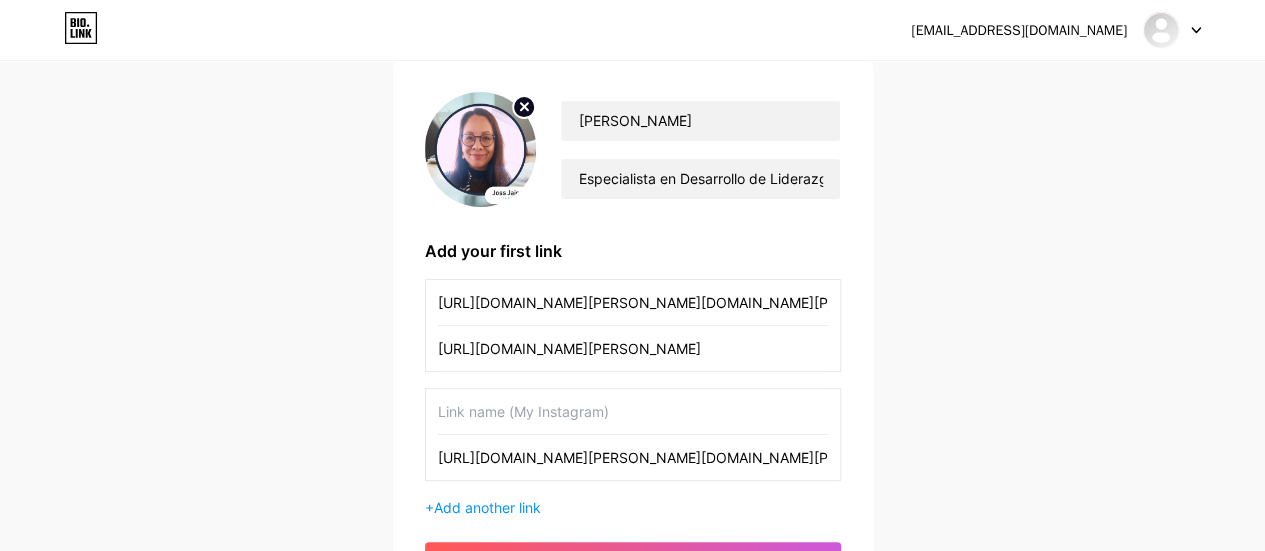 type on "https://mx.linkedin.com/in/joselyn-jaimez-00053546" 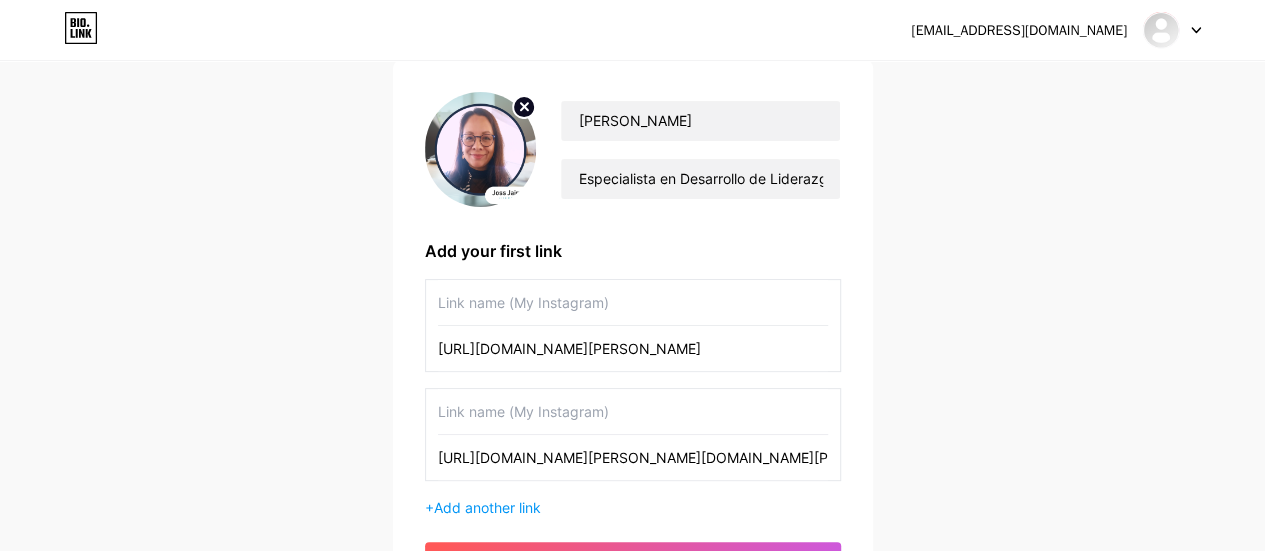 type 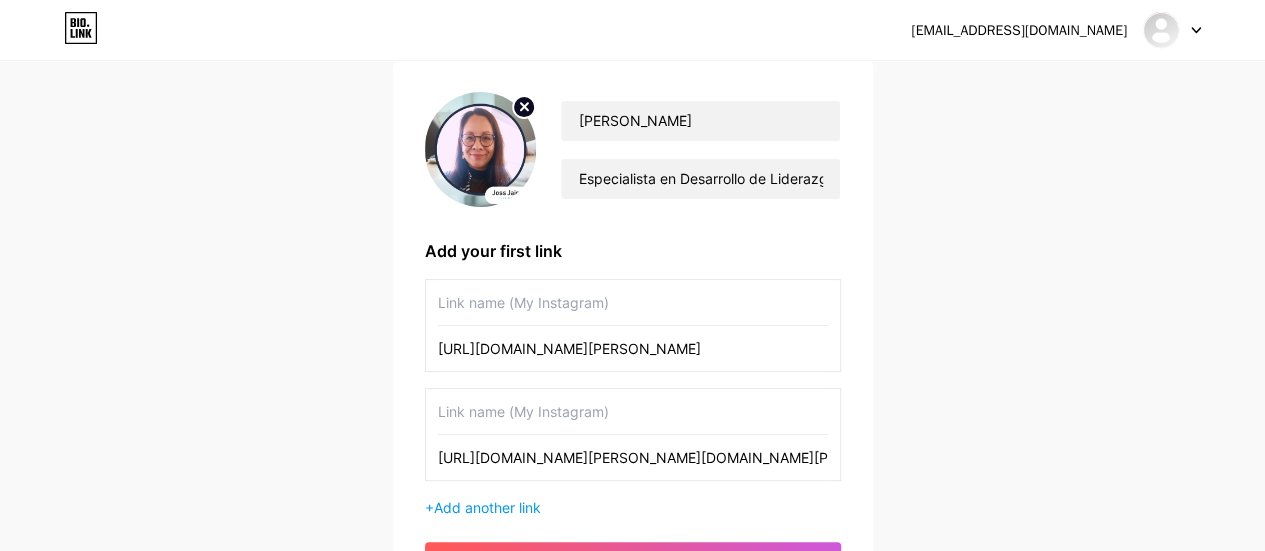 paste on "https://www.instagram.com/joss.jaimez/" 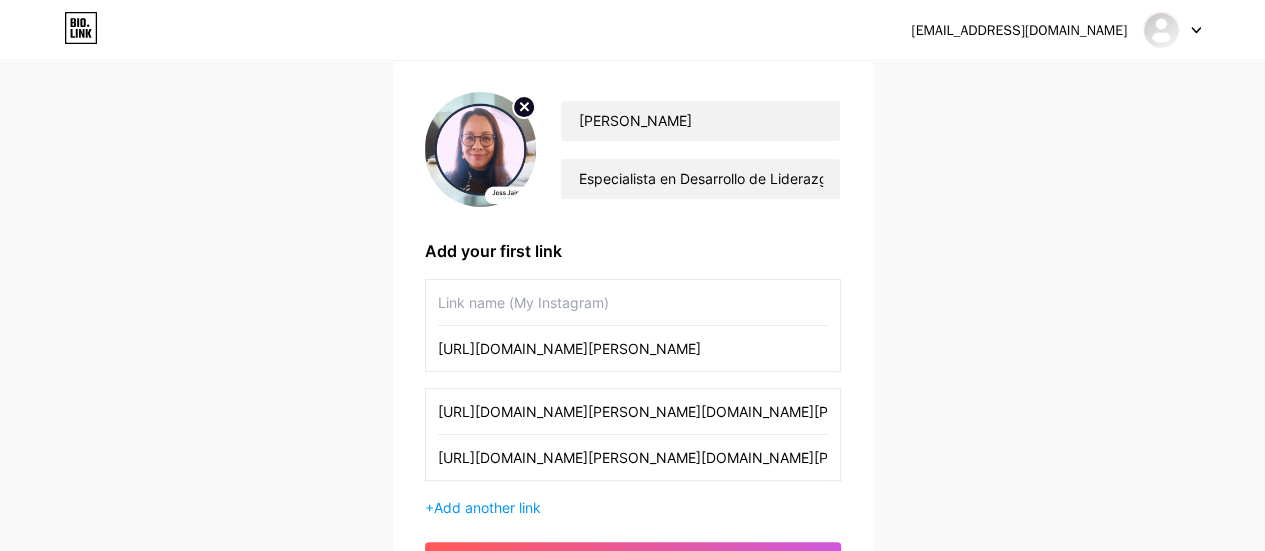 type on "https://www.instagram.com/joss.jaimez/" 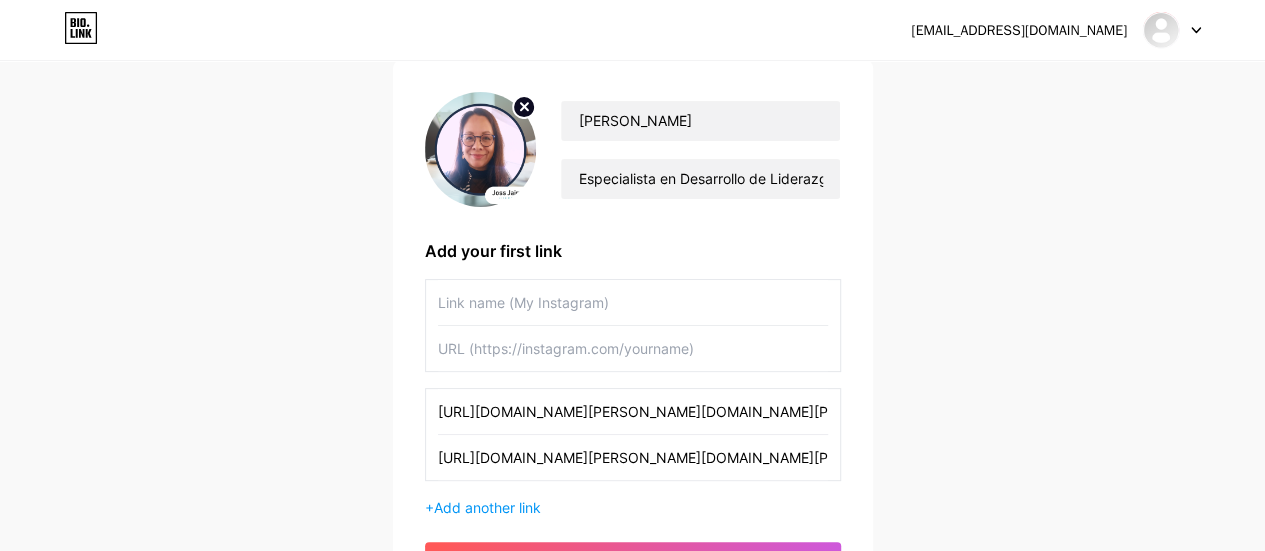 type 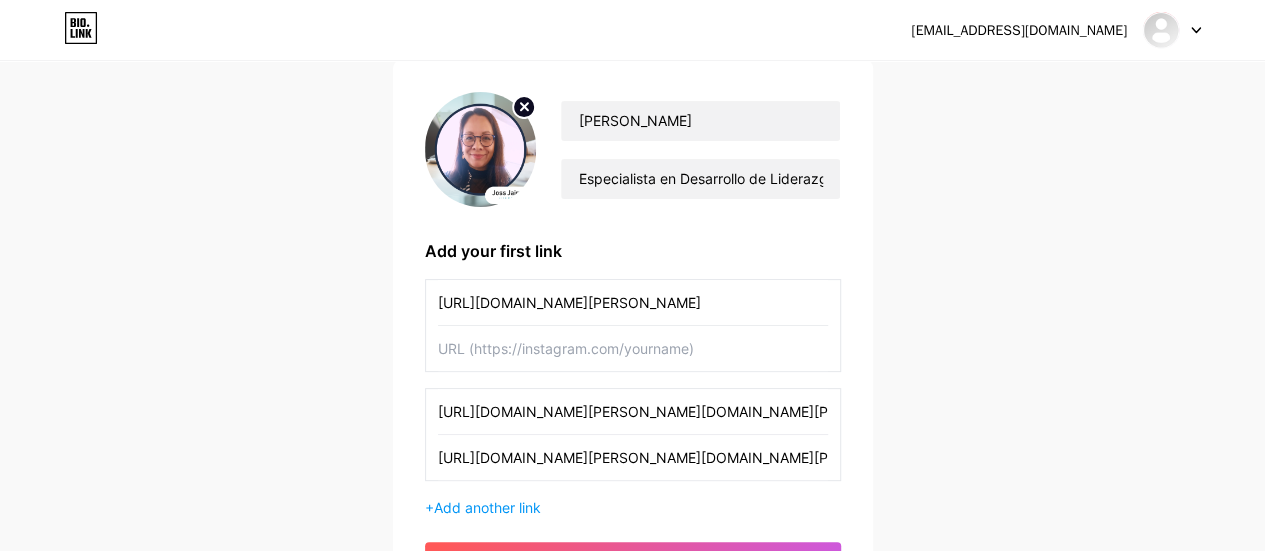 type on "https://mx.linkedin.com/in/joselyn-jaimez-00053546" 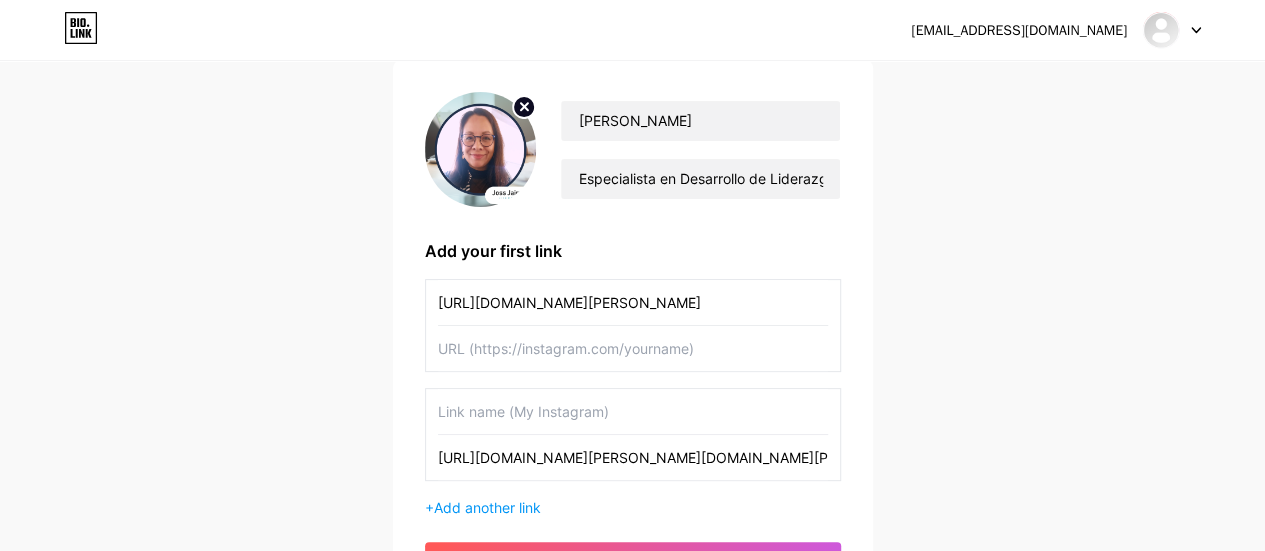type 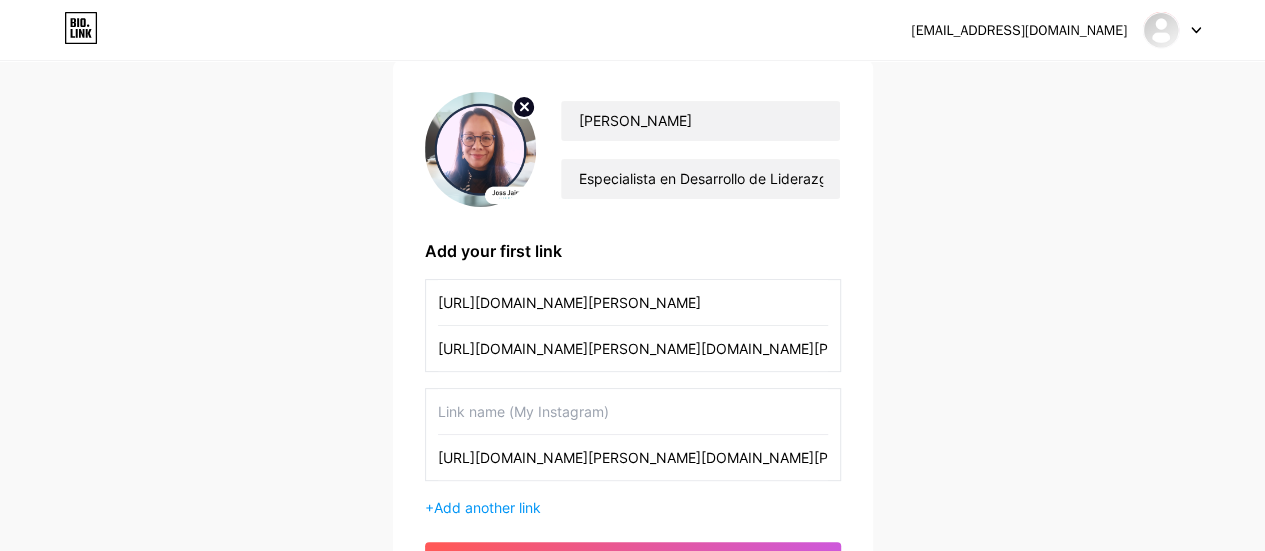 type on "https://www.instagram.com/joss.jaimez/" 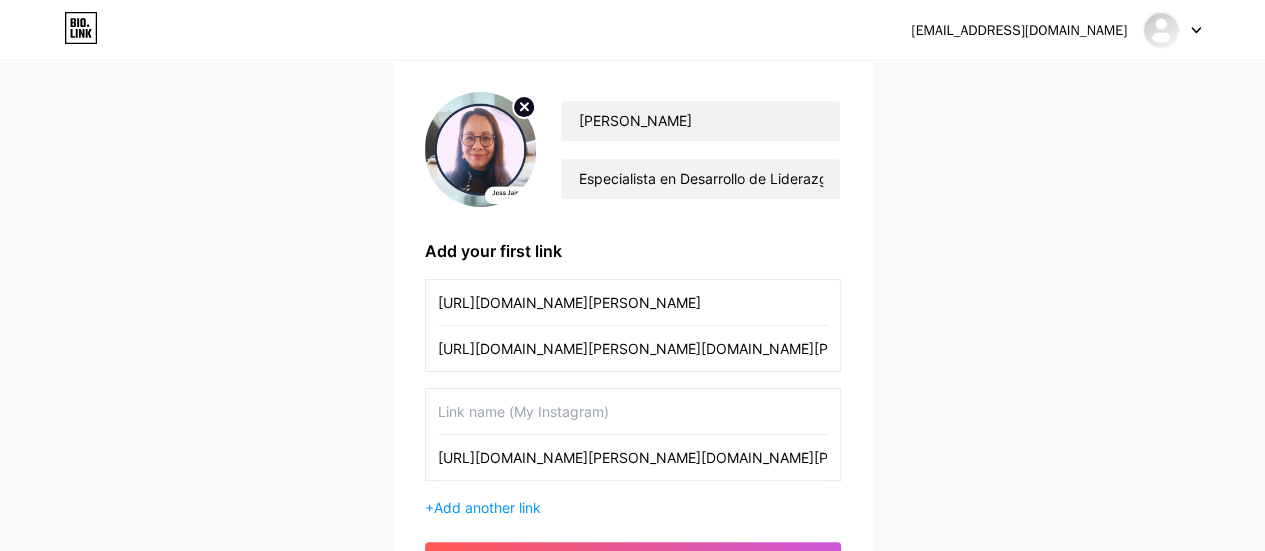 click at bounding box center [633, 411] 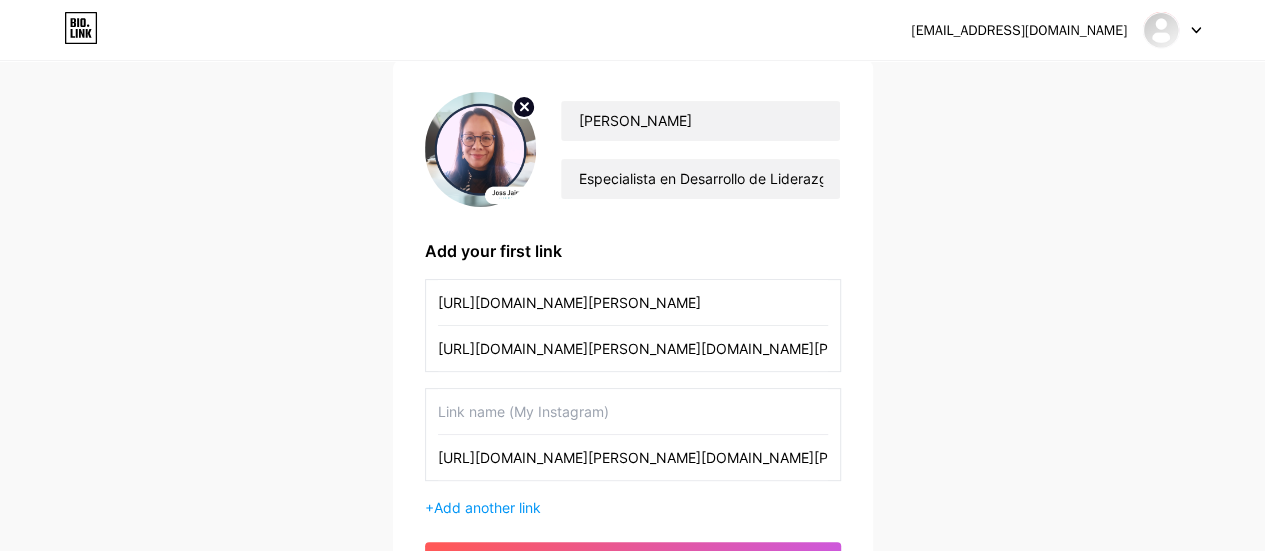 paste on "[URL][DOMAIN_NAME]" 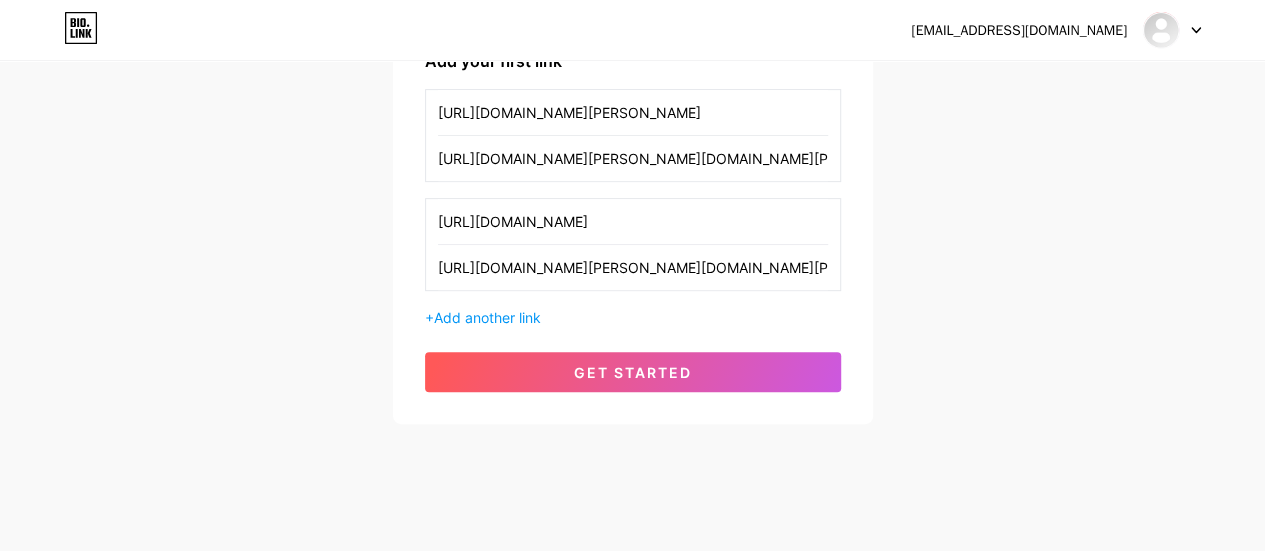 scroll, scrollTop: 338, scrollLeft: 0, axis: vertical 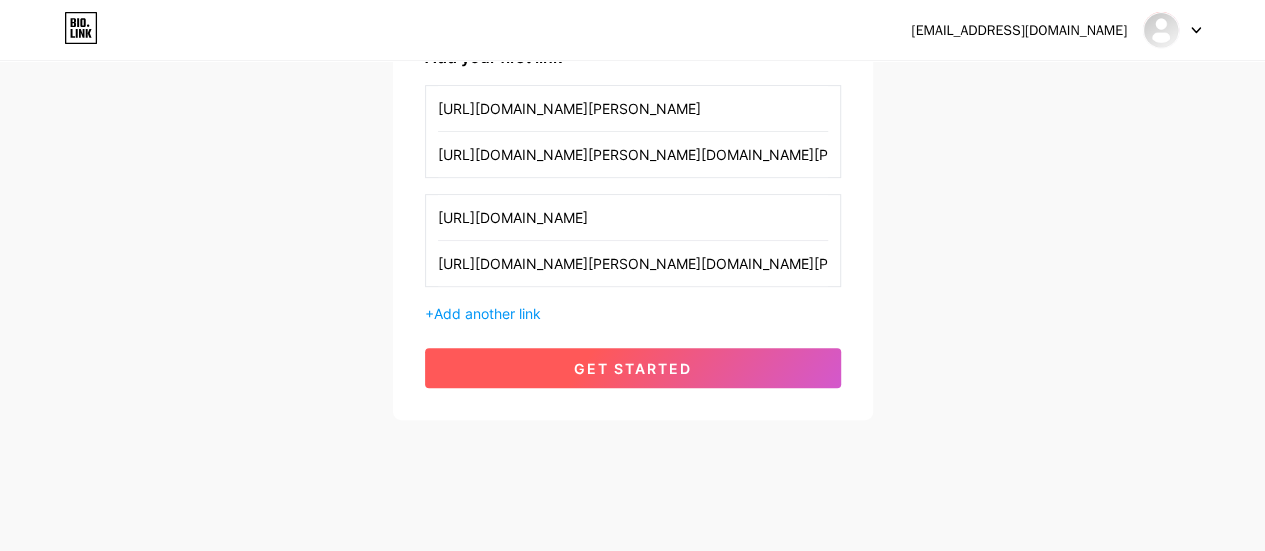type on "[URL][DOMAIN_NAME]" 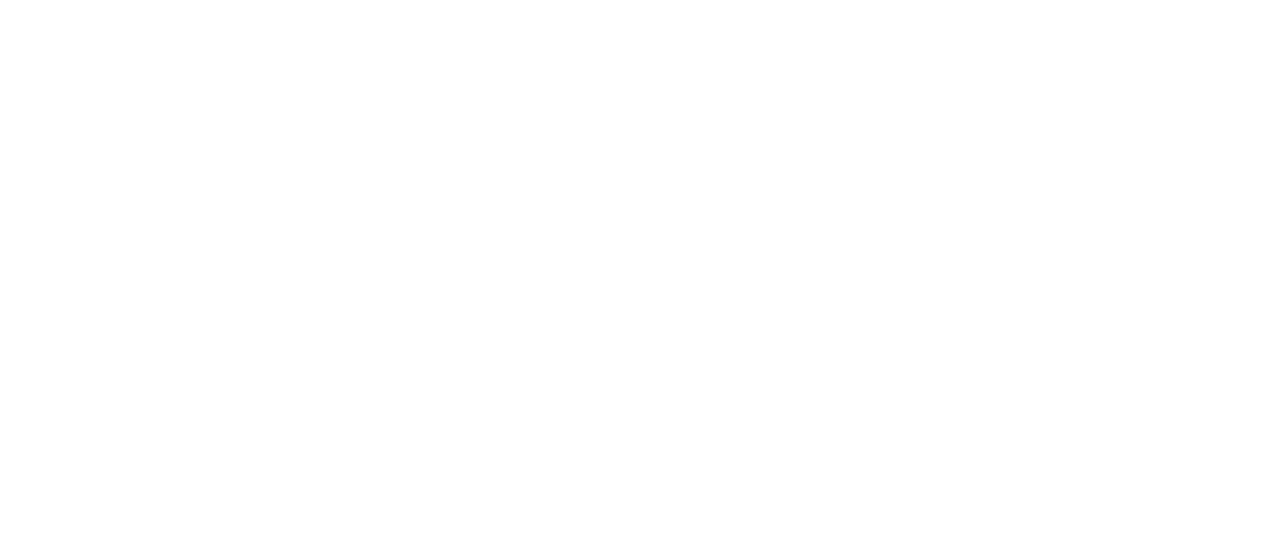 scroll, scrollTop: 0, scrollLeft: 0, axis: both 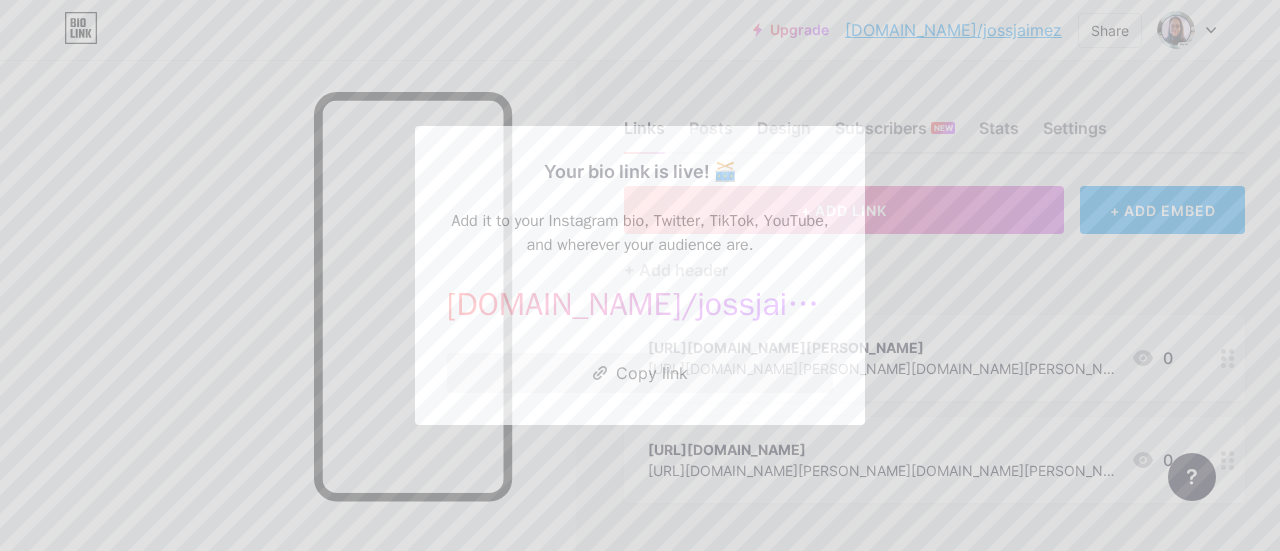 click at bounding box center [640, 275] 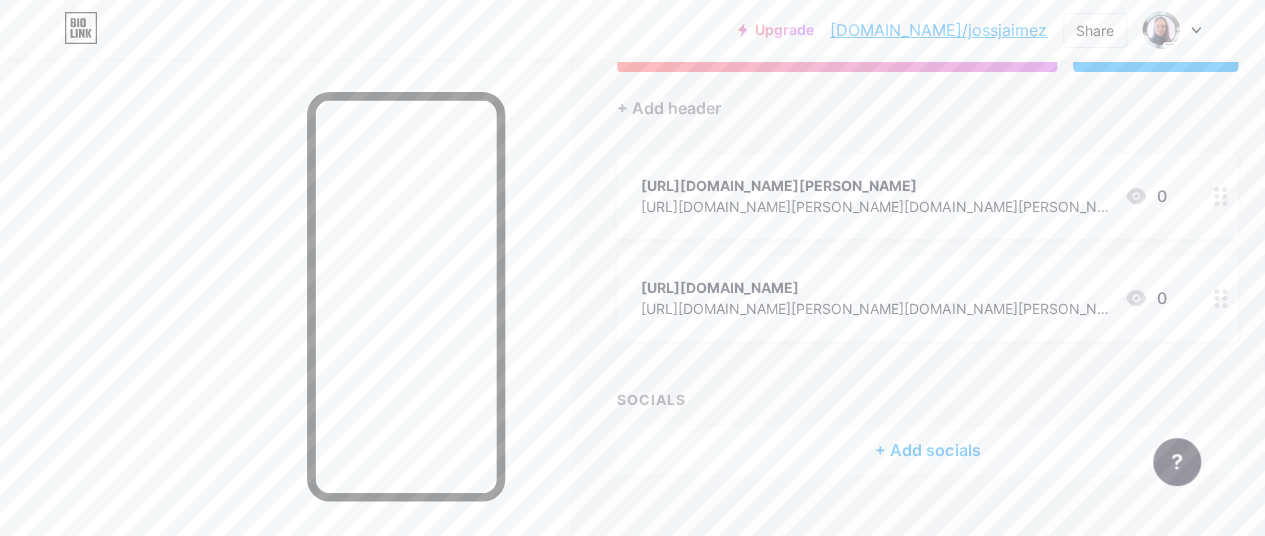 scroll, scrollTop: 183, scrollLeft: 0, axis: vertical 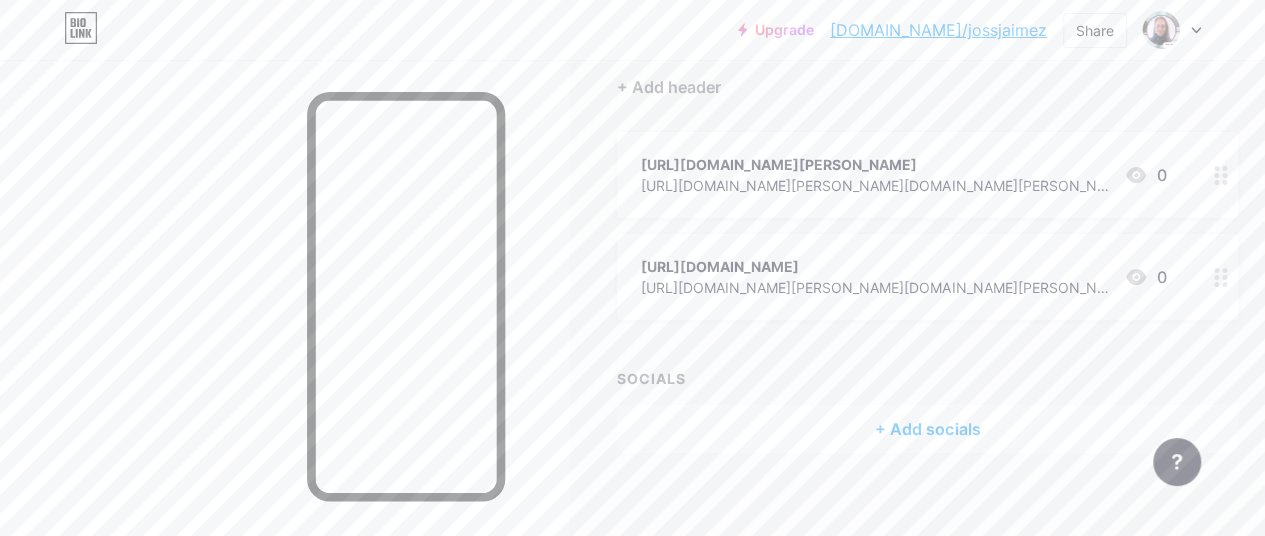 click on "+ Add socials" at bounding box center (927, 429) 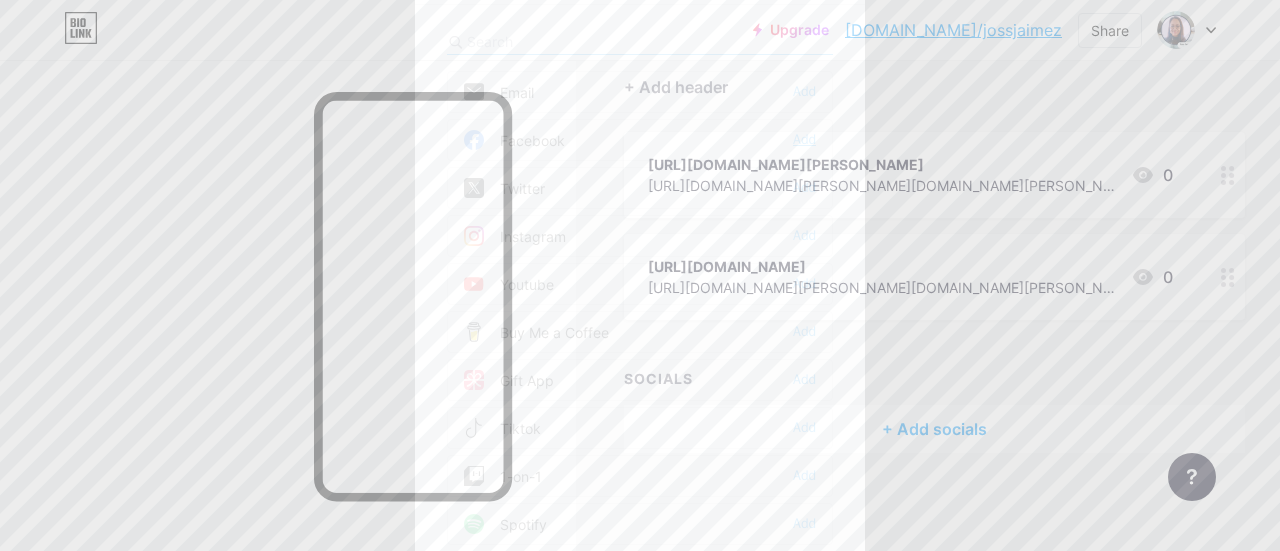 click on "Add" at bounding box center [804, 140] 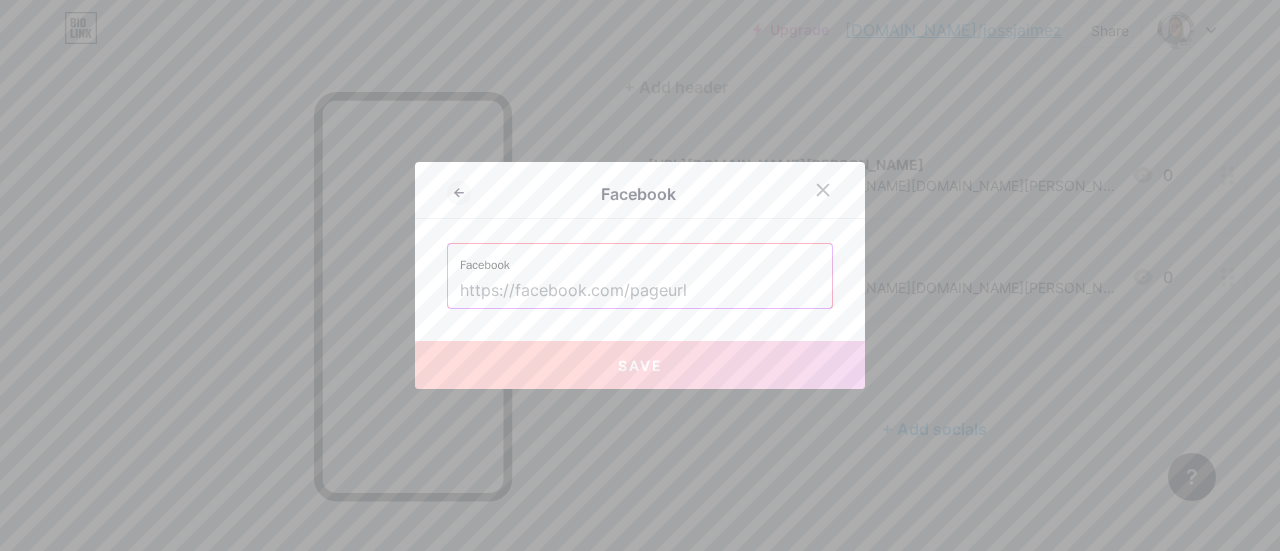 click at bounding box center [640, 291] 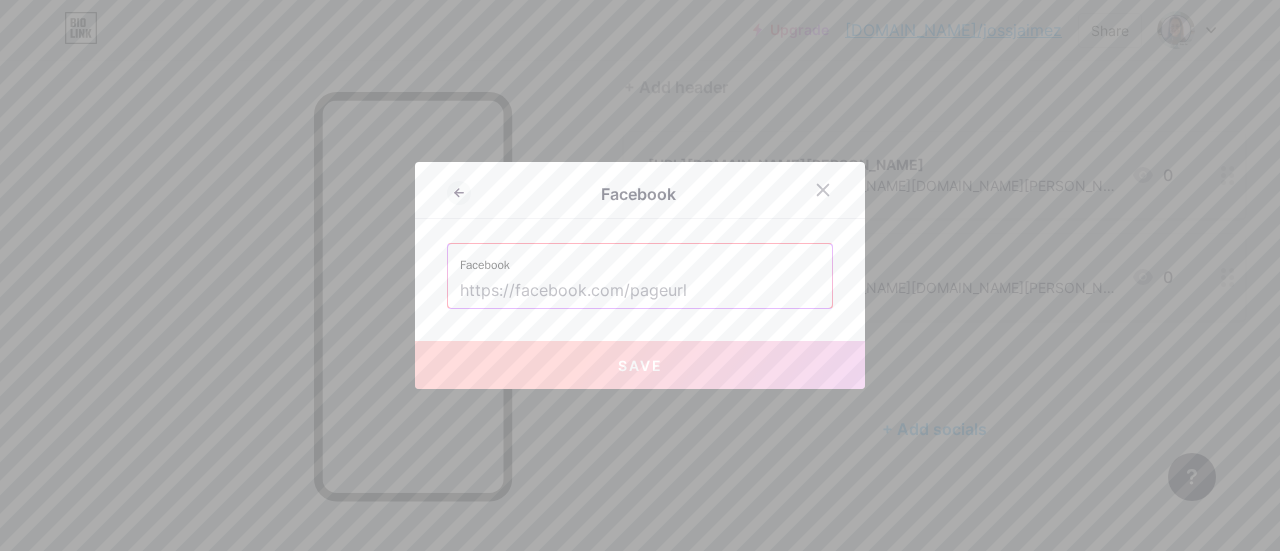 paste on "[URL][DOMAIN_NAME]" 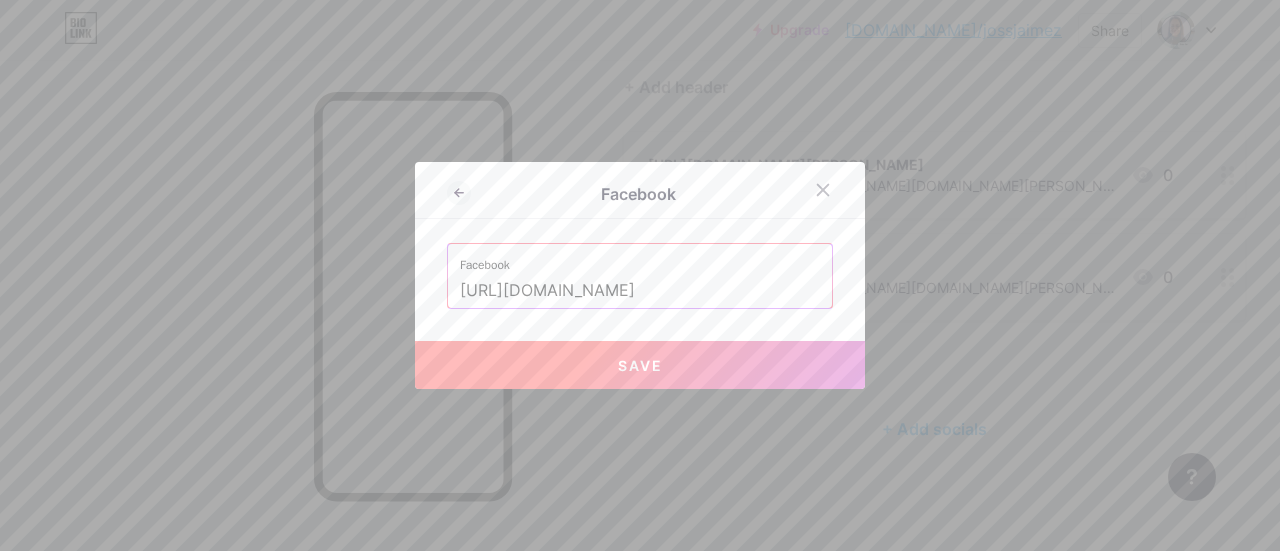 type on "[URL][DOMAIN_NAME]" 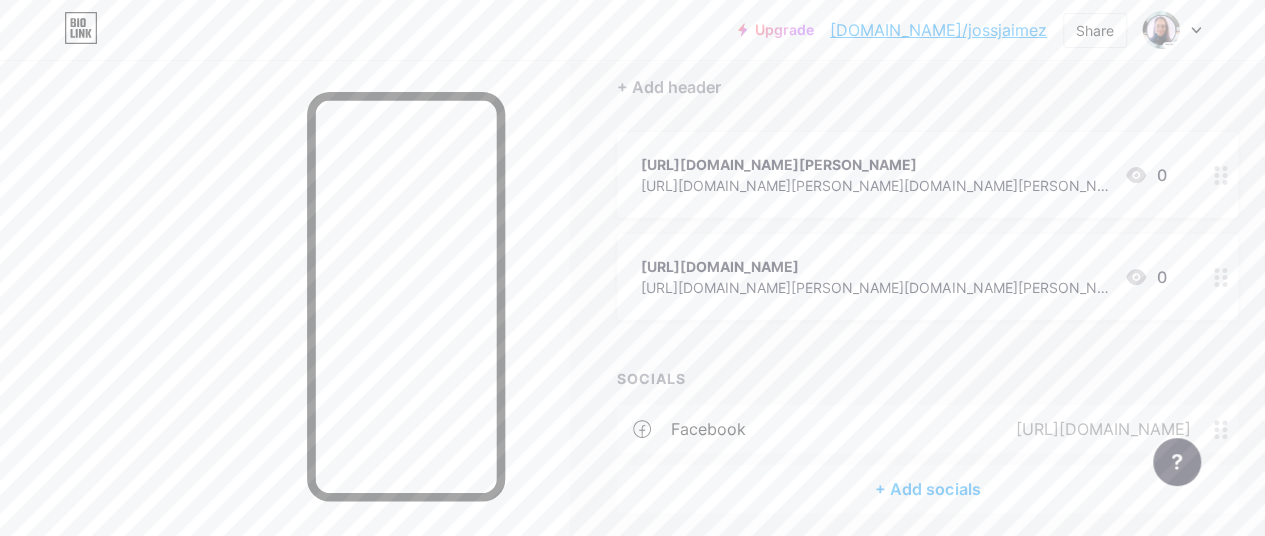 click 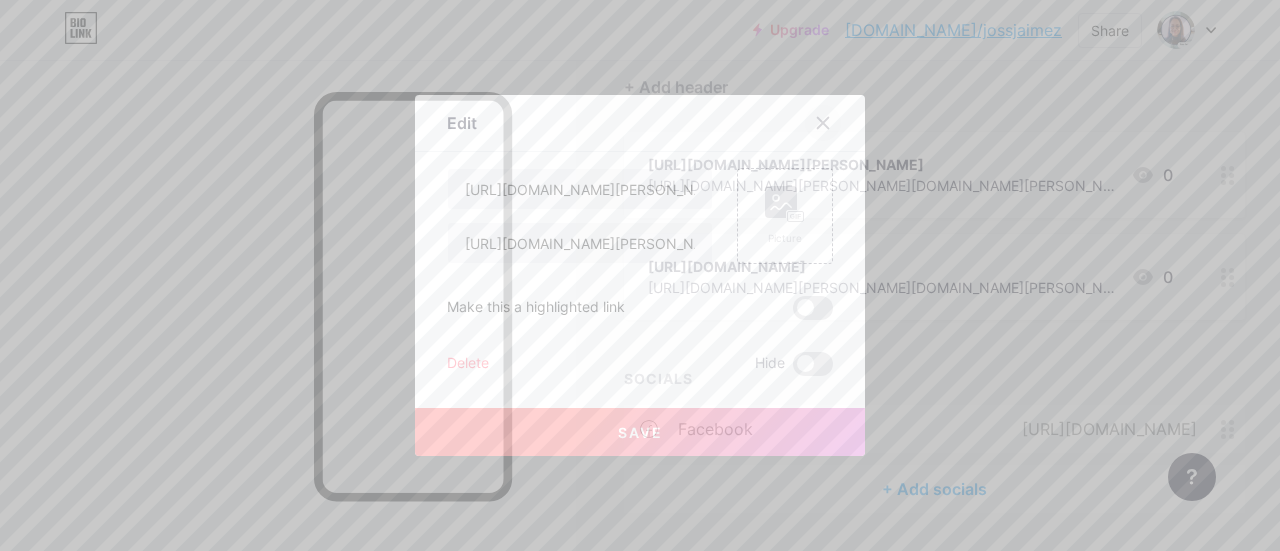 click 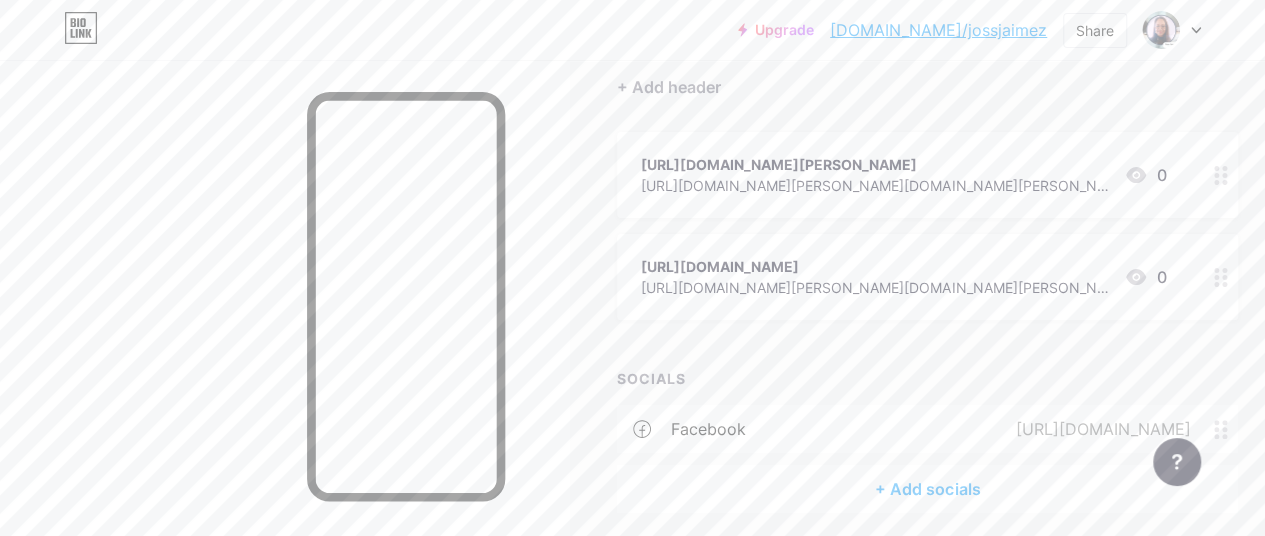 click at bounding box center (1221, 175) 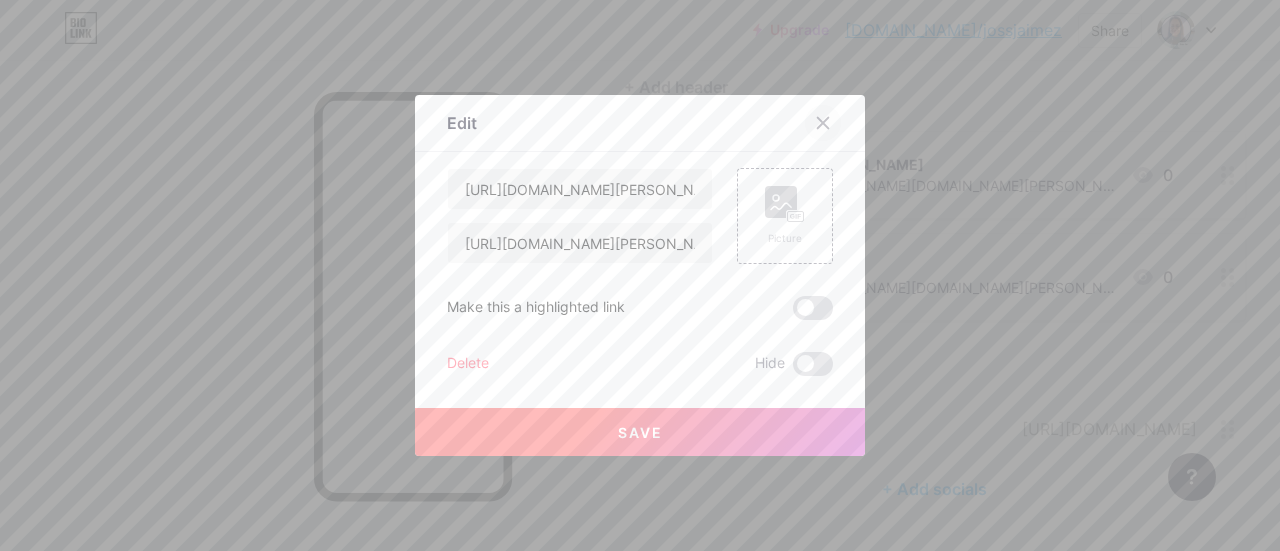 click 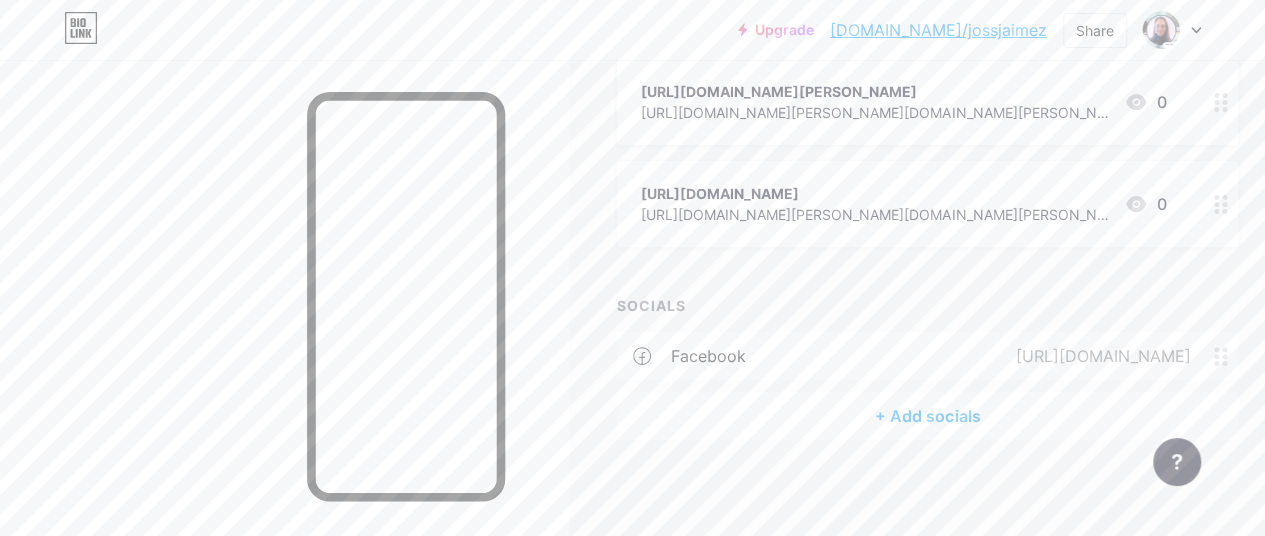 scroll, scrollTop: 259, scrollLeft: 0, axis: vertical 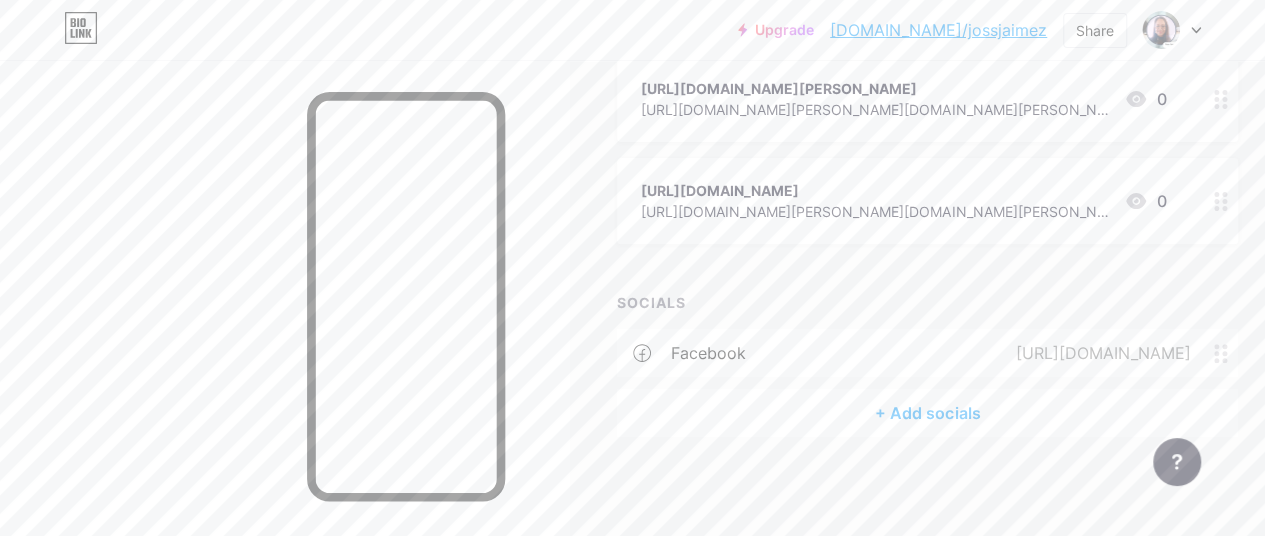 drag, startPoint x: 1092, startPoint y: 91, endPoint x: 1222, endPoint y: 106, distance: 130.86252 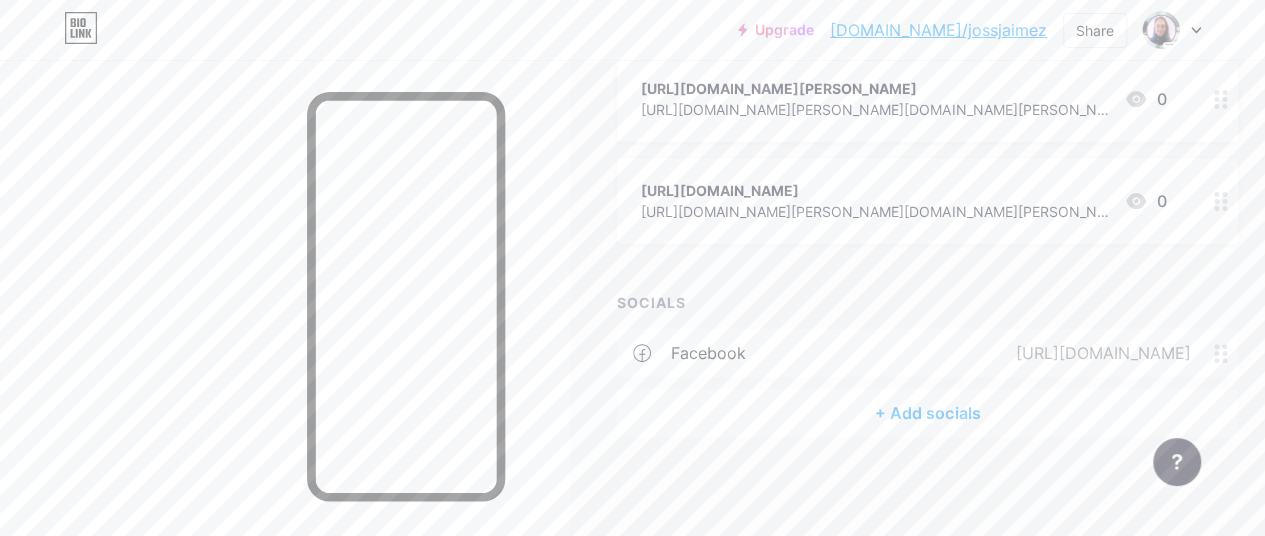 click 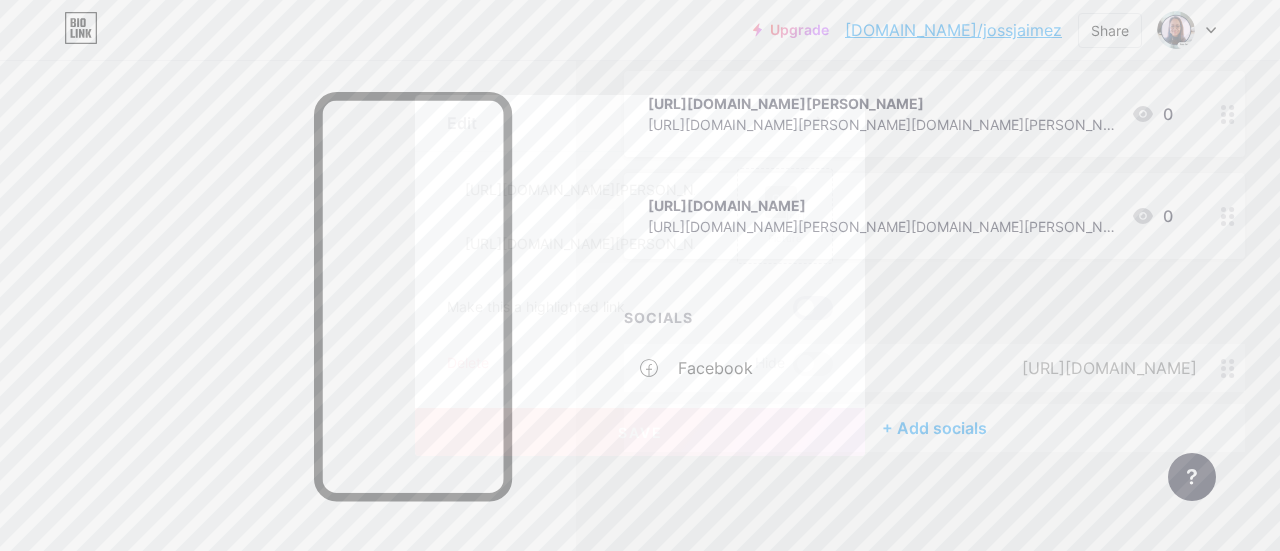 click at bounding box center [813, 308] 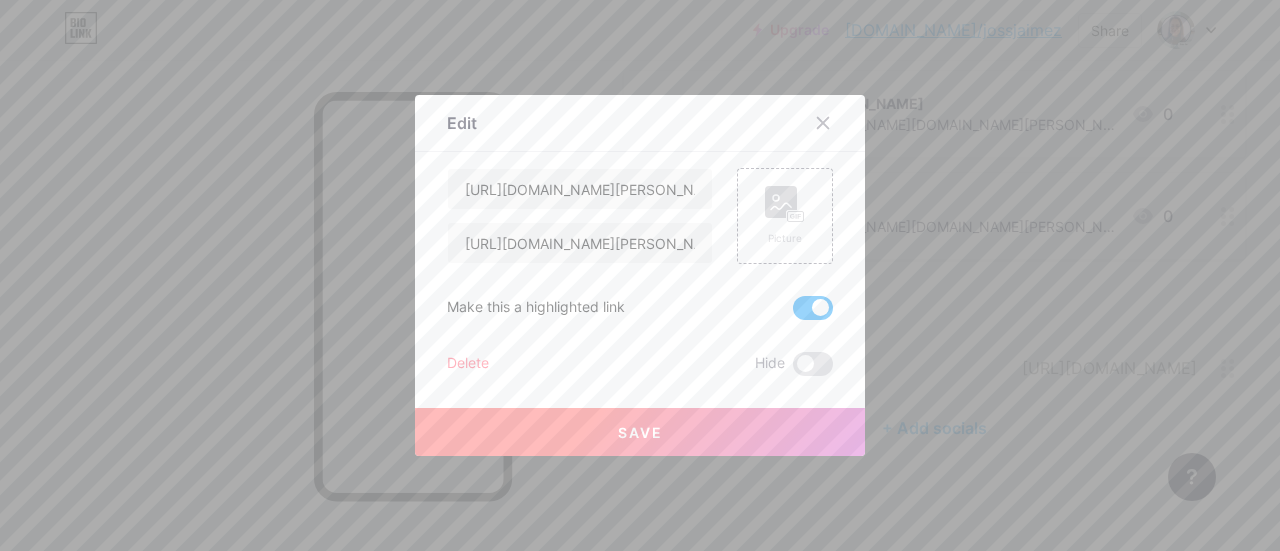 click at bounding box center [813, 308] 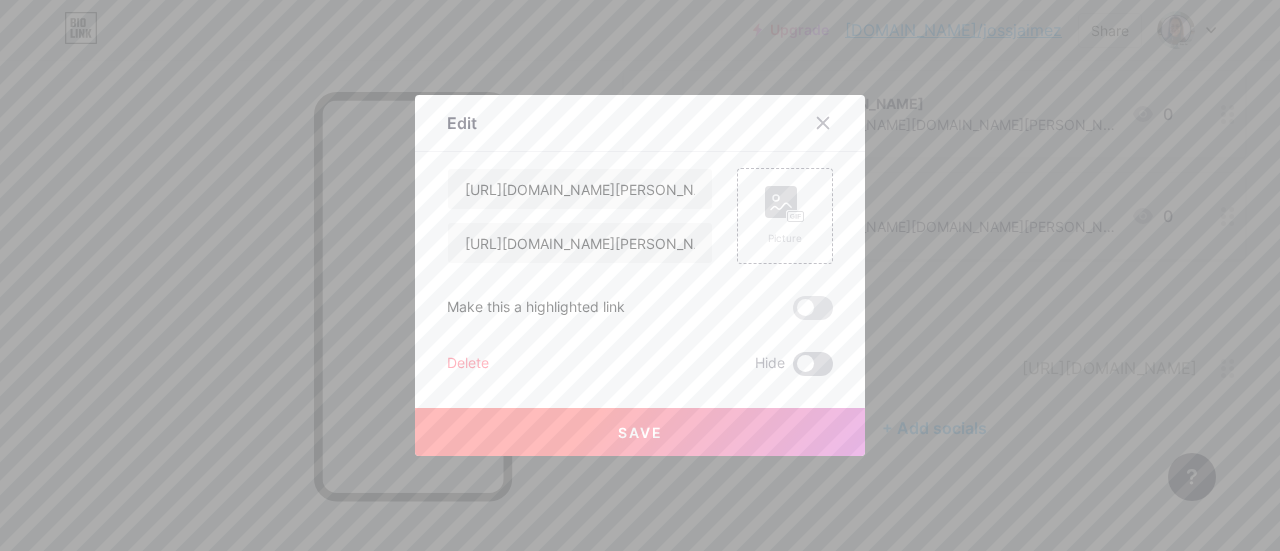 click at bounding box center (813, 364) 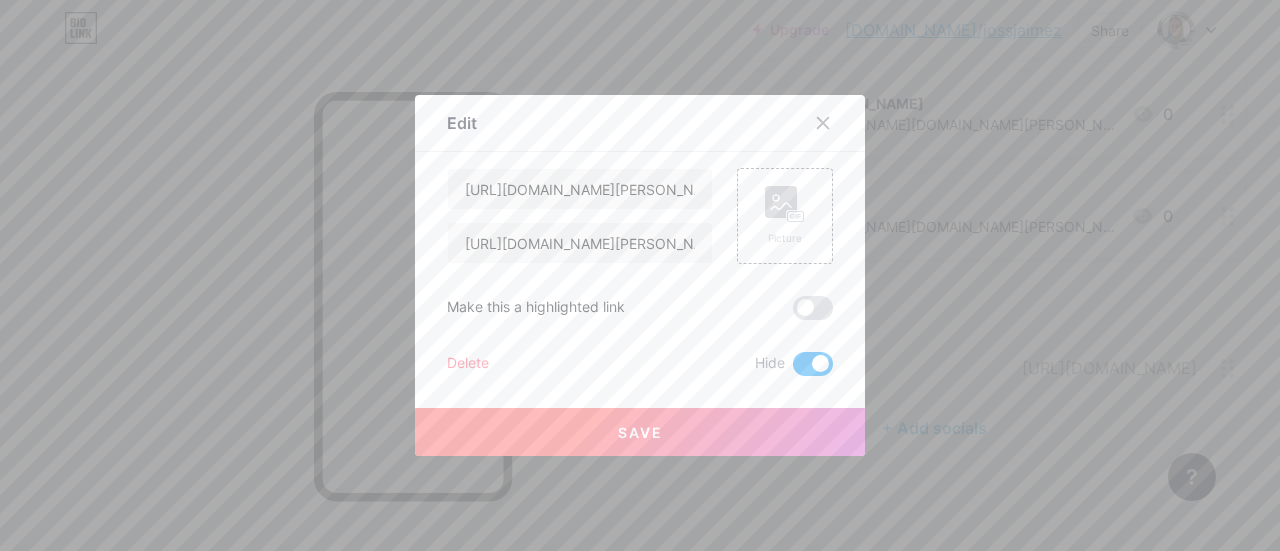 click at bounding box center (813, 364) 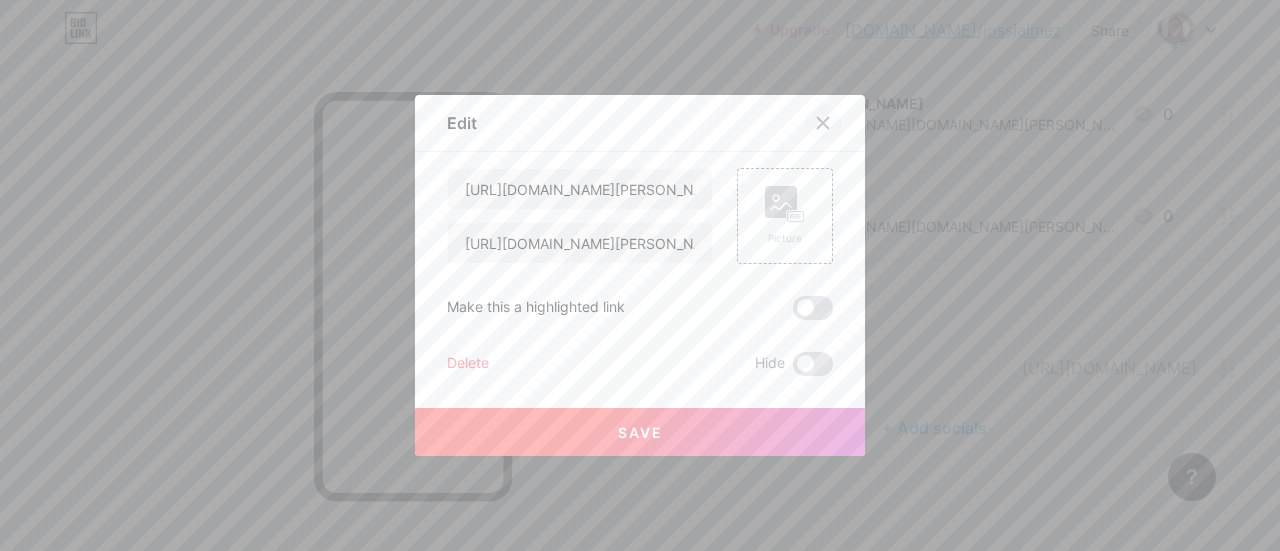 click 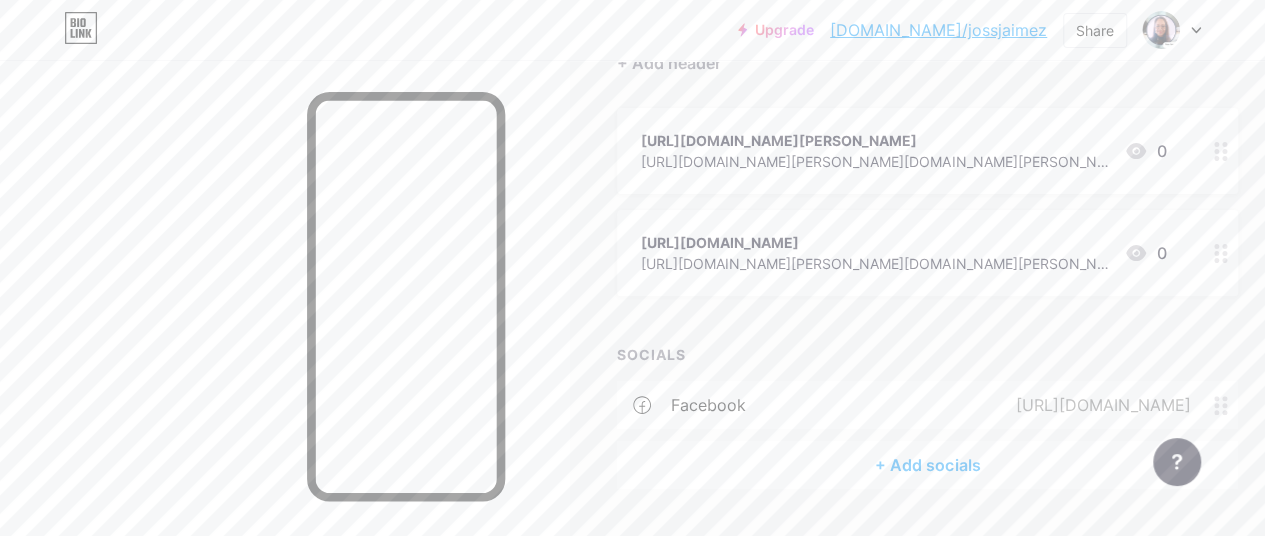 scroll, scrollTop: 259, scrollLeft: 0, axis: vertical 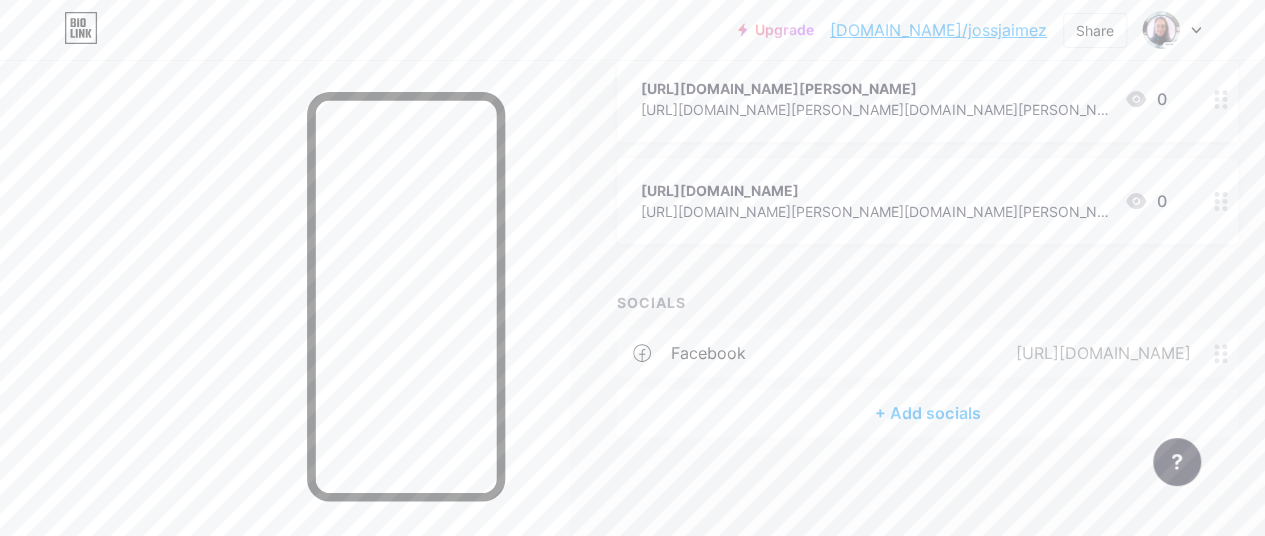 click on "+ Add socials" at bounding box center (927, 413) 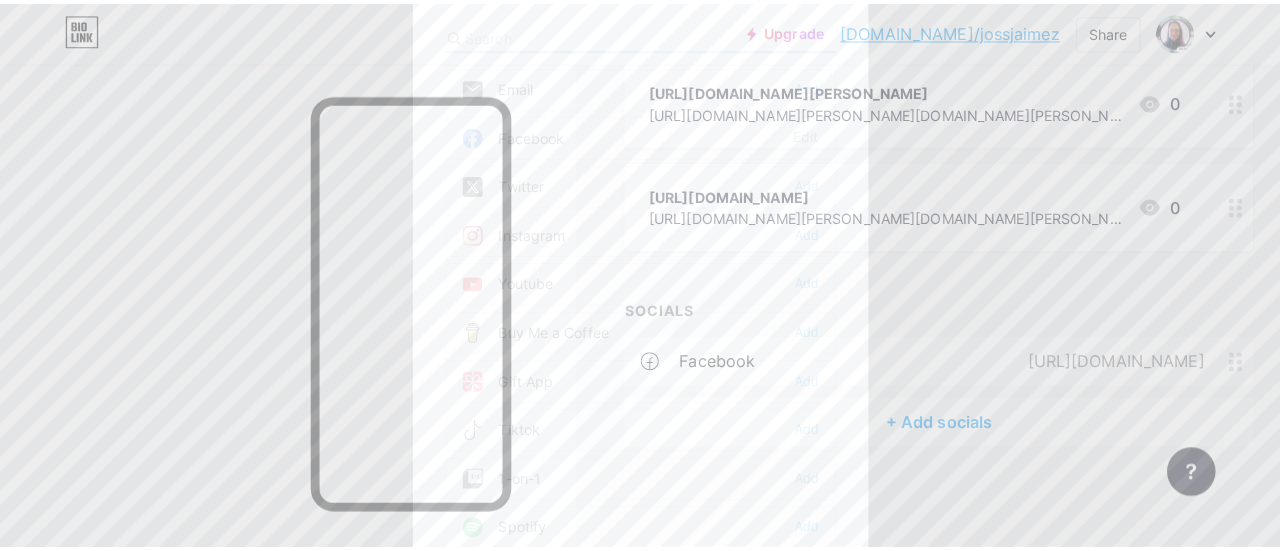 scroll, scrollTop: 244, scrollLeft: 0, axis: vertical 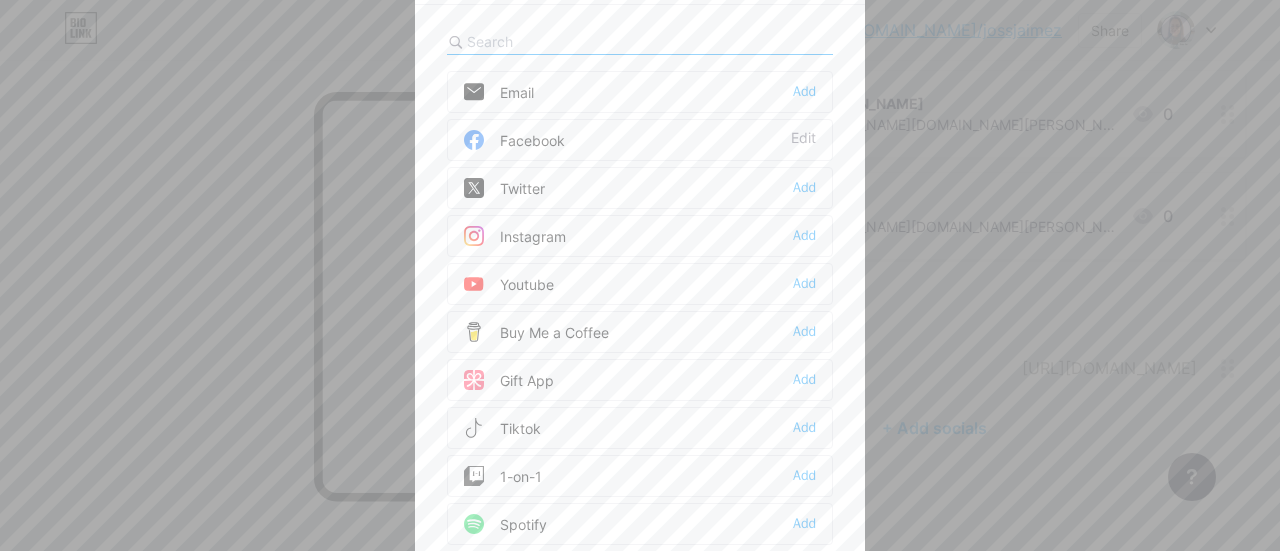 click on "Instagram" at bounding box center (515, 236) 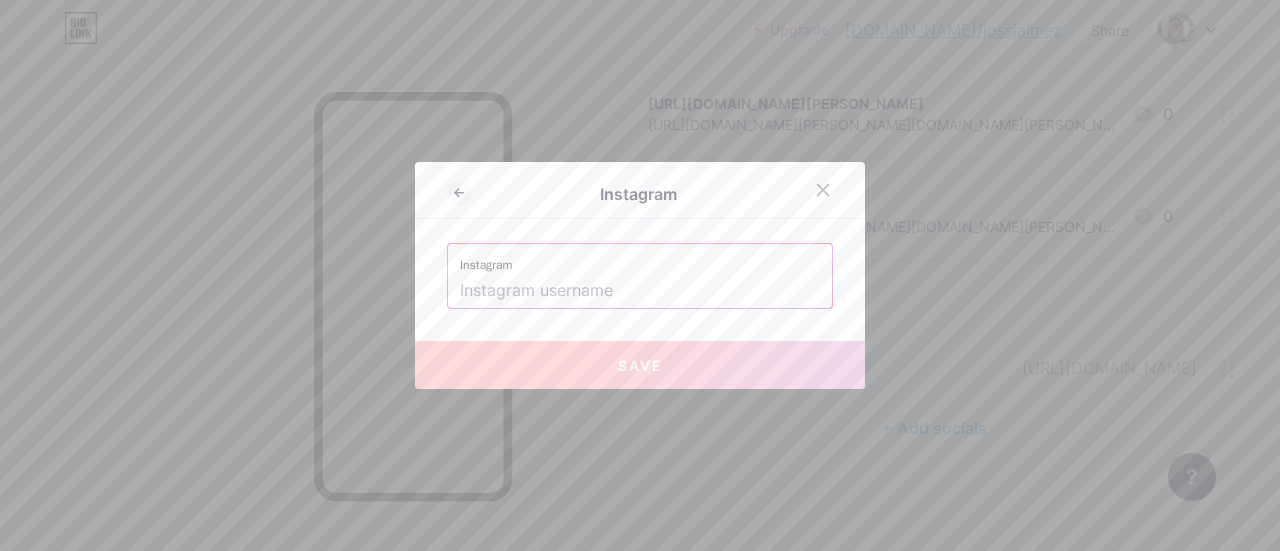 click at bounding box center [640, 275] 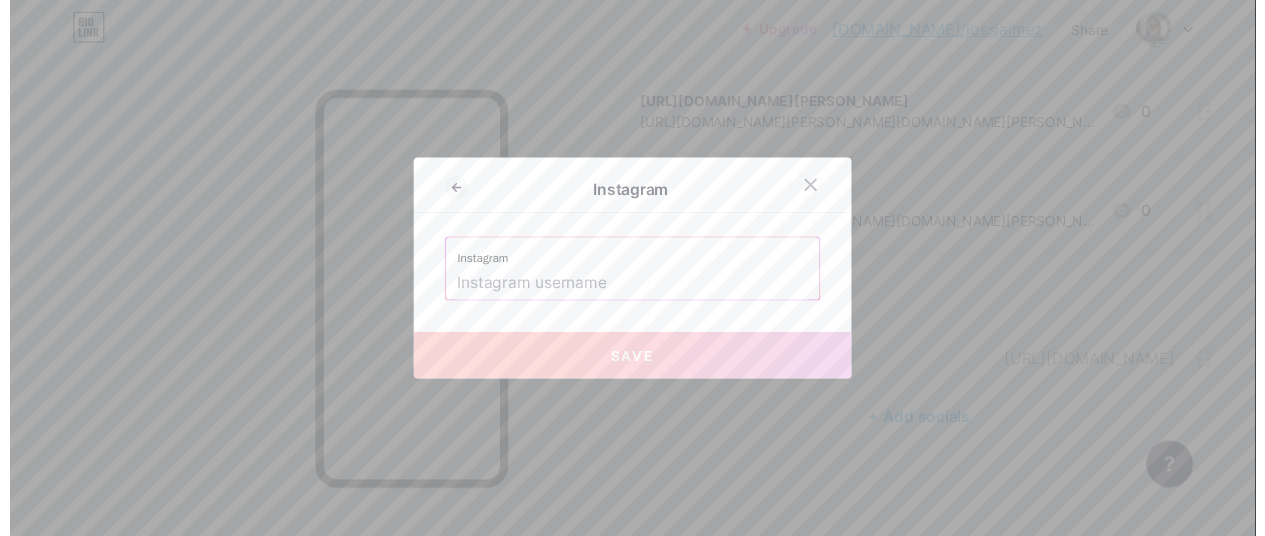 scroll, scrollTop: 259, scrollLeft: 0, axis: vertical 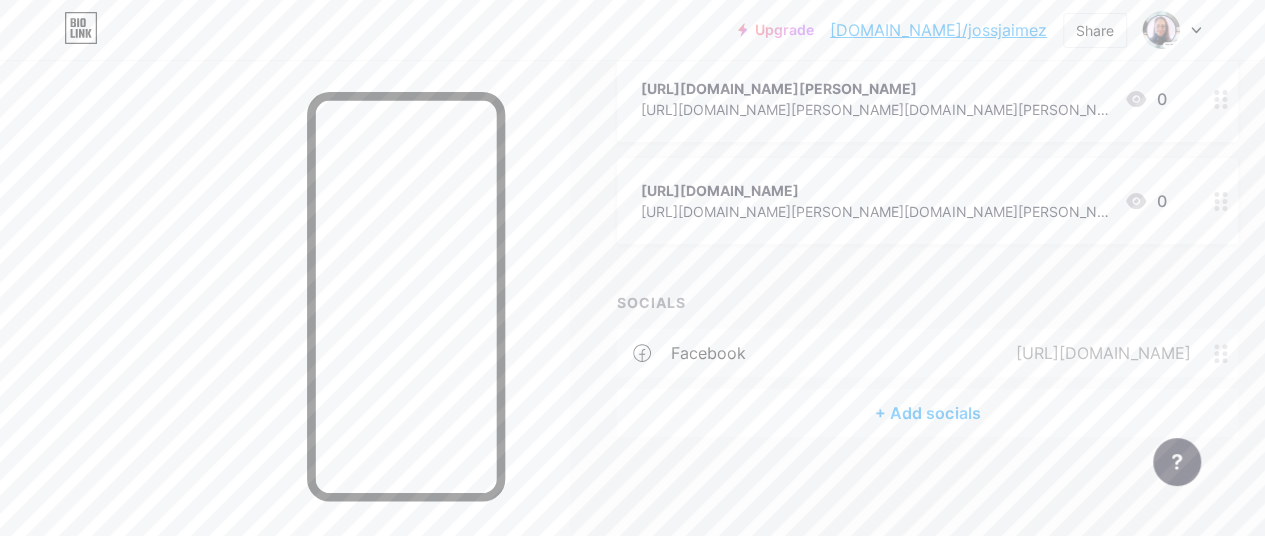 click on "+ Add socials" at bounding box center [927, 413] 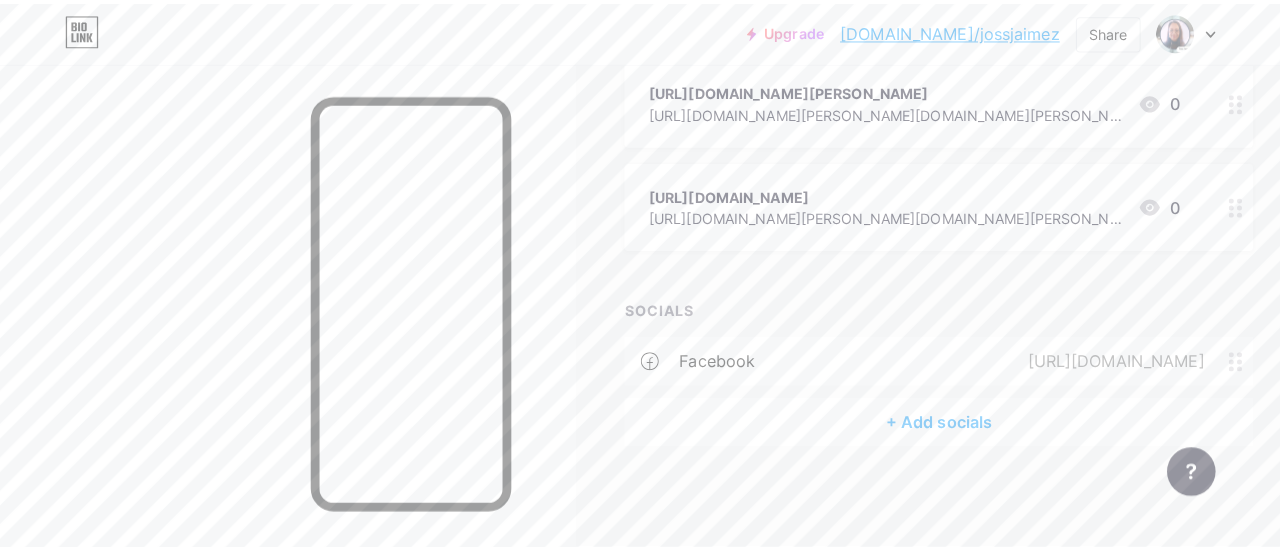 scroll, scrollTop: 244, scrollLeft: 0, axis: vertical 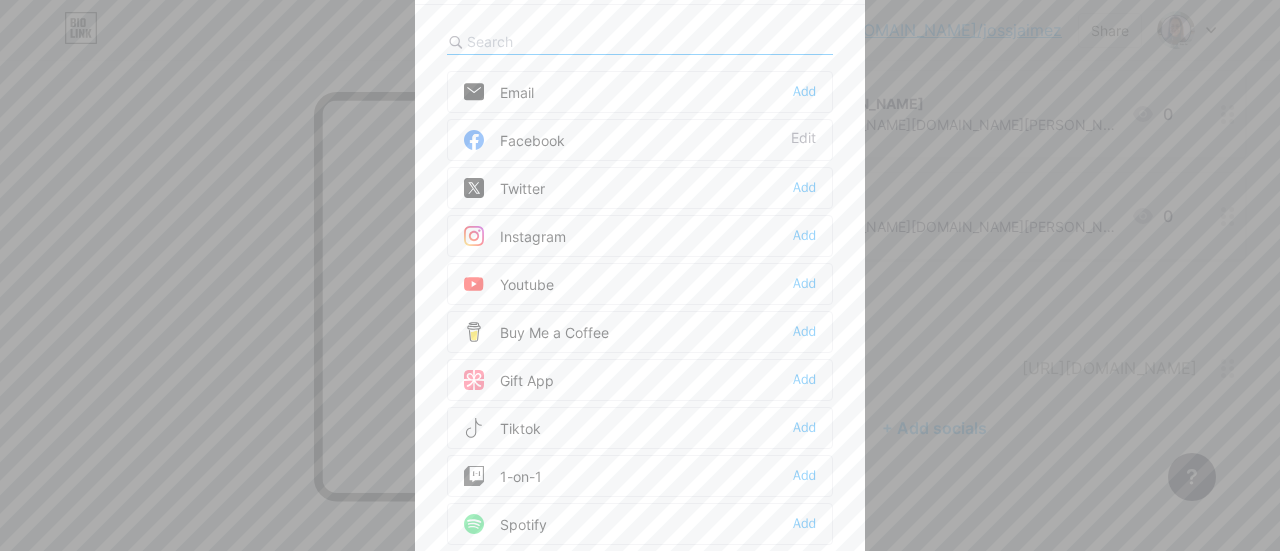 click on "Instagram" at bounding box center (515, 236) 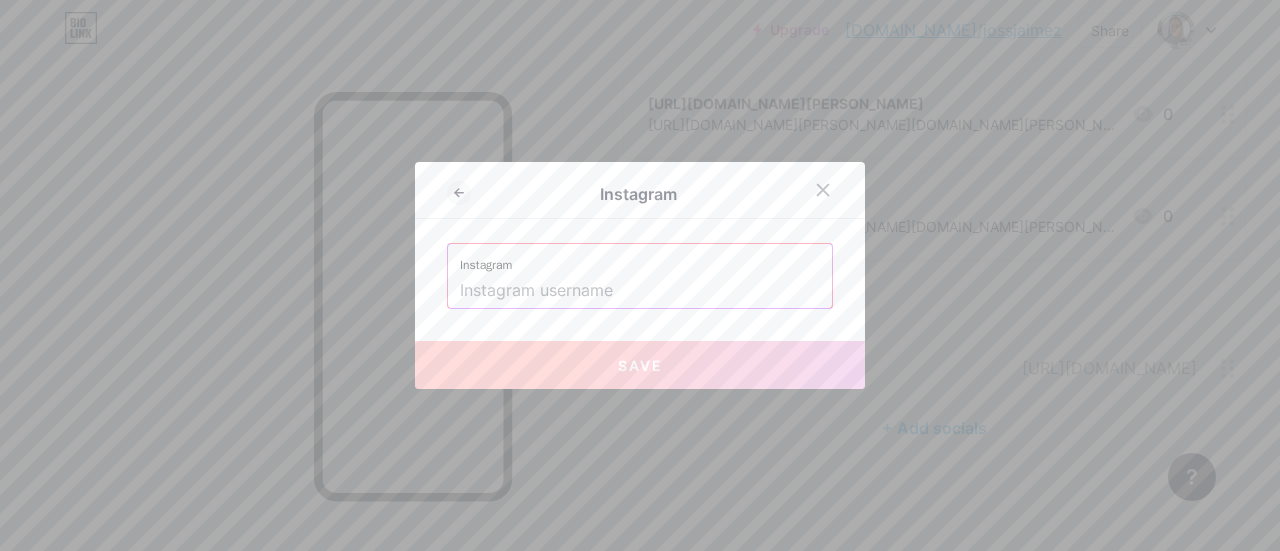 click at bounding box center (640, 291) 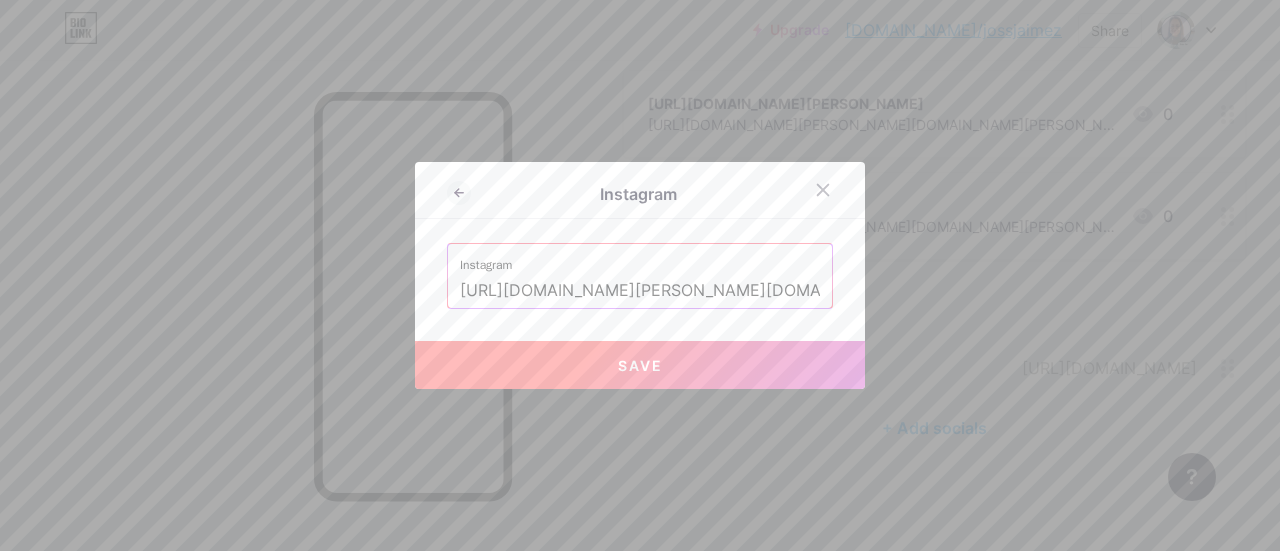 click on "Save" at bounding box center (640, 365) 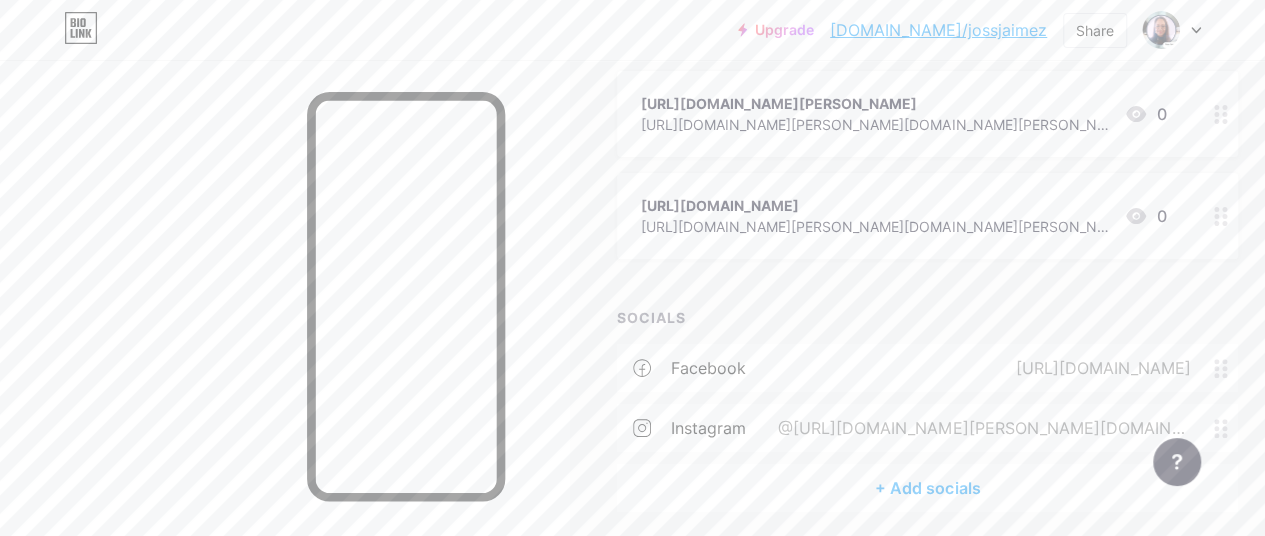 click on "@https://www.instagram.com/joss.jaimez" at bounding box center [980, 428] 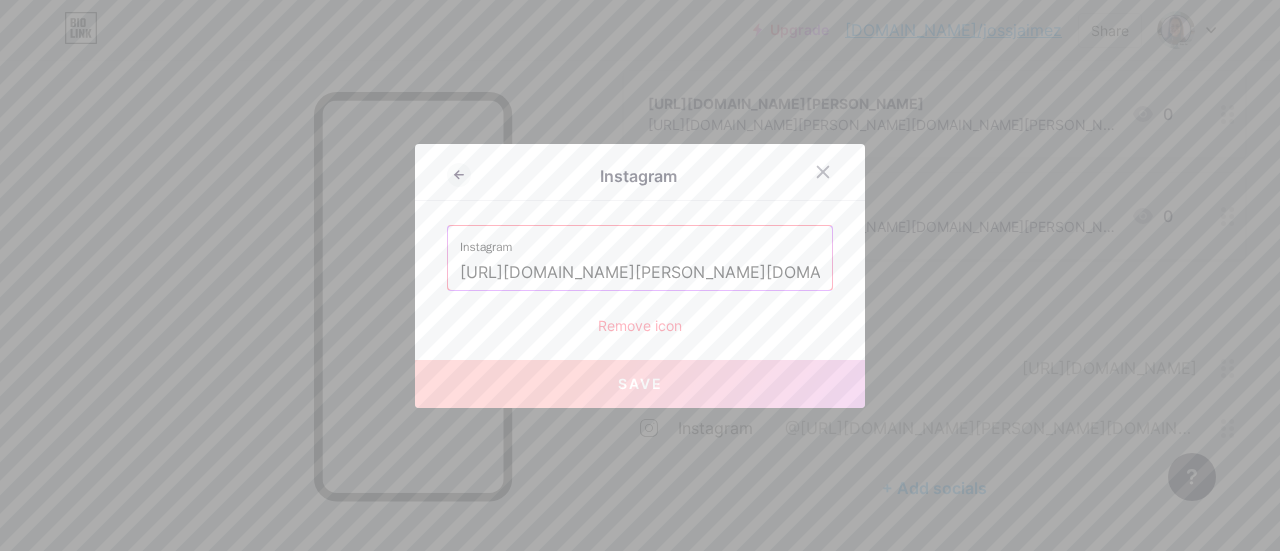 drag, startPoint x: 662, startPoint y: 272, endPoint x: 0, endPoint y: 397, distance: 673.698 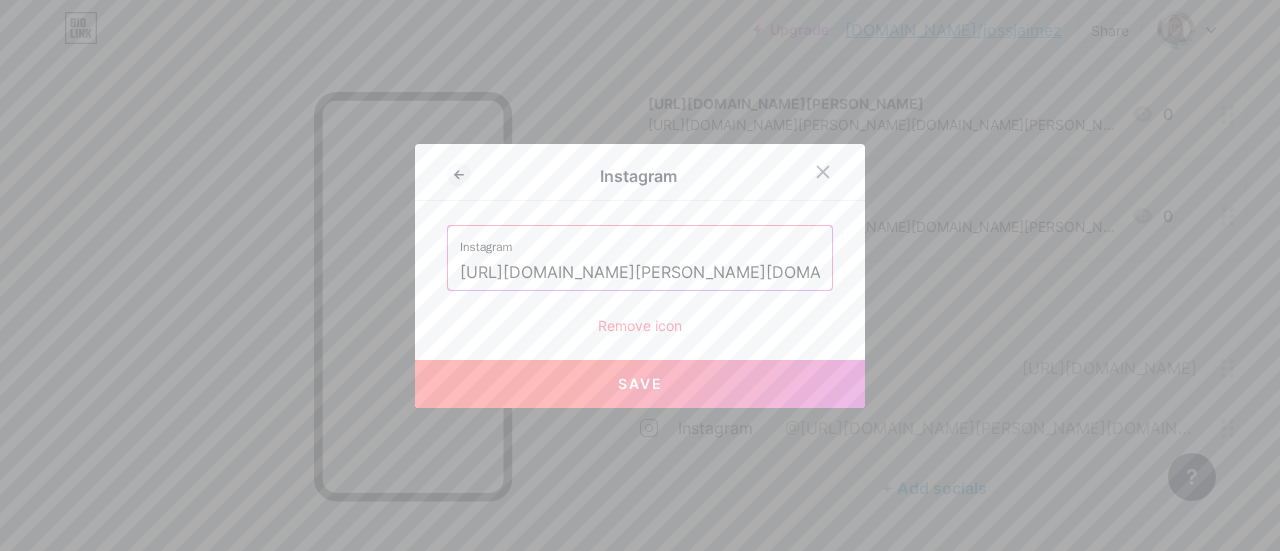 click on "Save" at bounding box center (640, 383) 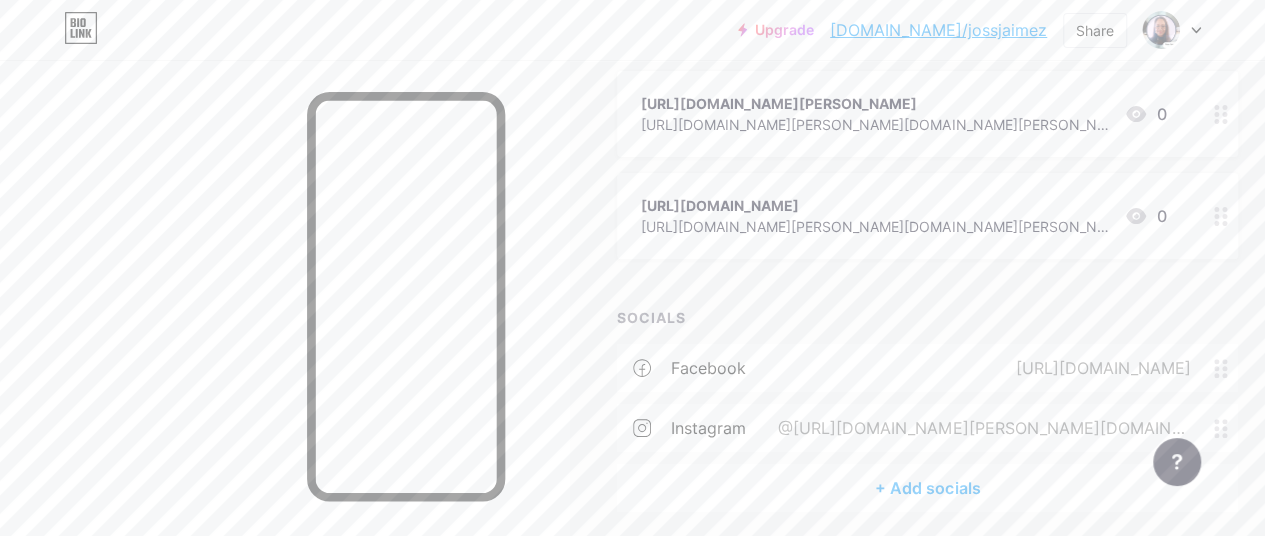 click on "+ Add socials" at bounding box center (927, 488) 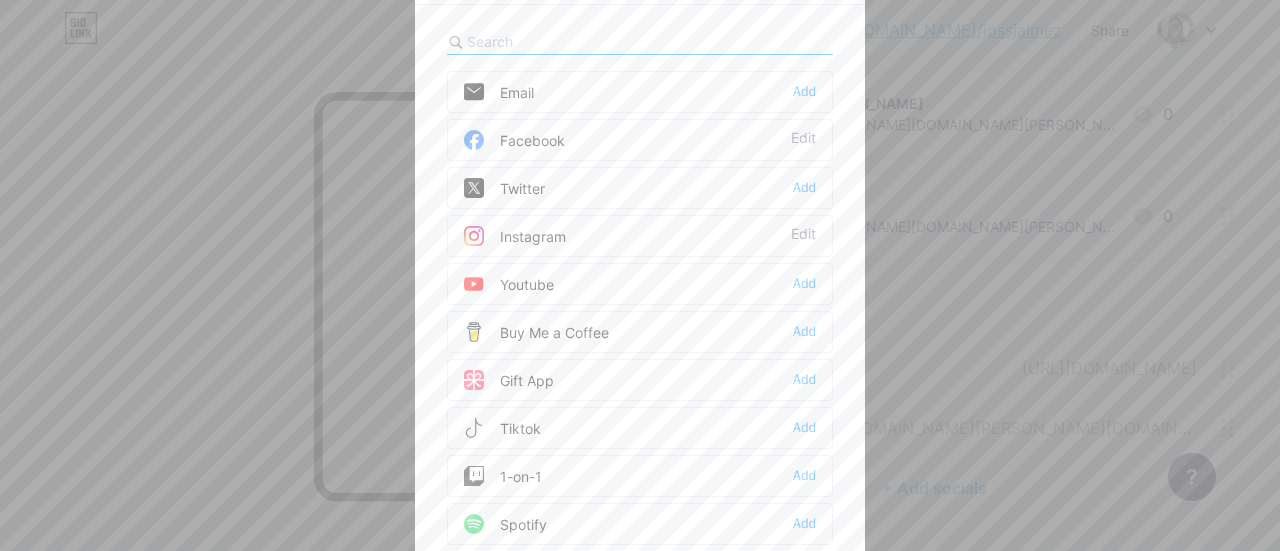 click on "Tiktok
Add" at bounding box center [640, 428] 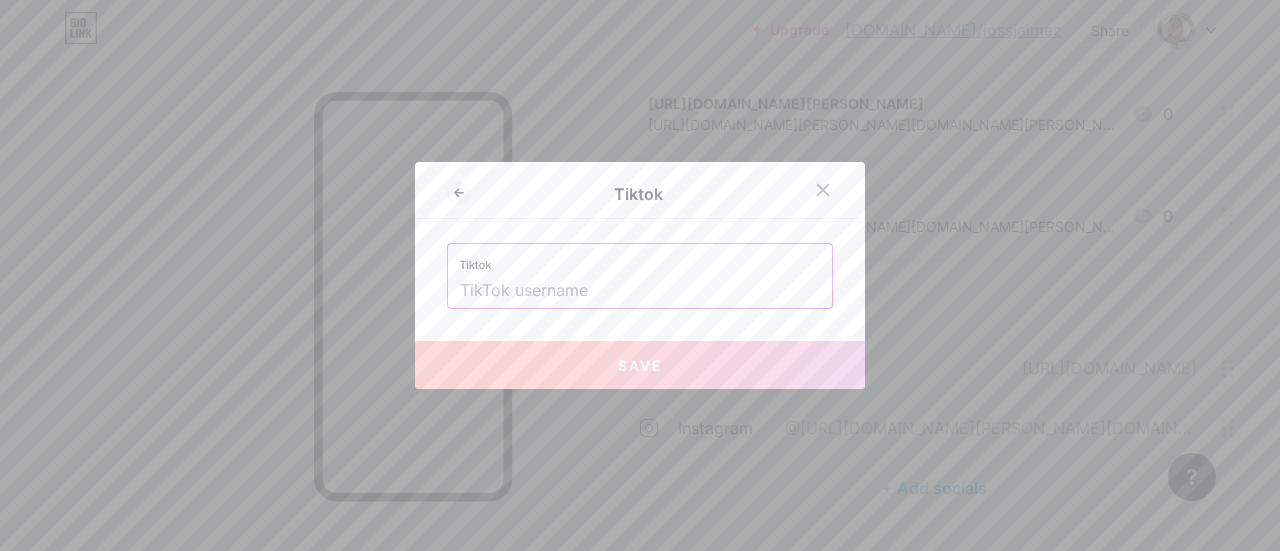 click at bounding box center [640, 291] 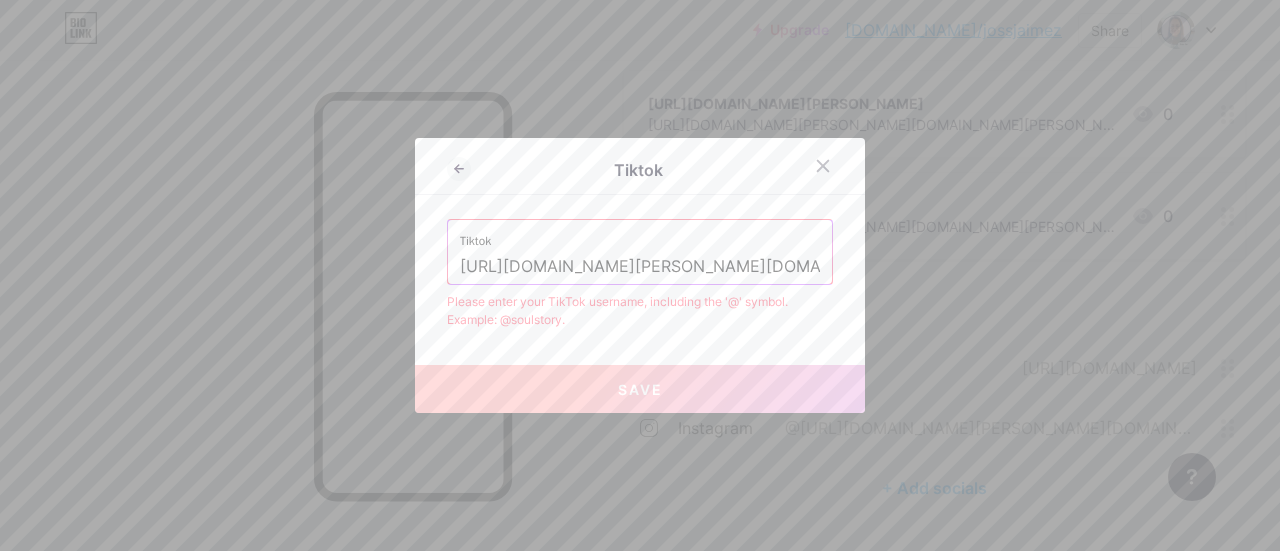 scroll, scrollTop: 0, scrollLeft: 131, axis: horizontal 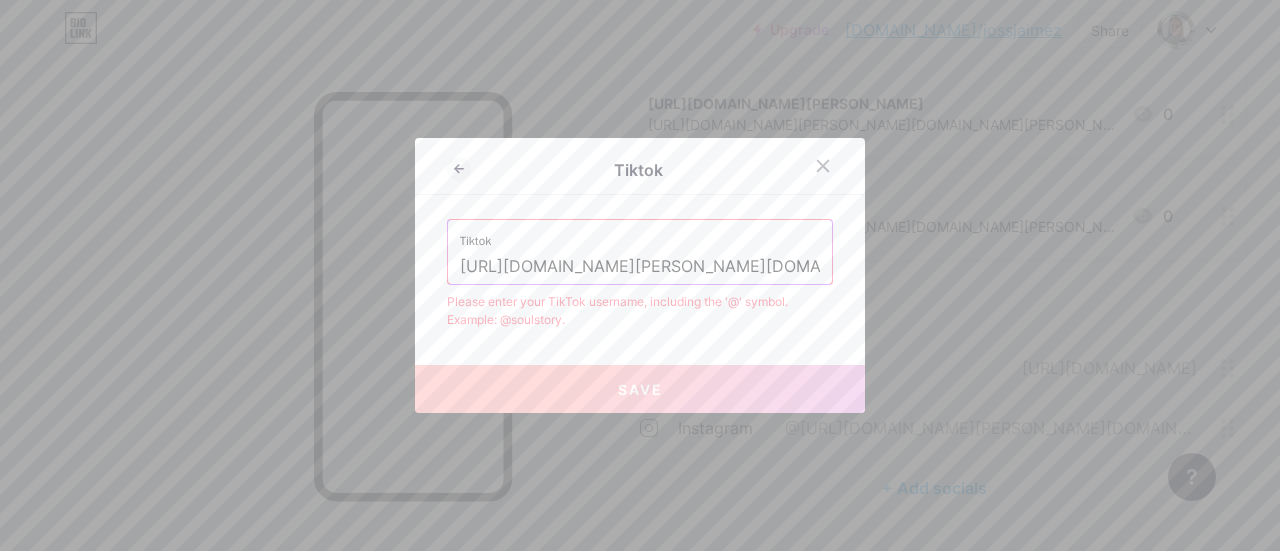 drag, startPoint x: 500, startPoint y: 262, endPoint x: 68, endPoint y: 322, distance: 436.14676 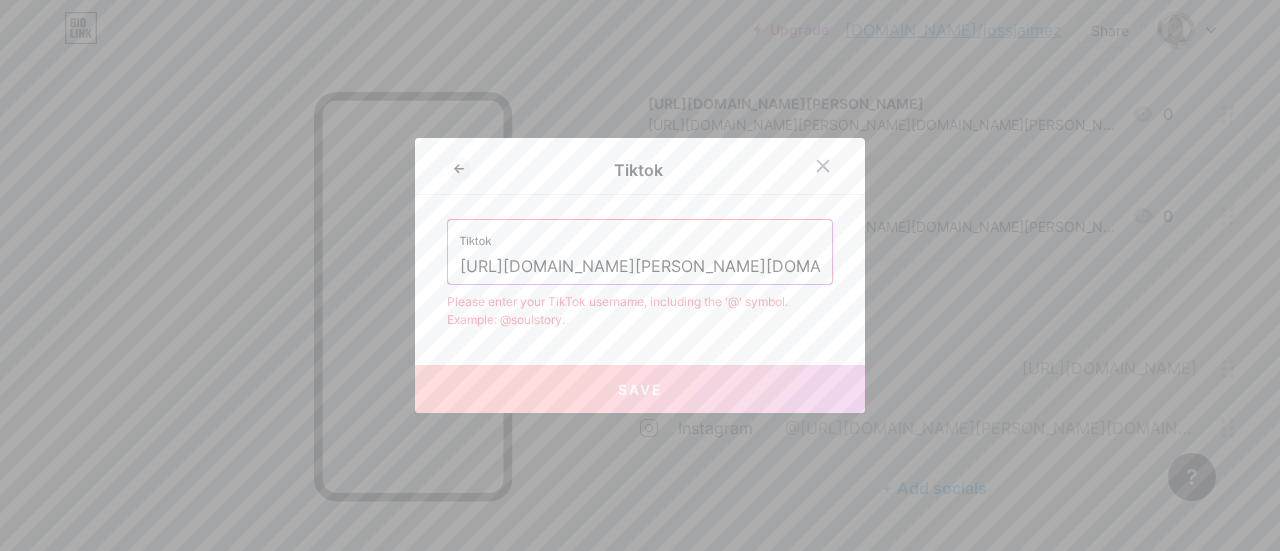 click on "Tiktok       Tiktok   https://www.tiktok.com/@joss.jaimez?_t=ZS-8x9FHcN5pSs&_r=1   Please enter your TikTok username, including the '@' symbol. Example: @soulstory.       Save" at bounding box center (640, 275) 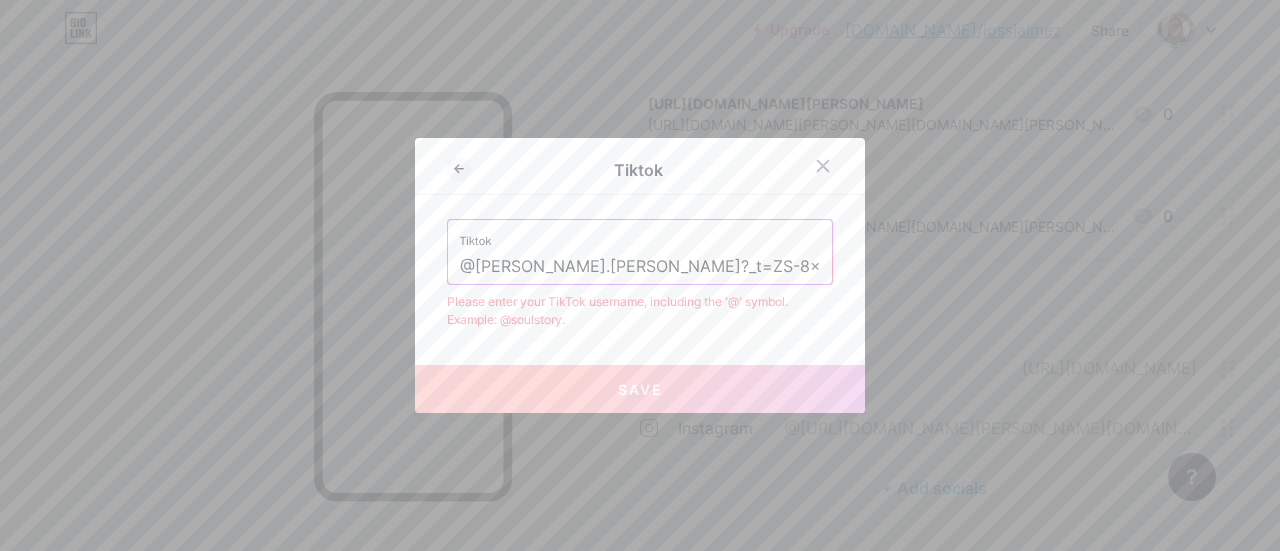 drag, startPoint x: 548, startPoint y: 263, endPoint x: 1252, endPoint y: 231, distance: 704.72687 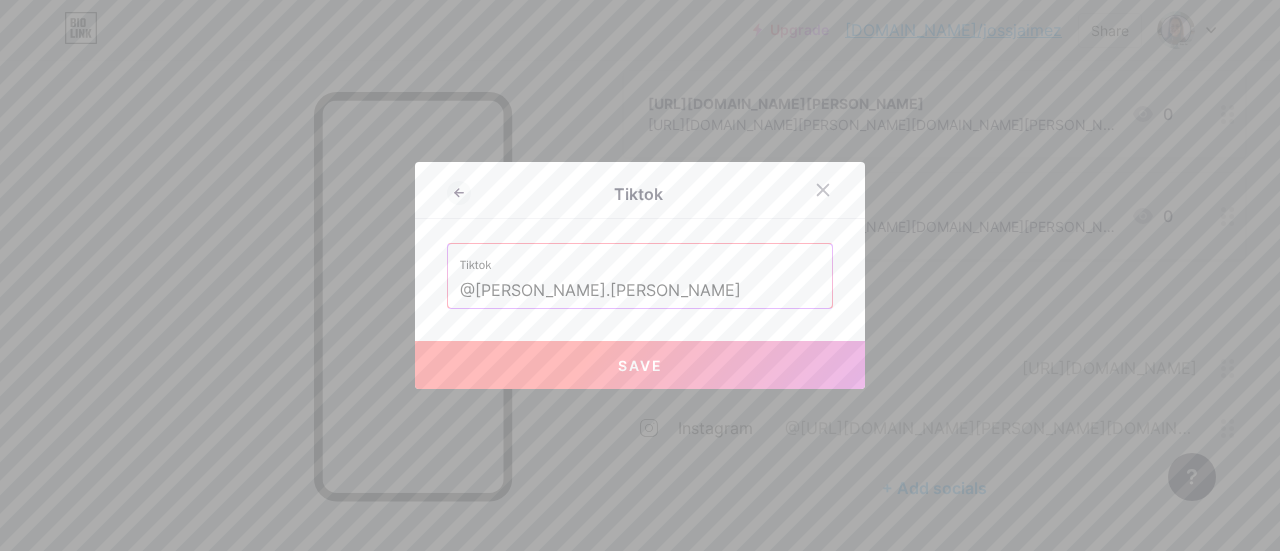 click on "Save" at bounding box center [640, 365] 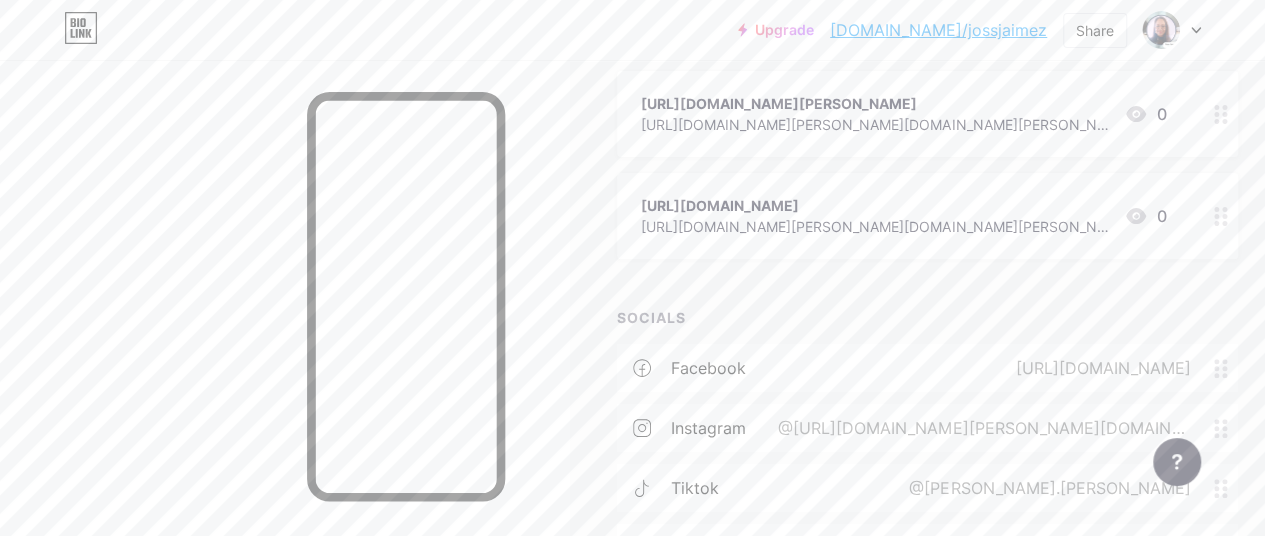 click on "@https://www.instagram.com/joss.jaimez" at bounding box center (980, 428) 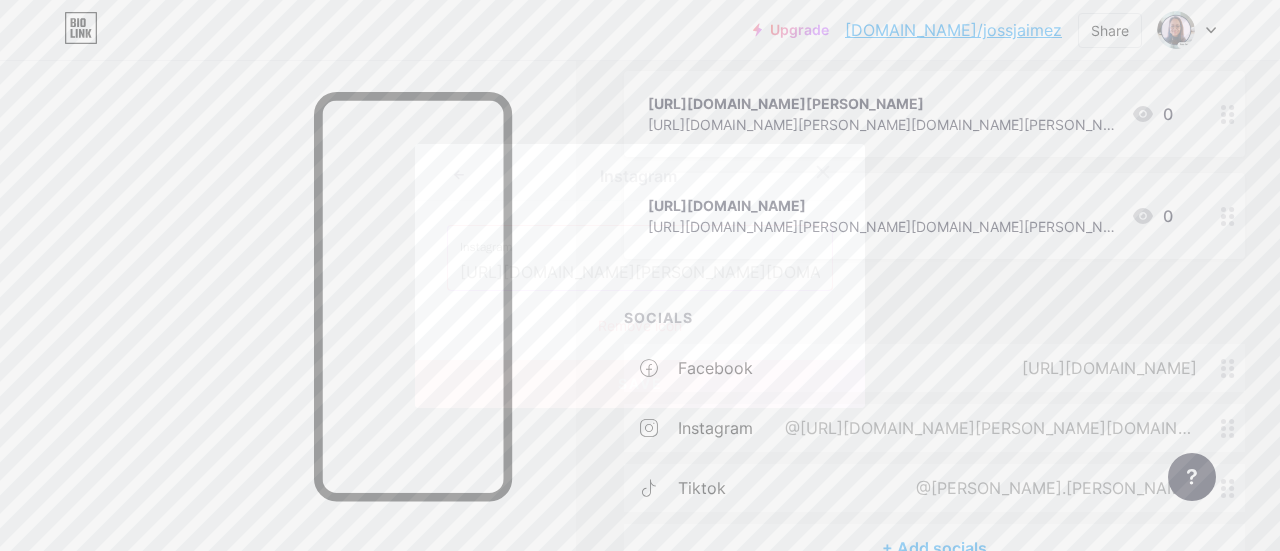click on "https://www.instagram.com/joss.jaimez" at bounding box center (640, 273) 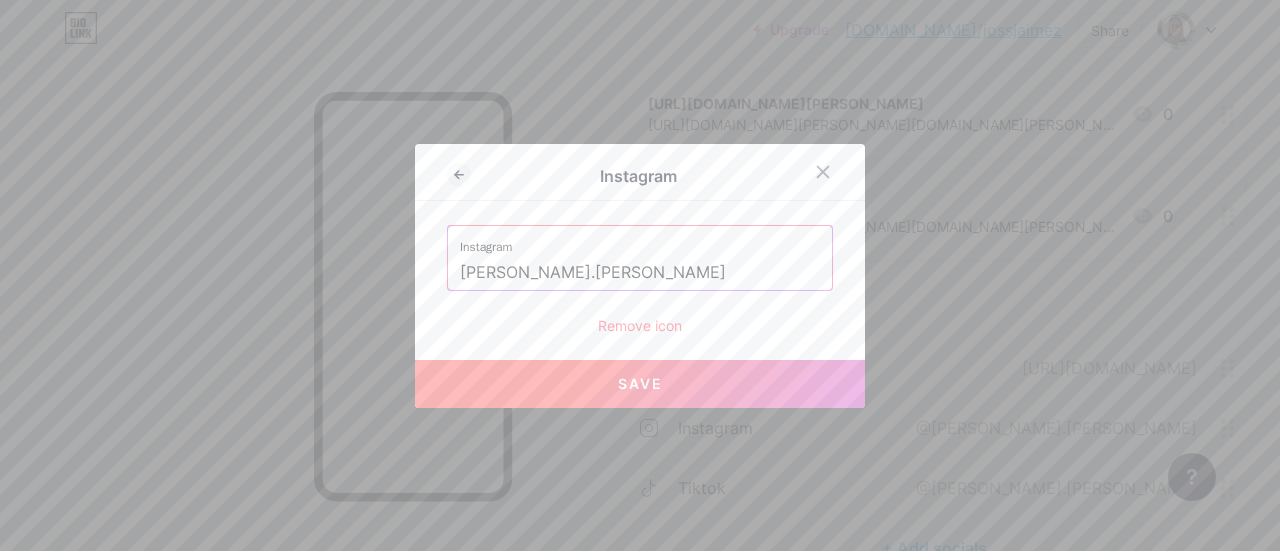 click on "Save" at bounding box center [640, 384] 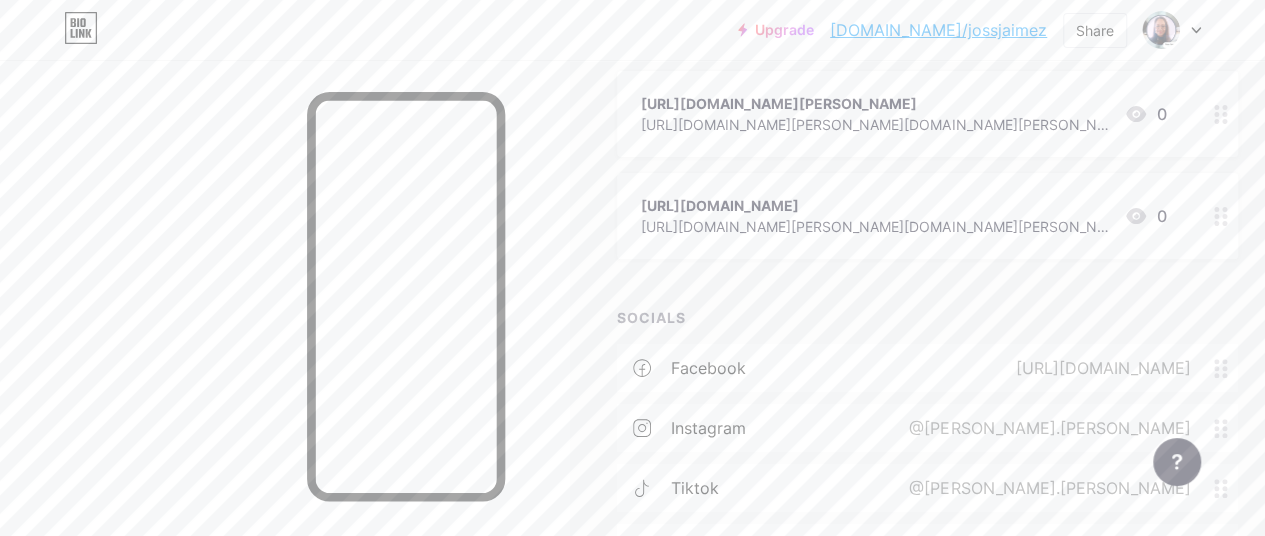 click on "@[PERSON_NAME].[PERSON_NAME]" at bounding box center (1045, 428) 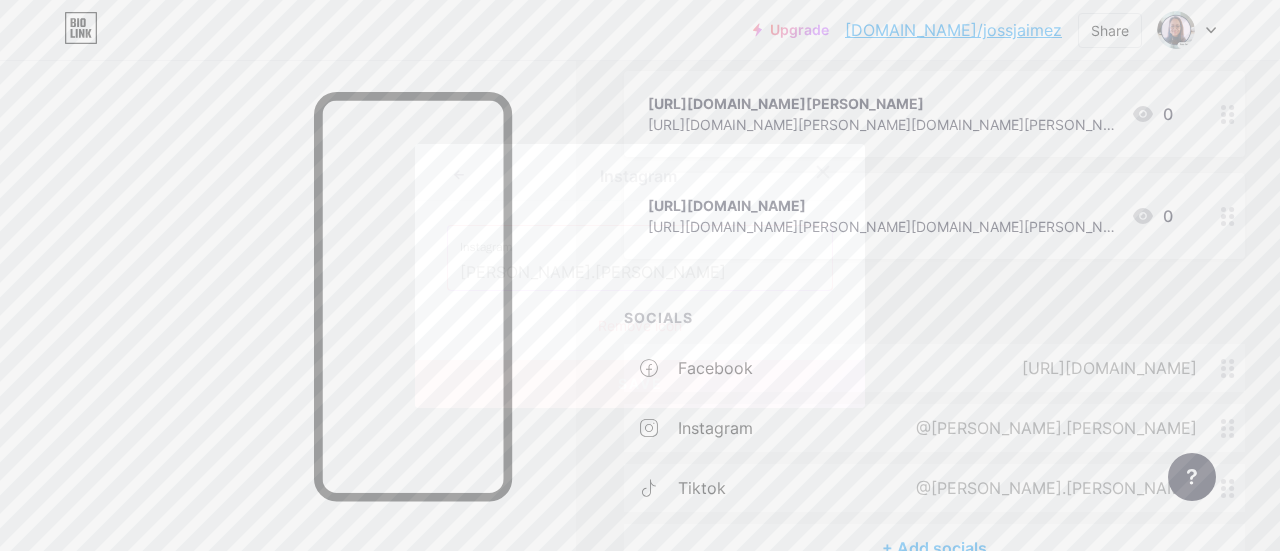 click 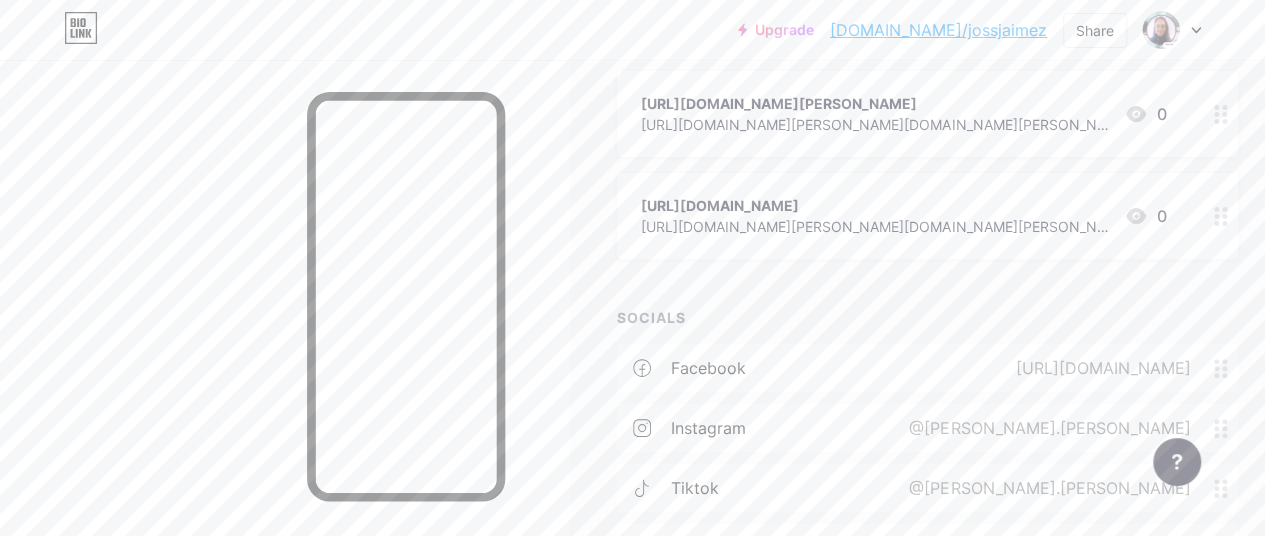 click on "[URL][DOMAIN_NAME]" at bounding box center (1098, 368) 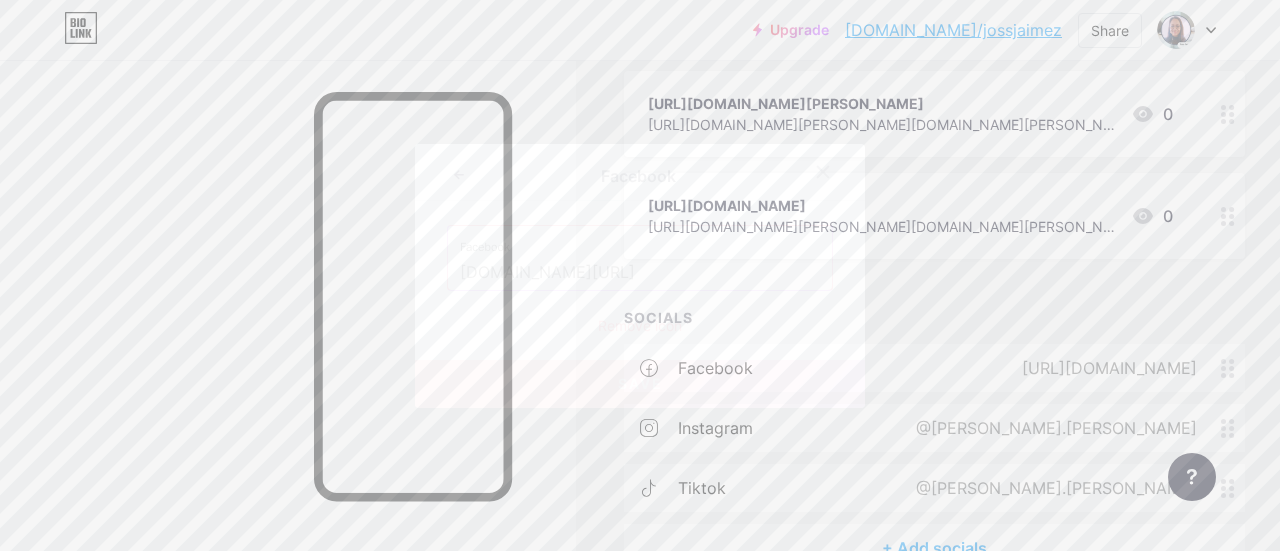 click at bounding box center (823, 172) 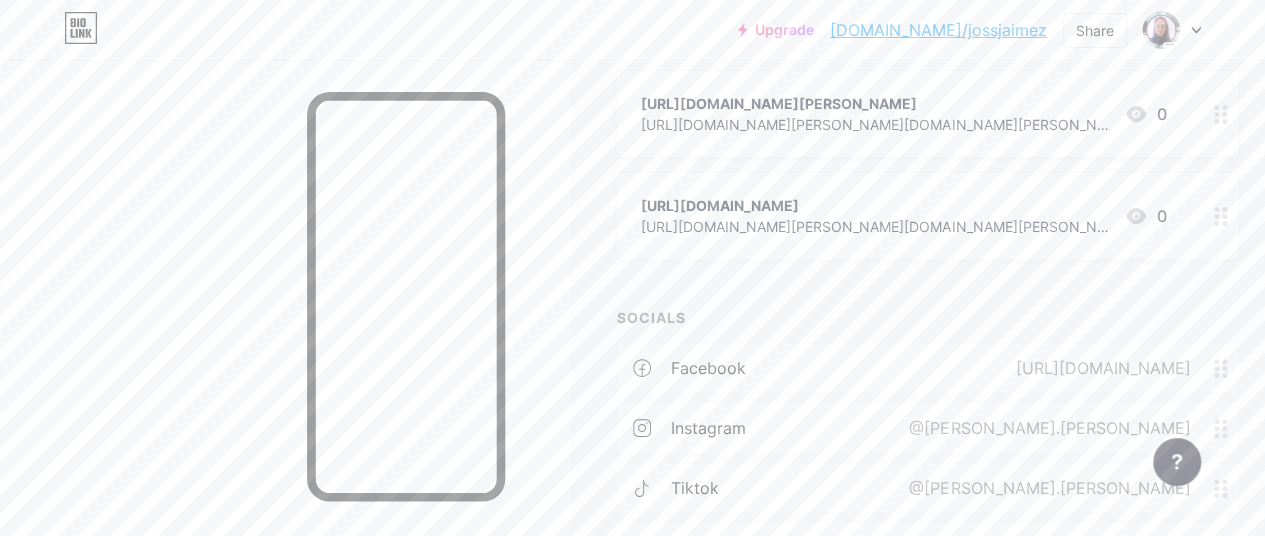 click on "[URL][DOMAIN_NAME]" at bounding box center (874, 205) 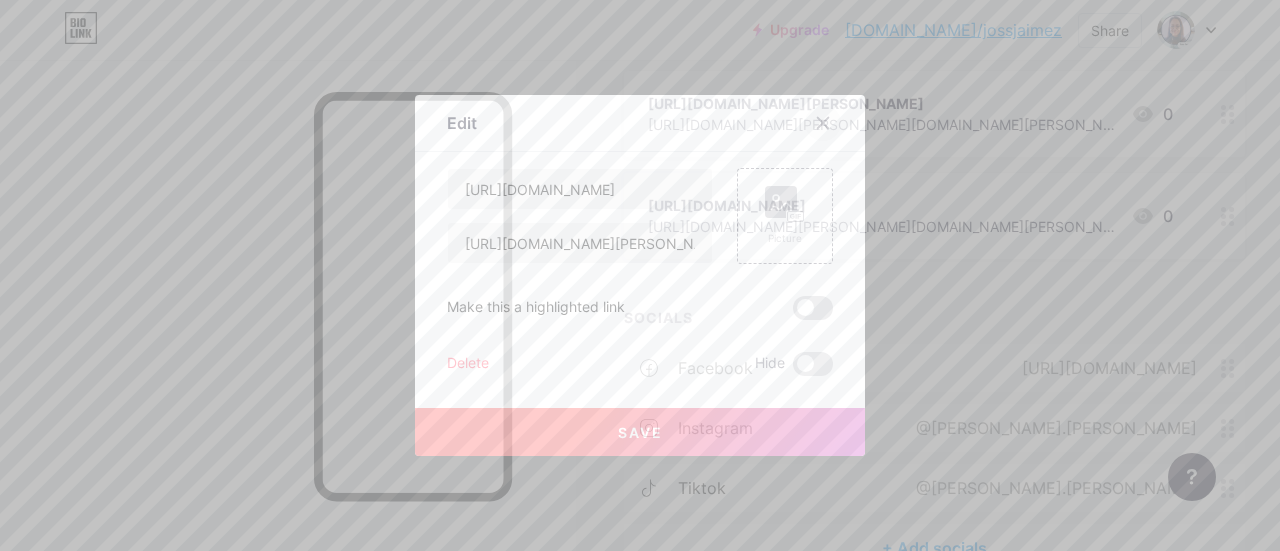 click 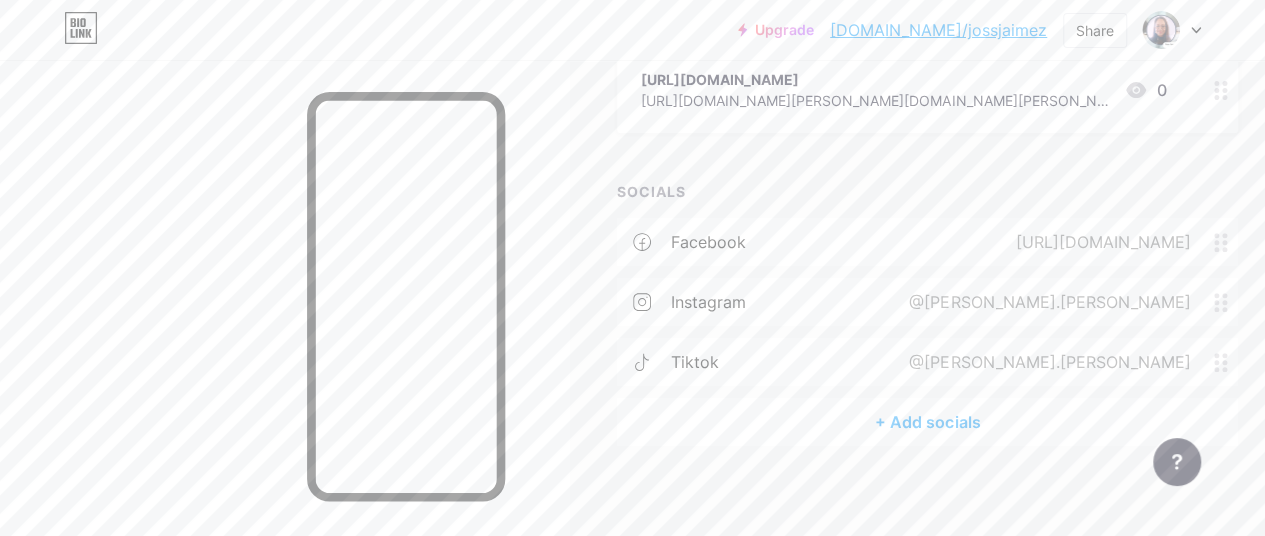 scroll, scrollTop: 379, scrollLeft: 0, axis: vertical 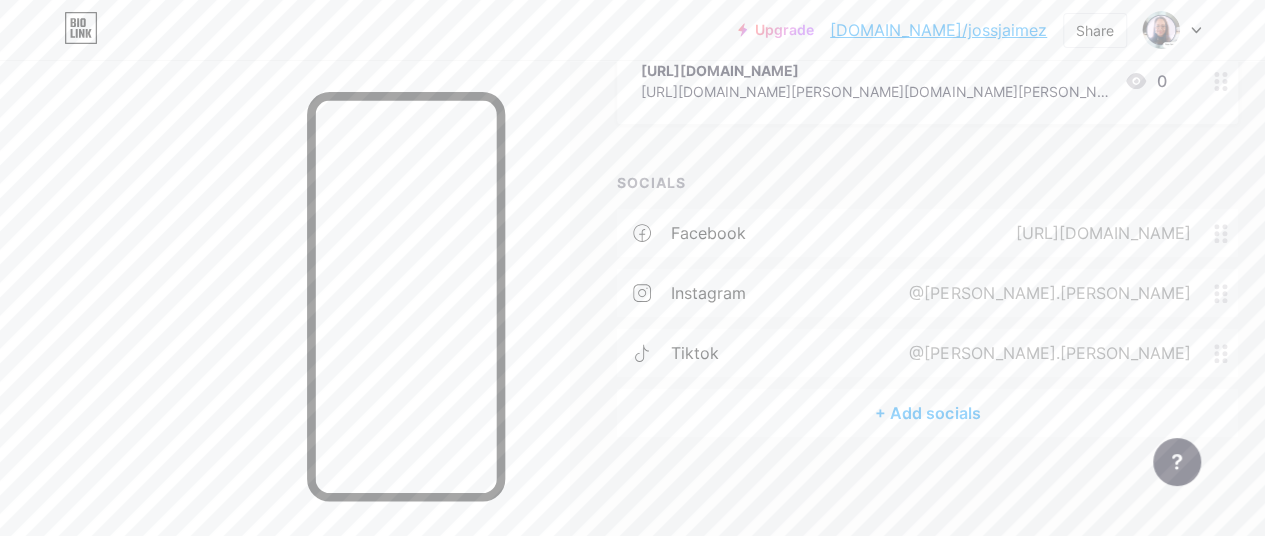 click at bounding box center (284, 328) 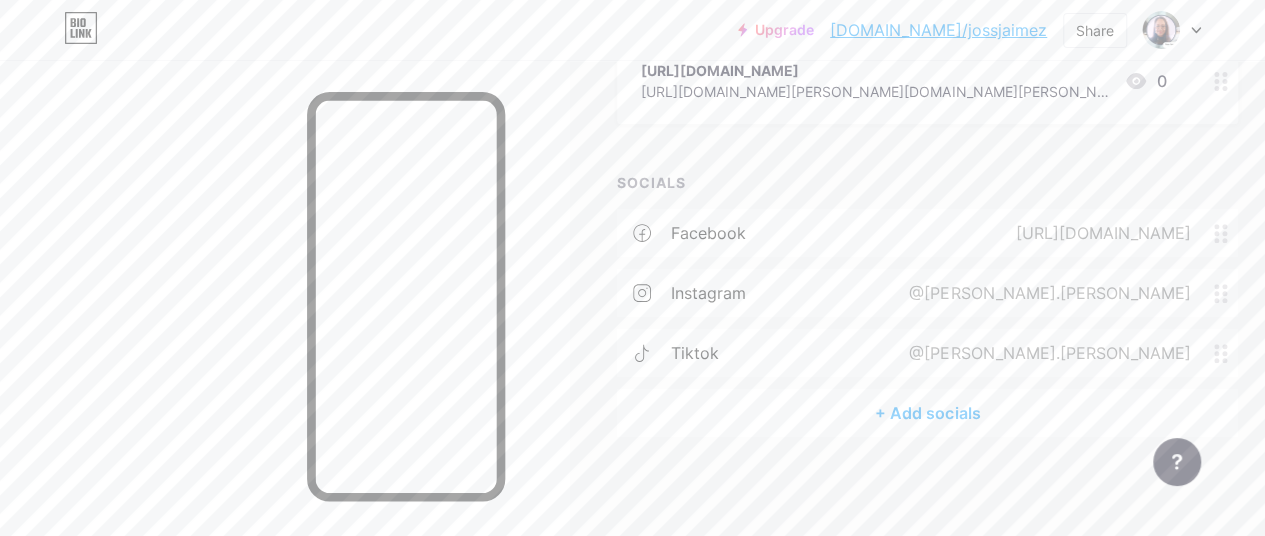 click at bounding box center (284, 328) 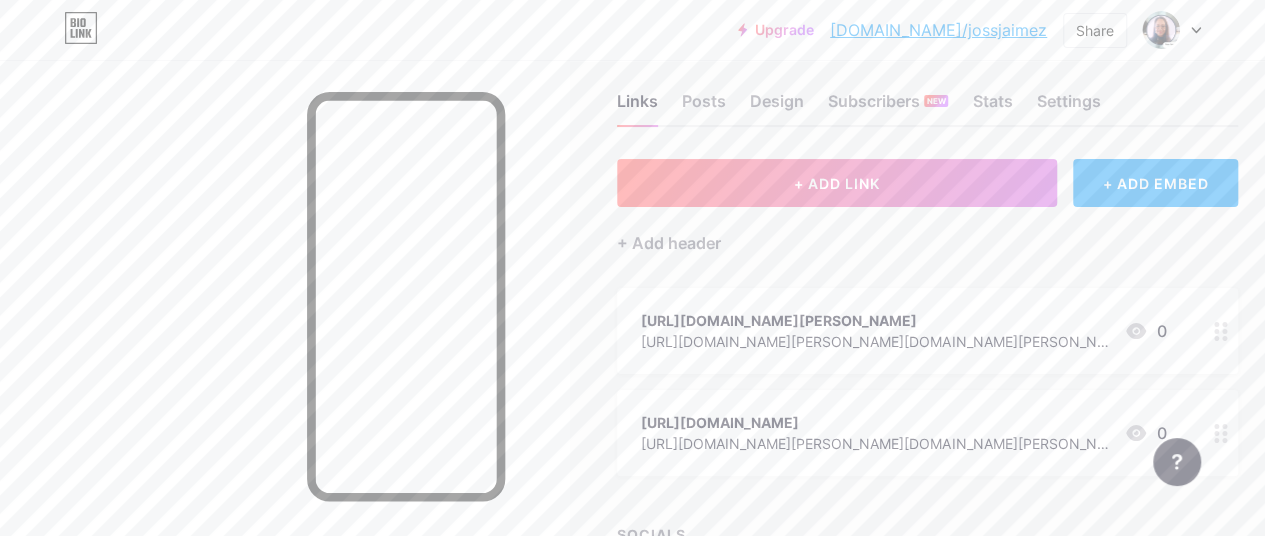 scroll, scrollTop: 0, scrollLeft: 0, axis: both 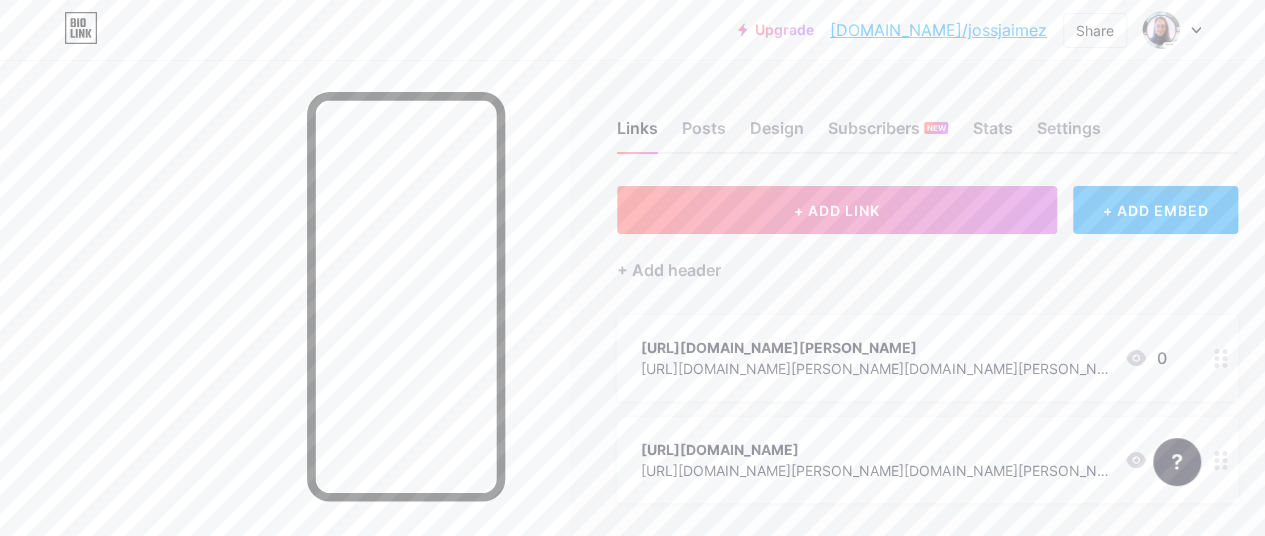click 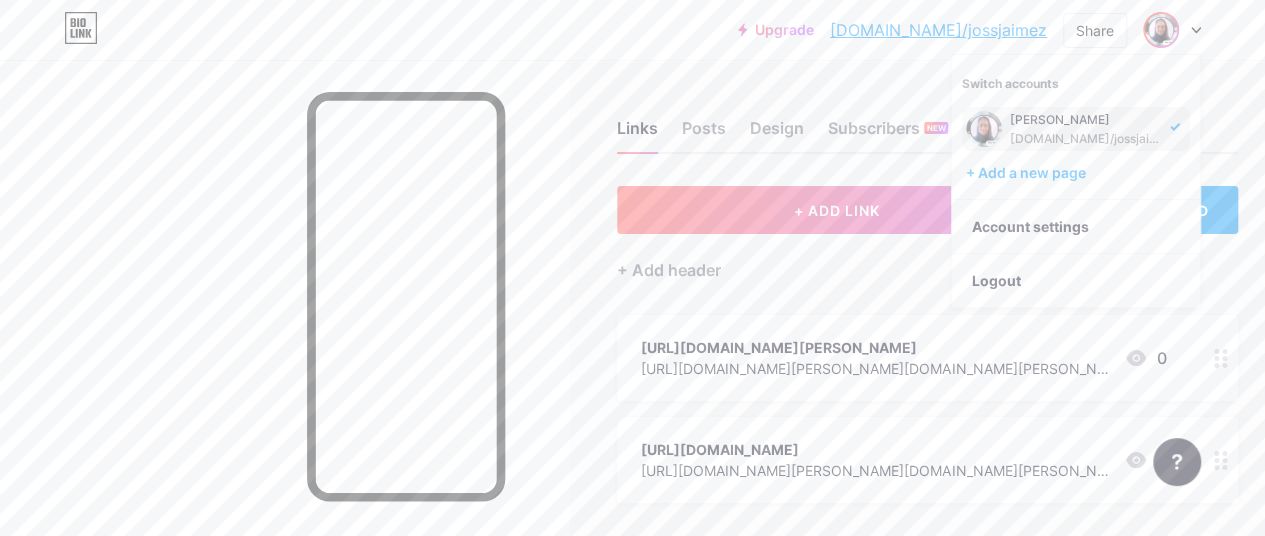 click on "[DOMAIN_NAME]/jossjaimez" at bounding box center [1087, 139] 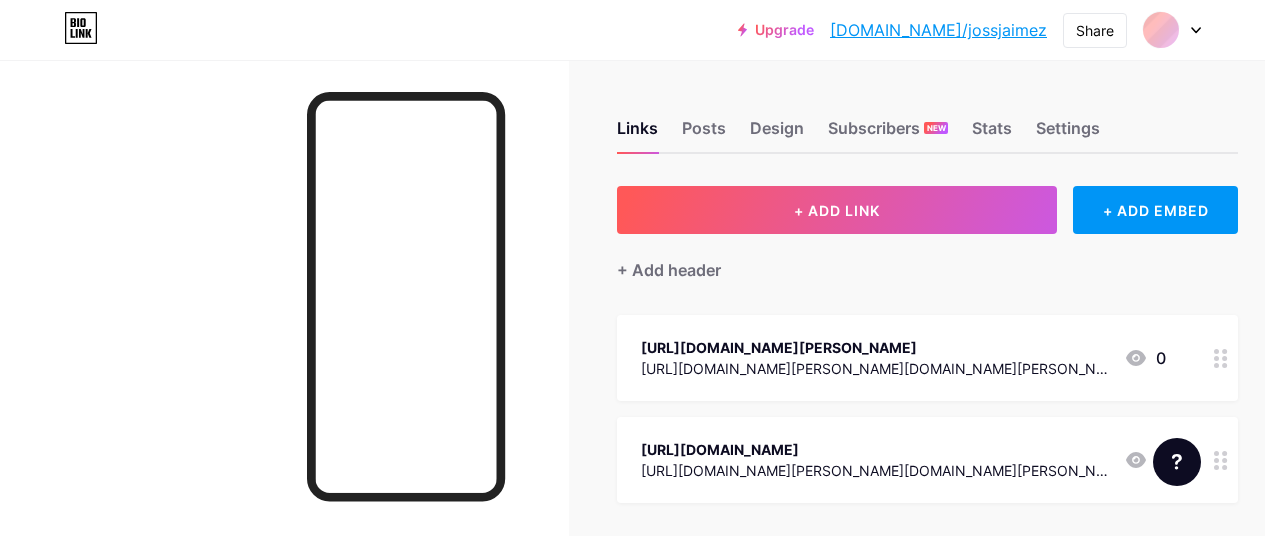 scroll, scrollTop: 0, scrollLeft: 0, axis: both 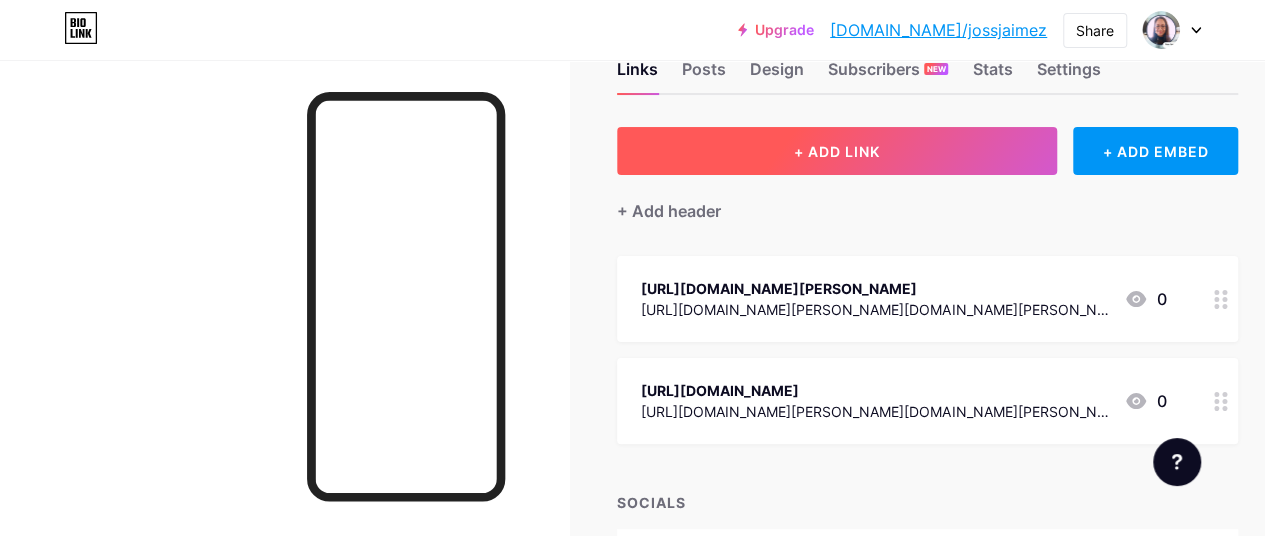 click on "+ ADD LINK" at bounding box center (837, 151) 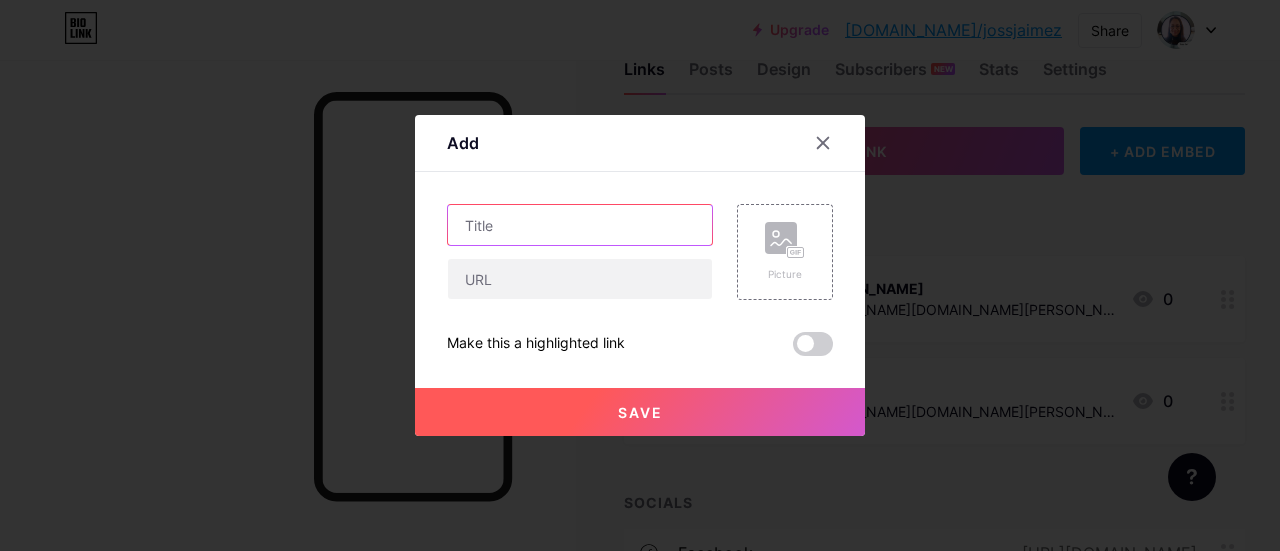 click at bounding box center [580, 225] 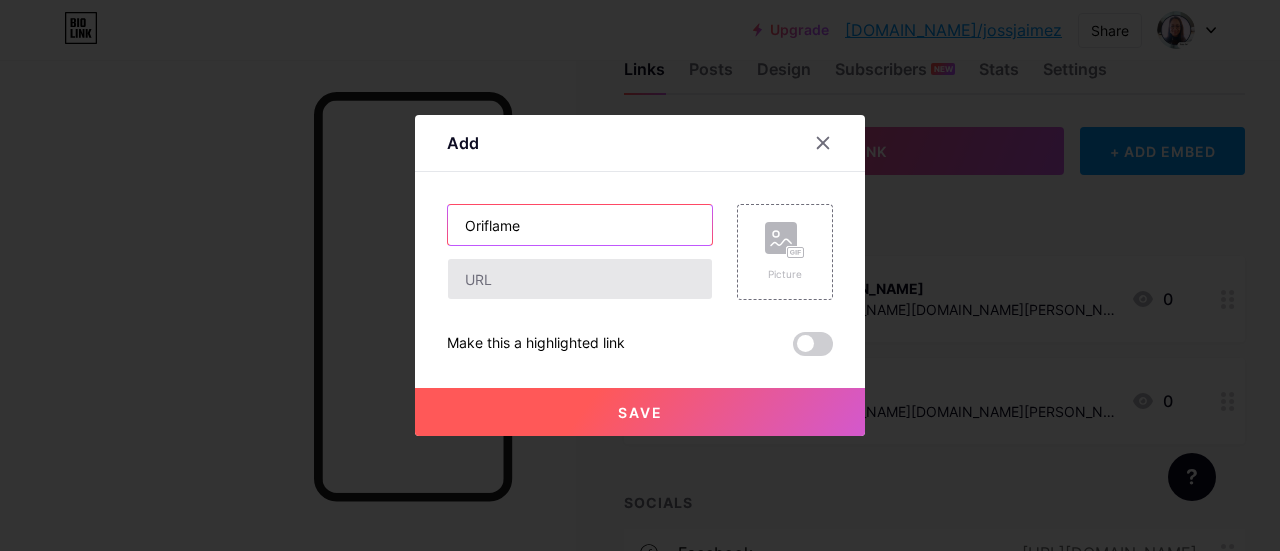 type on "Oriflame" 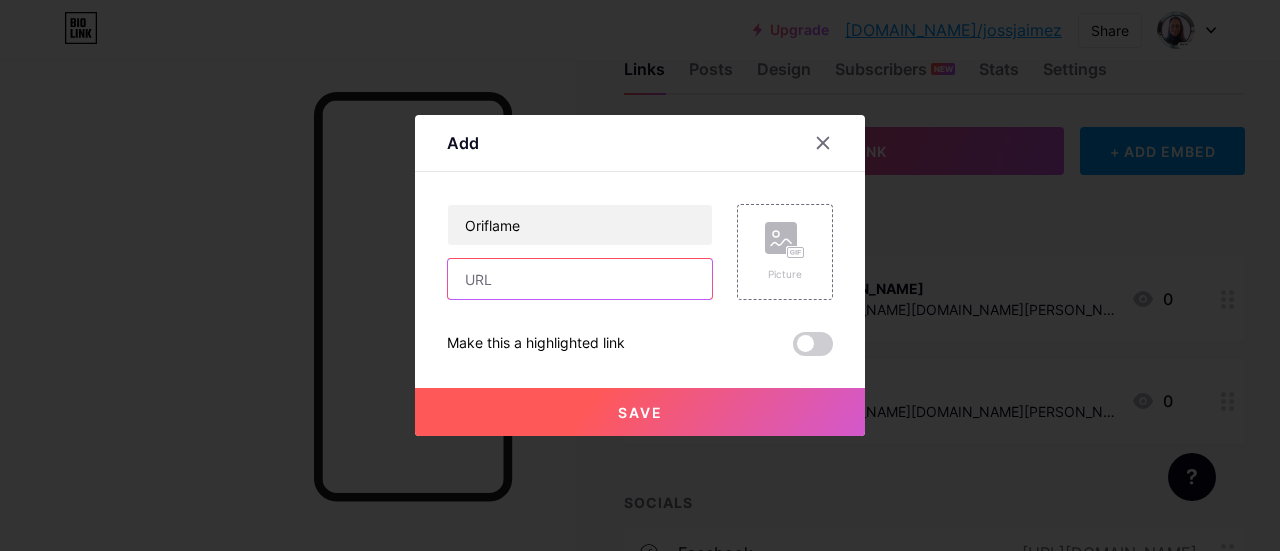 click at bounding box center [580, 279] 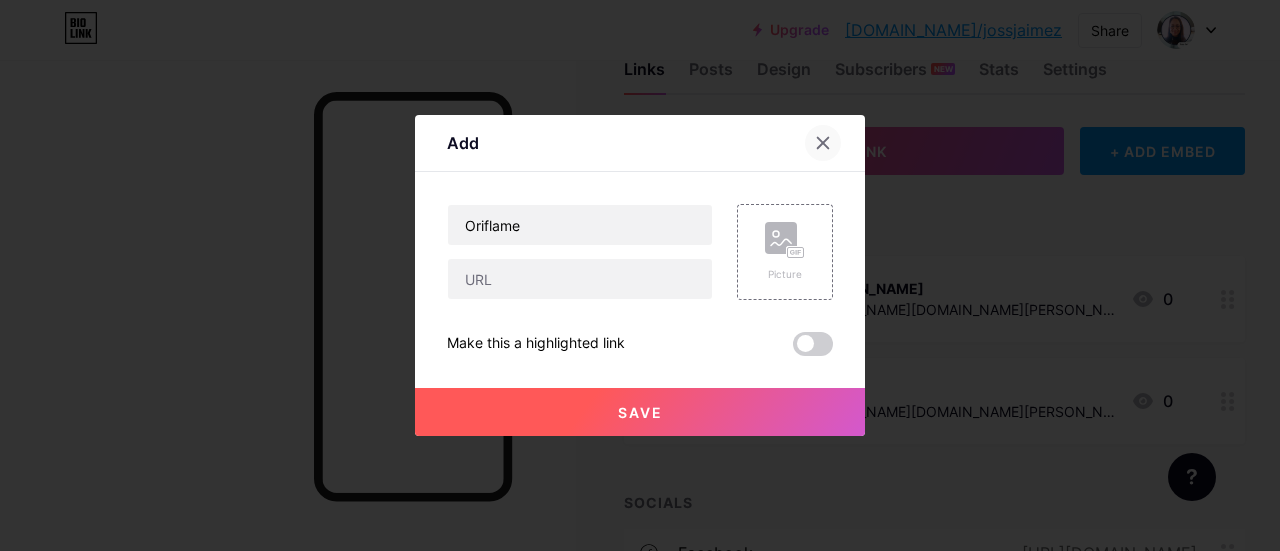 click at bounding box center (823, 143) 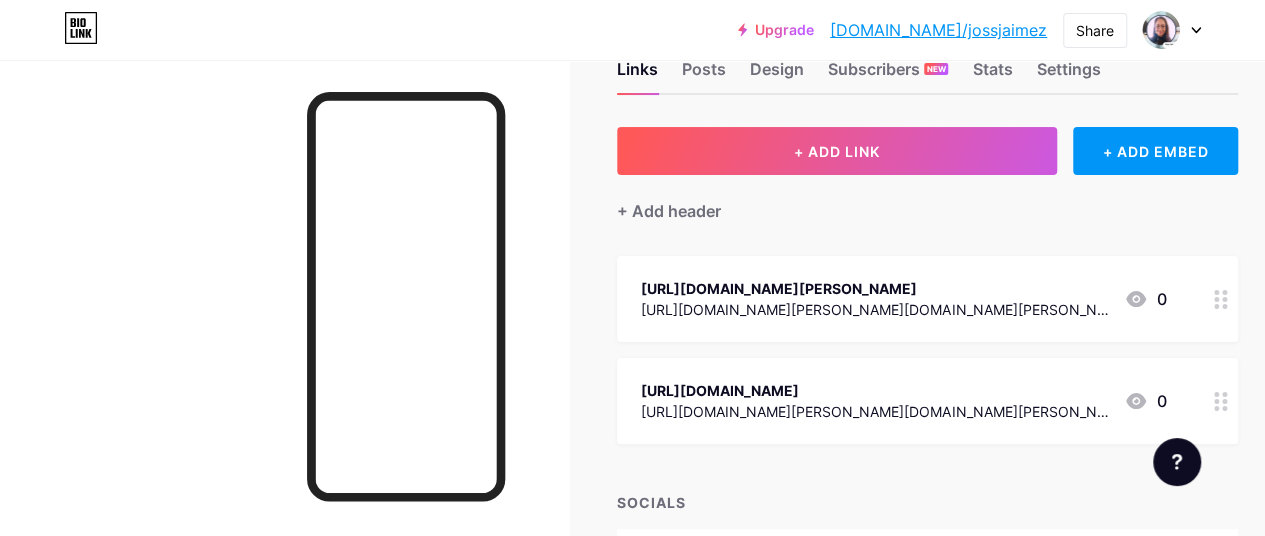 drag, startPoint x: 837, startPoint y: 296, endPoint x: 684, endPoint y: 274, distance: 154.57361 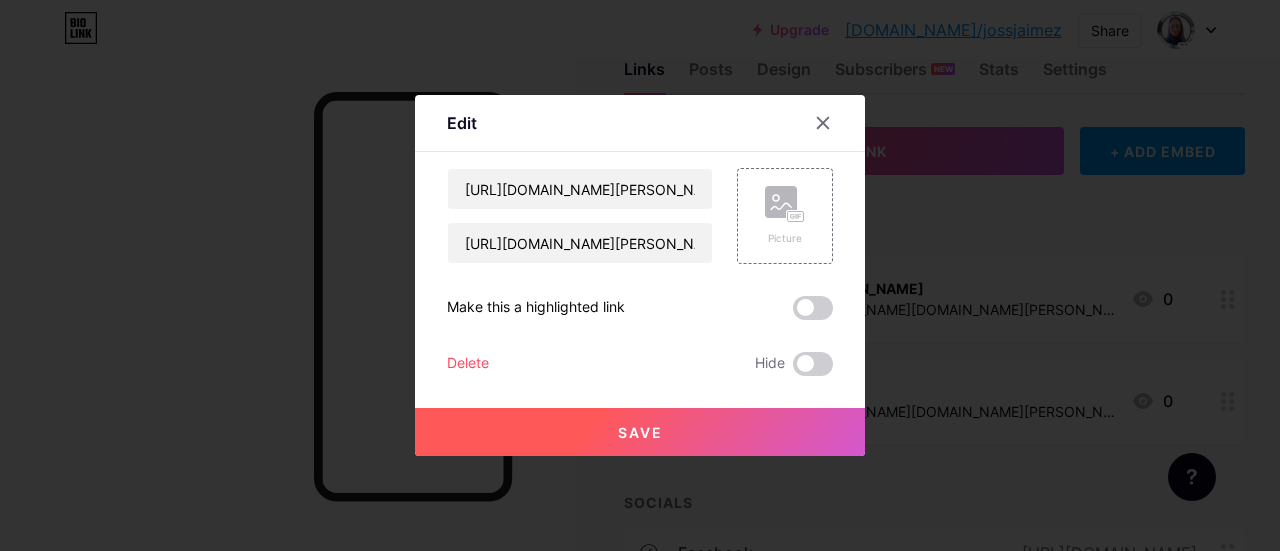 click on "Delete" at bounding box center (468, 364) 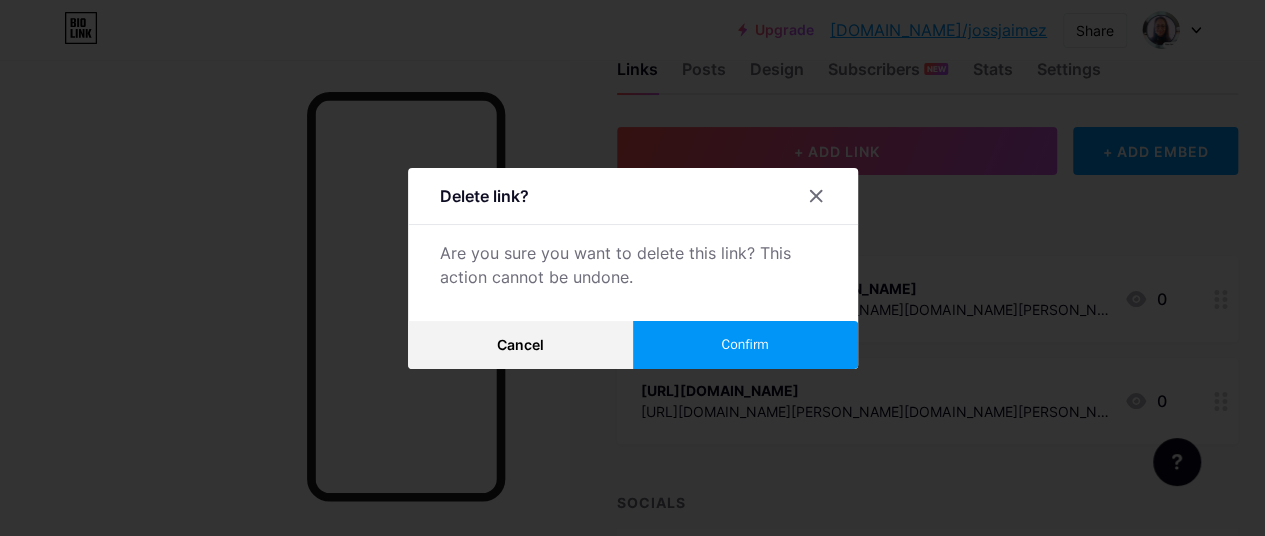 click on "Confirm" at bounding box center [745, 345] 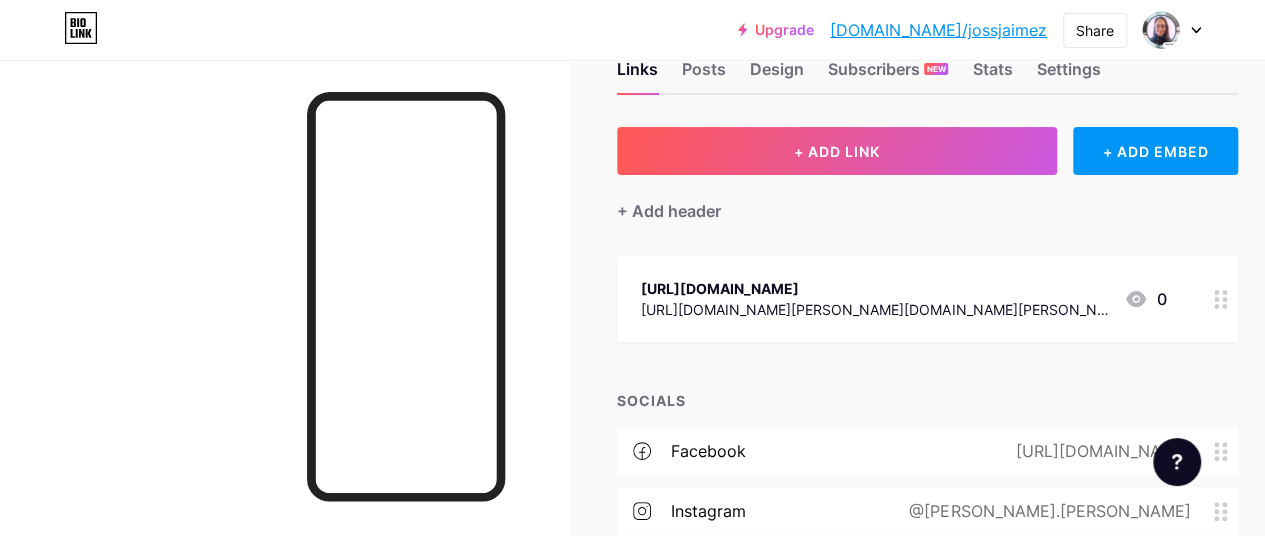 click on "https://www.tiktok.com/@joss.jaimez?_t=ZS-8x9FHcN5pSs&_r=1" at bounding box center (874, 309) 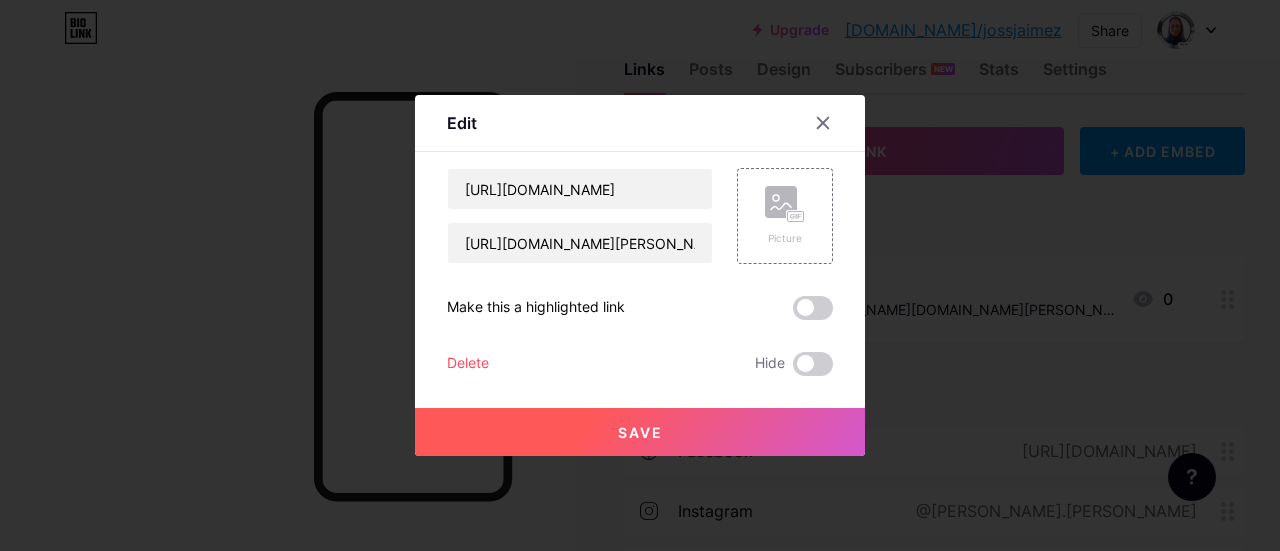 click on "Delete" at bounding box center [468, 364] 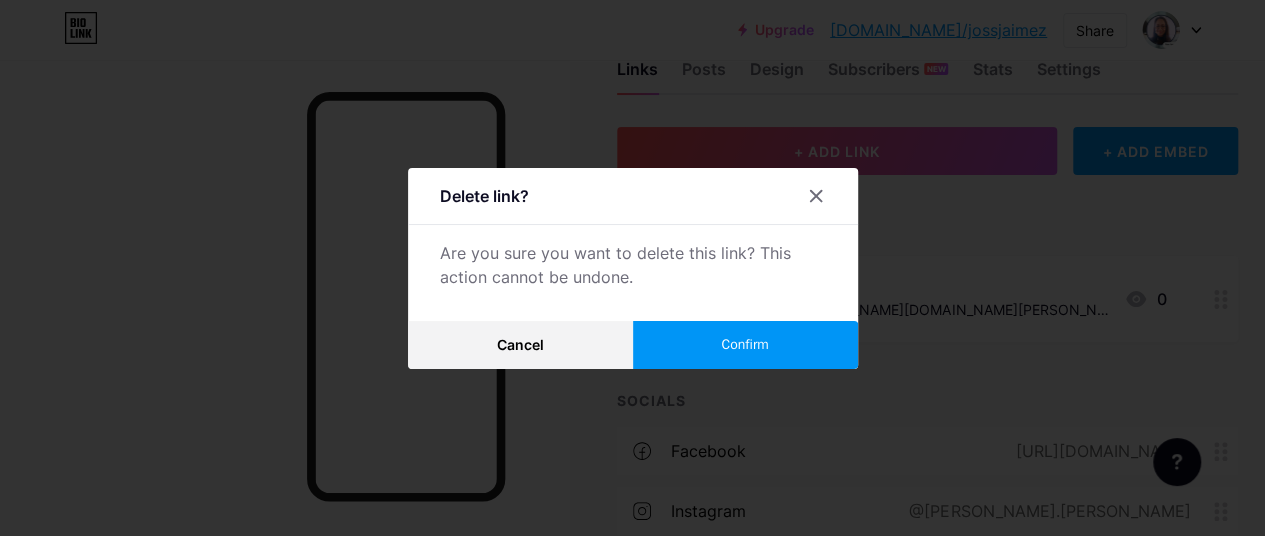 click on "Confirm" at bounding box center (745, 345) 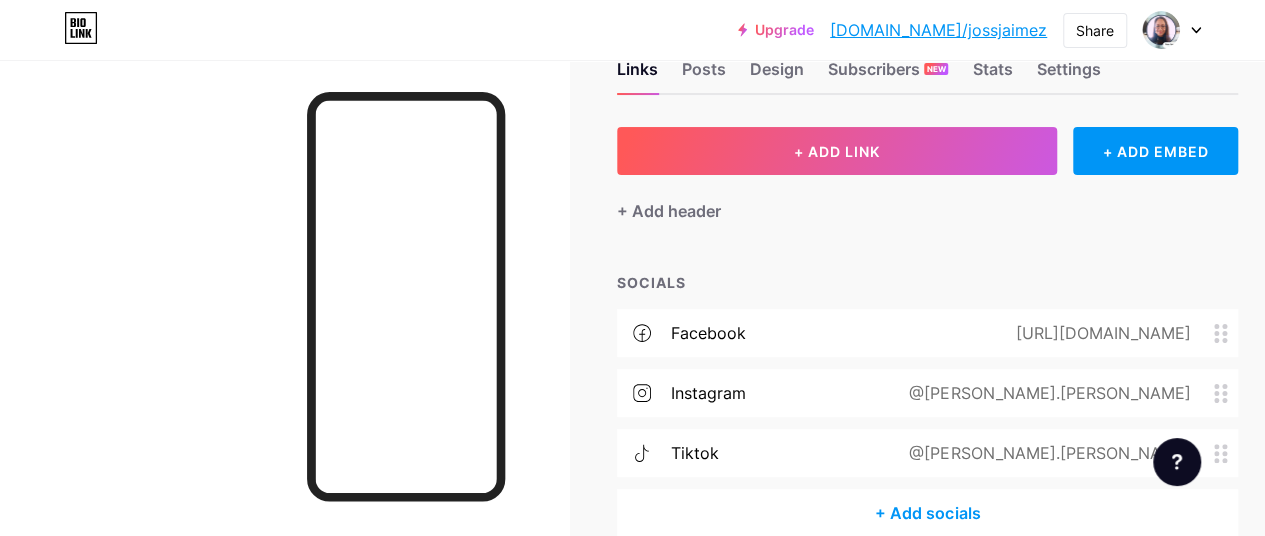 type 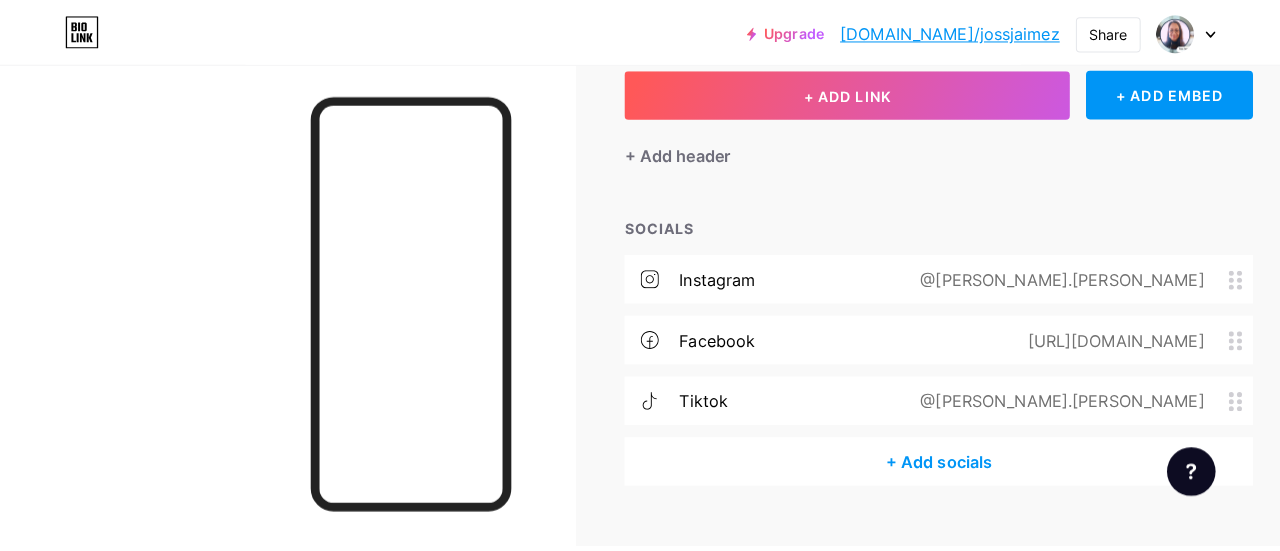 scroll, scrollTop: 122, scrollLeft: 0, axis: vertical 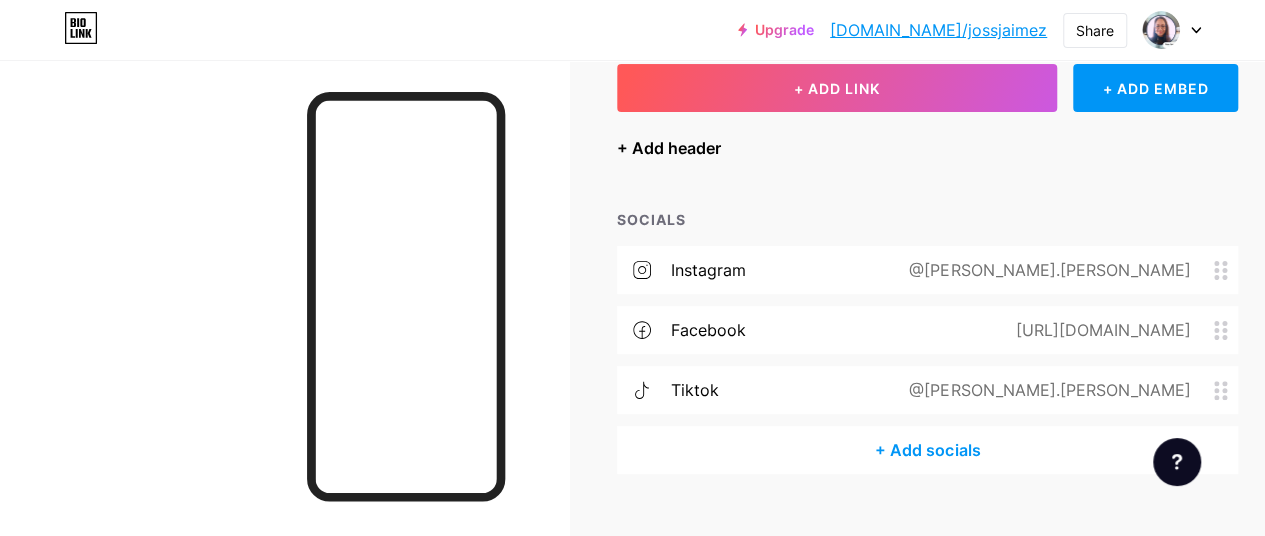 click on "+ Add header" at bounding box center [669, 148] 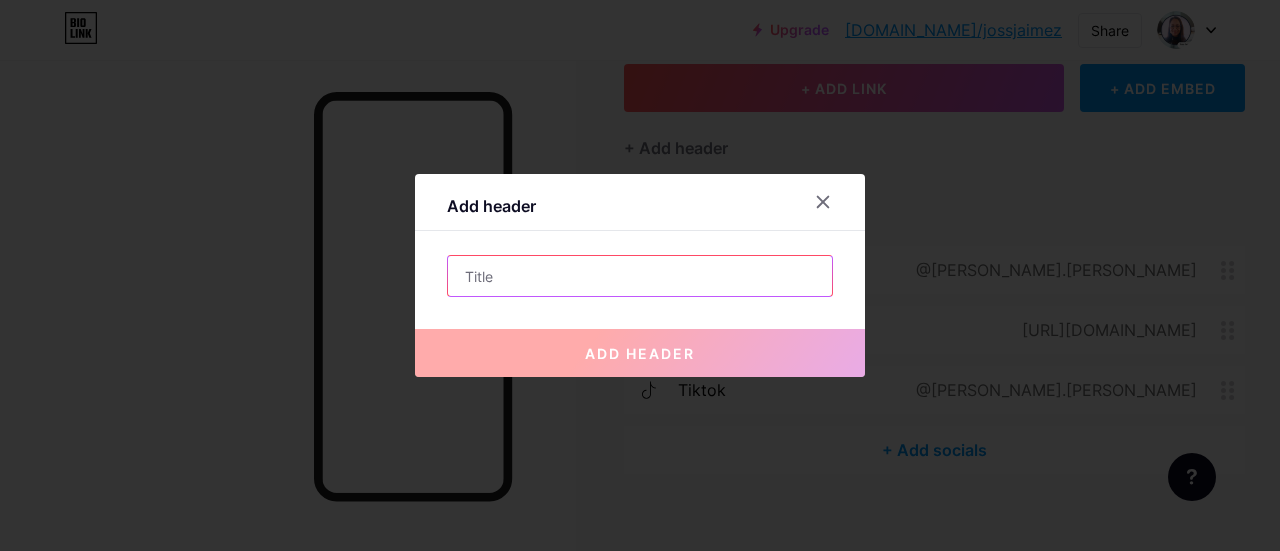 click at bounding box center (640, 276) 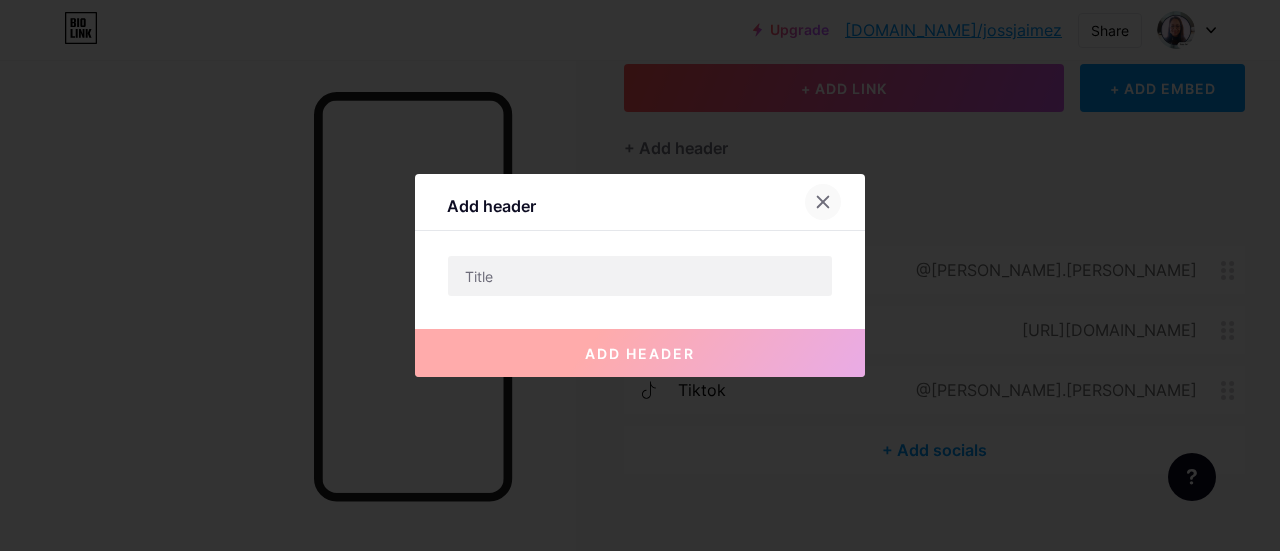 click 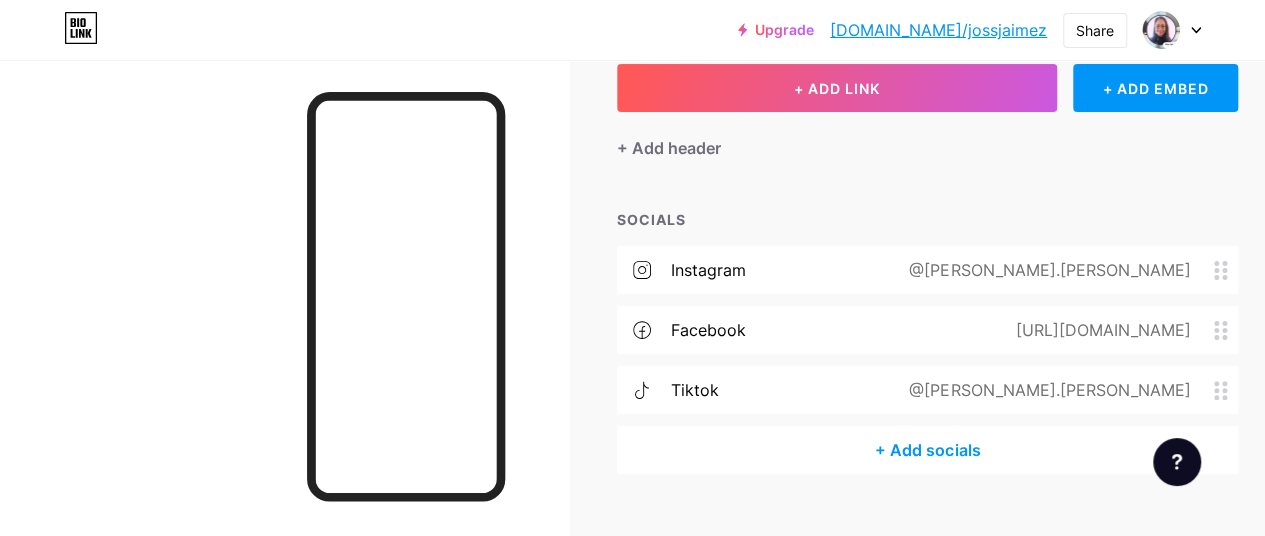 click on "+ Add socials" at bounding box center [927, 450] 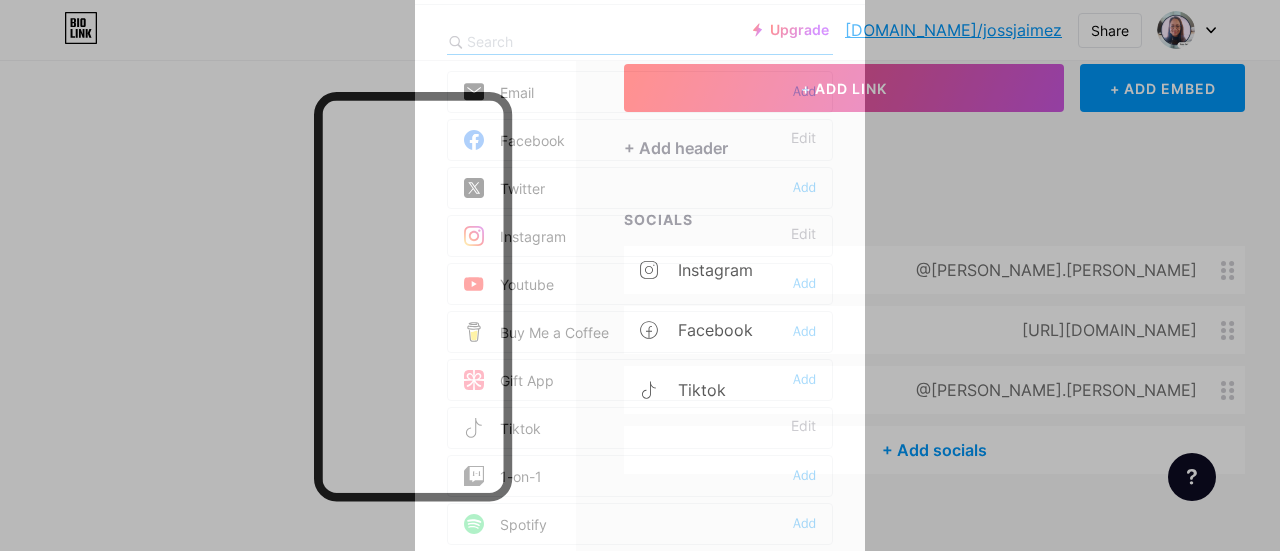 click at bounding box center [640, 42] 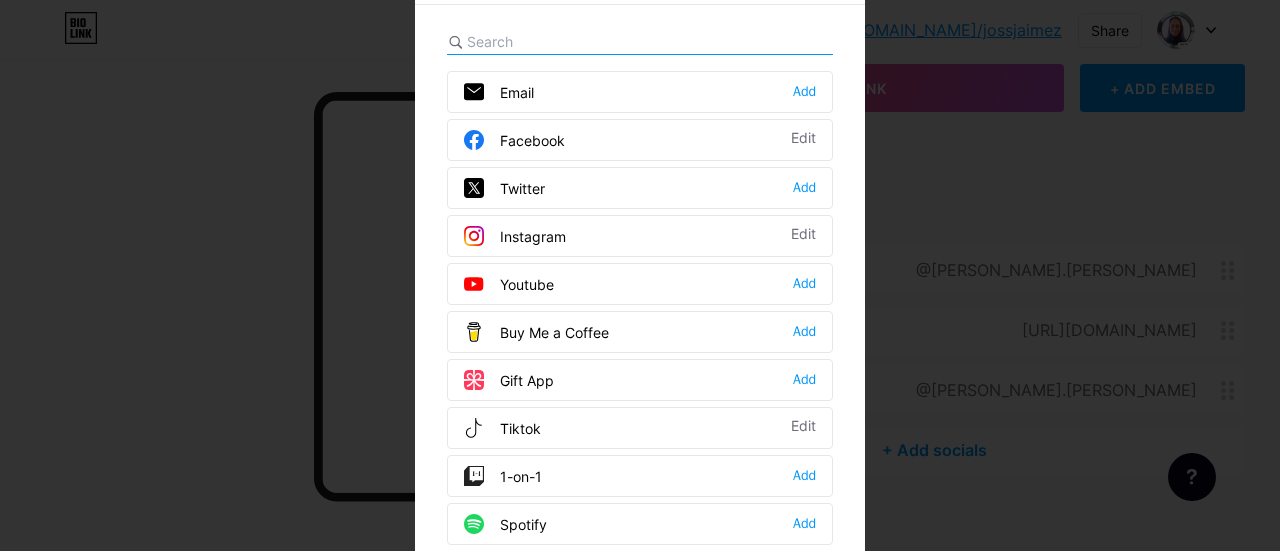 click at bounding box center (640, 42) 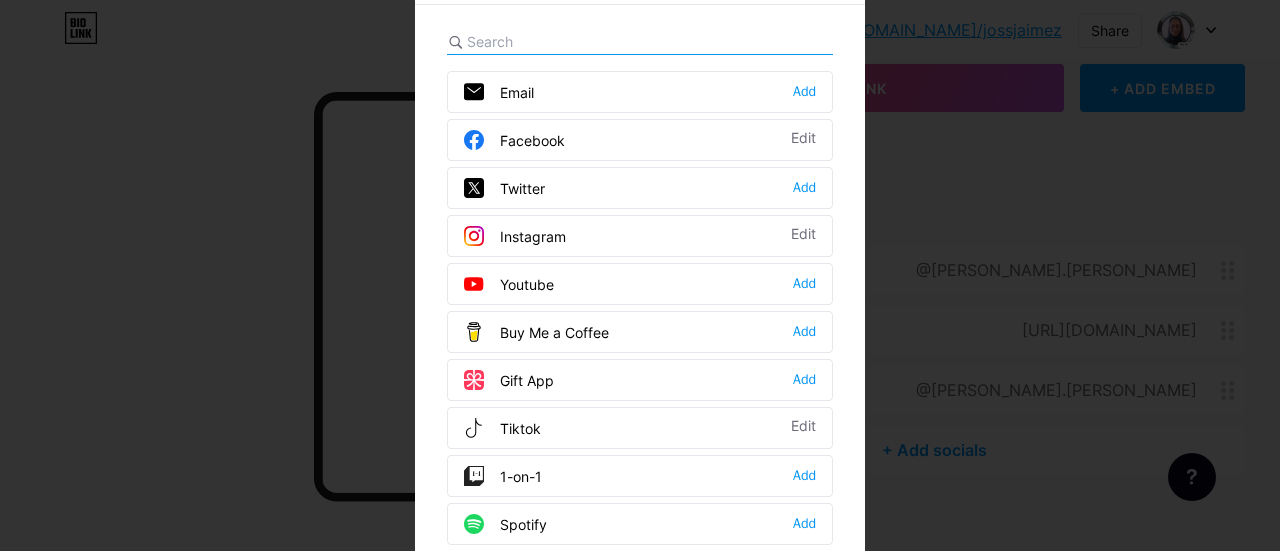click at bounding box center (577, 41) 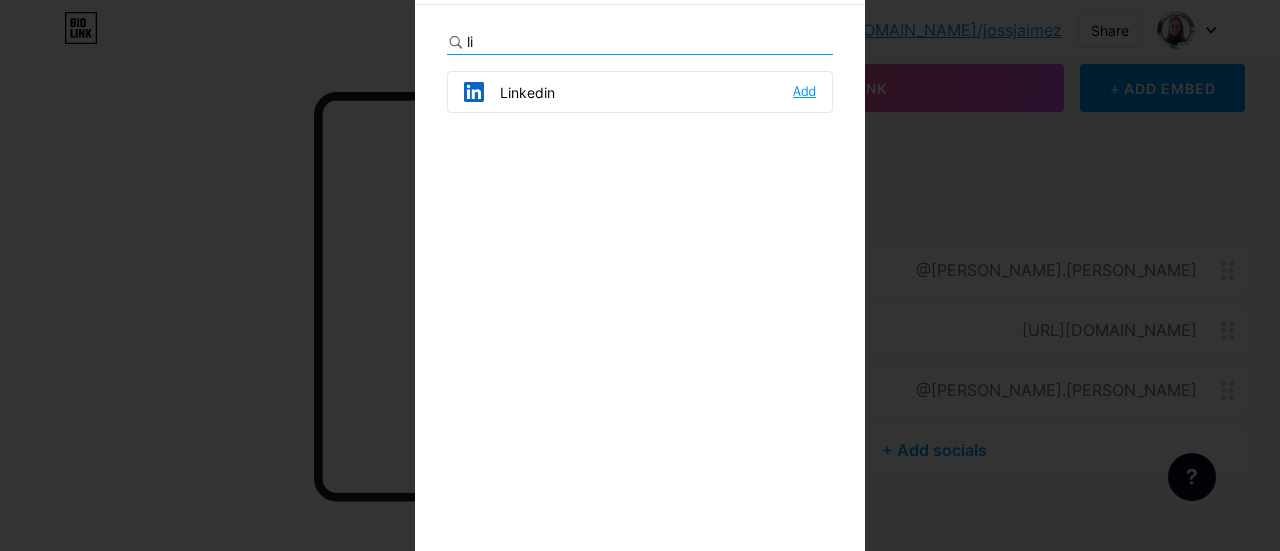 type on "li" 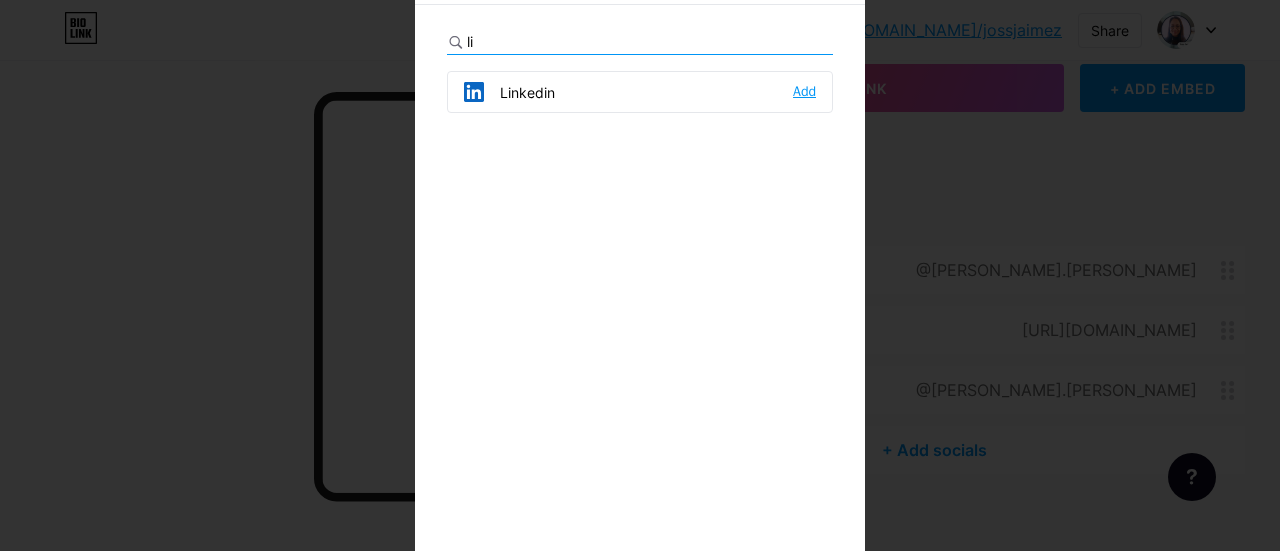 click on "Add" at bounding box center [804, 92] 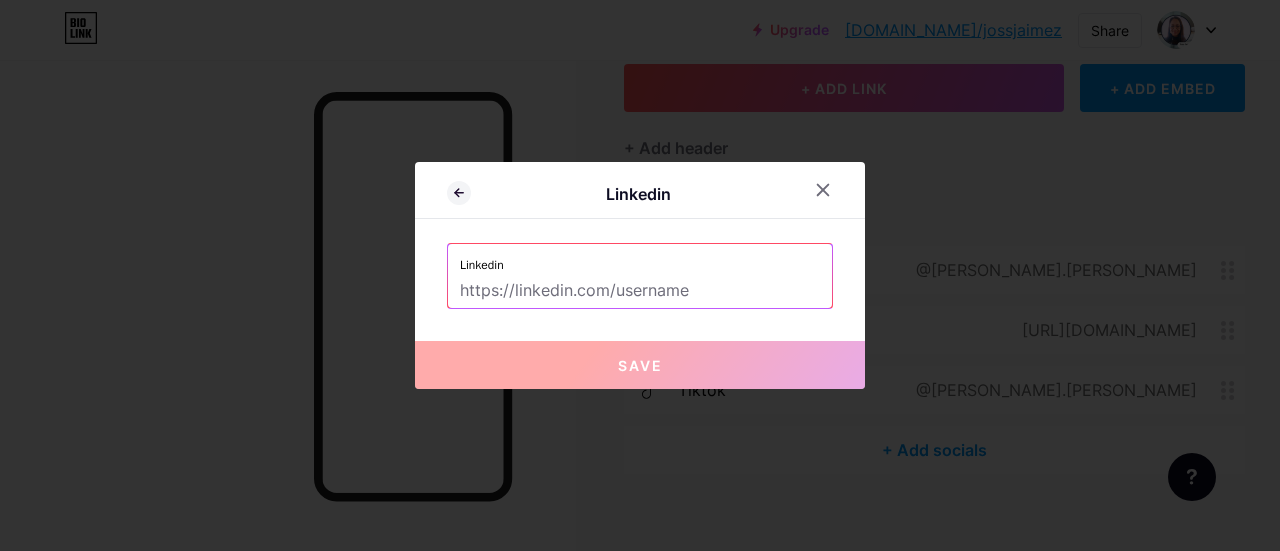 click at bounding box center (640, 291) 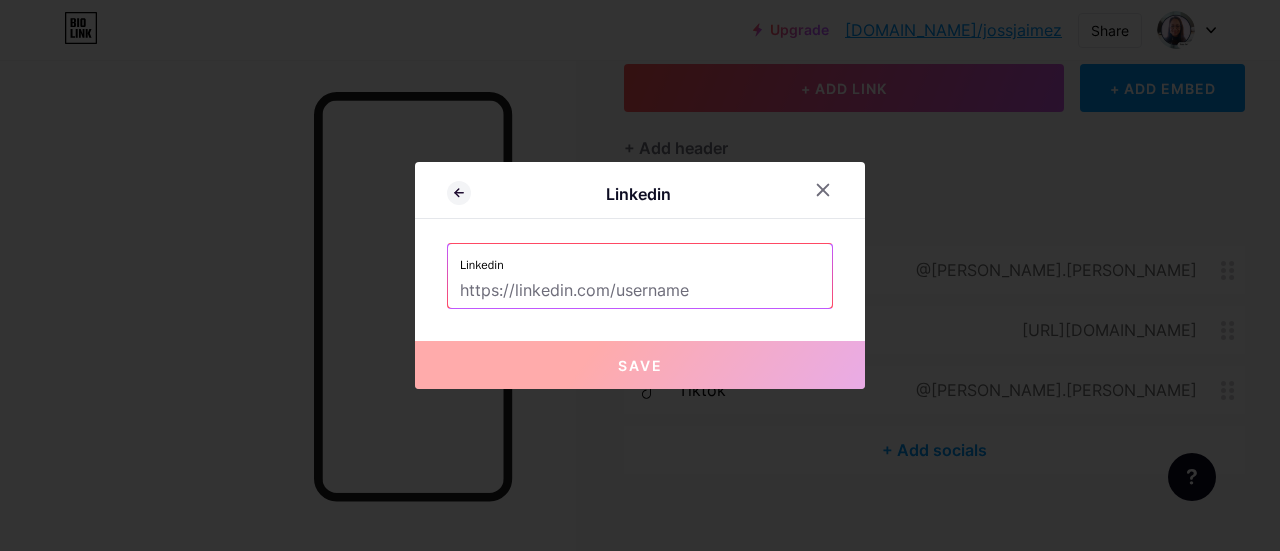 paste on "https://mx.linkedin.com/in/joselyn-jaimez" 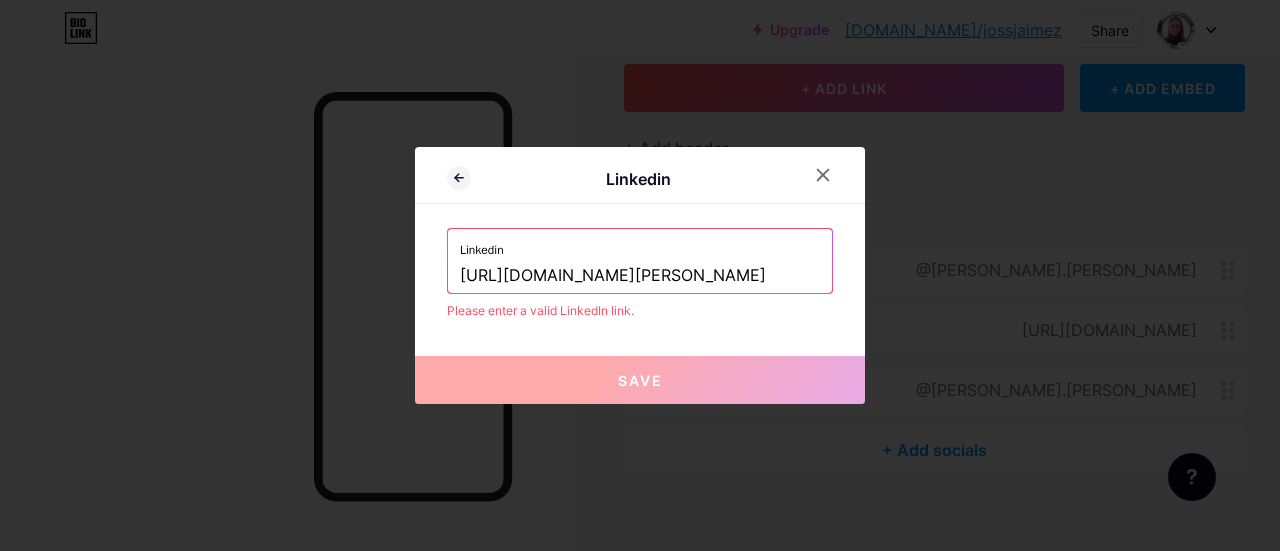 click on "https://mx.linkedin.com/in/joselyn-jaimez" at bounding box center (640, 276) 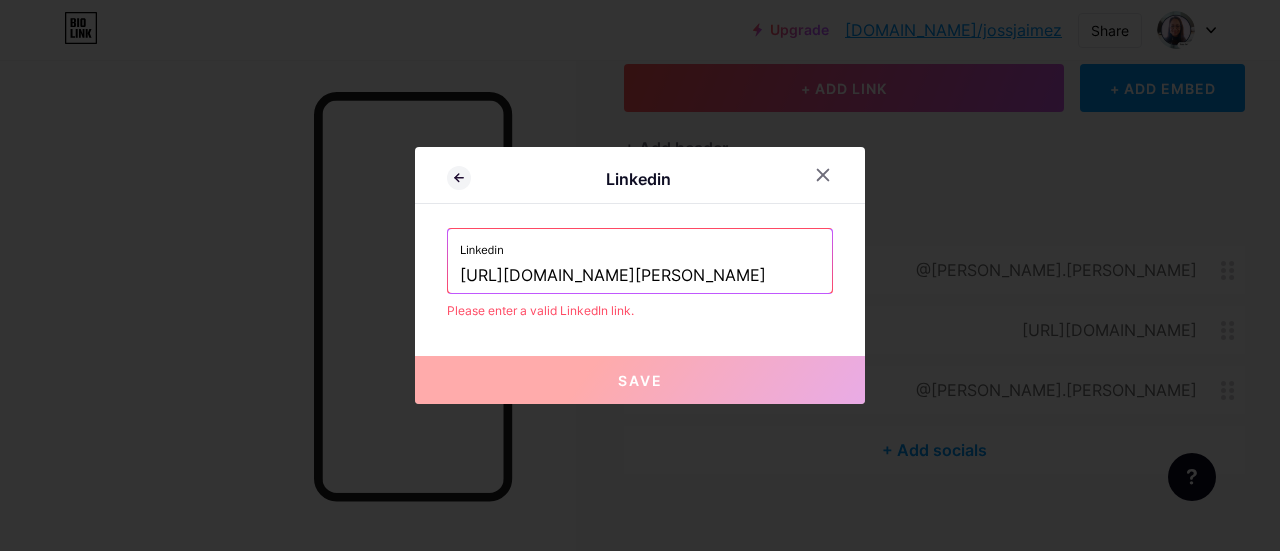 drag, startPoint x: 653, startPoint y: 275, endPoint x: 266, endPoint y: 279, distance: 387.02066 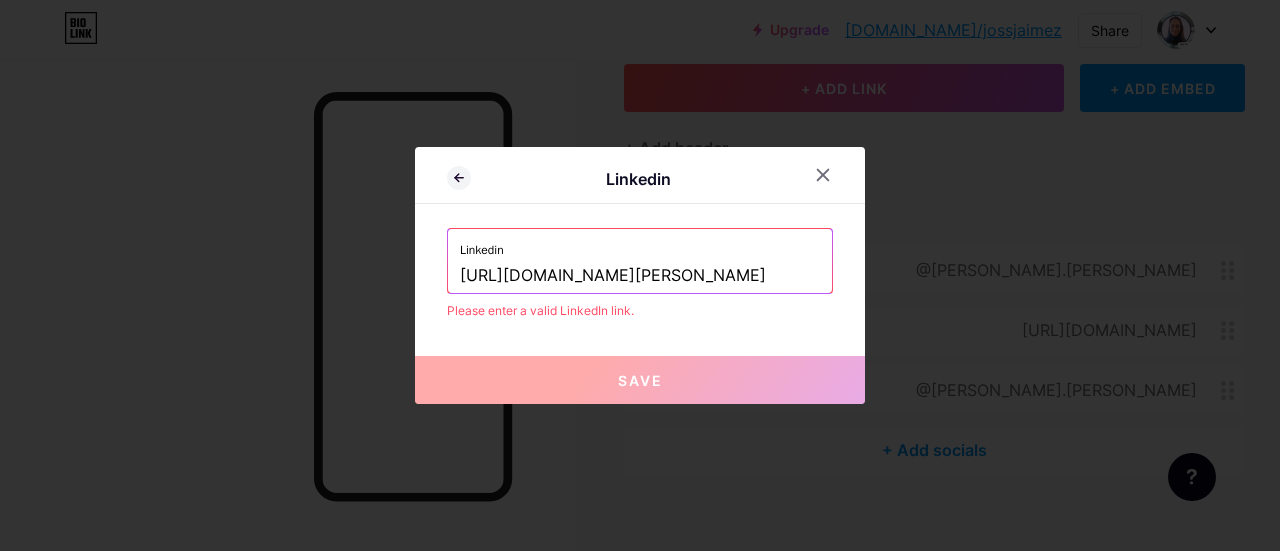 click on "Linkedin       Linkedin   https://mx.linkedin.com/in/joselyn-jaimez   Please enter a valid LinkedIn link.       Save" at bounding box center (640, 275) 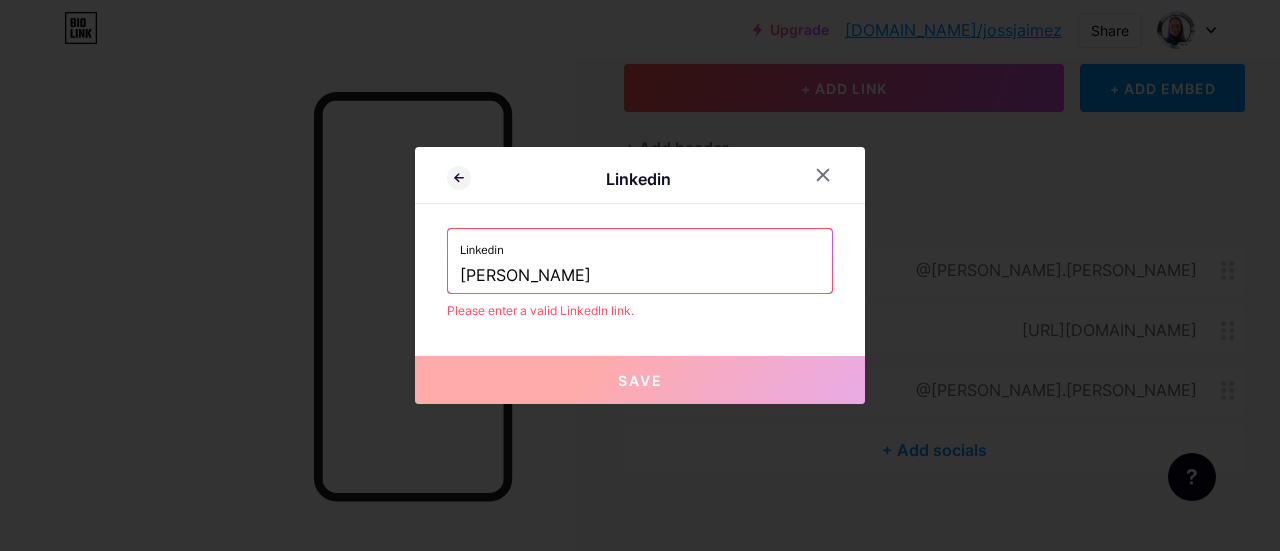 drag, startPoint x: 580, startPoint y: 285, endPoint x: 108, endPoint y: 310, distance: 472.66162 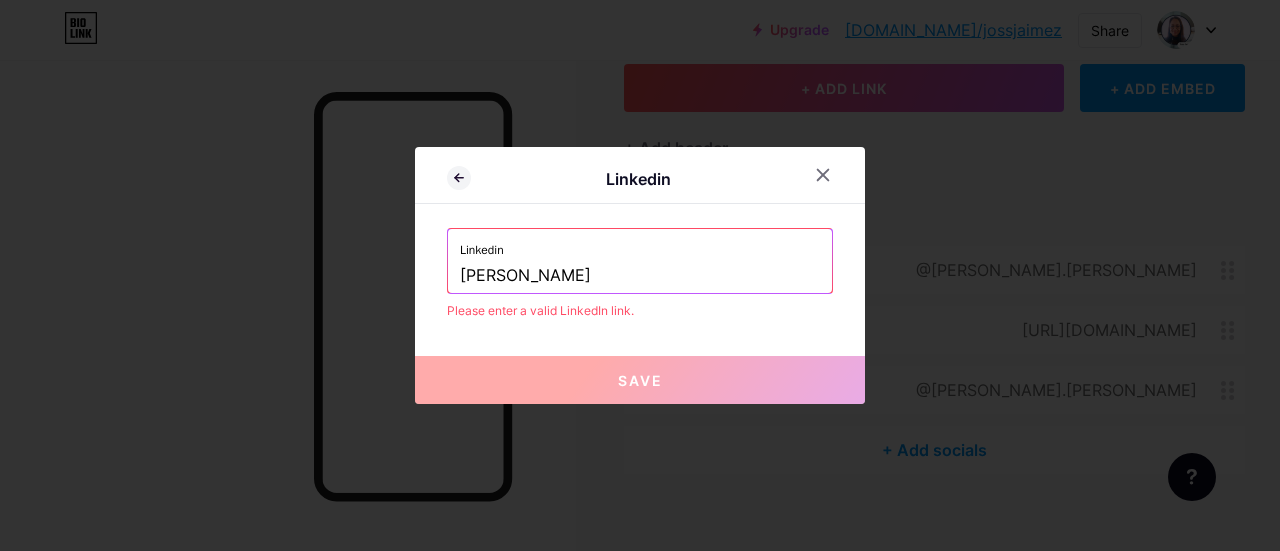 click on "Linkedin       Linkedin   joselyn-jaimez   Please enter a valid LinkedIn link.       Save" at bounding box center [640, 275] 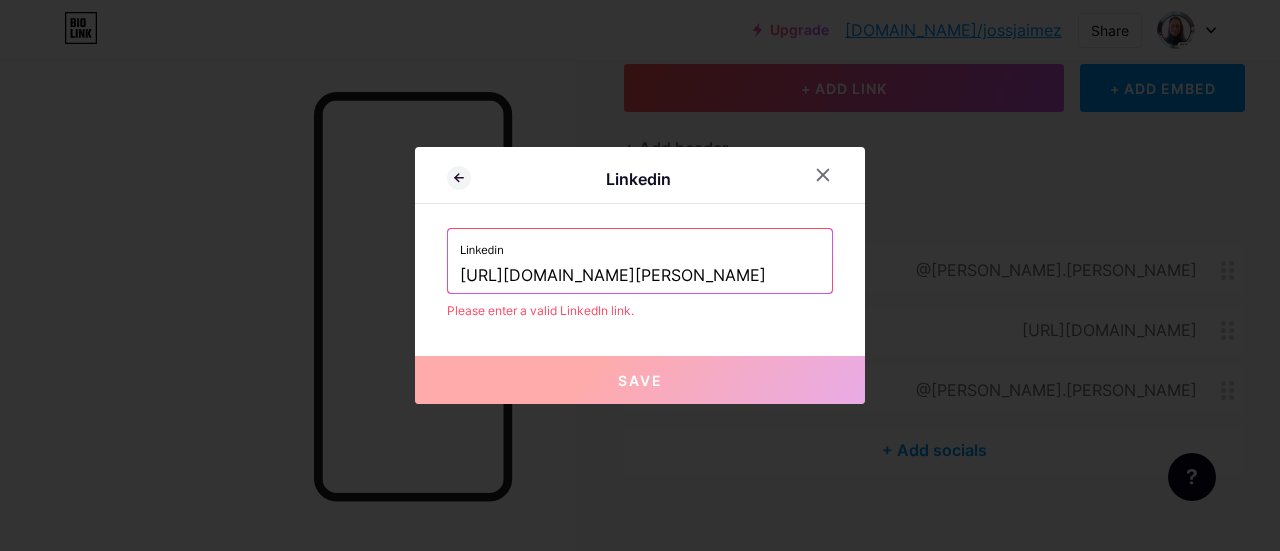scroll, scrollTop: 0, scrollLeft: 36, axis: horizontal 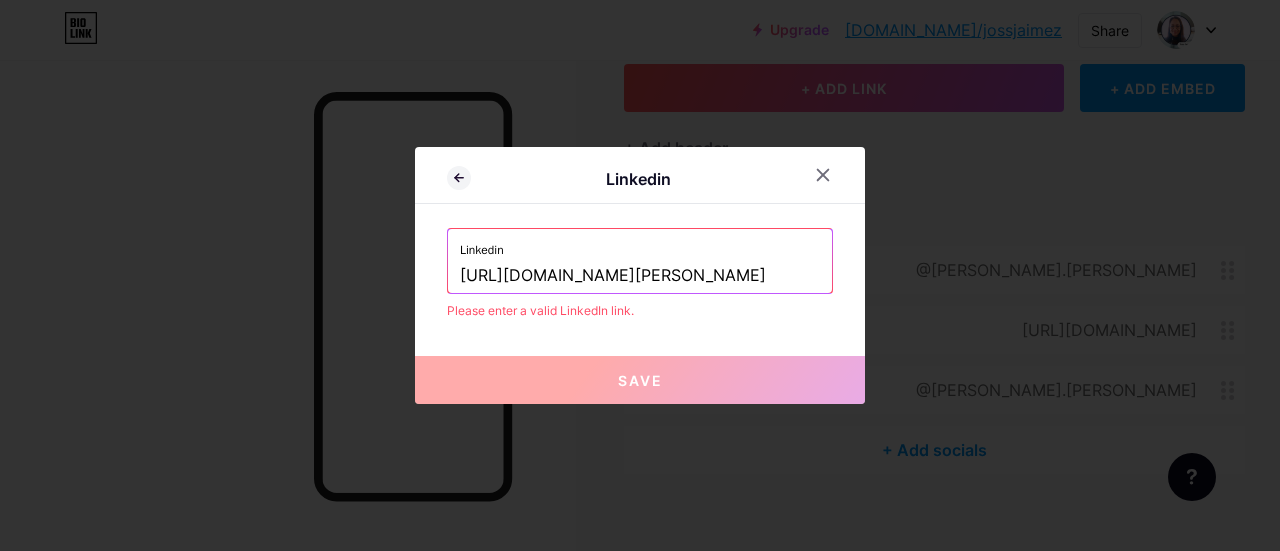 click on "https://mx.linkedin.com/in/joselyn-jaimez-00053546" at bounding box center (640, 276) 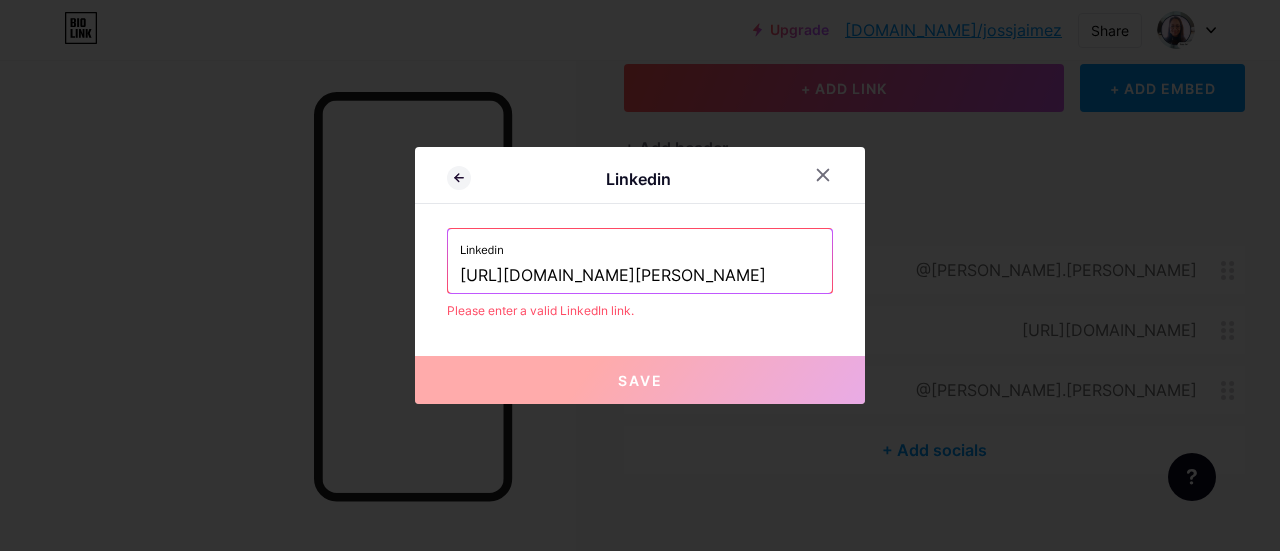 scroll, scrollTop: 0, scrollLeft: 0, axis: both 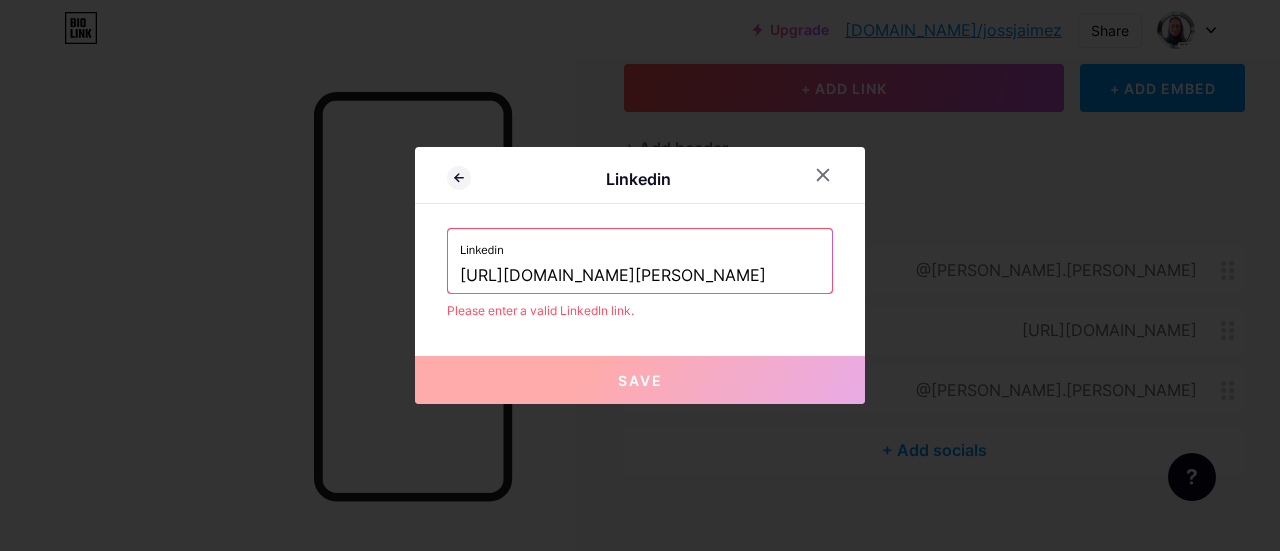 drag, startPoint x: 651, startPoint y: 270, endPoint x: 52, endPoint y: 320, distance: 601.0832 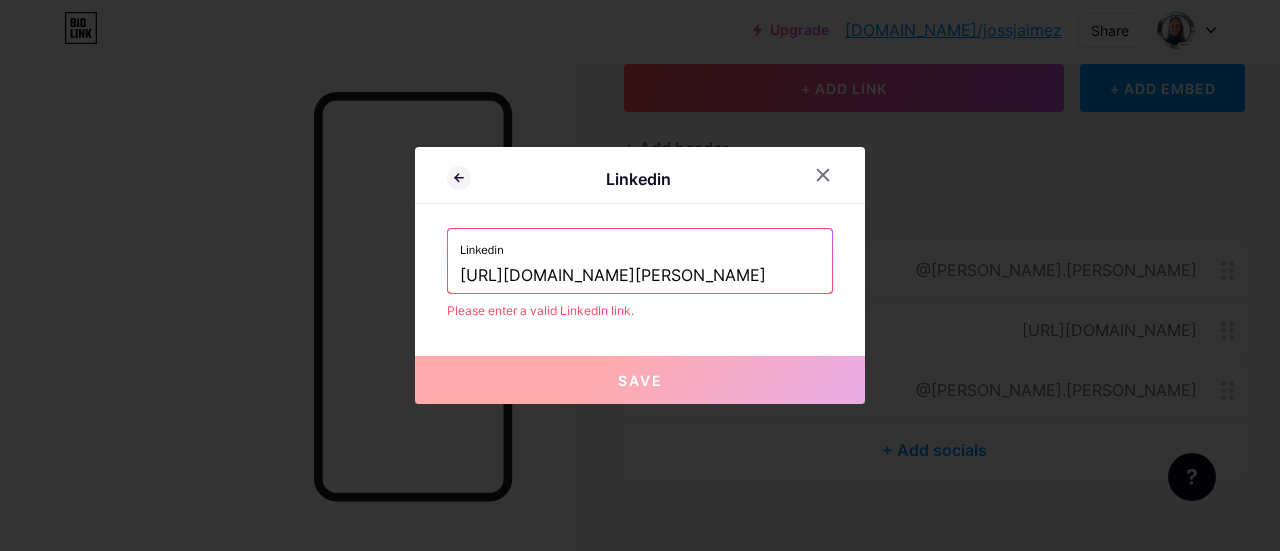 click on "Linkedin       Linkedin   https://mx.linkedin.com/in/joselyn-jaimez-00053546   Please enter a valid LinkedIn link.       Save" at bounding box center [640, 275] 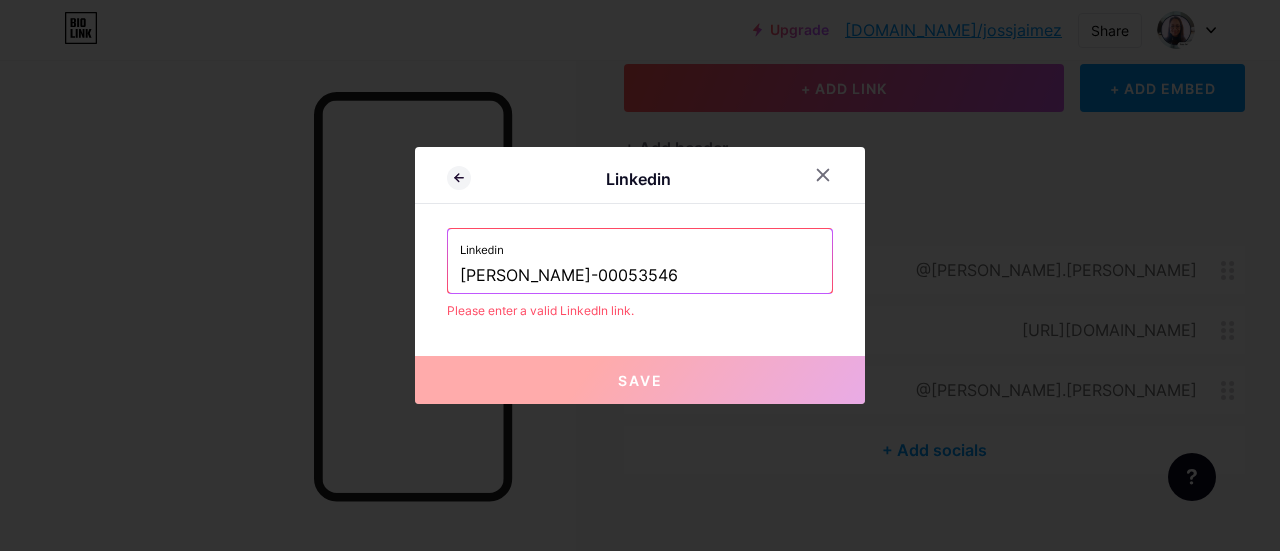 drag, startPoint x: 689, startPoint y: 277, endPoint x: 170, endPoint y: 273, distance: 519.01544 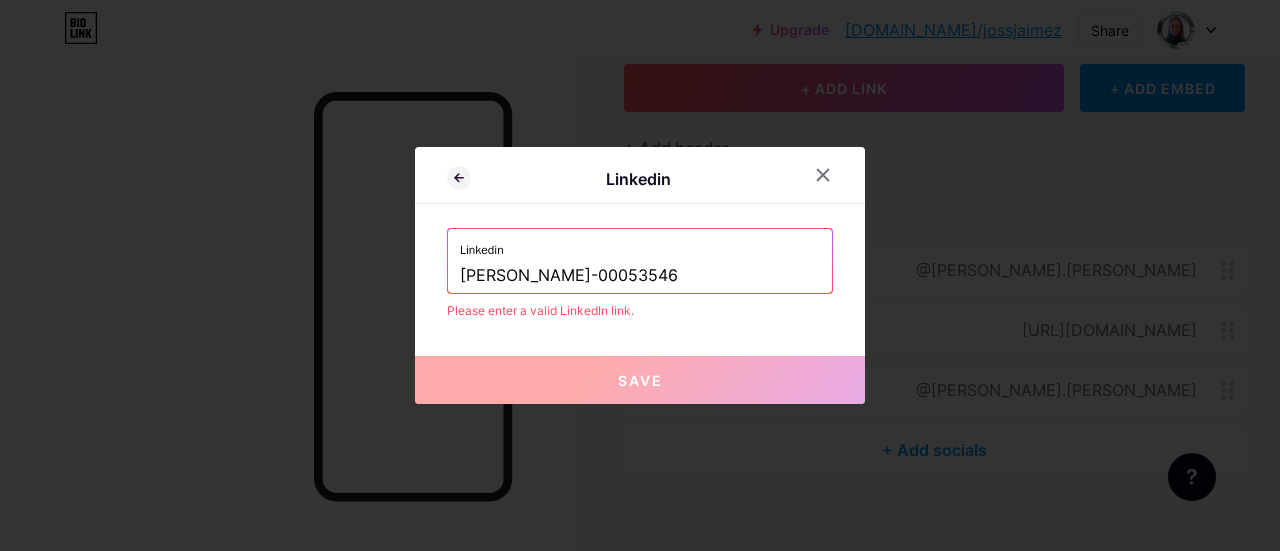 click on "Linkedin       Linkedin   joselyn-jaimez-00053546   Please enter a valid LinkedIn link.       Save" at bounding box center [640, 275] 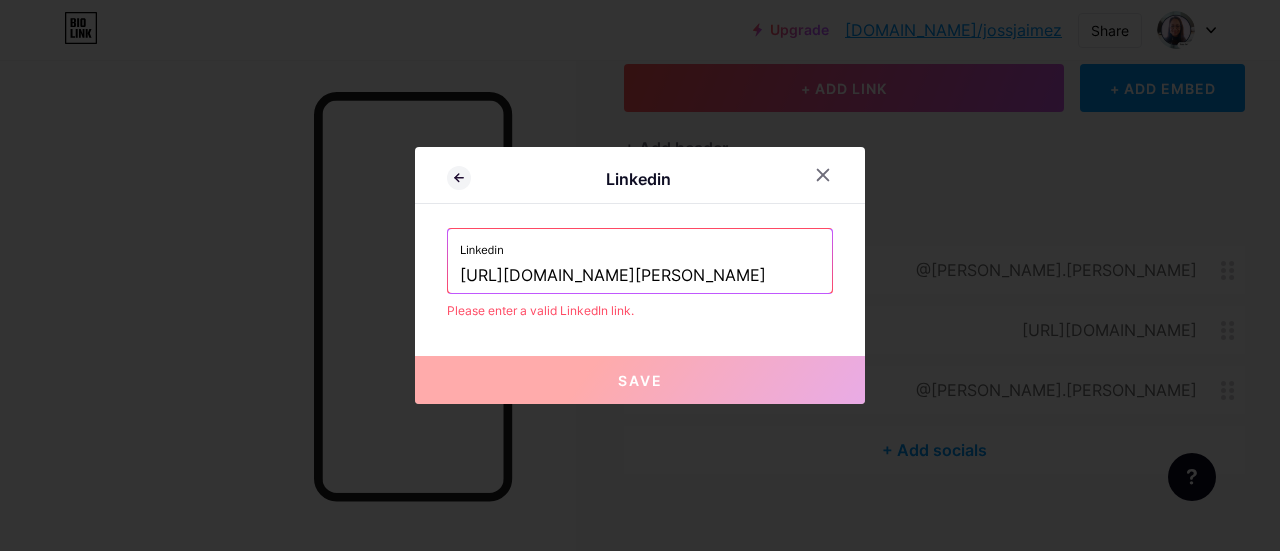 scroll, scrollTop: 0, scrollLeft: 36, axis: horizontal 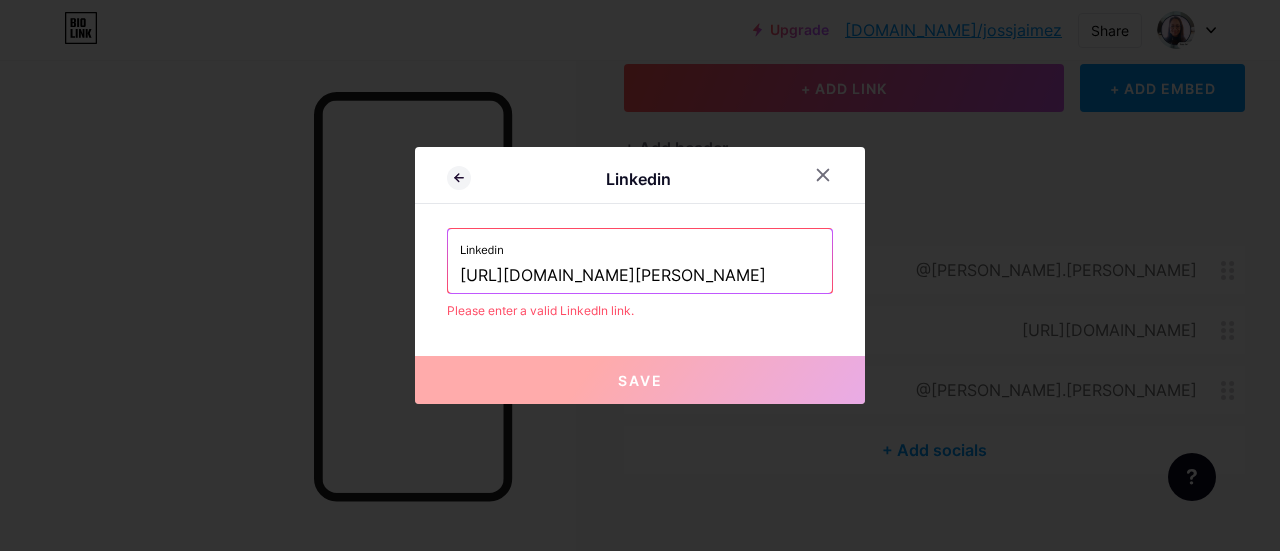 click on "Linkedin   https://mx.linkedin.com/in/joselyn-jaimez-00053546   Please enter a valid LinkedIn link." at bounding box center (640, 274) 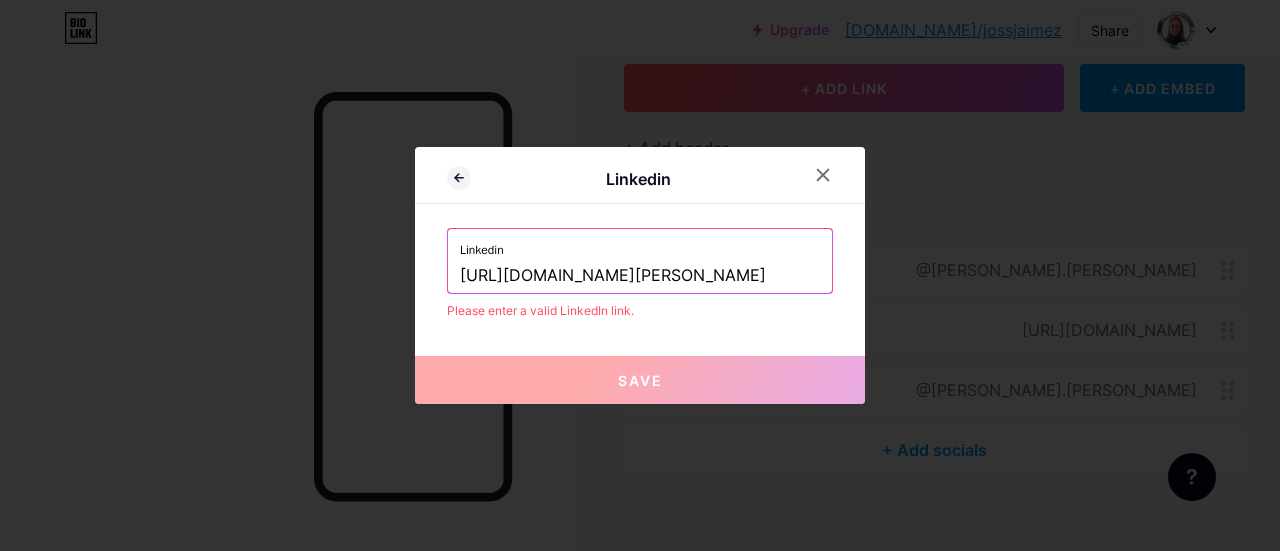 scroll, scrollTop: 0, scrollLeft: 0, axis: both 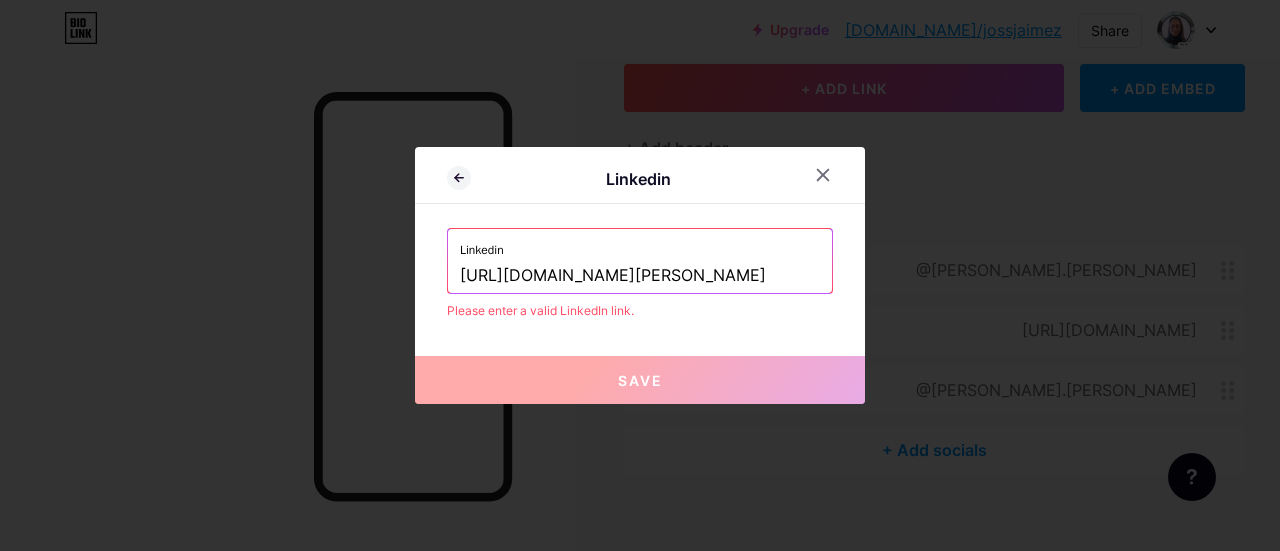 click on "Please enter a valid LinkedIn link." at bounding box center (640, 311) 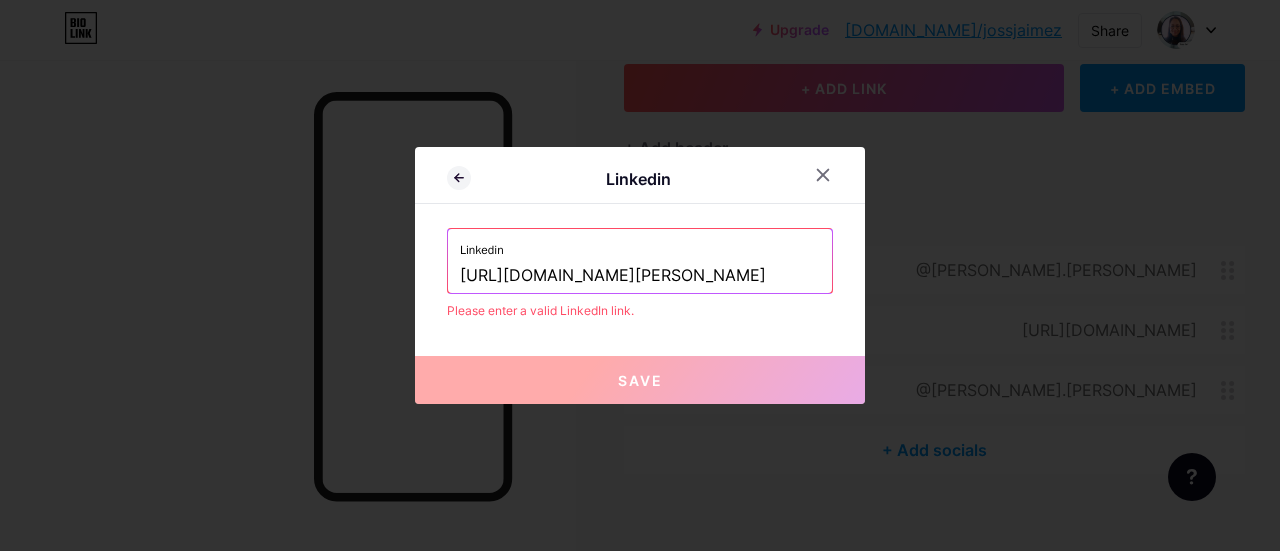 click on "https://mx.linkedin.com/in/joselyn-jaimez-00053546" at bounding box center (640, 276) 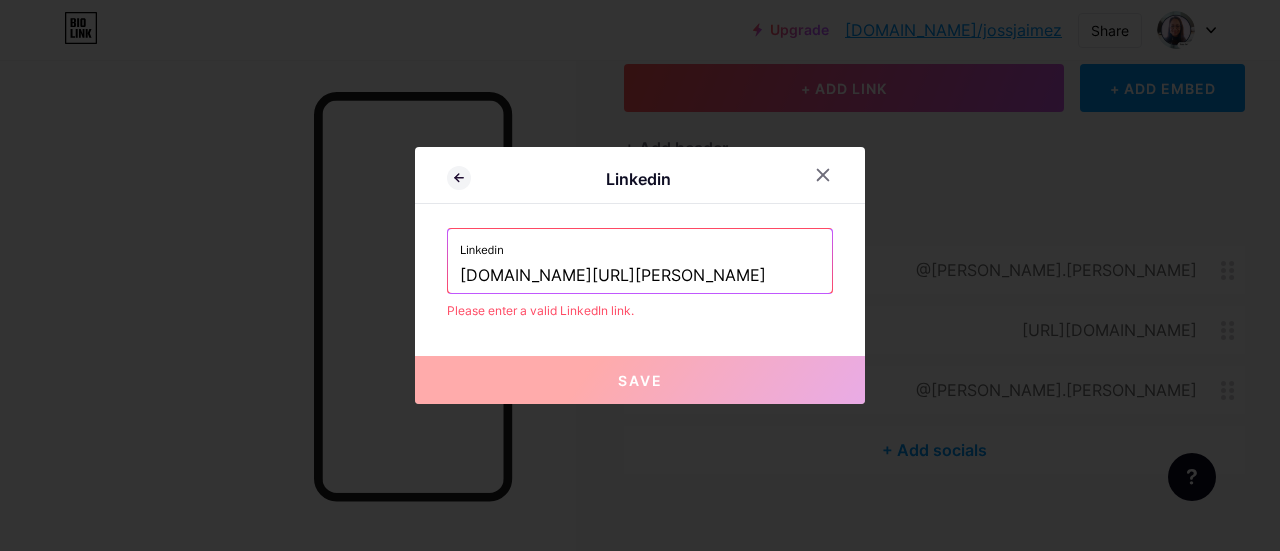 drag, startPoint x: 594, startPoint y: 279, endPoint x: 168, endPoint y: 293, distance: 426.22998 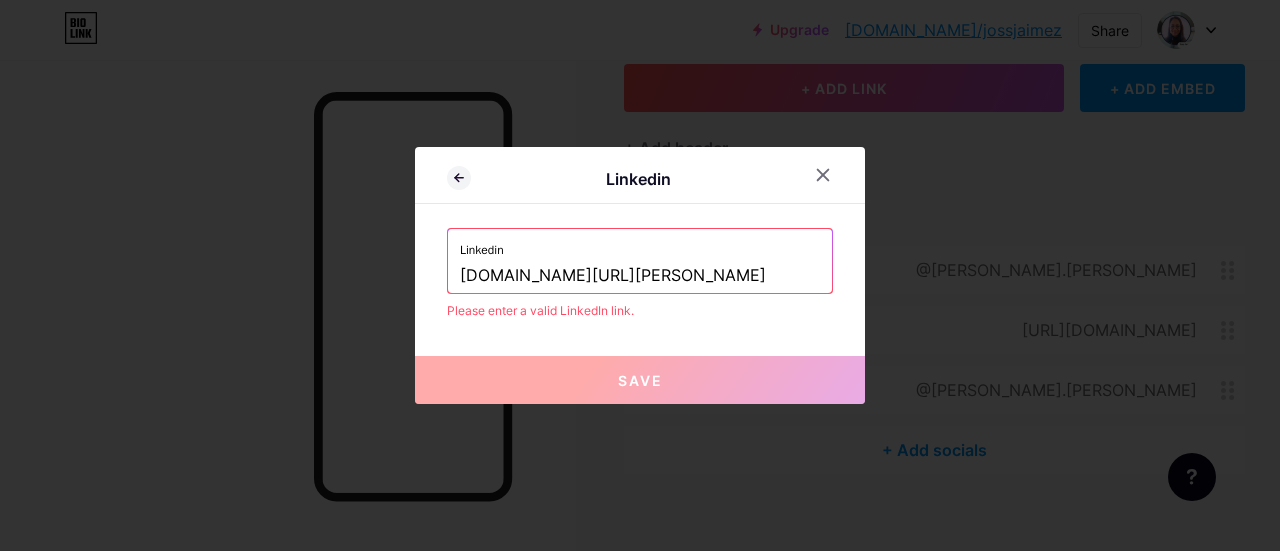 click on "Linkedin       Linkedin   mx.linkedin.com/in/joselyn-jaimez-00053546   Please enter a valid LinkedIn link.       Save" at bounding box center (640, 275) 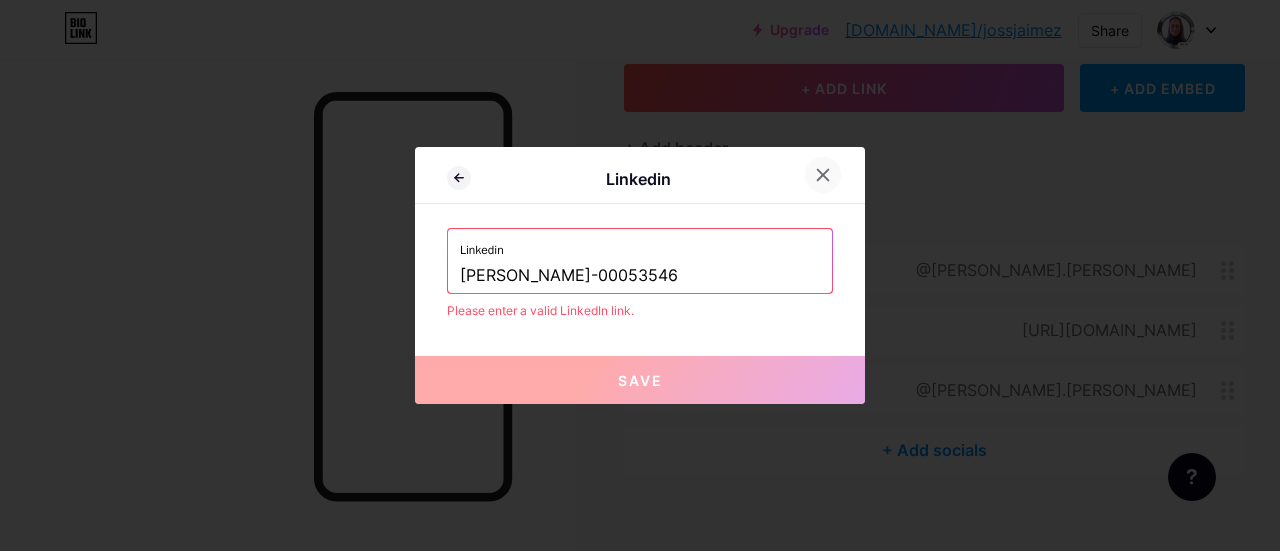type on "joselyn-jaimez-00053546" 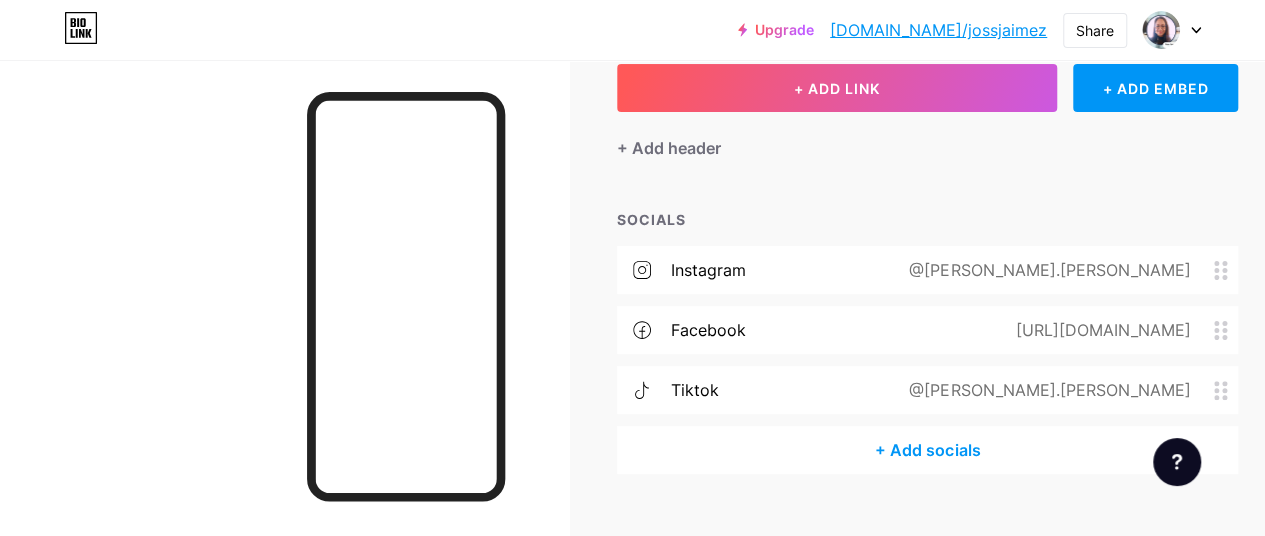 click on "[URL][DOMAIN_NAME]" at bounding box center (1098, 330) 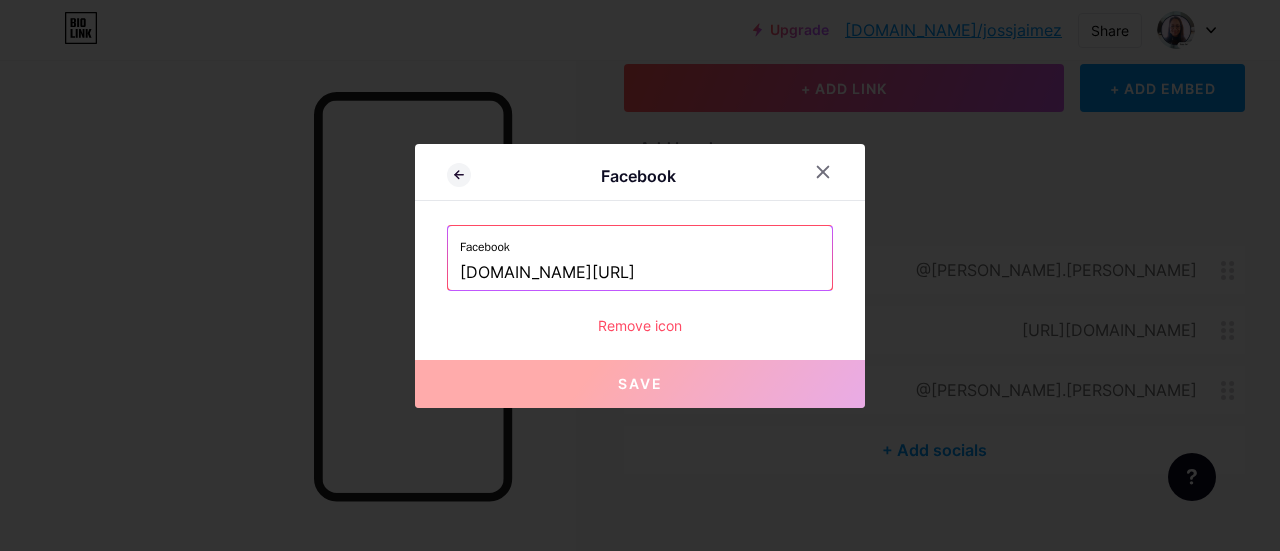 drag, startPoint x: 772, startPoint y: 271, endPoint x: 171, endPoint y: 304, distance: 601.90533 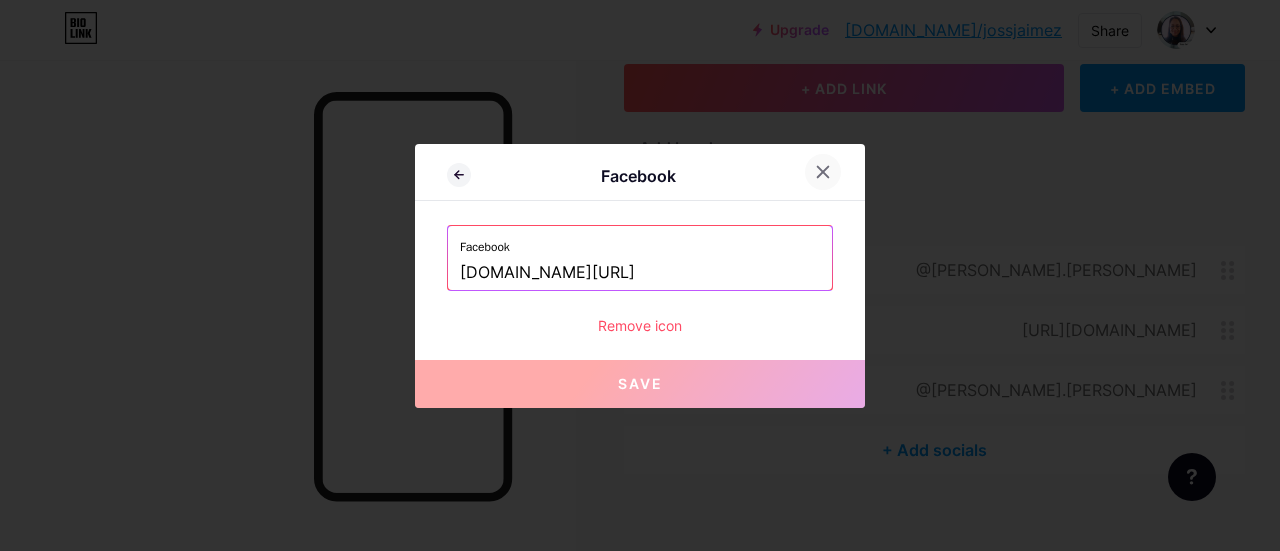 click at bounding box center (823, 172) 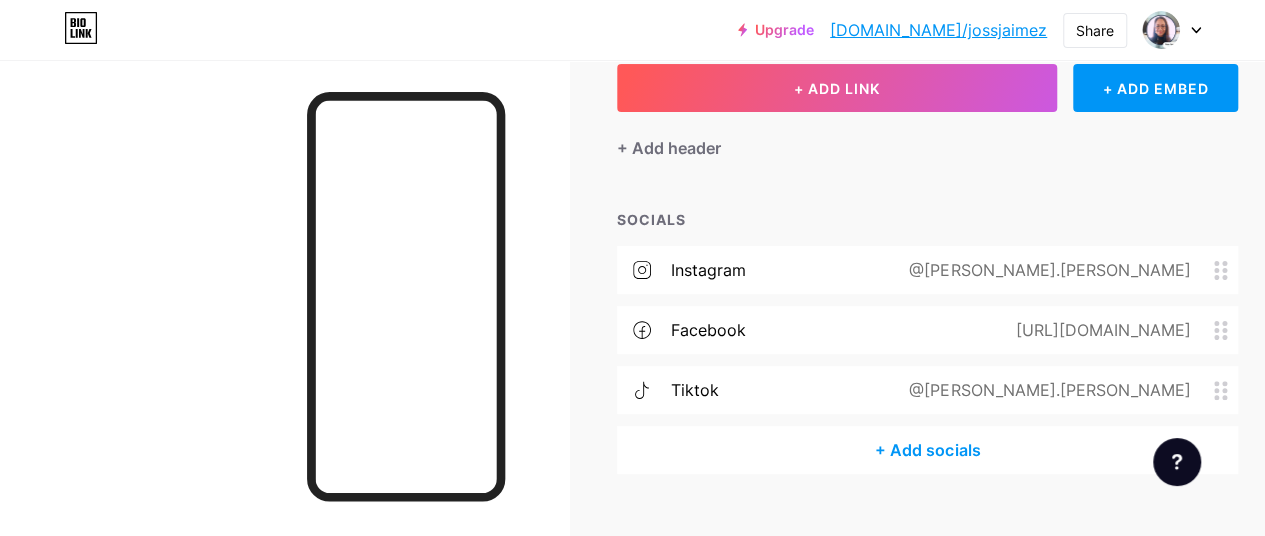 click on "@[PERSON_NAME].[PERSON_NAME]" at bounding box center [1045, 270] 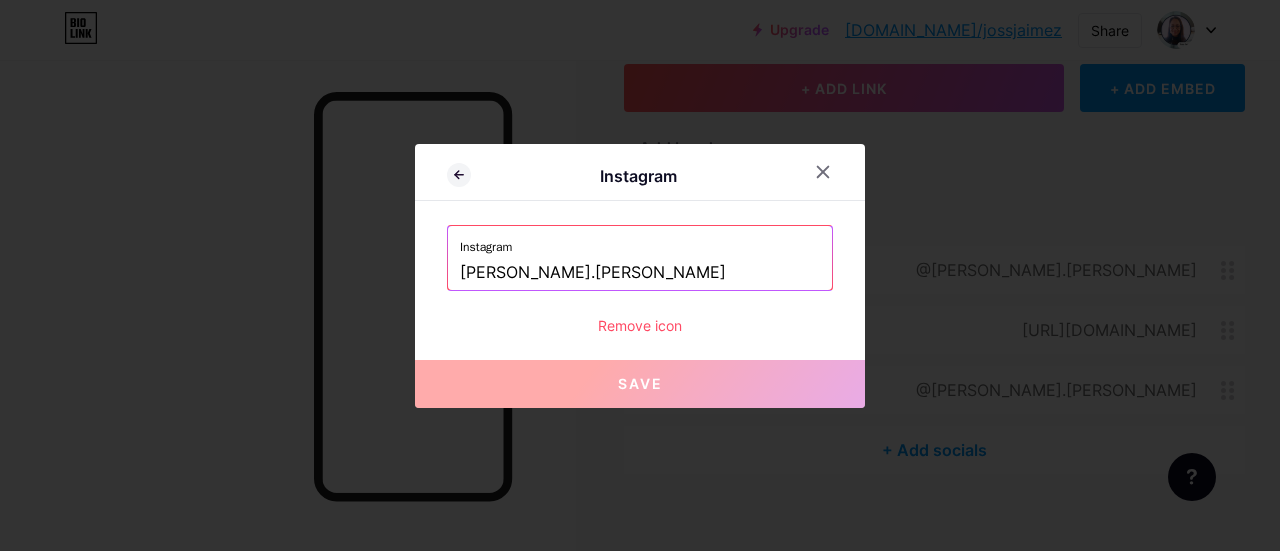 drag, startPoint x: 561, startPoint y: 269, endPoint x: 132, endPoint y: 228, distance: 430.95474 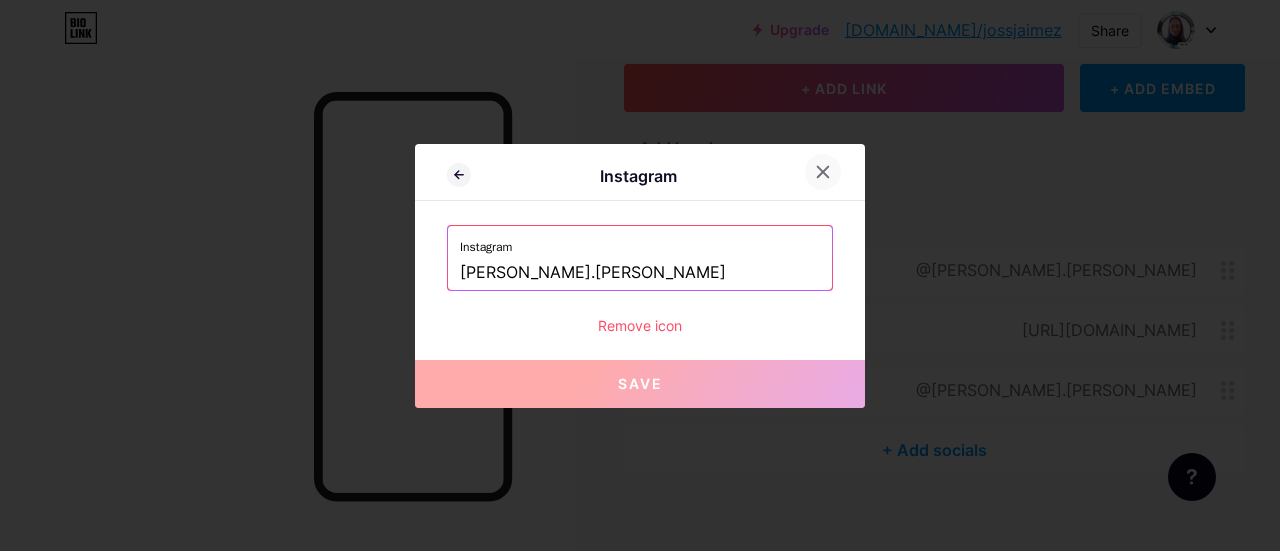 click 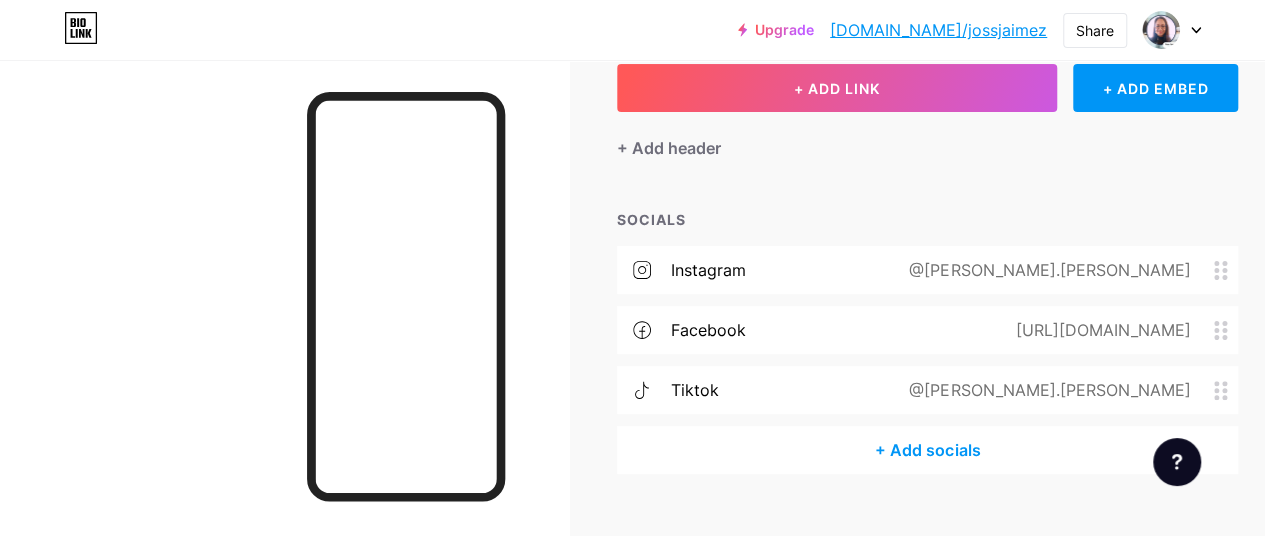click on "tiktok
@joss.jaimez" at bounding box center (927, 390) 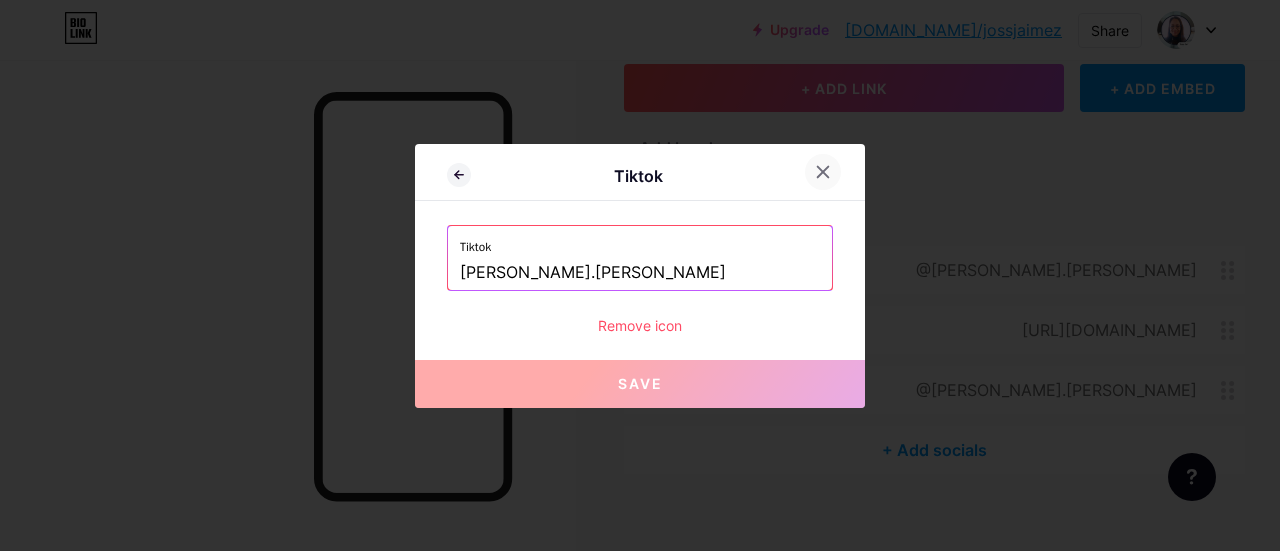 click at bounding box center [823, 172] 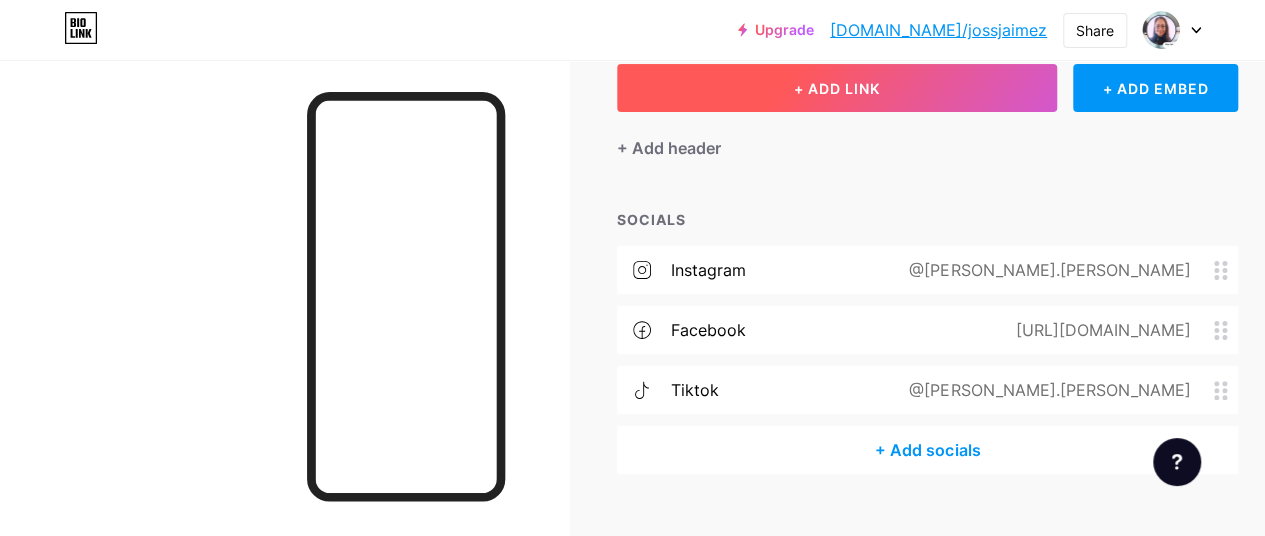 click on "+ ADD LINK" at bounding box center [837, 88] 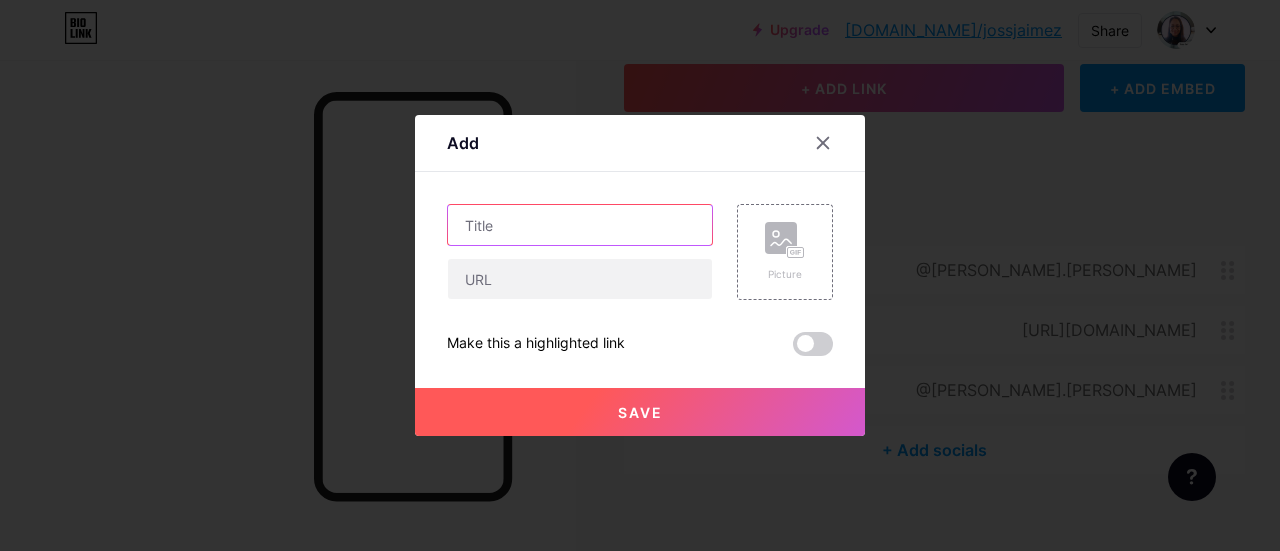 click at bounding box center (580, 225) 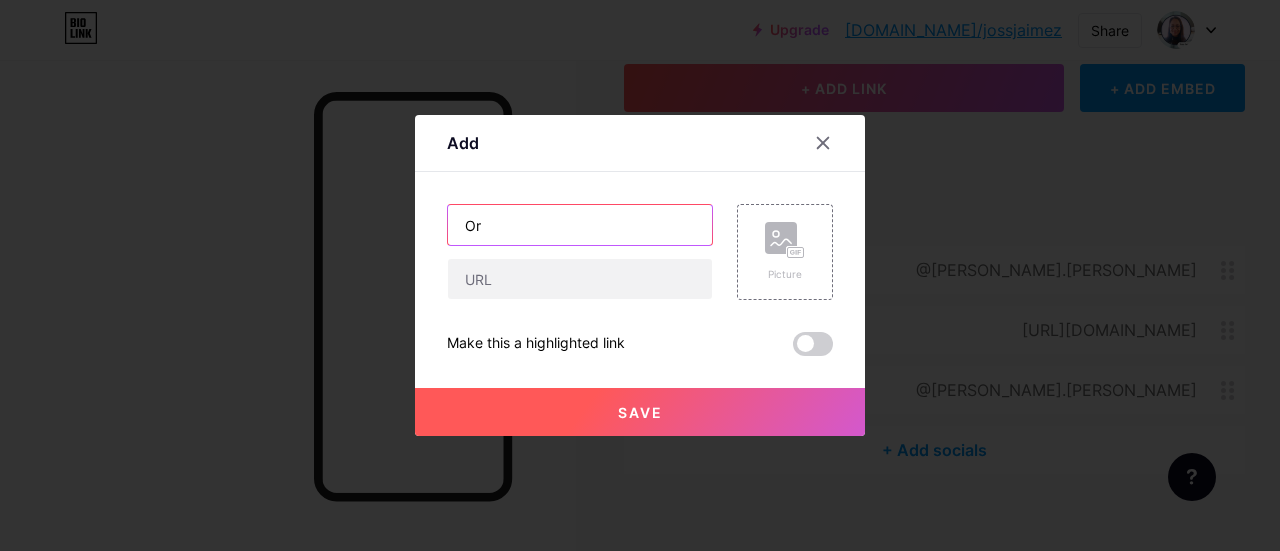 type on "O" 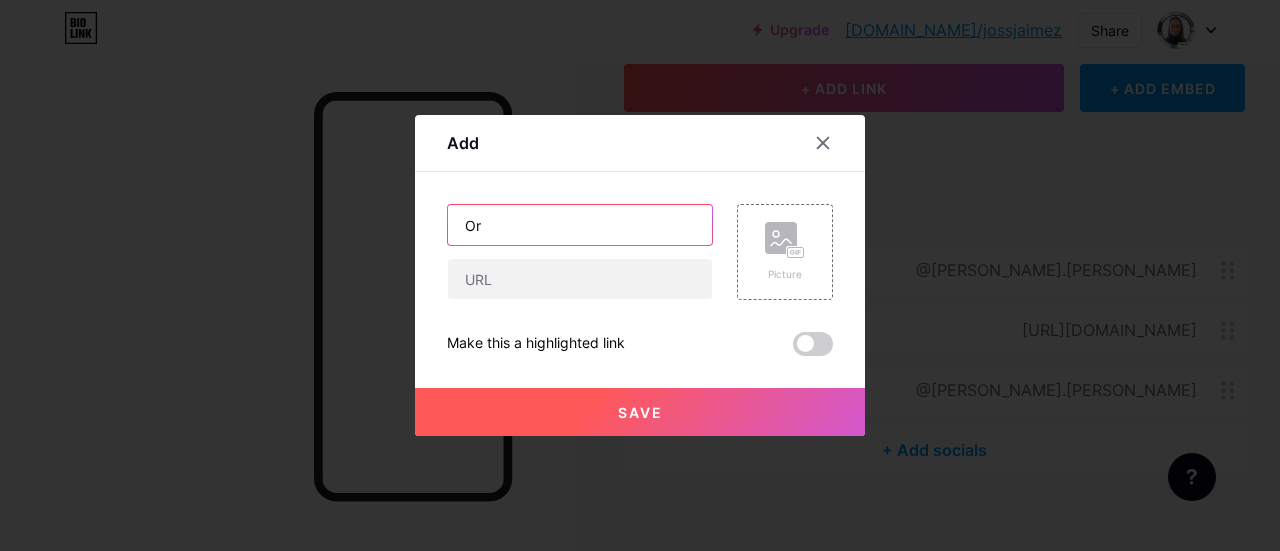 type on "O" 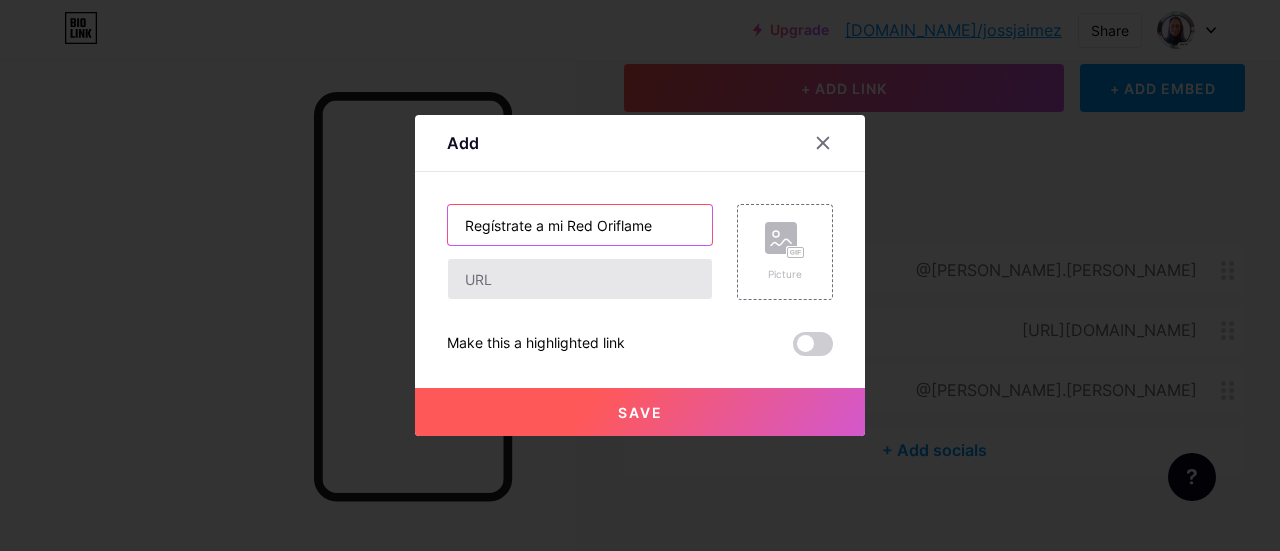 type on "Regístrate a mi Red Oriflame" 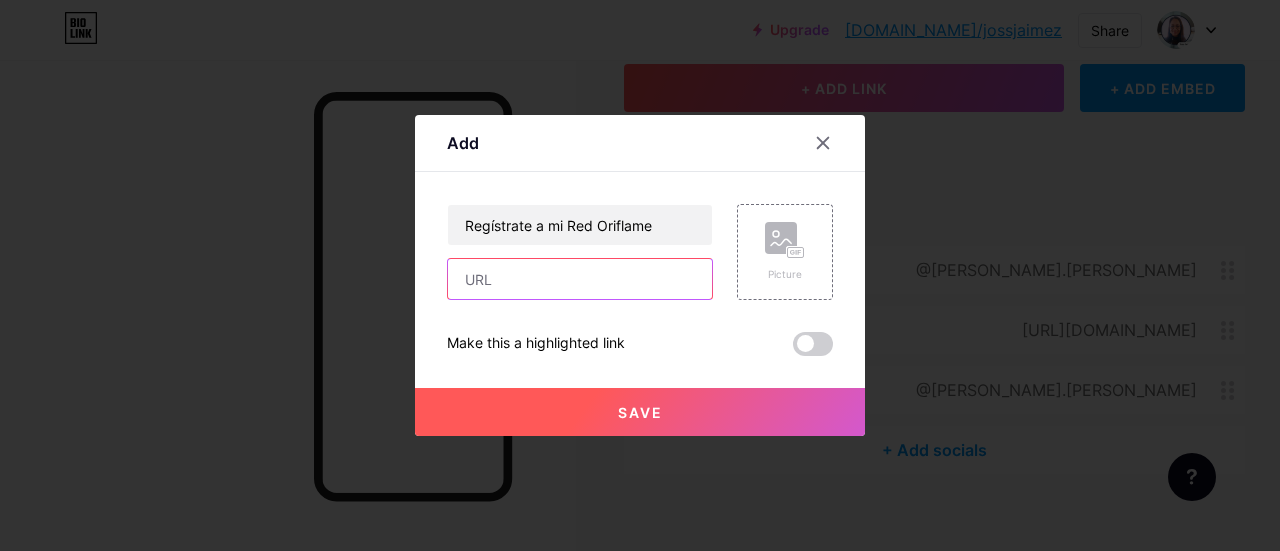 click at bounding box center (580, 279) 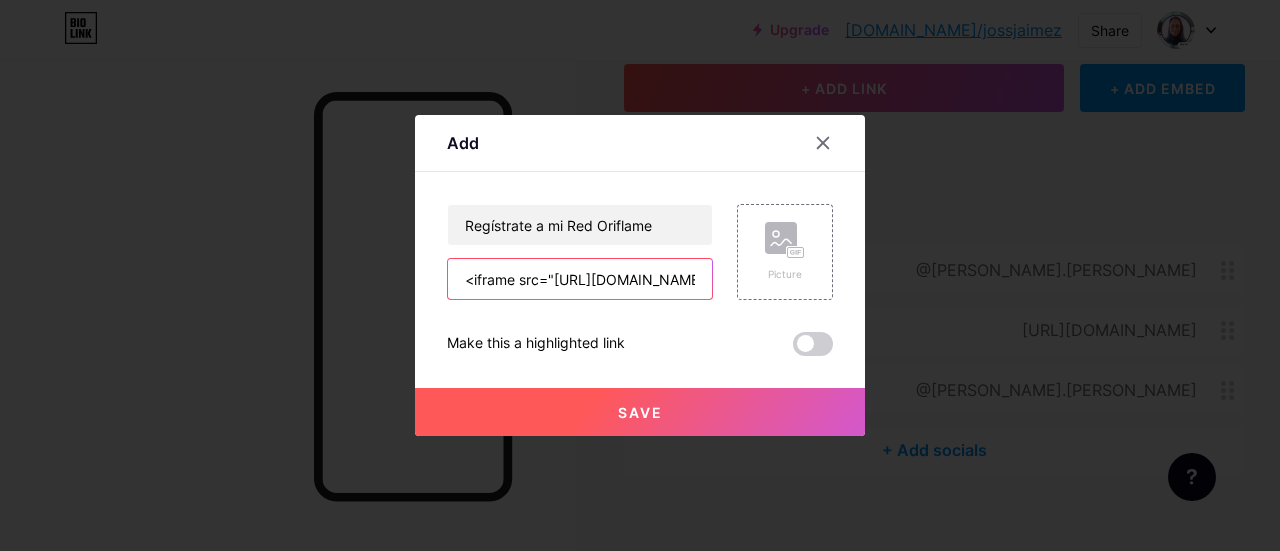 scroll, scrollTop: 0, scrollLeft: 1074, axis: horizontal 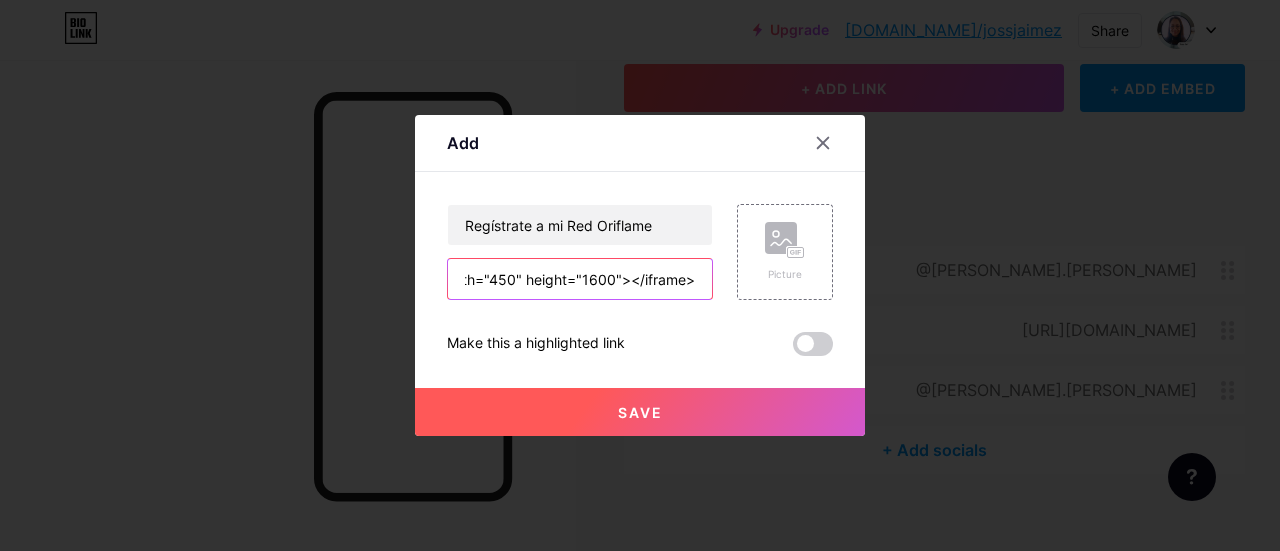 type on "<iframe src="https://mx.oriflame.com/business-opportunity/become-consultant?sc_device=Blog&potentialSponsor=3526513" scrolling="no" frameborder="0" width="450" height="1600"></iframe>" 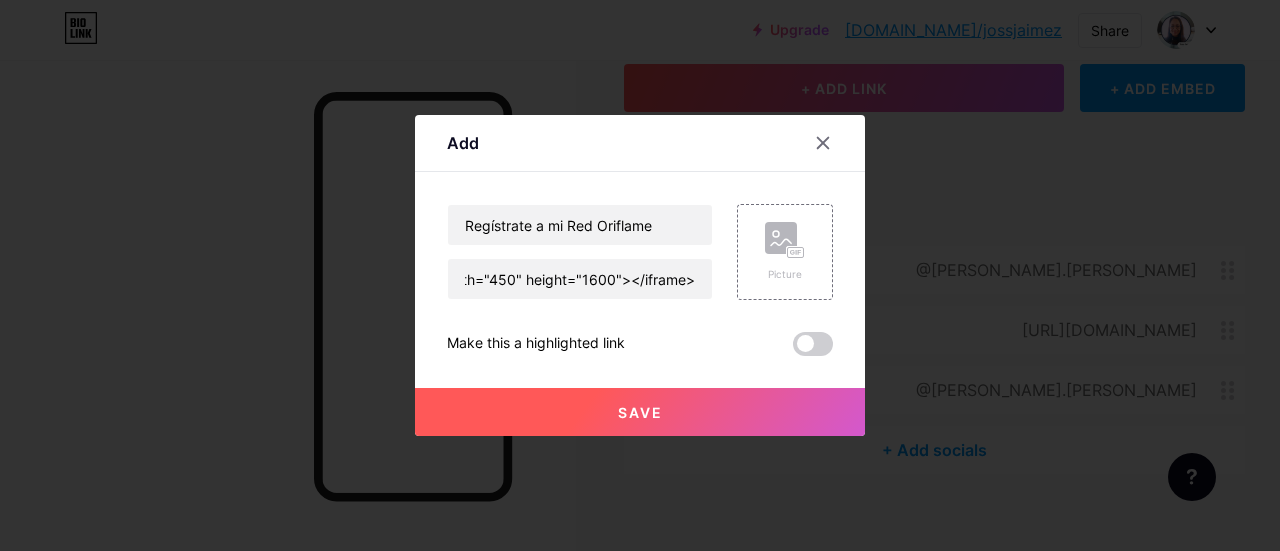 click on "Save" at bounding box center [640, 412] 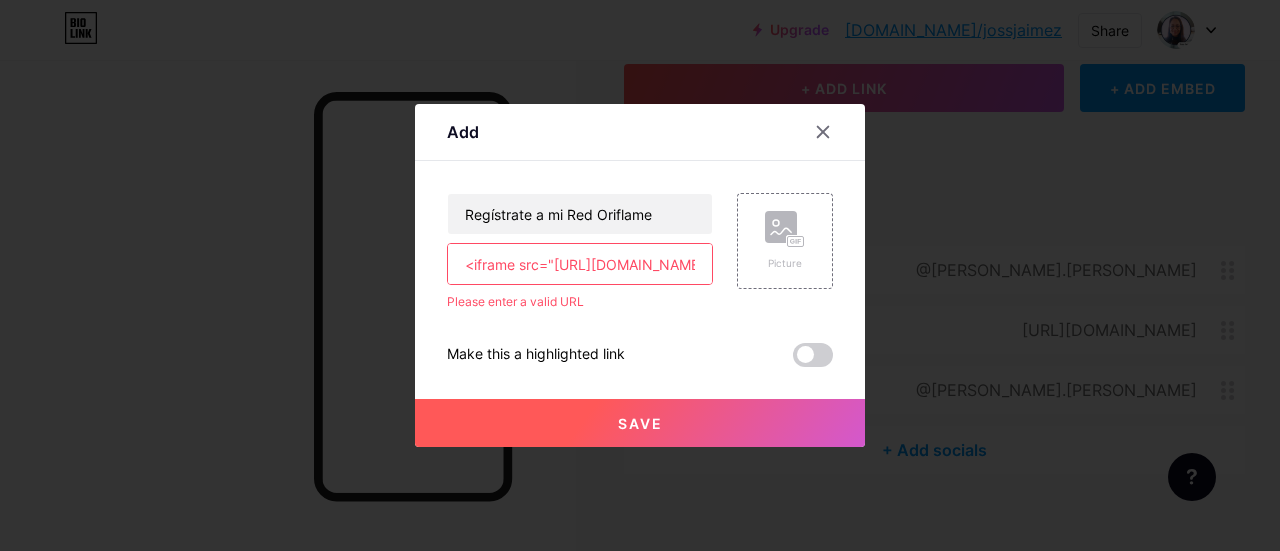 click on "<iframe src="https://mx.oriflame.com/business-opportunity/become-consultant?sc_device=Blog&potentialSponsor=3526513" scrolling="no" frameborder="0" width="450" height="1600"></iframe>" at bounding box center (580, 264) 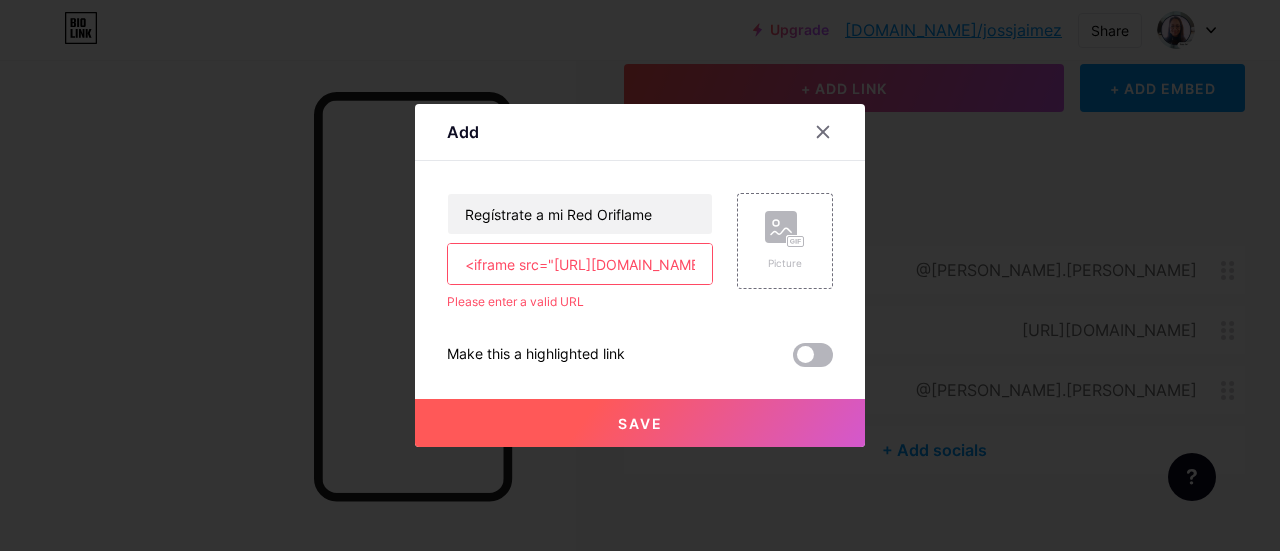 click at bounding box center [813, 355] 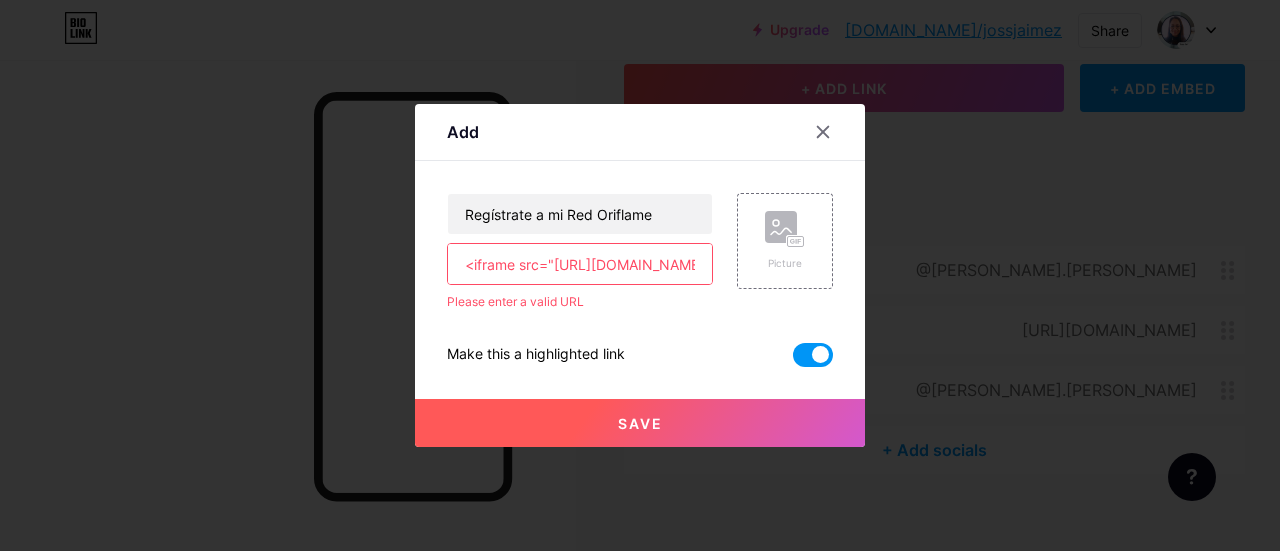 click on "Save" at bounding box center (640, 423) 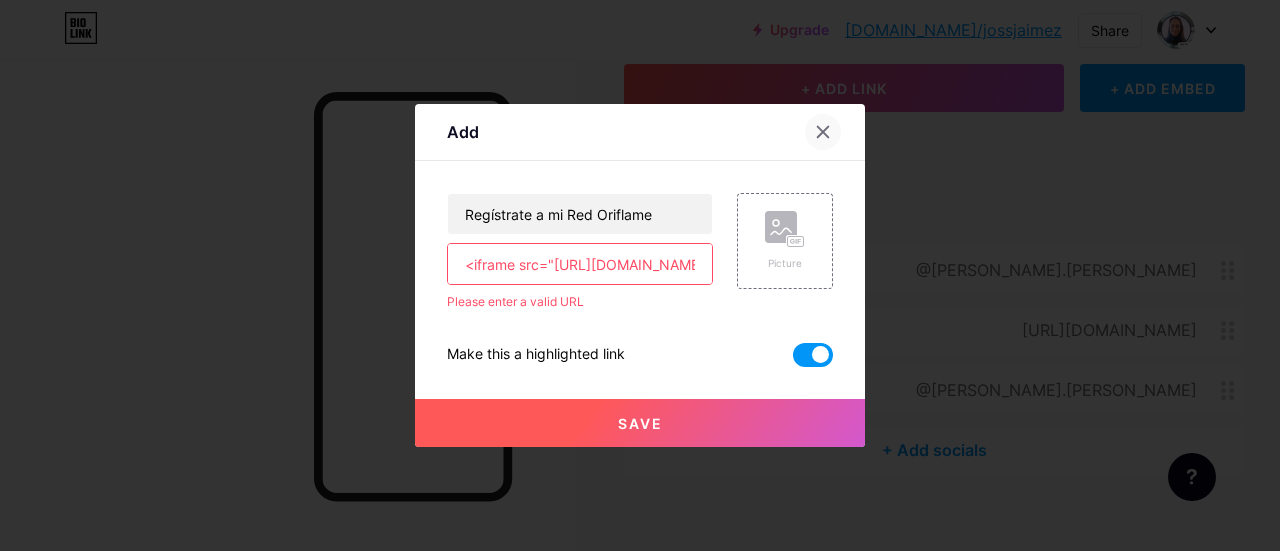 click 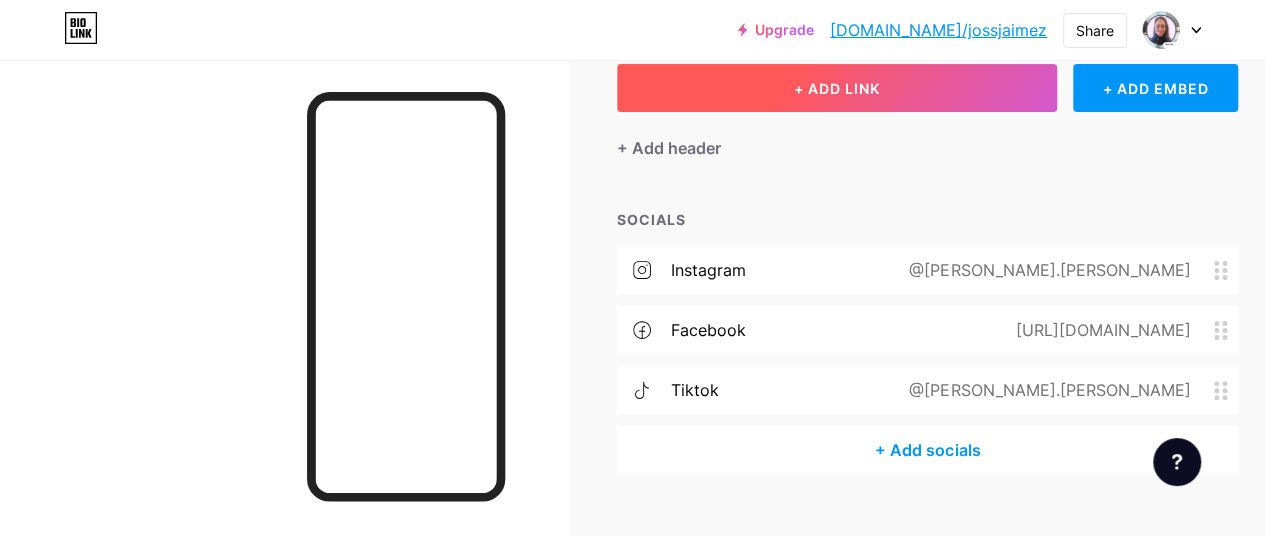 click on "+ ADD LINK" at bounding box center [837, 88] 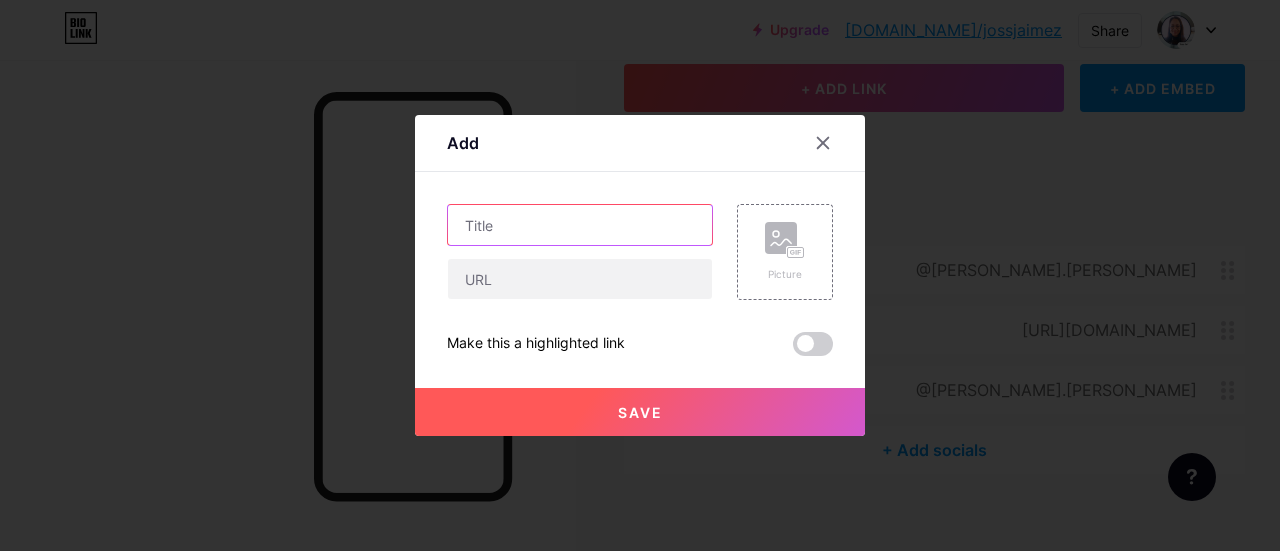 click at bounding box center [580, 225] 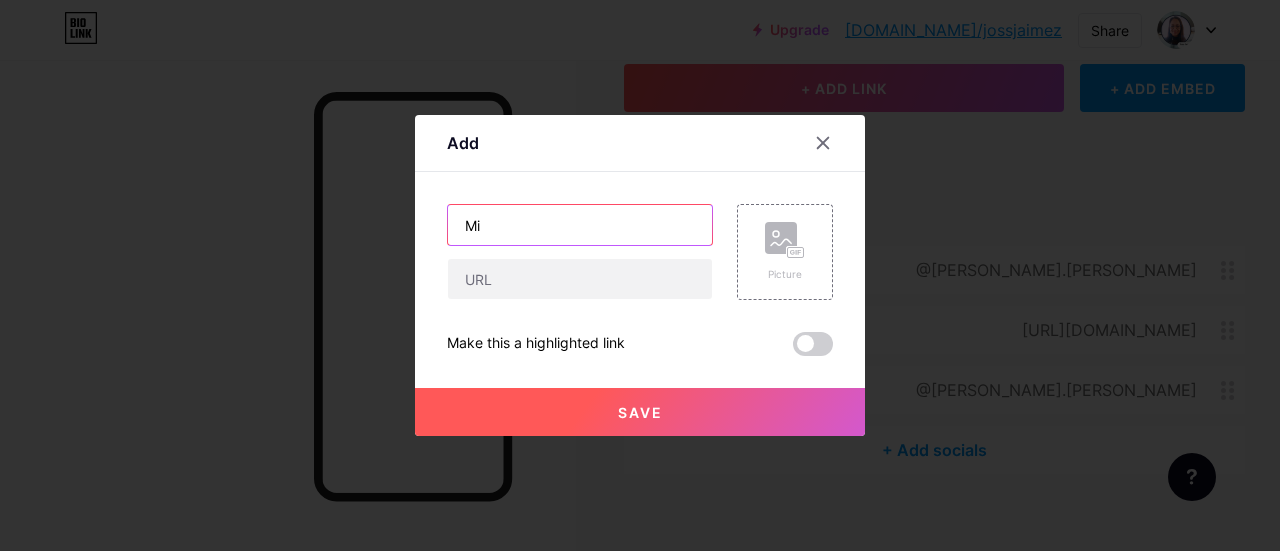 type on "M" 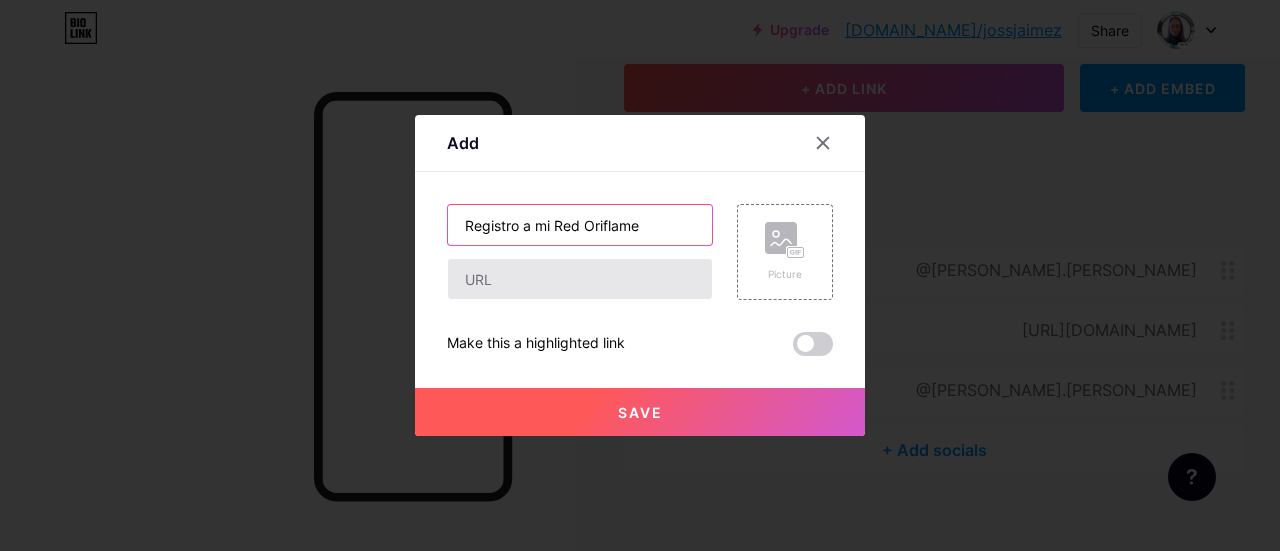 type on "Registro a mi Red Oriflame" 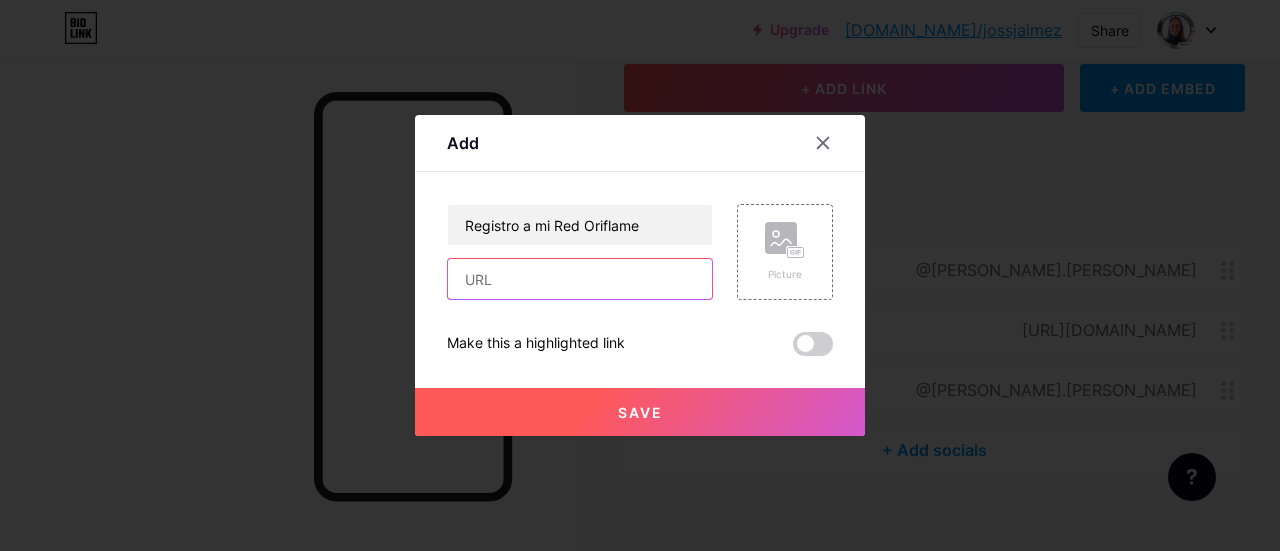 click at bounding box center [580, 279] 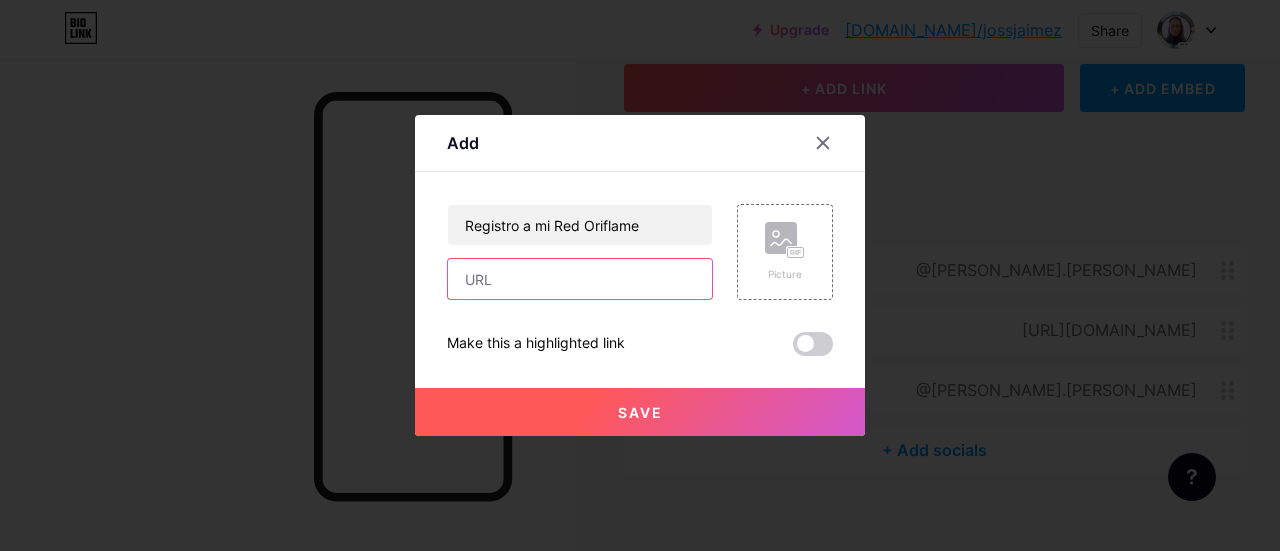 paste on "<iframe src="https://mx.oriflame.com/business-opportunity/become-consultant?sc_device=Blog&potentialSponsor=3526513" scrolling="no" frameborder="0" width="450" height="1600"></iframe>" 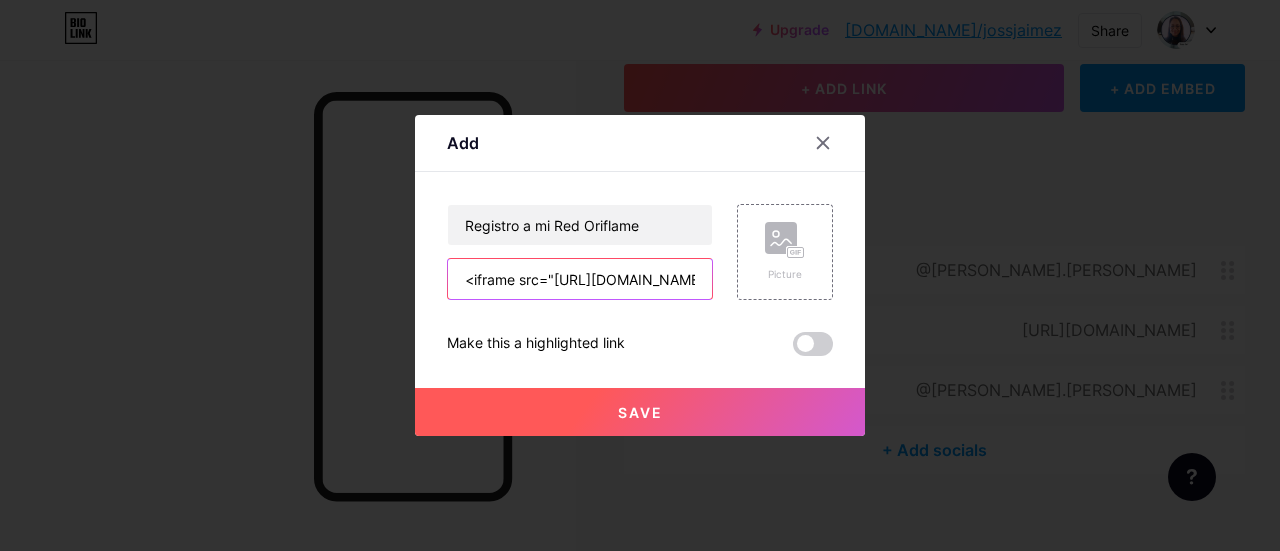scroll, scrollTop: 0, scrollLeft: 1074, axis: horizontal 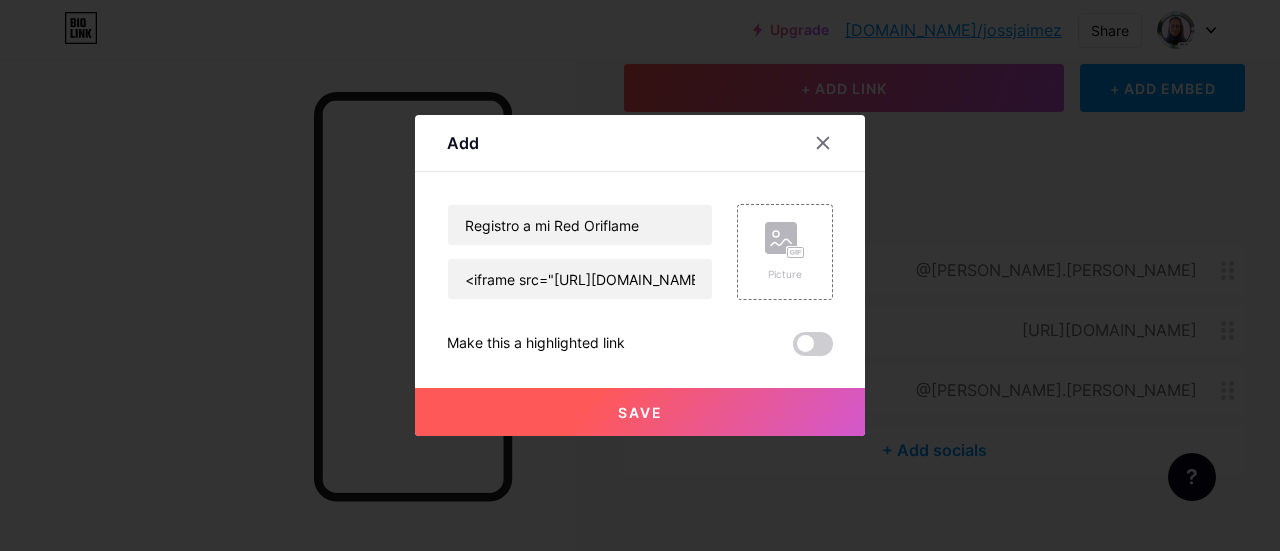 click on "Save" at bounding box center [640, 412] 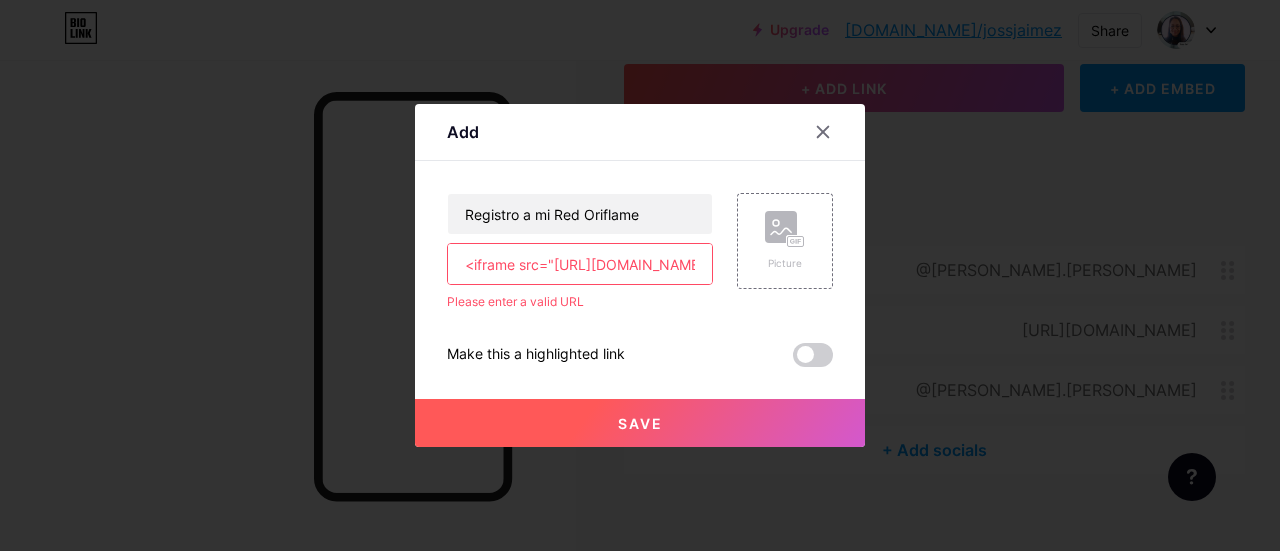 click on "<iframe src="https://mx.oriflame.com/business-opportunity/become-consultant?sc_device=Blog&potentialSponsor=3526513" scrolling="no" frameborder="0" width="450" height="1600"></iframe>" at bounding box center [580, 264] 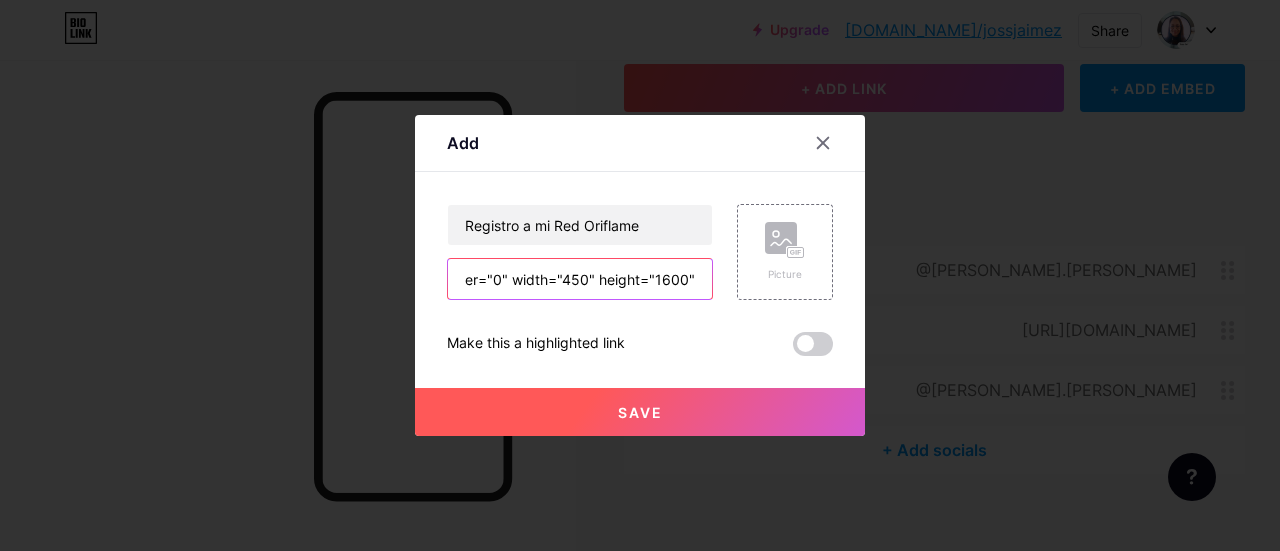 scroll, scrollTop: 0, scrollLeft: 910, axis: horizontal 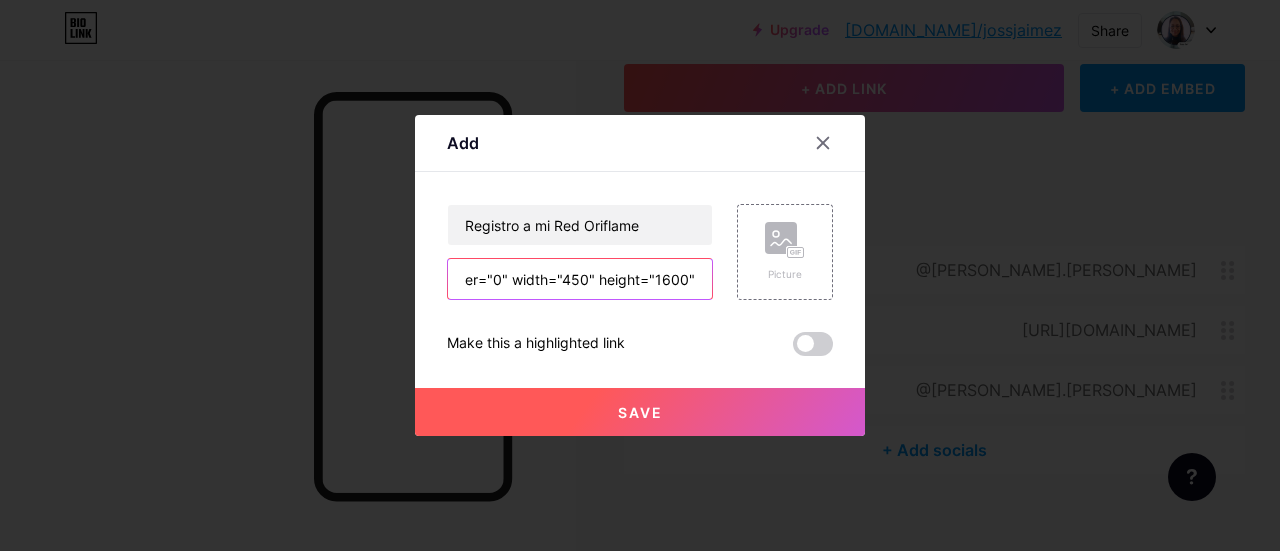type on "[URL][DOMAIN_NAME]" scrolling="no" frameborder="0" width="450" height="1600"" 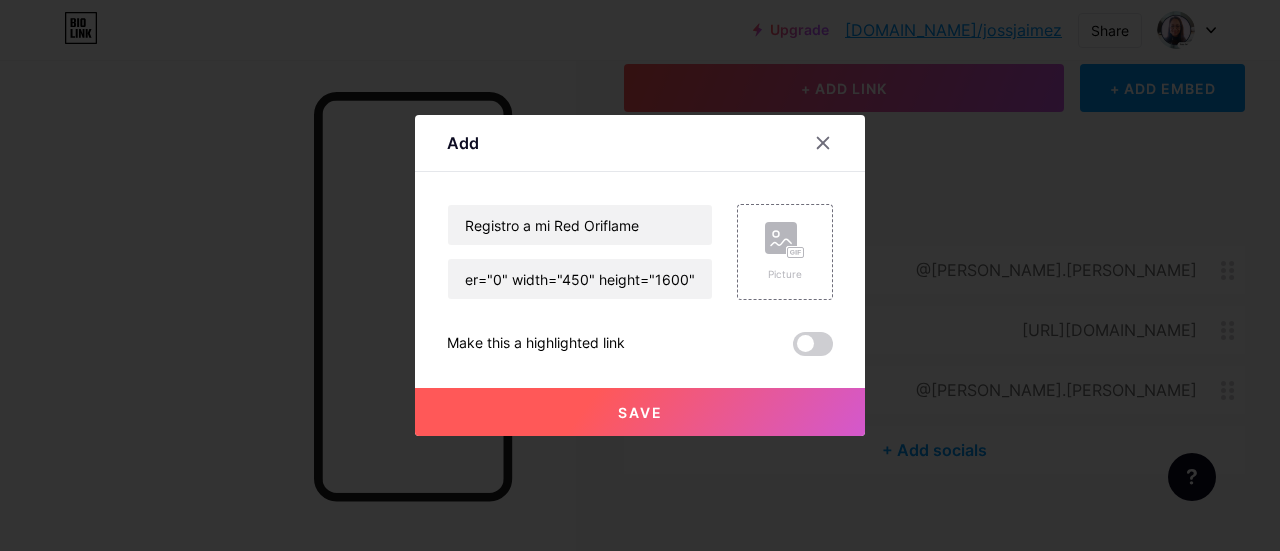 scroll, scrollTop: 0, scrollLeft: 0, axis: both 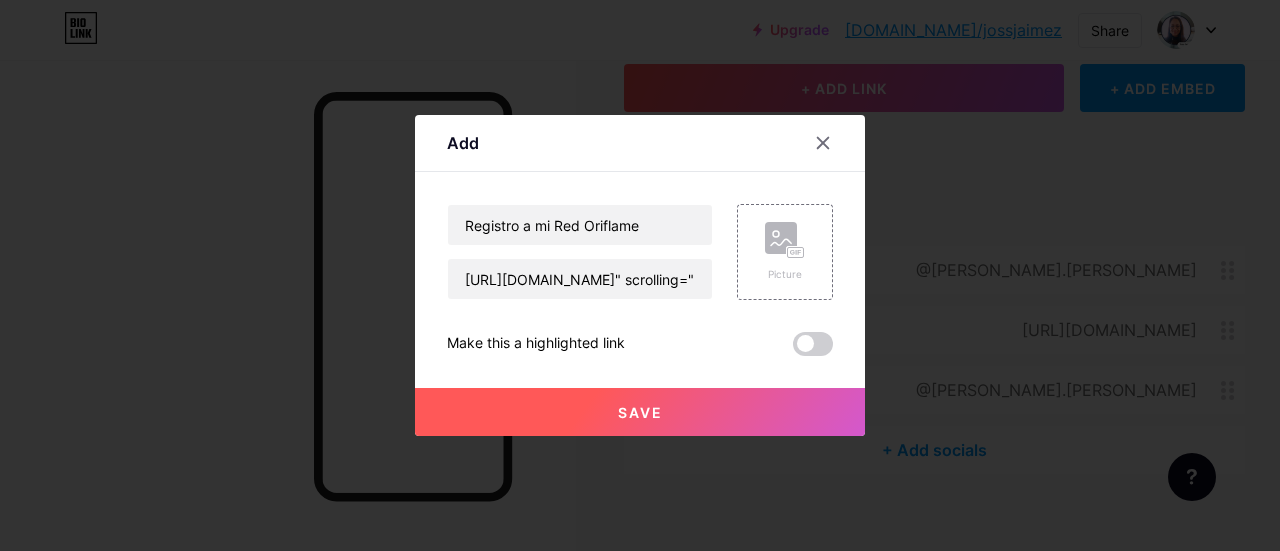 click on "Save" at bounding box center (640, 412) 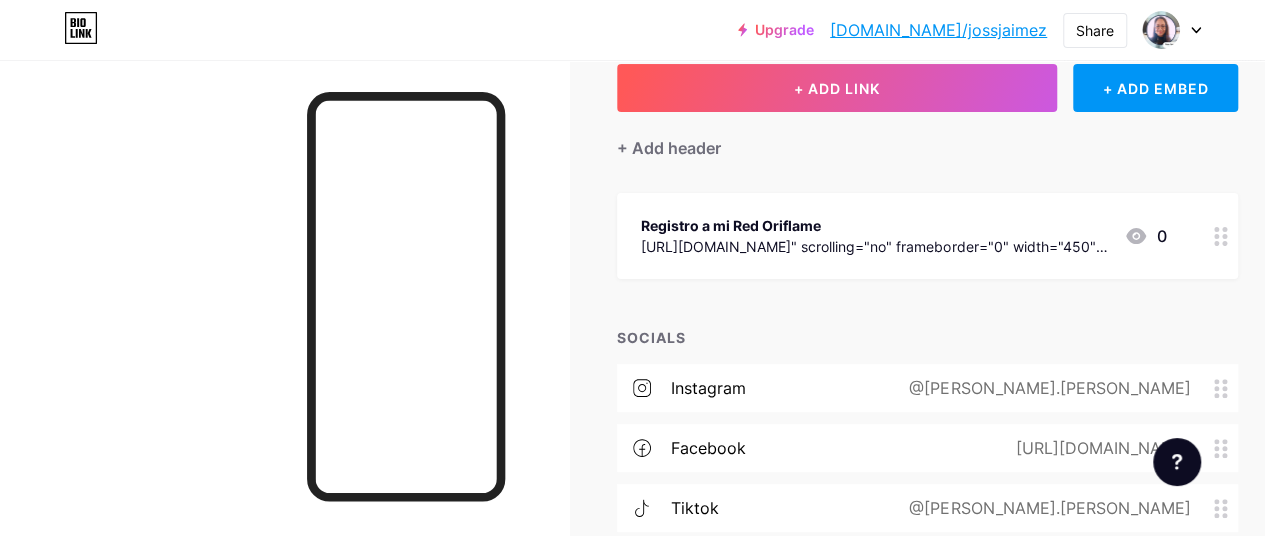click on "[URL][DOMAIN_NAME]" scrolling="no" frameborder="0" width="450" height="1600"" at bounding box center (874, 246) 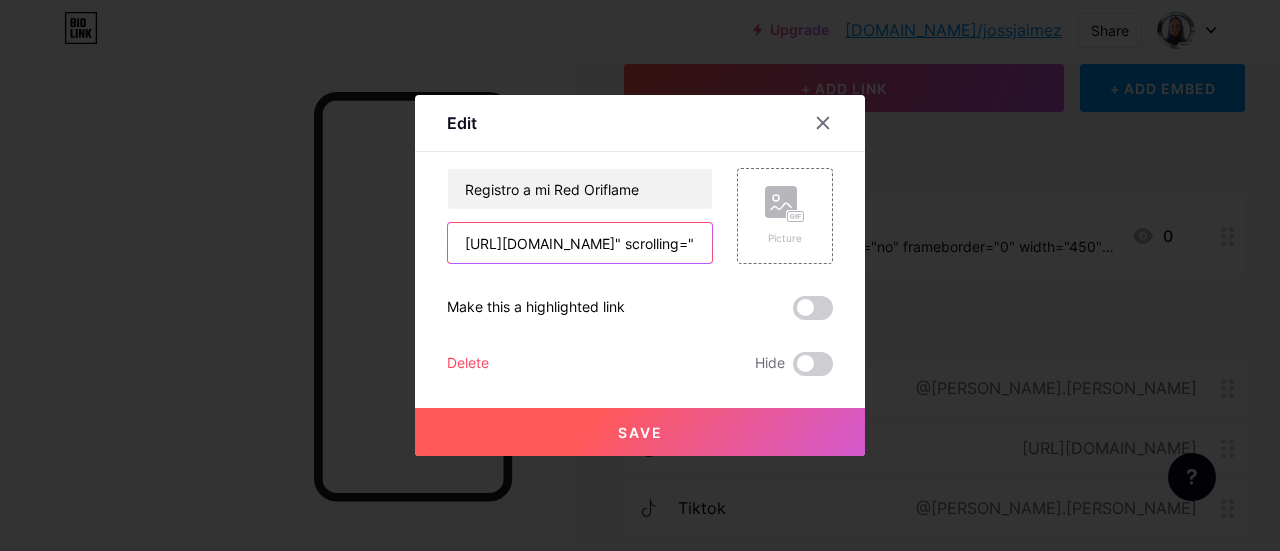 click on "[URL][DOMAIN_NAME]" scrolling="no" frameborder="0" width="450" height="1600"" at bounding box center (580, 243) 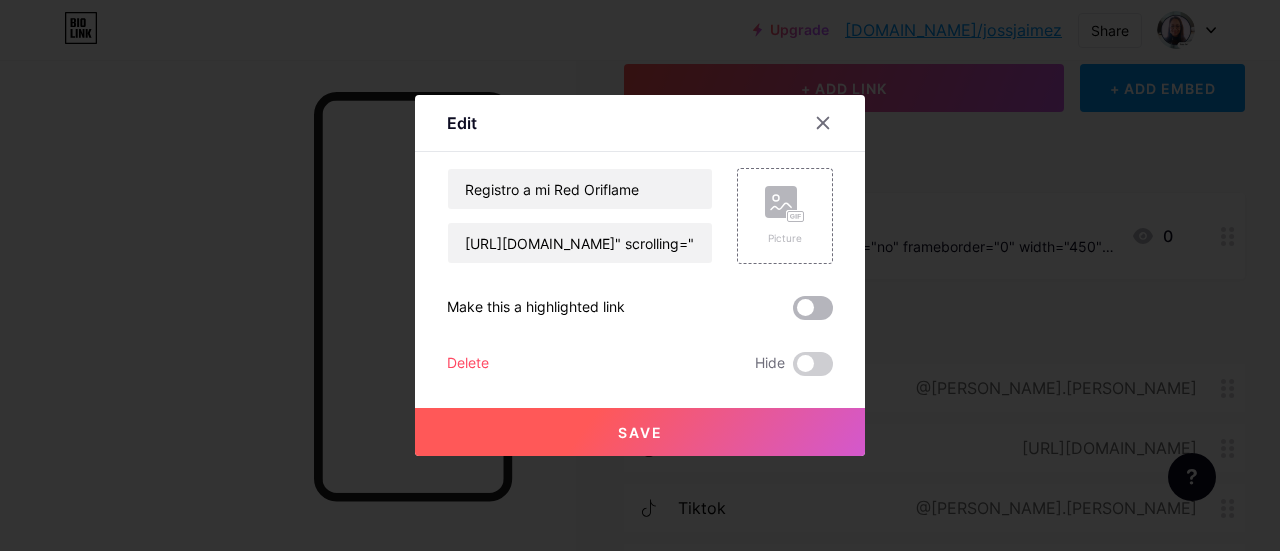 click at bounding box center [813, 308] 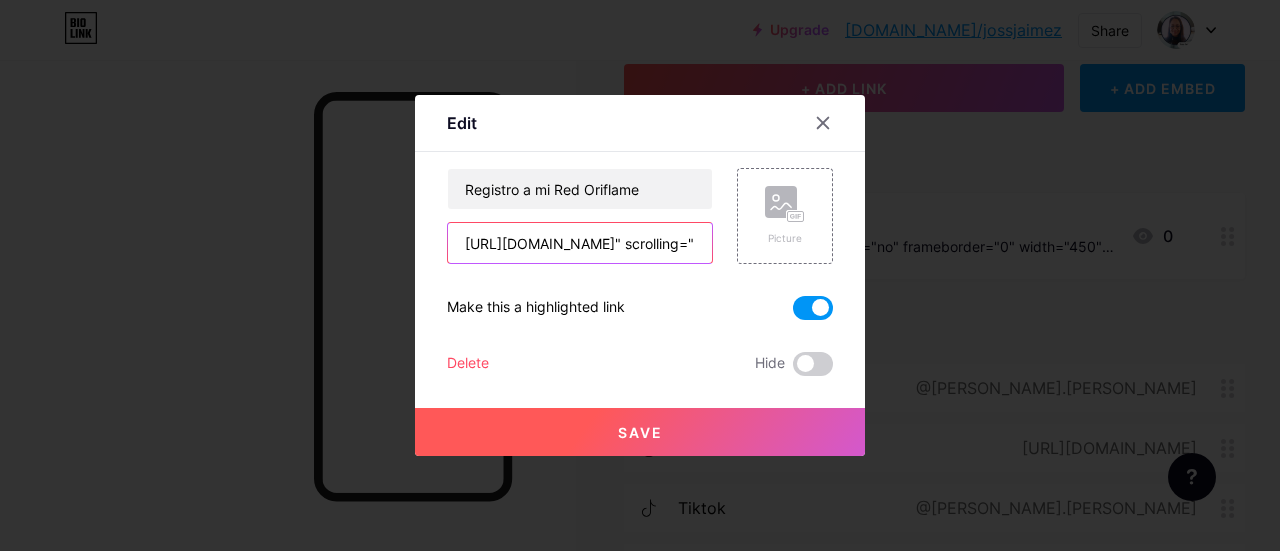 click on "[URL][DOMAIN_NAME]" scrolling="no" frameborder="0" width="450" height="1600"" at bounding box center (580, 243) 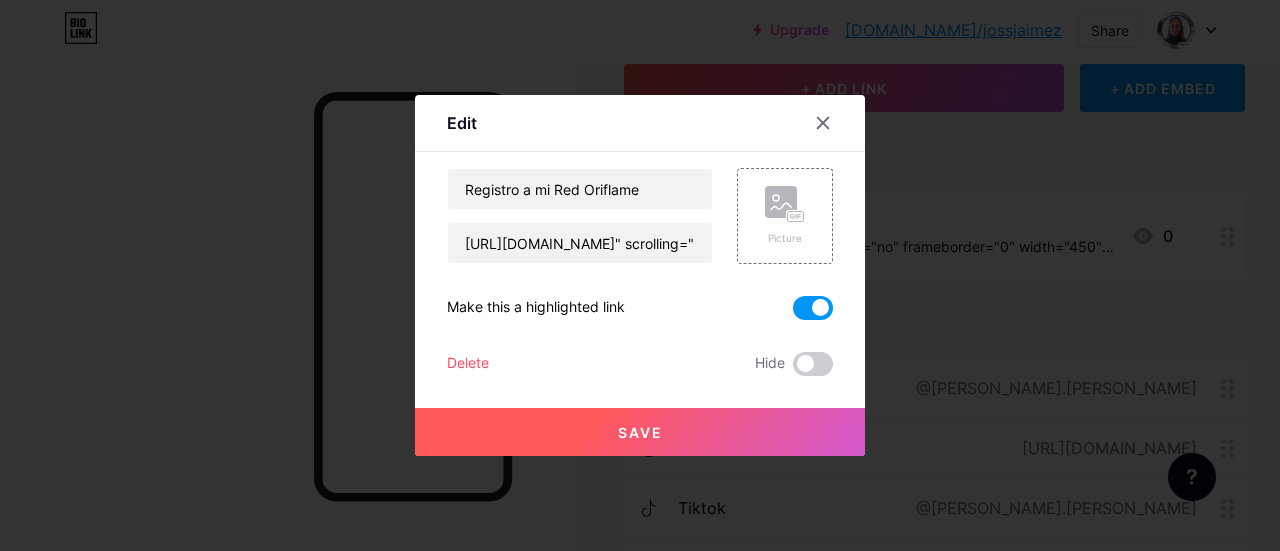 click on "Make this a highlighted link" at bounding box center [640, 308] 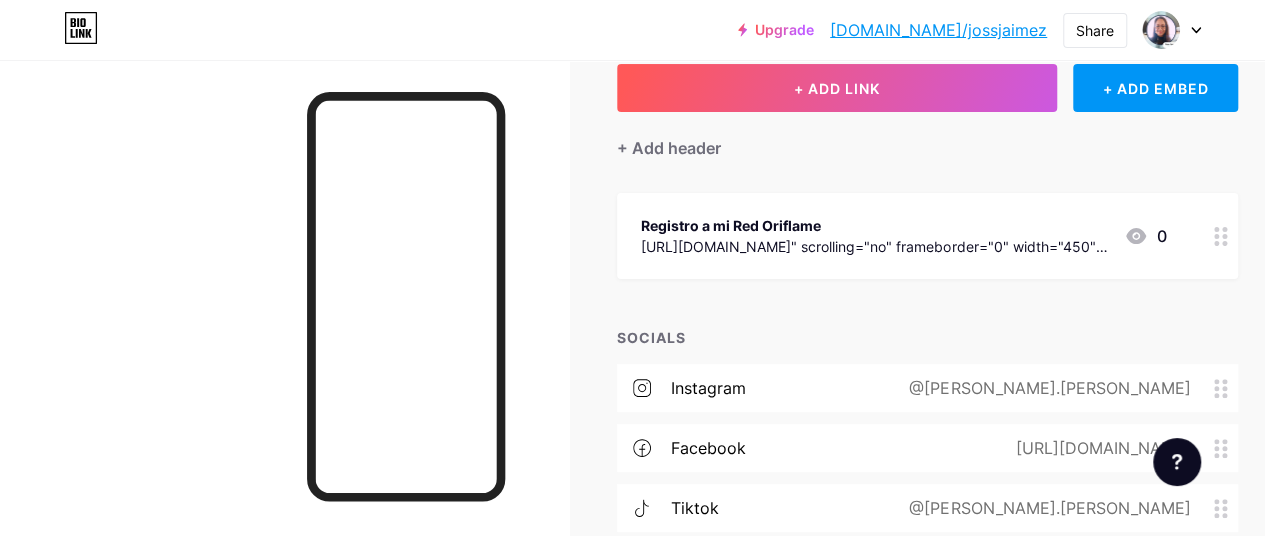 click 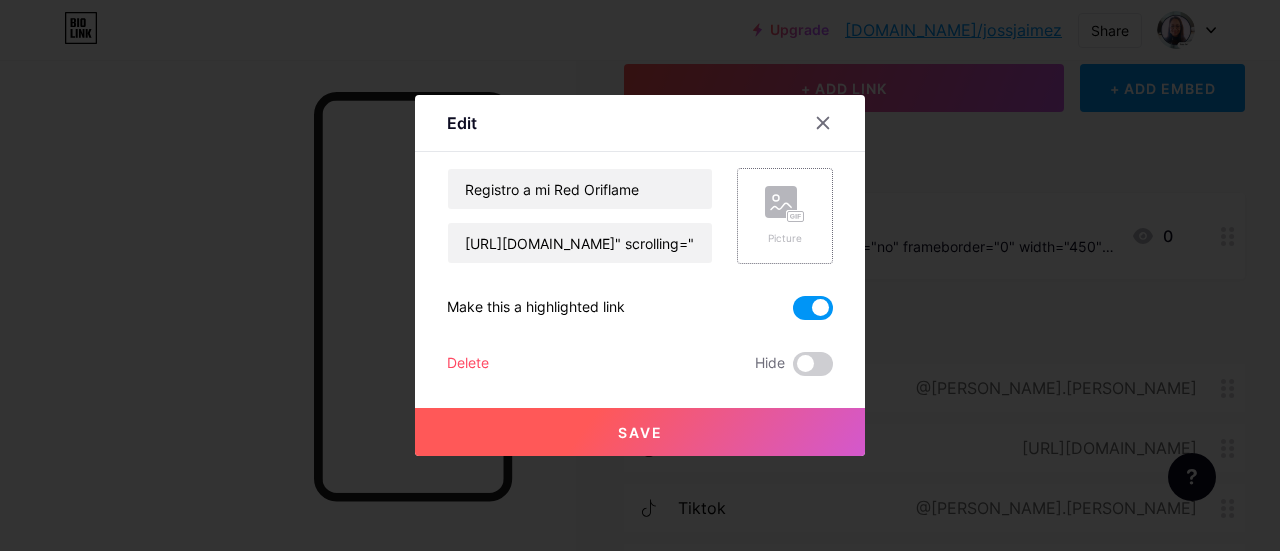 click 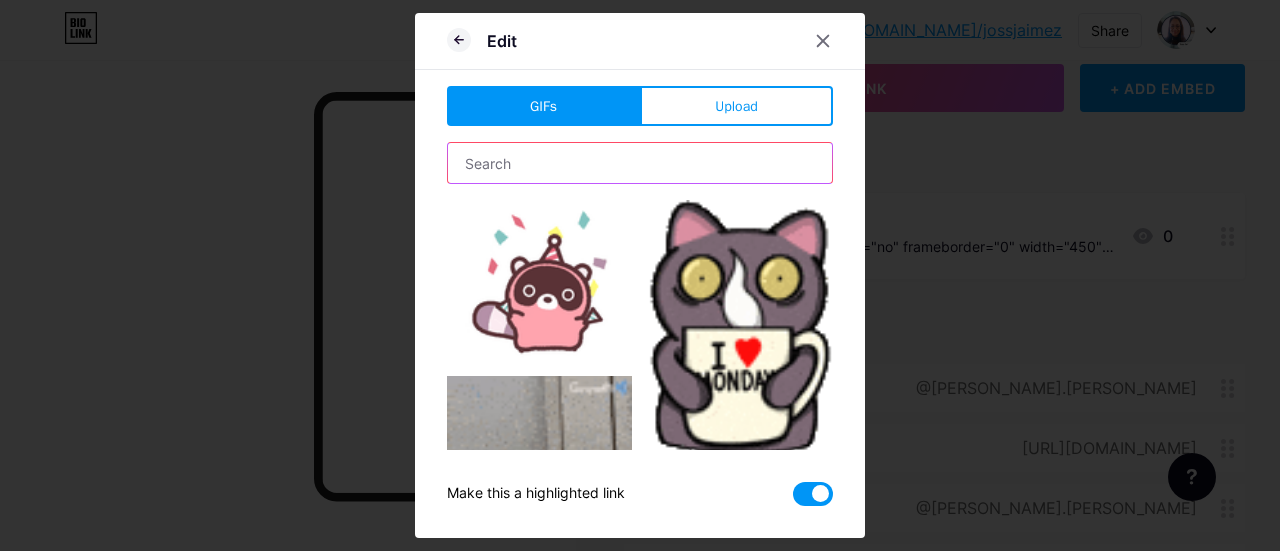 click at bounding box center (640, 163) 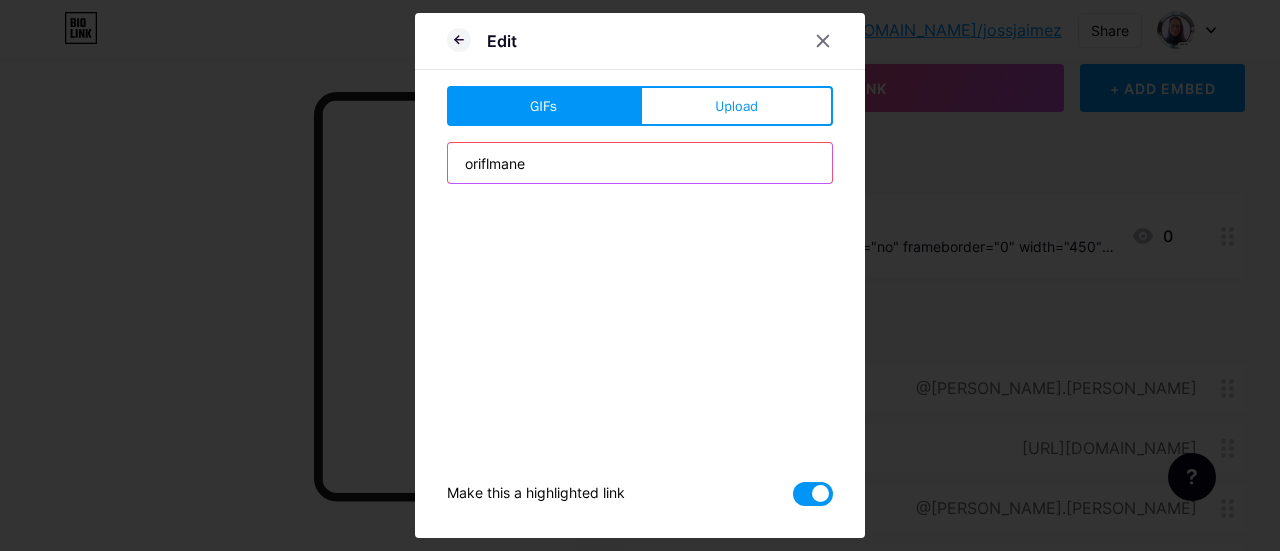 click on "oriflmane" at bounding box center (640, 163) 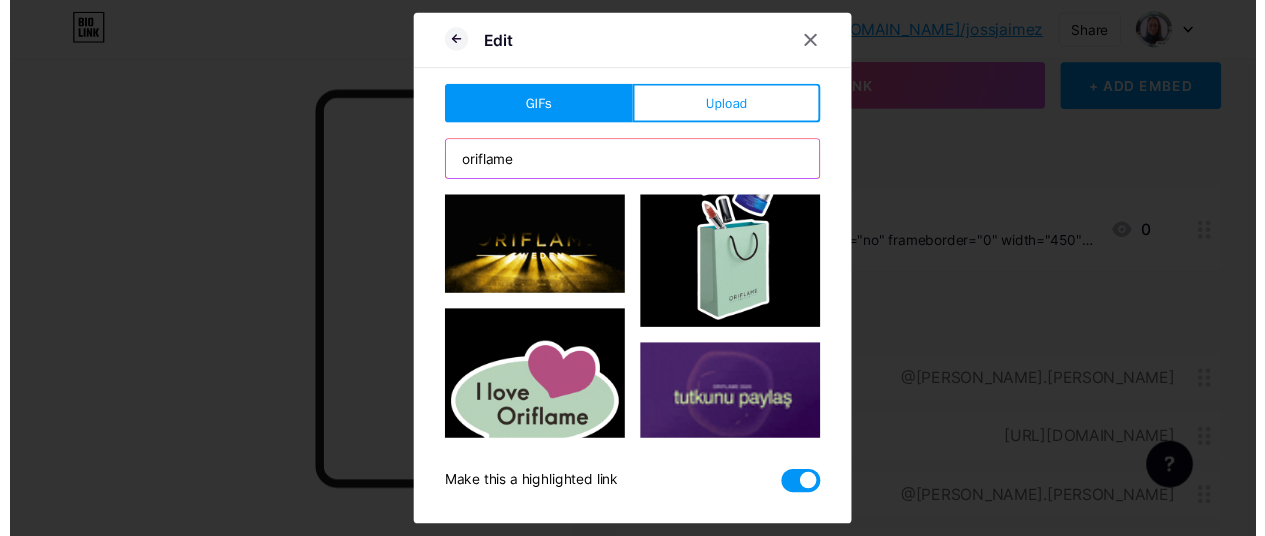 scroll, scrollTop: 1462, scrollLeft: 0, axis: vertical 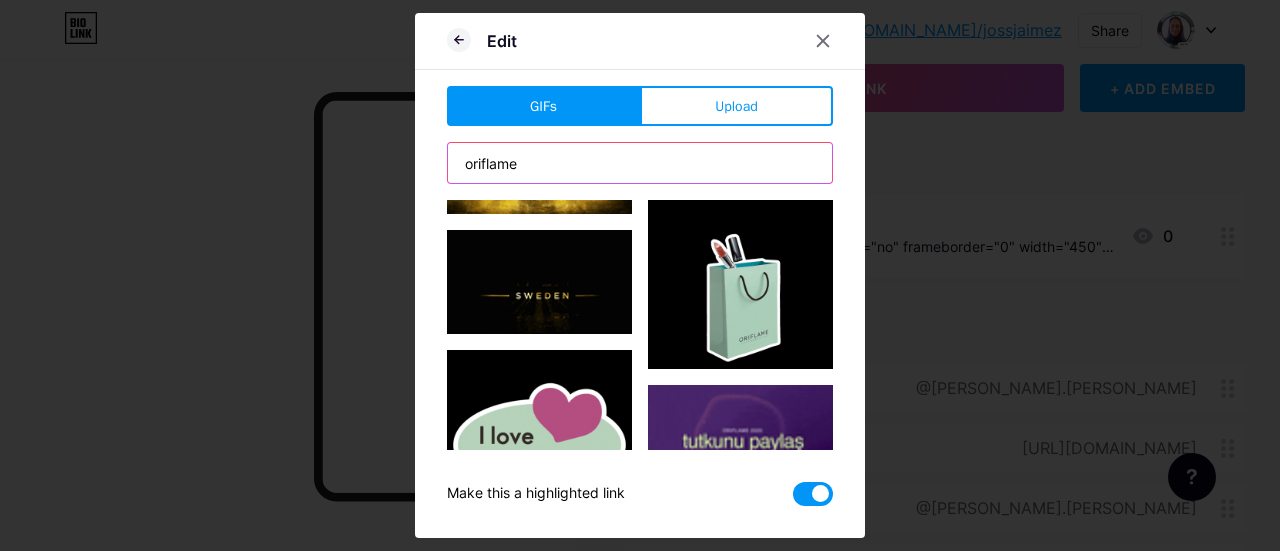 type on "oriflame" 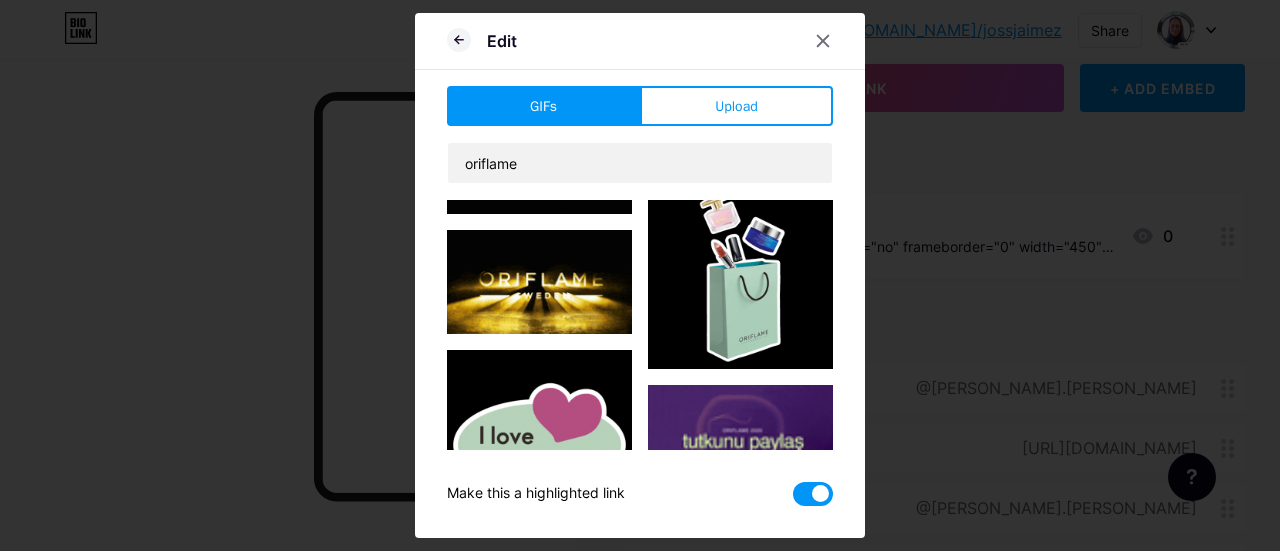 click at bounding box center (539, 442) 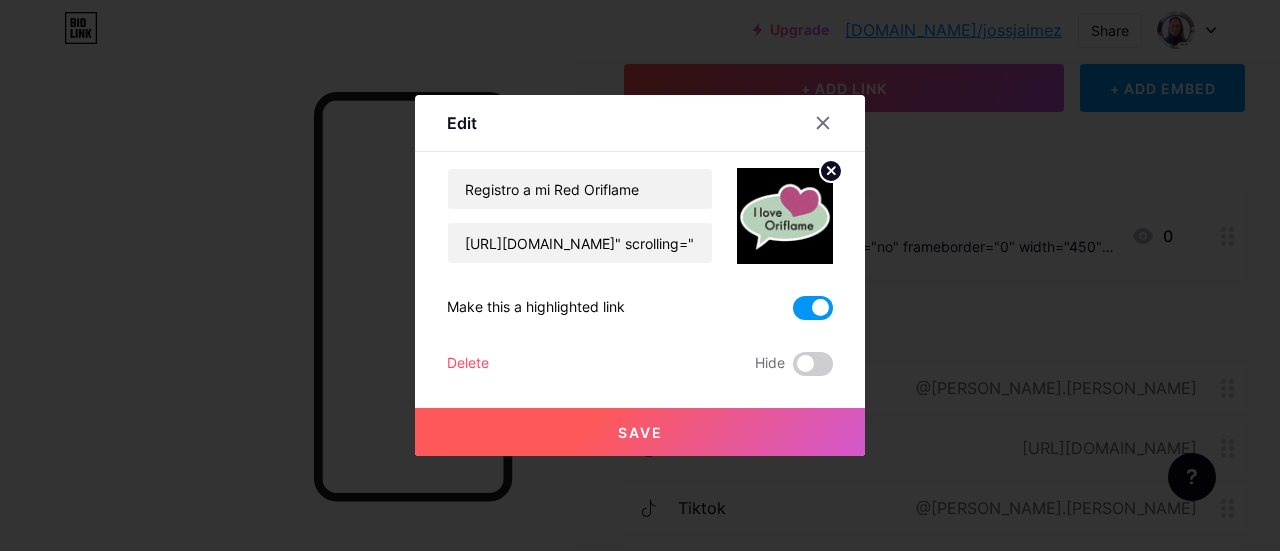 click at bounding box center [785, 216] 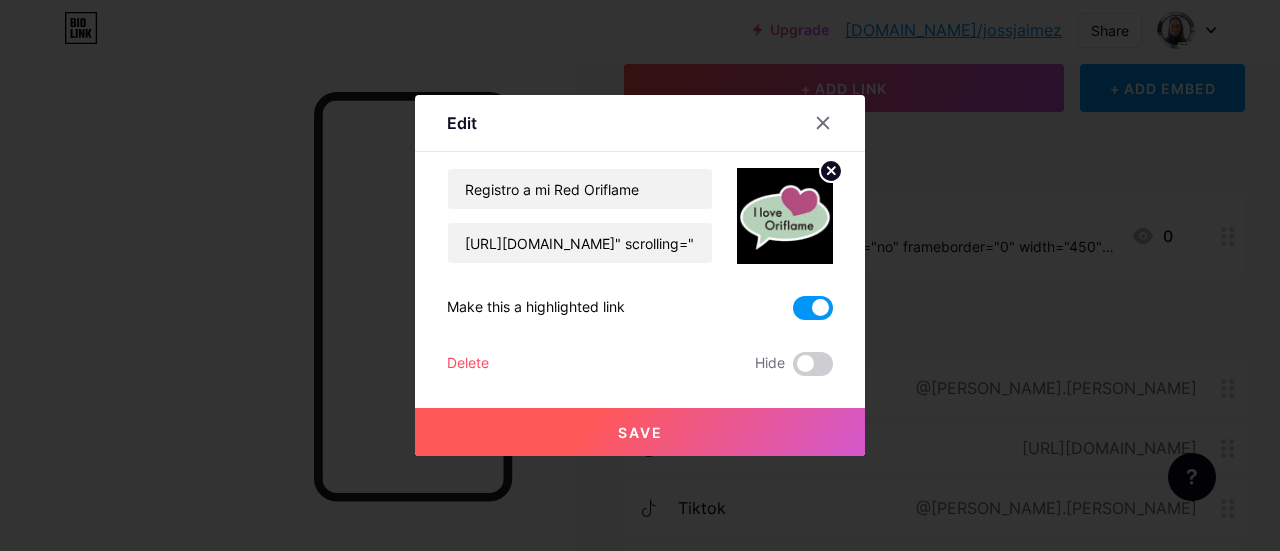 click 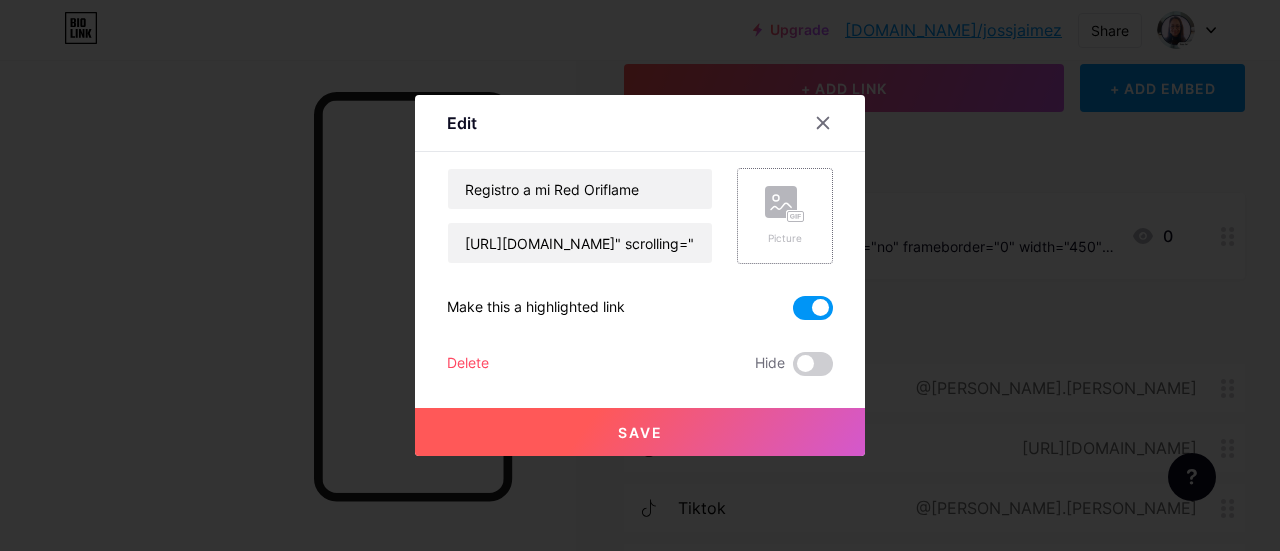 click 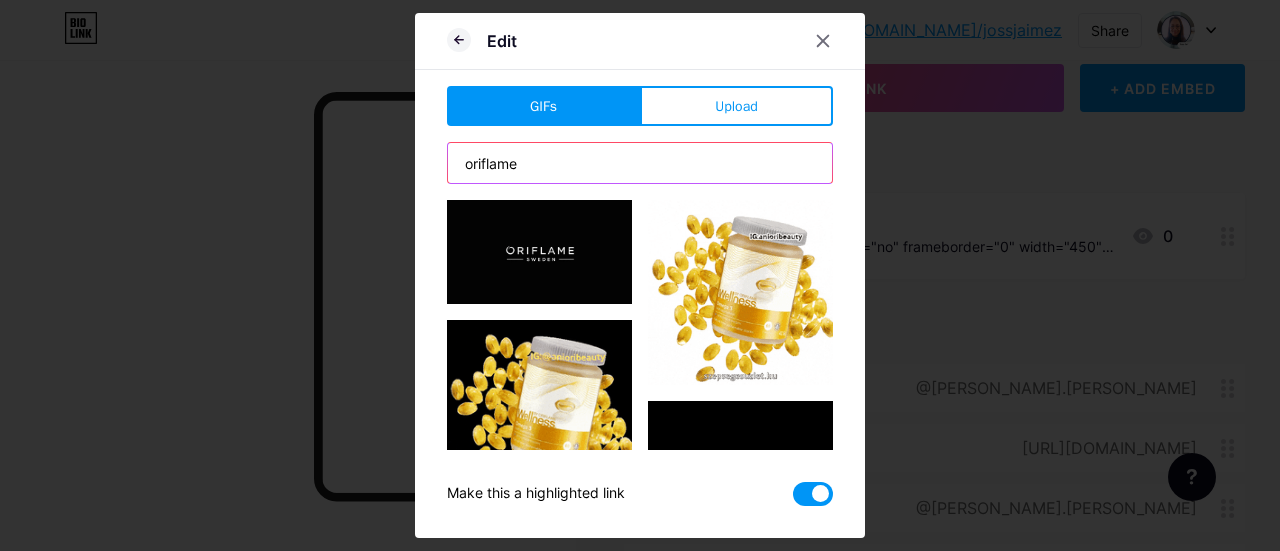 click on "oriflame" at bounding box center (640, 163) 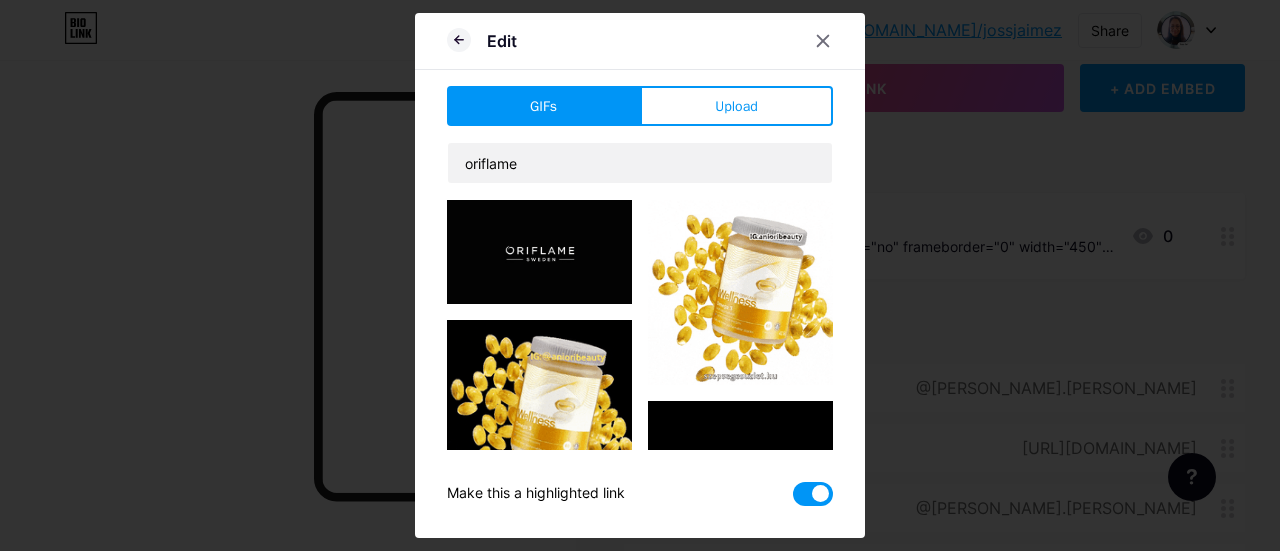 click at bounding box center [539, 252] 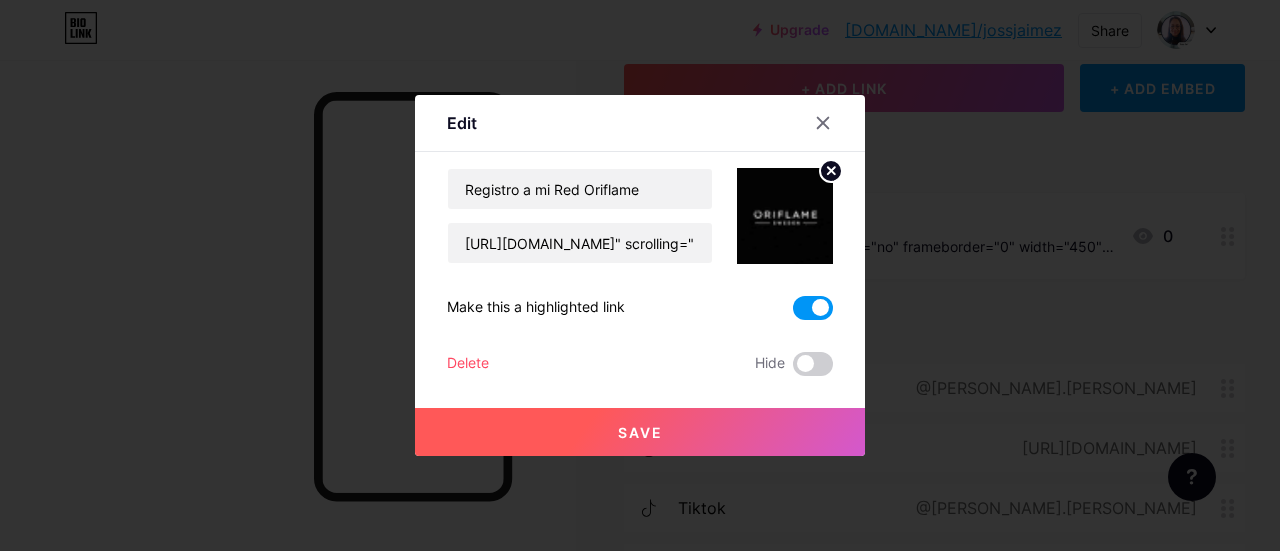 click on "Save" at bounding box center [640, 432] 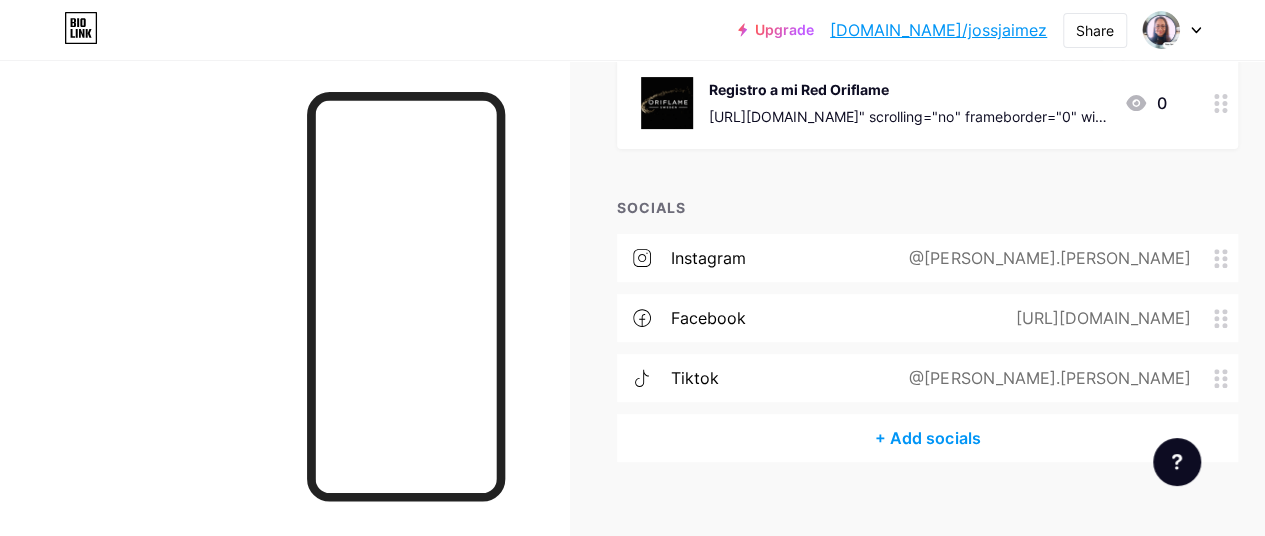 scroll, scrollTop: 283, scrollLeft: 0, axis: vertical 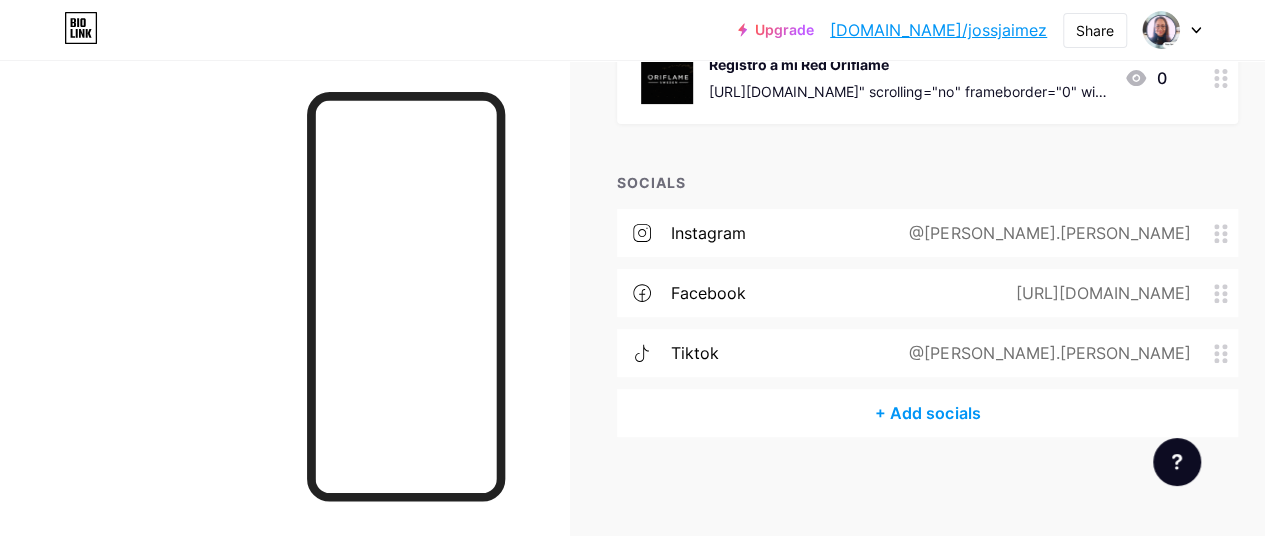 click on "+ Add socials" at bounding box center [927, 413] 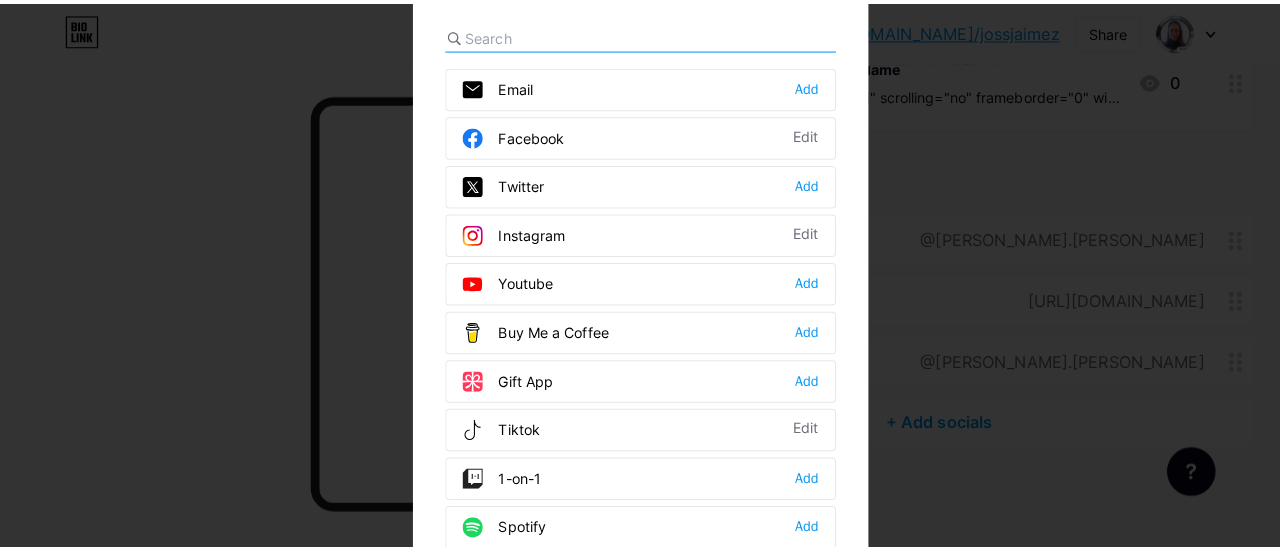 scroll, scrollTop: 268, scrollLeft: 0, axis: vertical 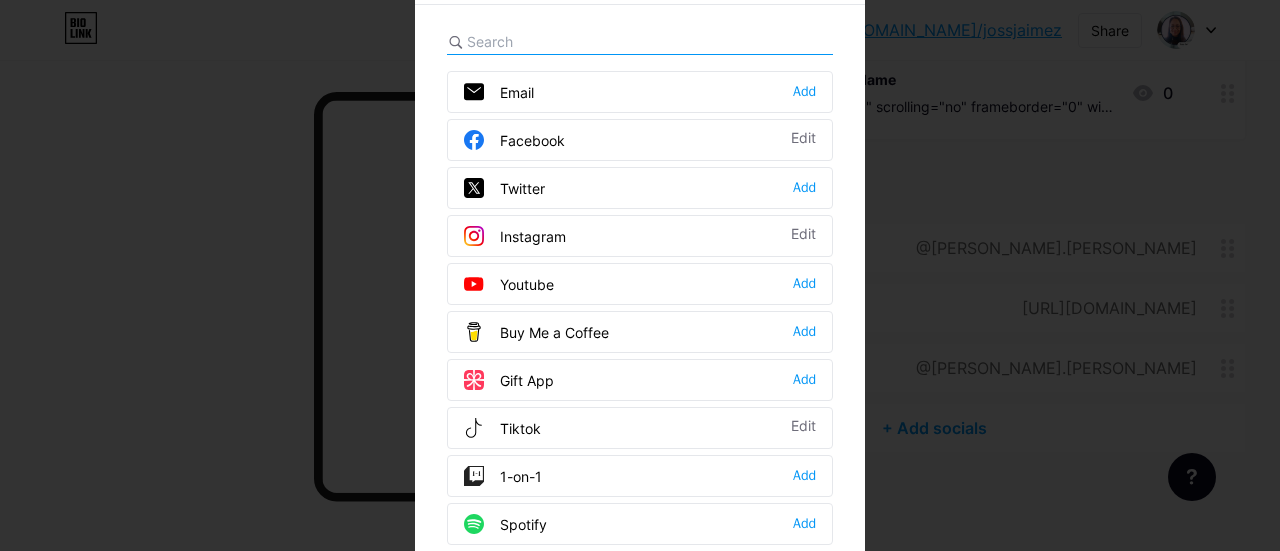 click at bounding box center (577, 41) 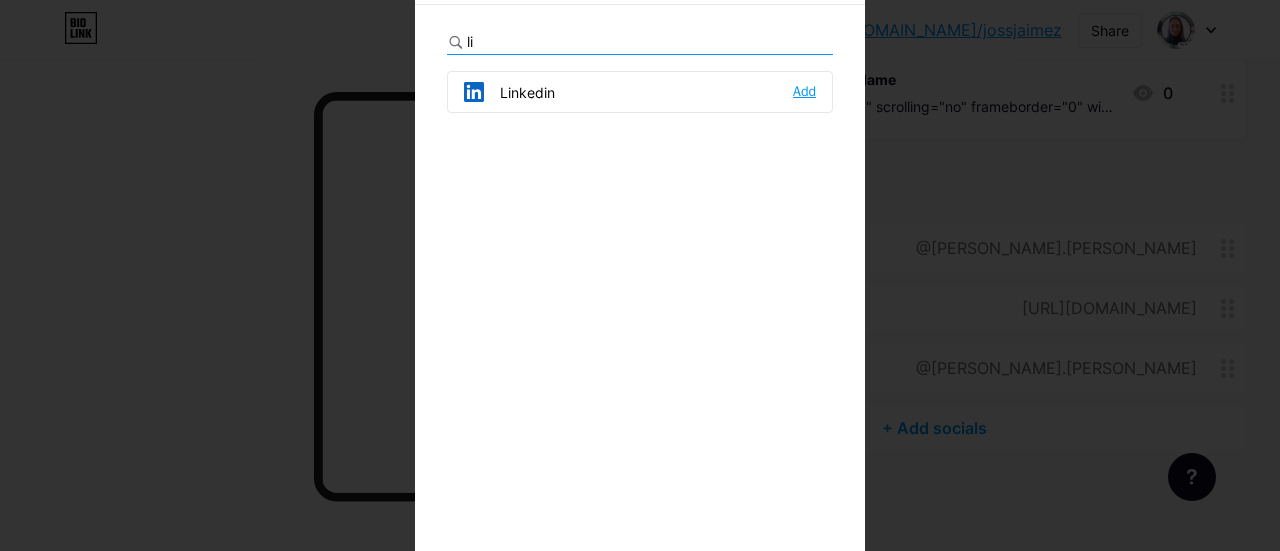 type on "li" 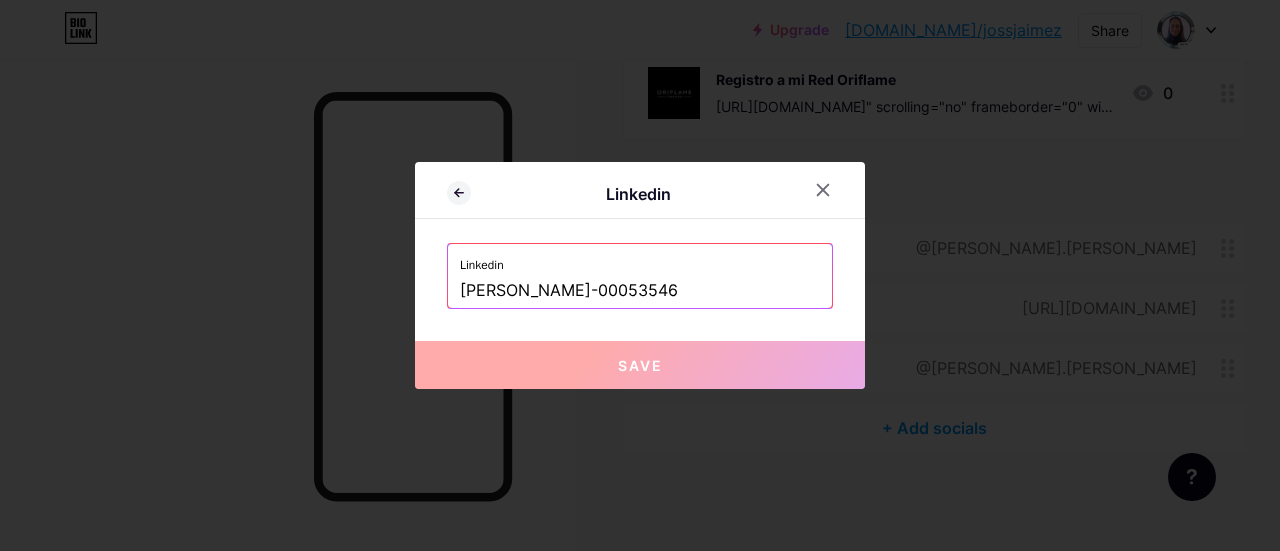 drag, startPoint x: 684, startPoint y: 296, endPoint x: 32, endPoint y: 269, distance: 652.55884 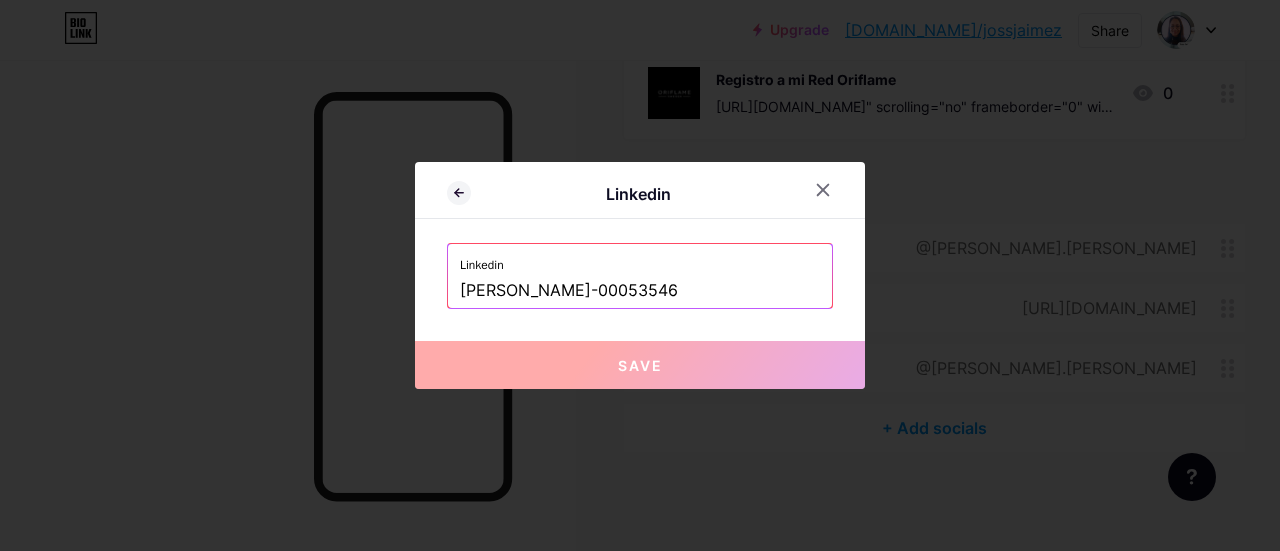click on "Linkedin       Linkedin   joselyn-jaimez-00053546         Save" at bounding box center [640, 275] 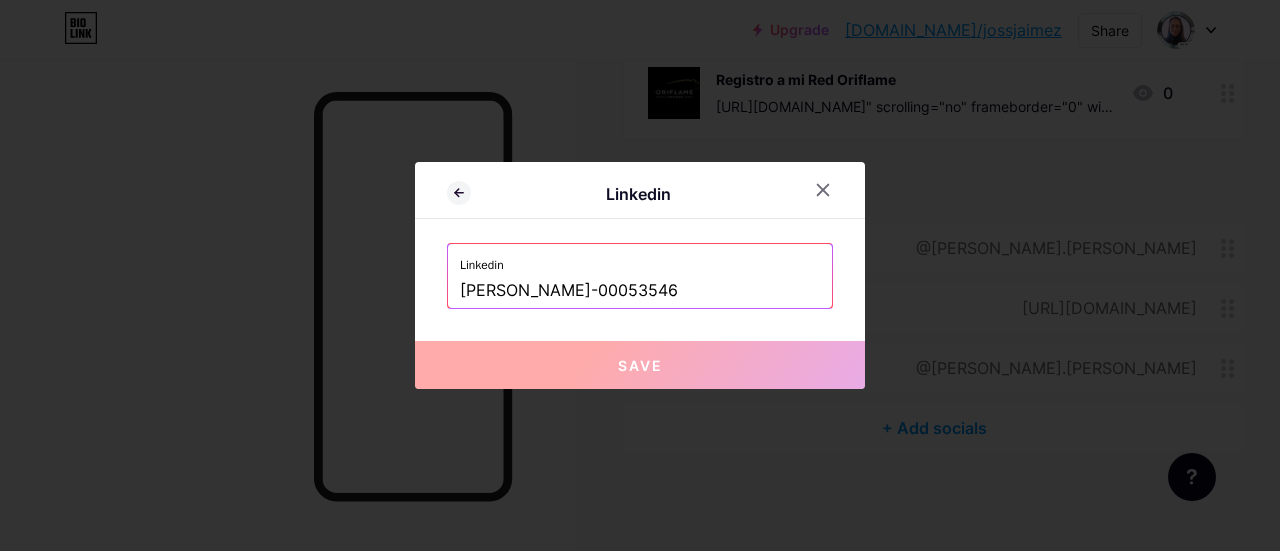 paste on "https://mx.linkedin.com/in/" 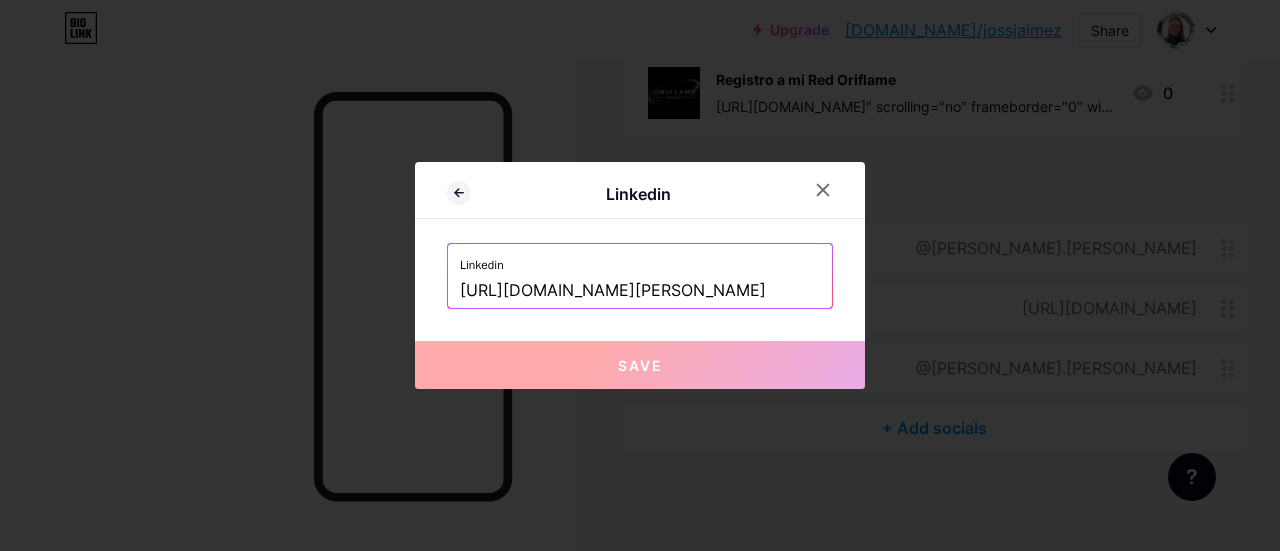 scroll, scrollTop: 0, scrollLeft: 36, axis: horizontal 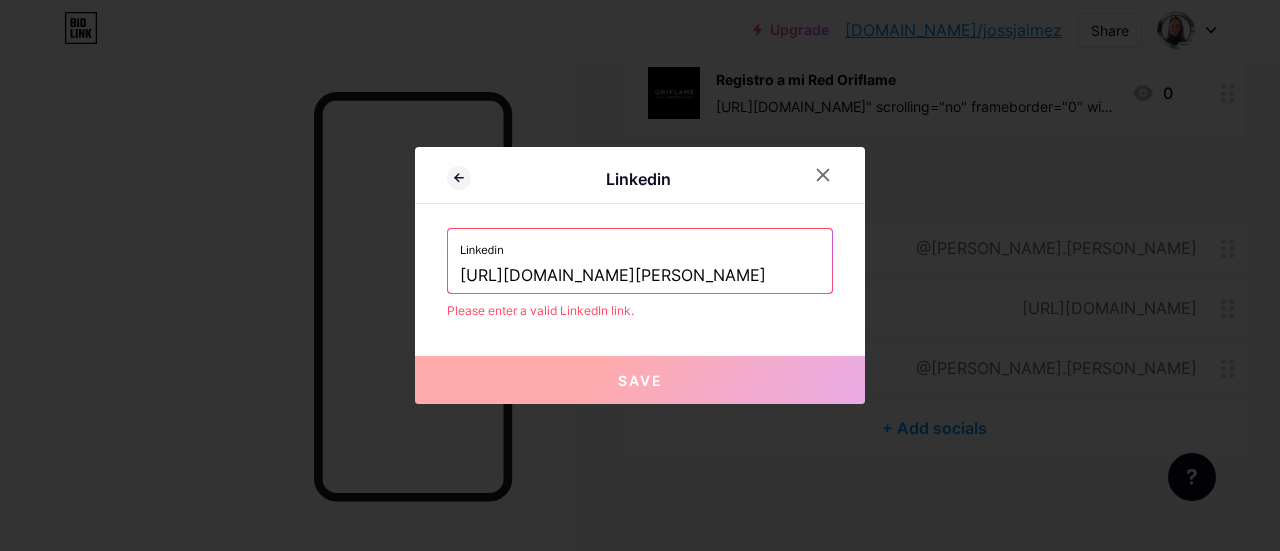 click on "Save" at bounding box center [640, 380] 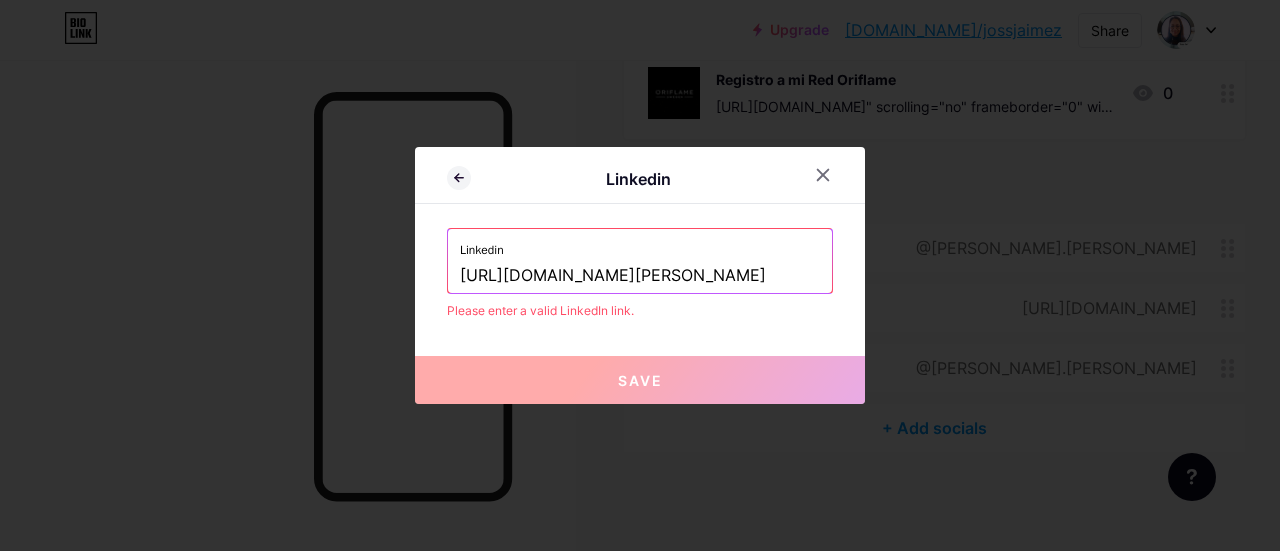 click on "Save" at bounding box center [640, 380] 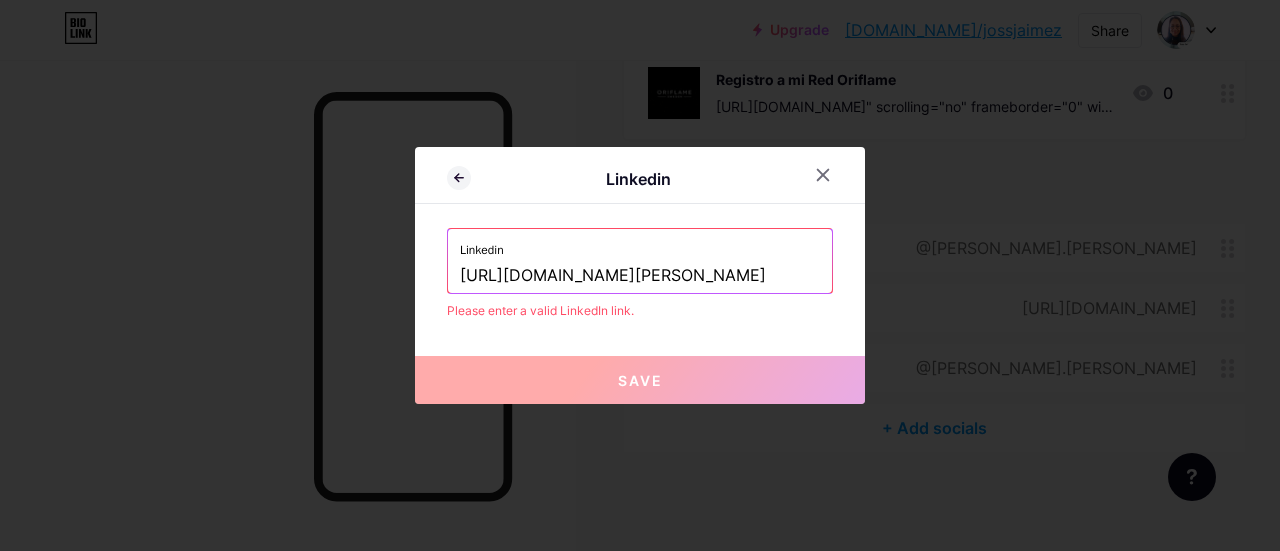 click on "https://mx.linkedin.com/in/joselyn-jaimez-00053546" at bounding box center (640, 276) 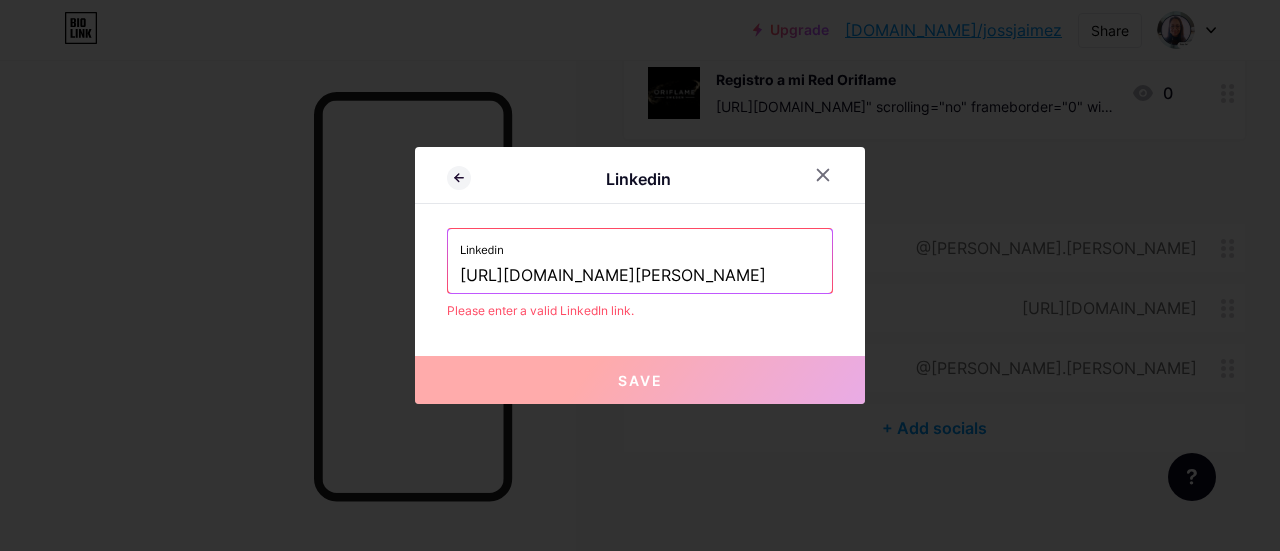 paste on "www.linkedin.com/in/joselyn-jaimez-00053546/" 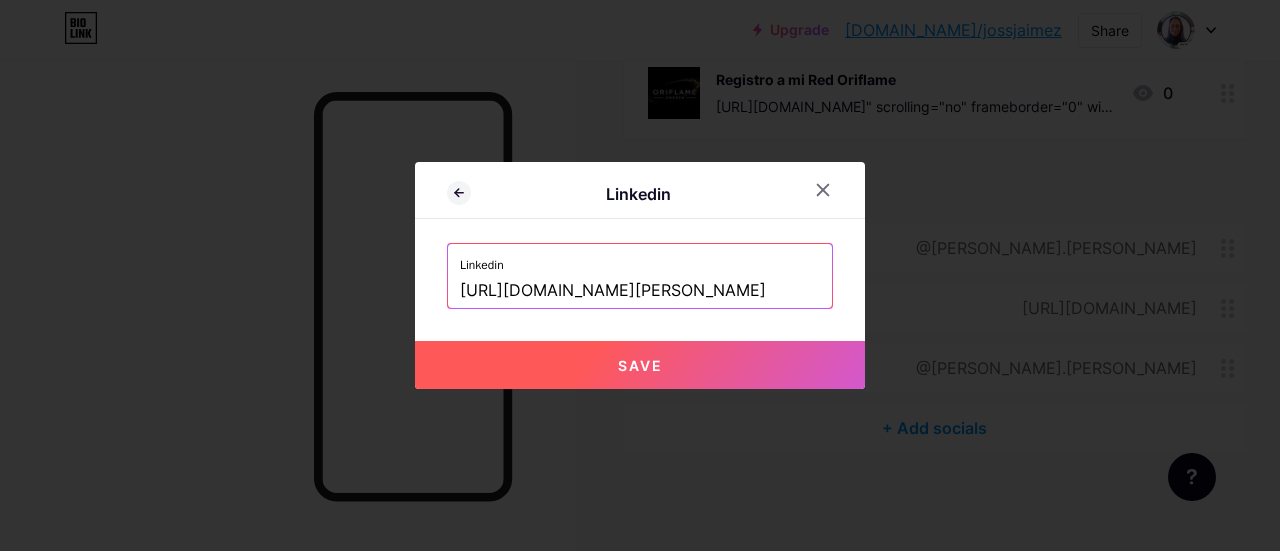 scroll, scrollTop: 0, scrollLeft: 57, axis: horizontal 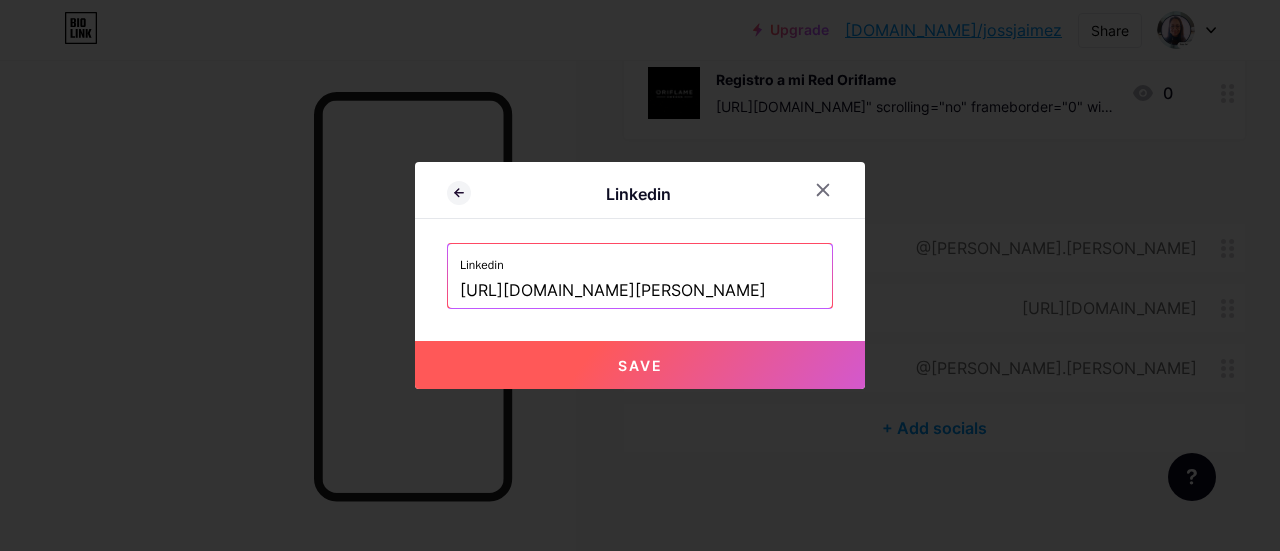 type on "[URL][DOMAIN_NAME][PERSON_NAME]" 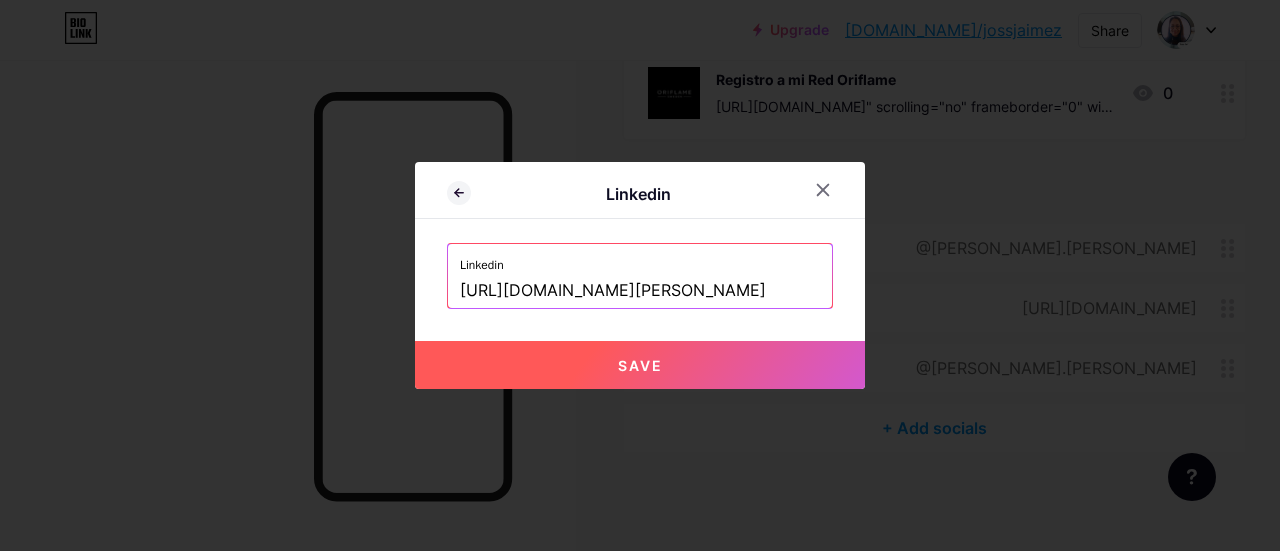 click on "Save" at bounding box center [640, 365] 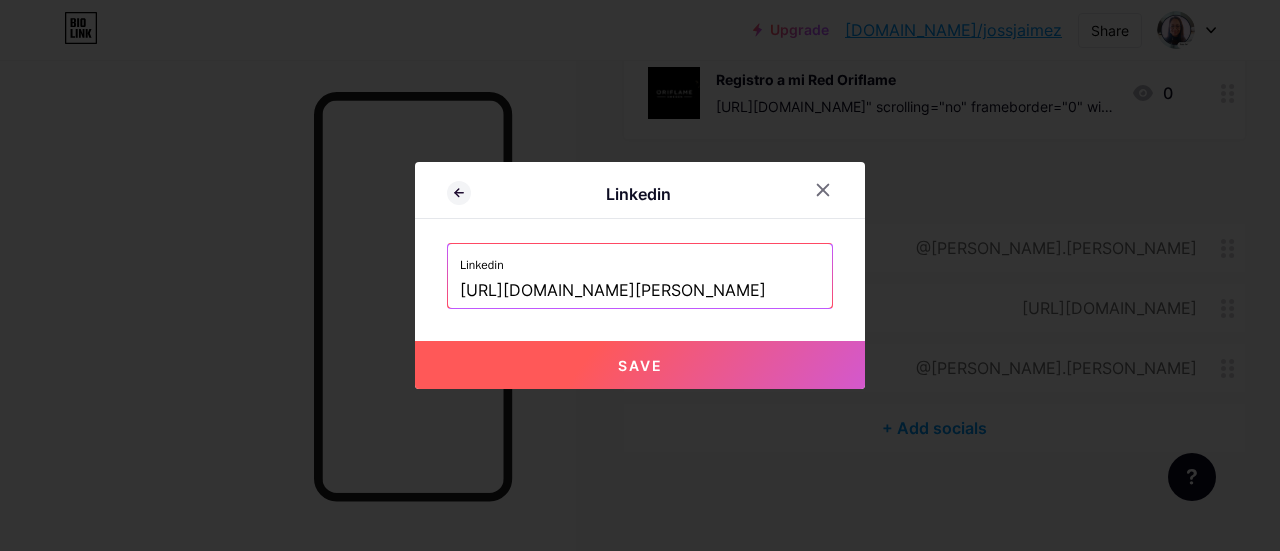 scroll, scrollTop: 0, scrollLeft: 0, axis: both 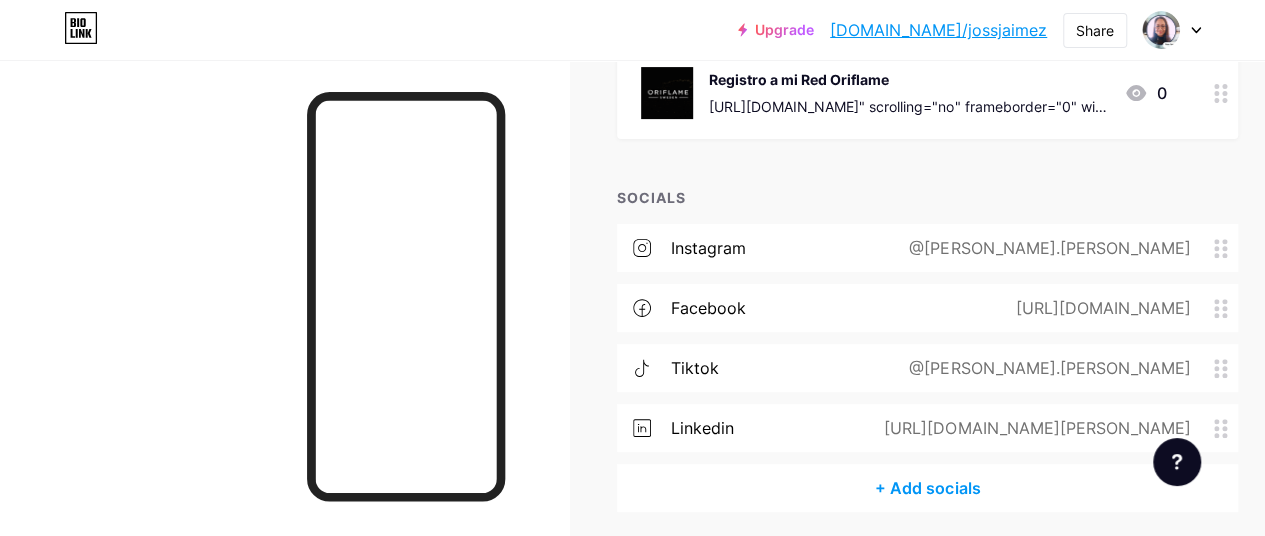 click on "[URL][DOMAIN_NAME][PERSON_NAME]" at bounding box center (1033, 428) 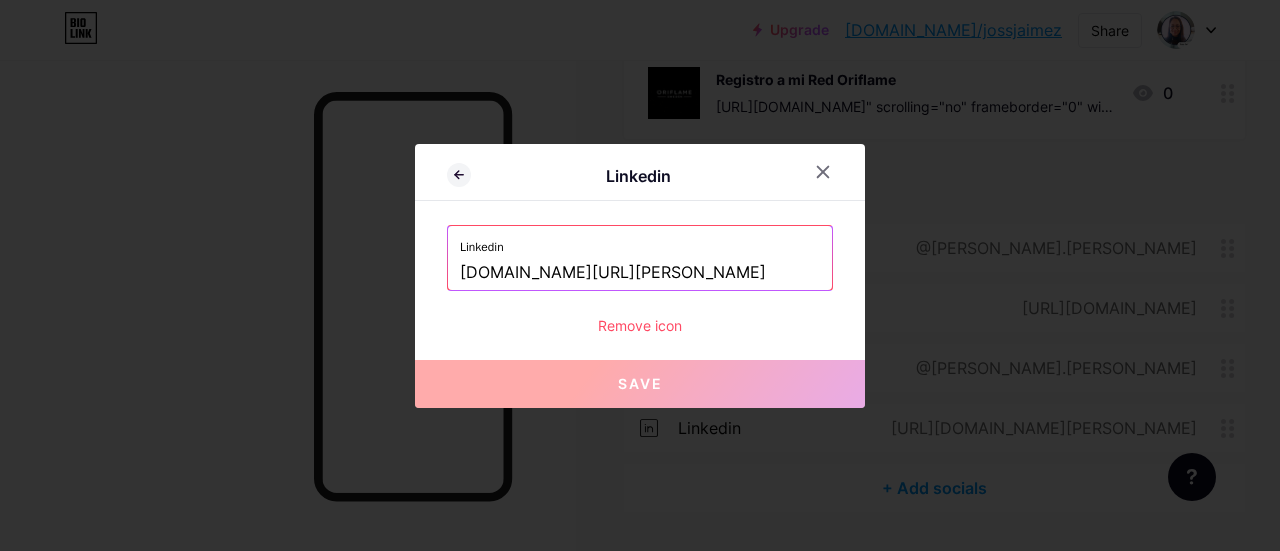 drag, startPoint x: 612, startPoint y: 271, endPoint x: 141, endPoint y: 307, distance: 472.37378 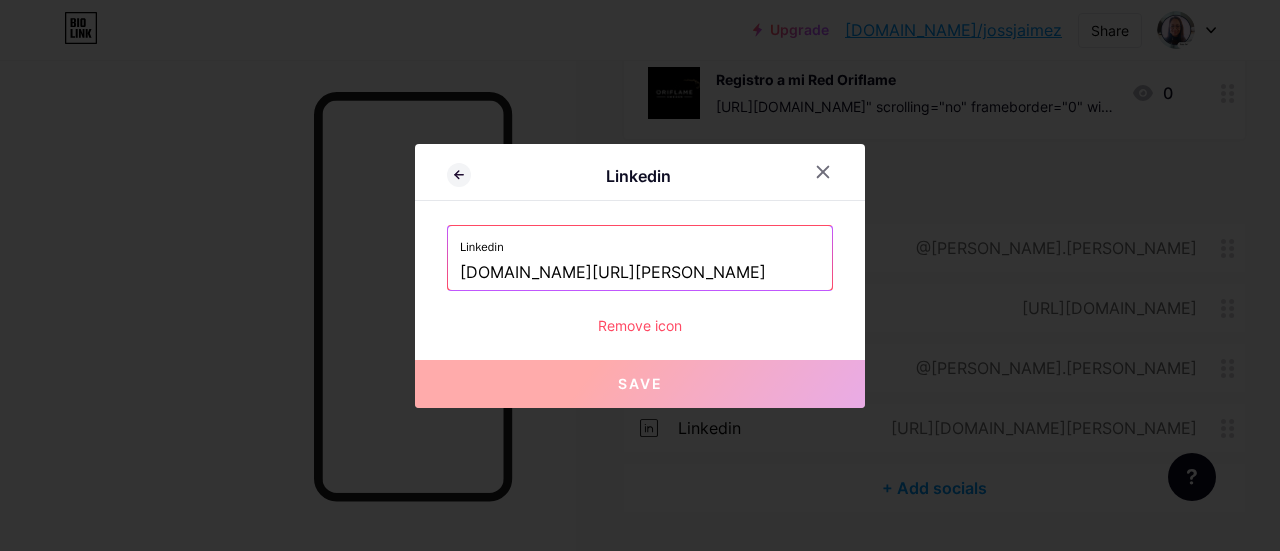 click on "Linkedin       Linkedin   www.linkedin.com/in/joselyn-jaimez-00053546/
Remove icon
Save" at bounding box center (640, 275) 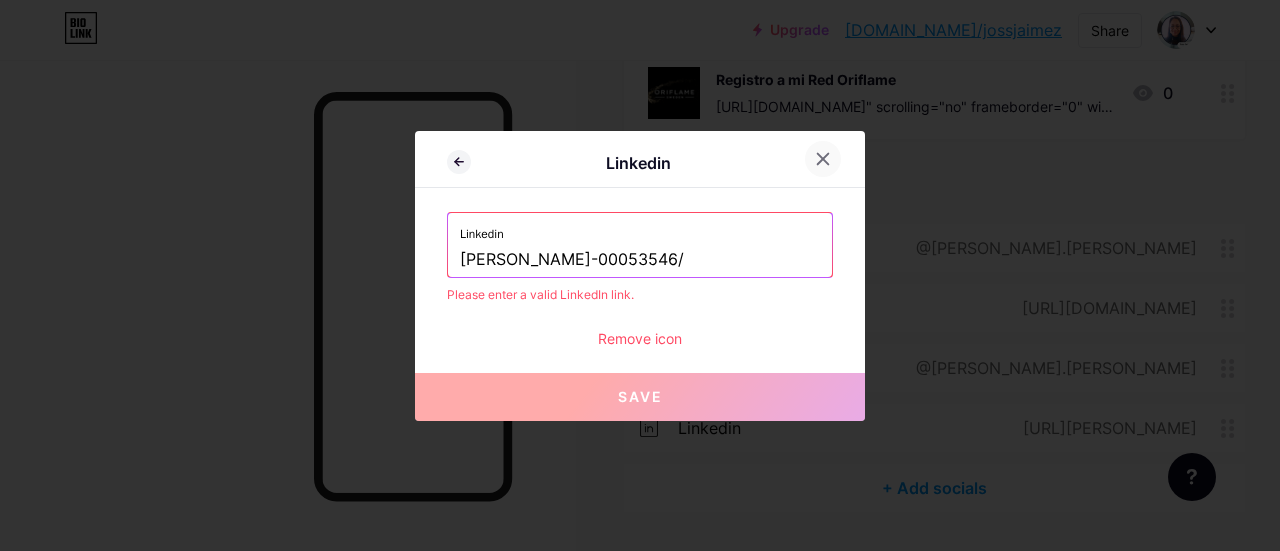 type on "joselyn-jaimez-00053546/" 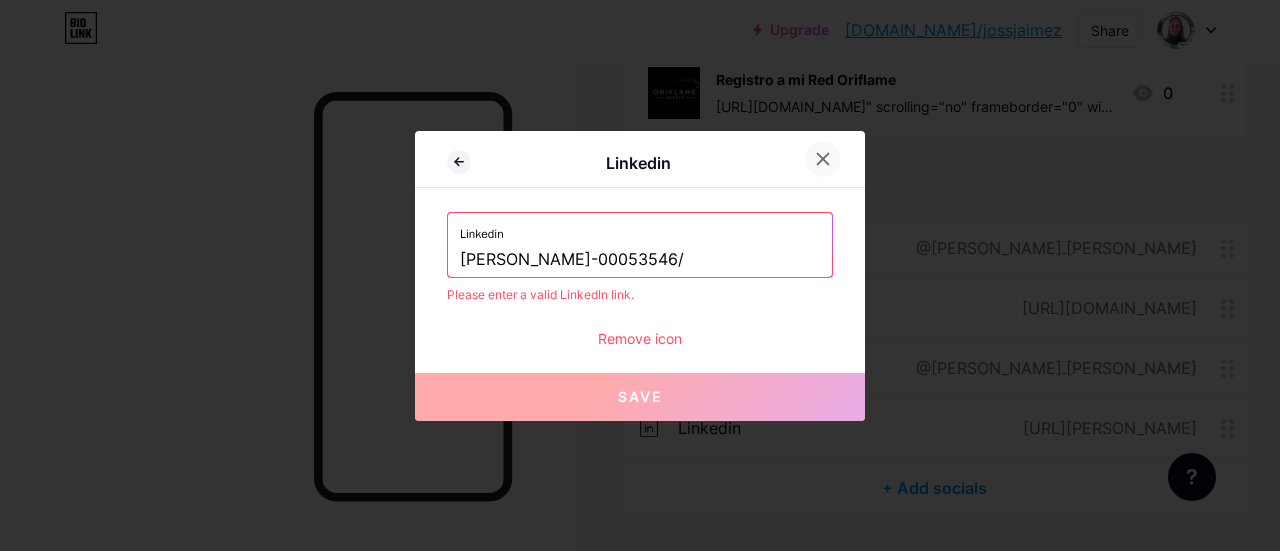 click 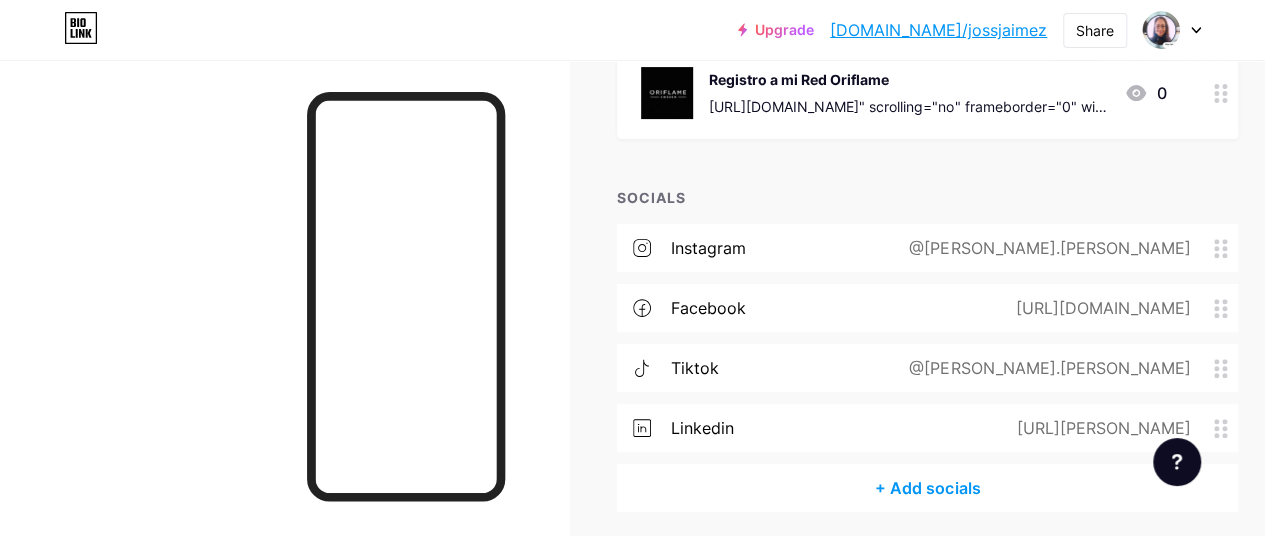 click on "https://joselyn-jaimez-00053546/" at bounding box center [1099, 428] 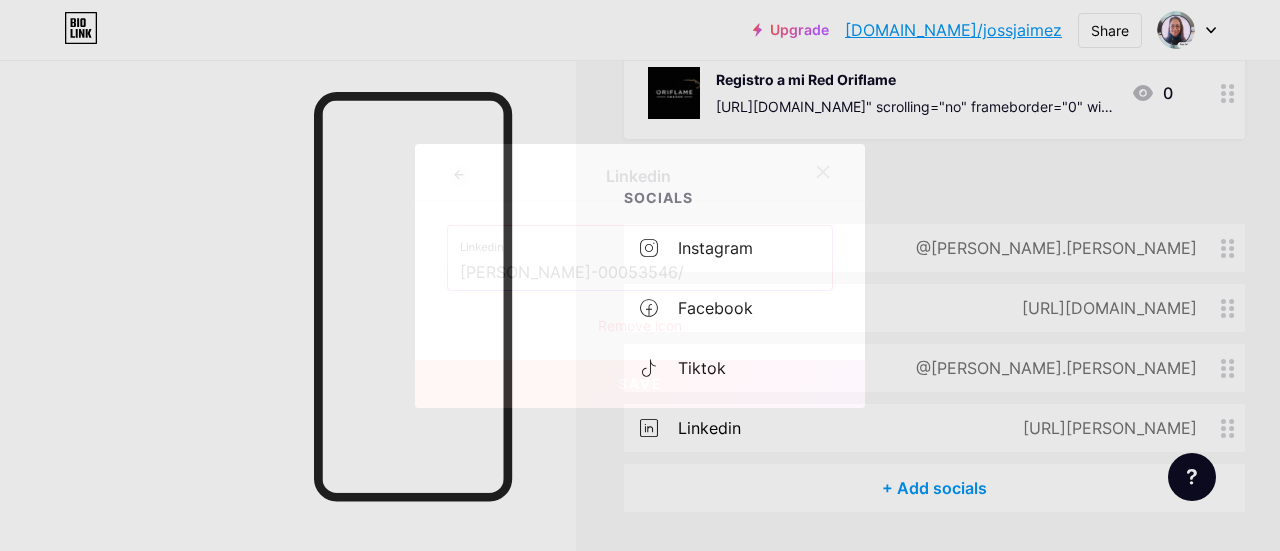 drag, startPoint x: 676, startPoint y: 269, endPoint x: 0, endPoint y: 395, distance: 687.64233 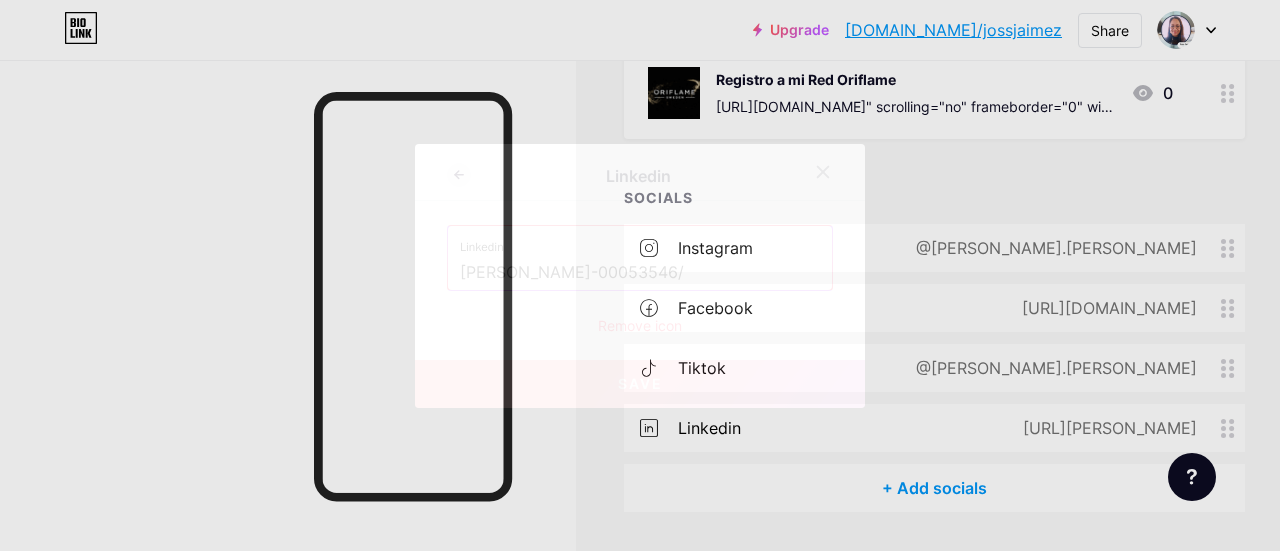 click on "Linkedin       Linkedin   joselyn-jaimez-00053546/
Remove icon
Save" at bounding box center (640, 275) 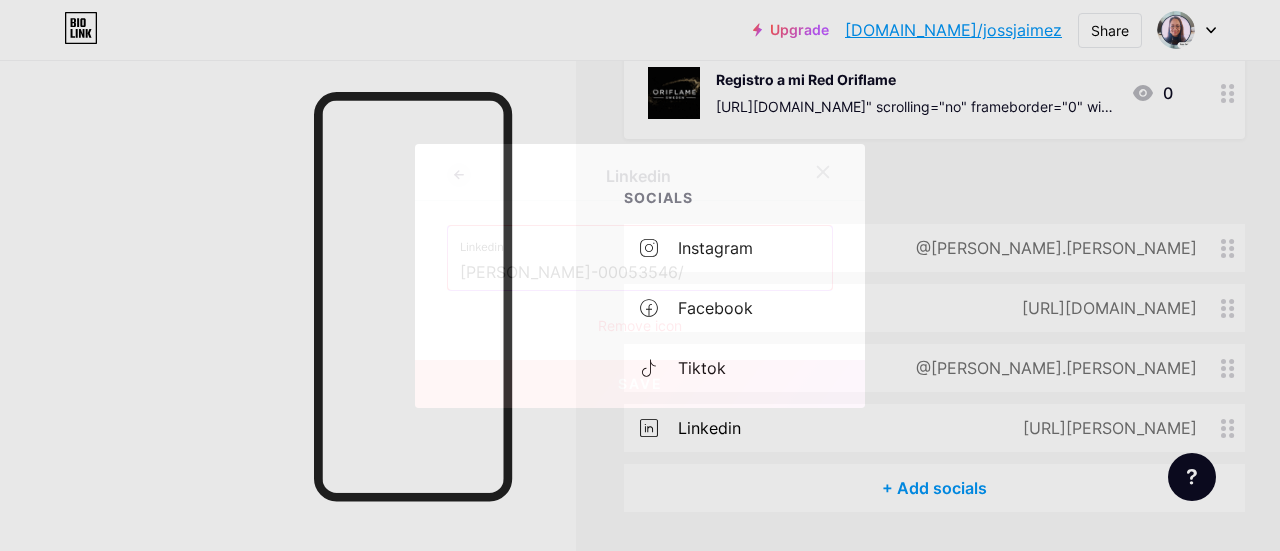 paste on "https://www.linkedin.com/in/" 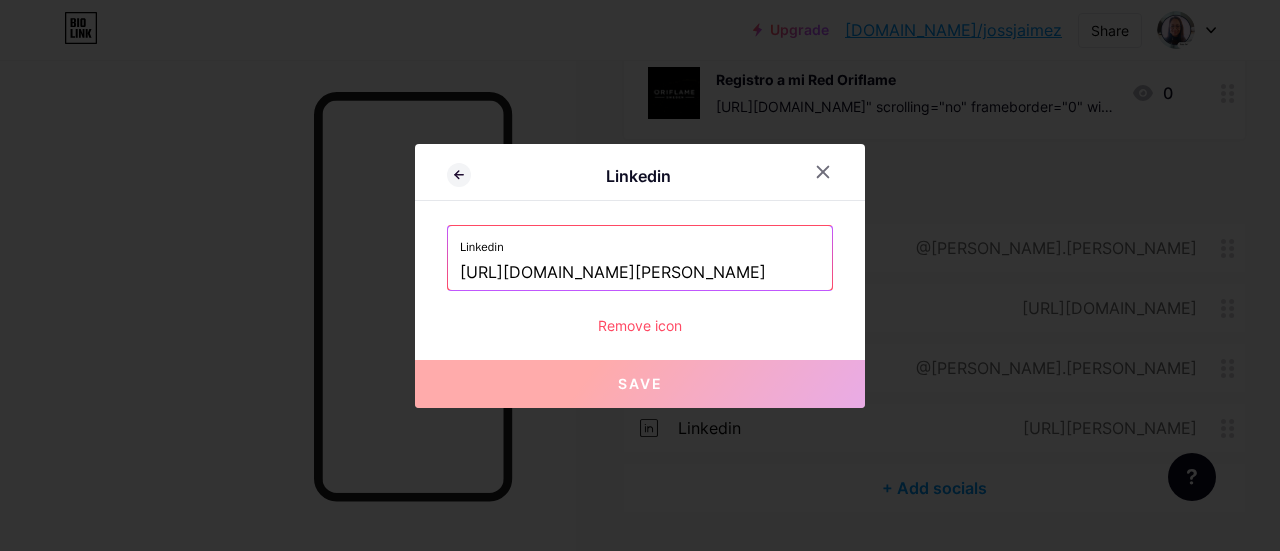 scroll, scrollTop: 0, scrollLeft: 57, axis: horizontal 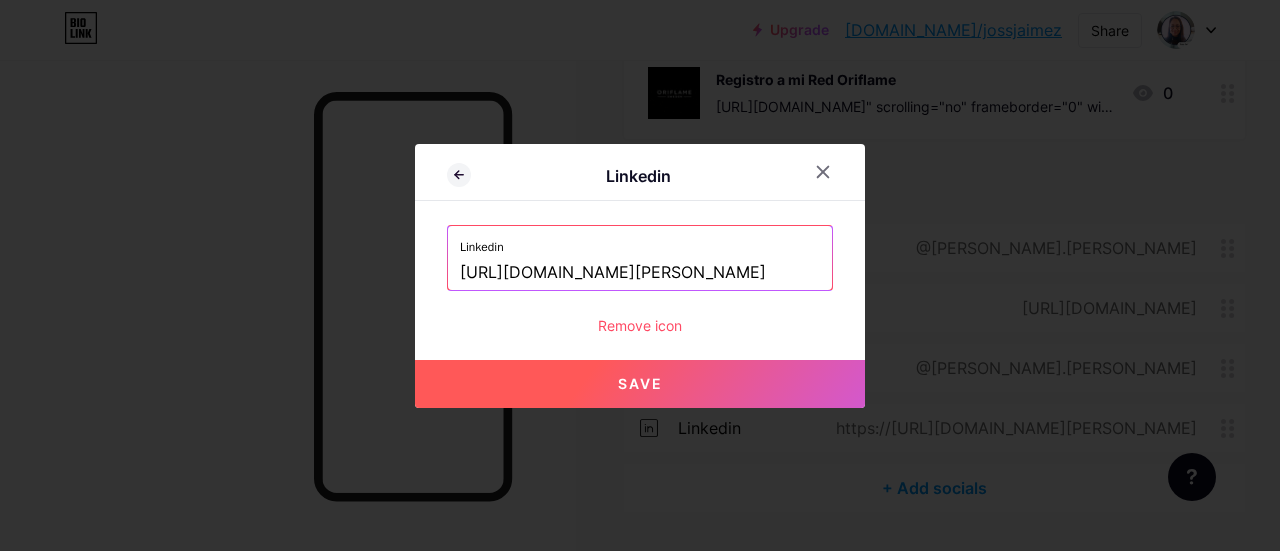 type on "[URL][DOMAIN_NAME][PERSON_NAME]" 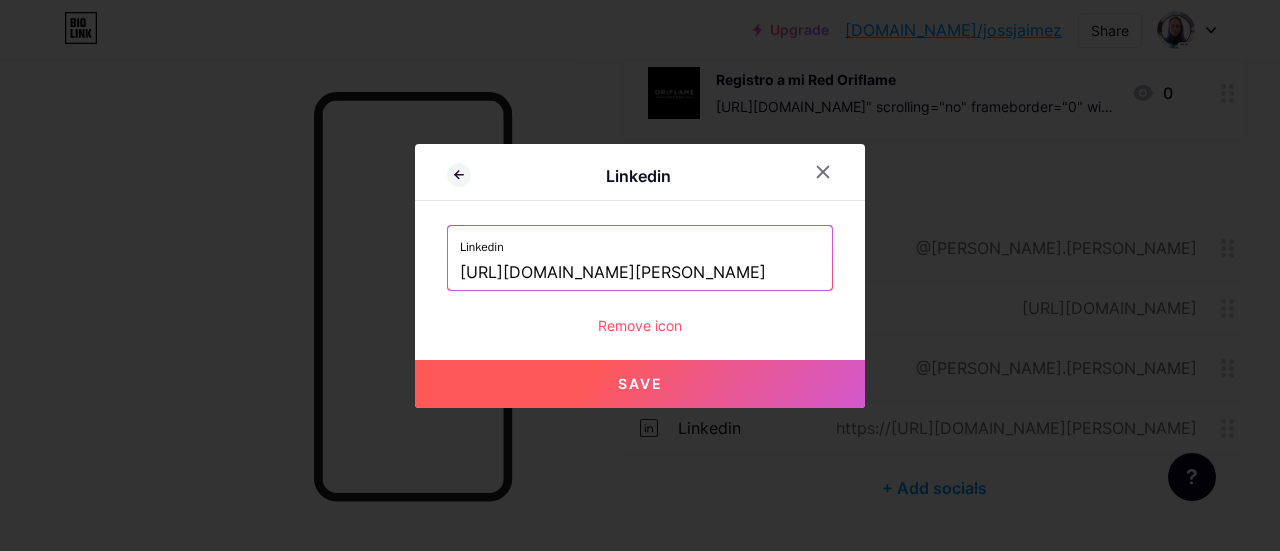 click on "Save" at bounding box center [640, 383] 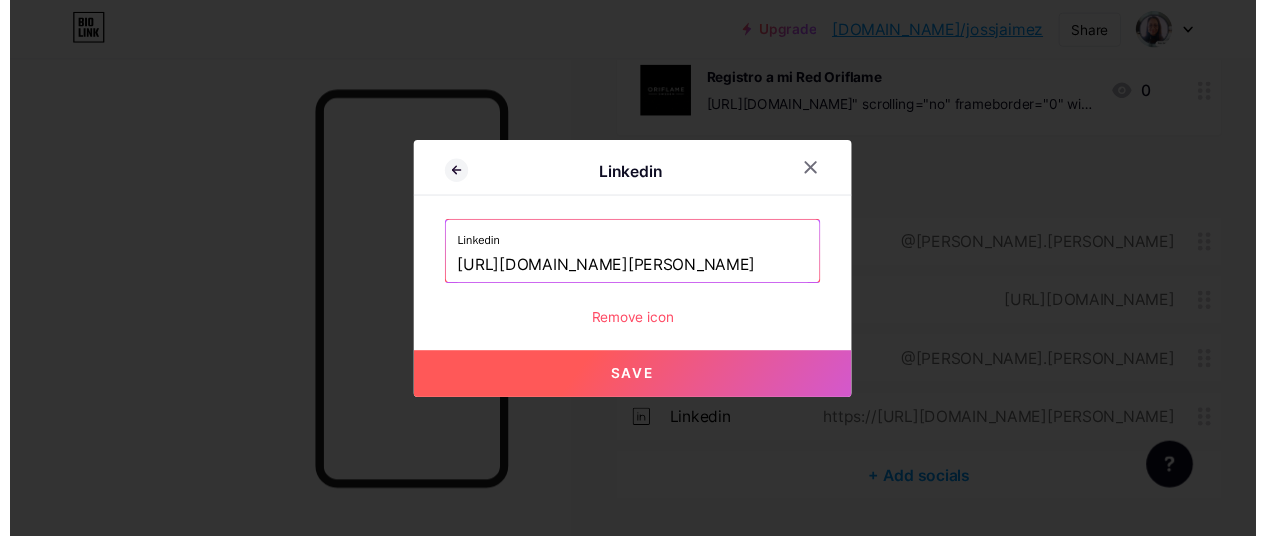 scroll, scrollTop: 0, scrollLeft: 0, axis: both 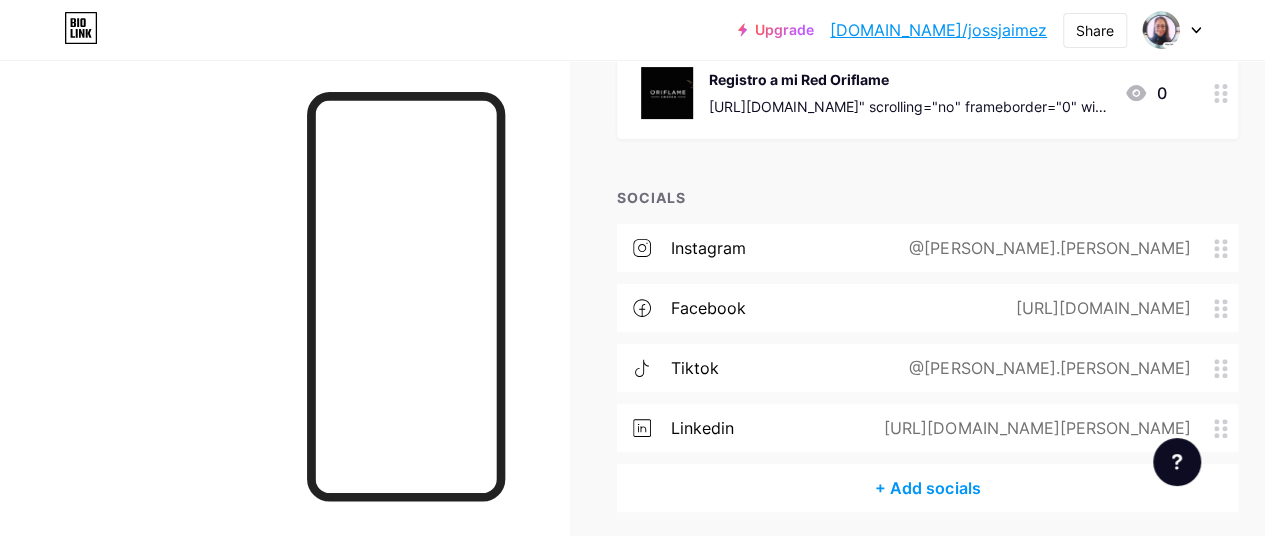click 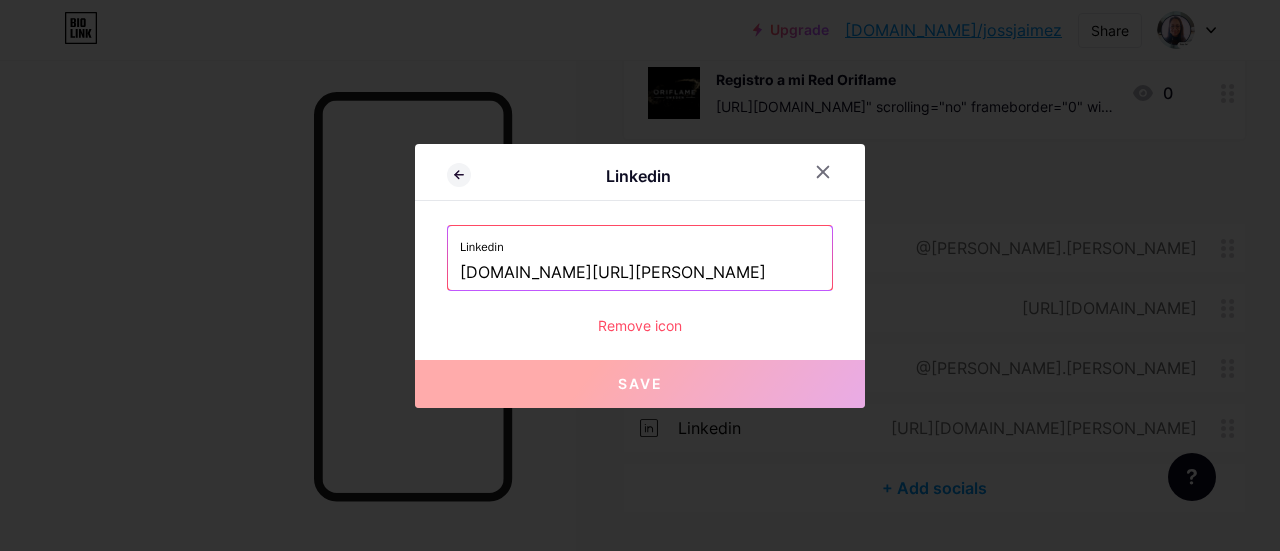 click at bounding box center (640, 275) 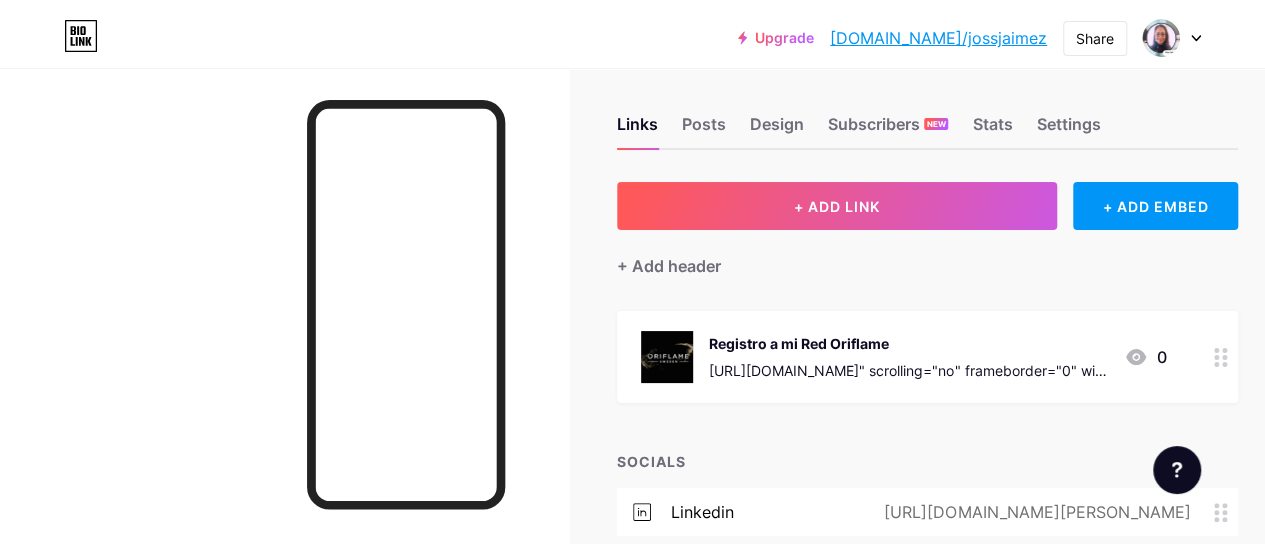 scroll, scrollTop: 0, scrollLeft: 0, axis: both 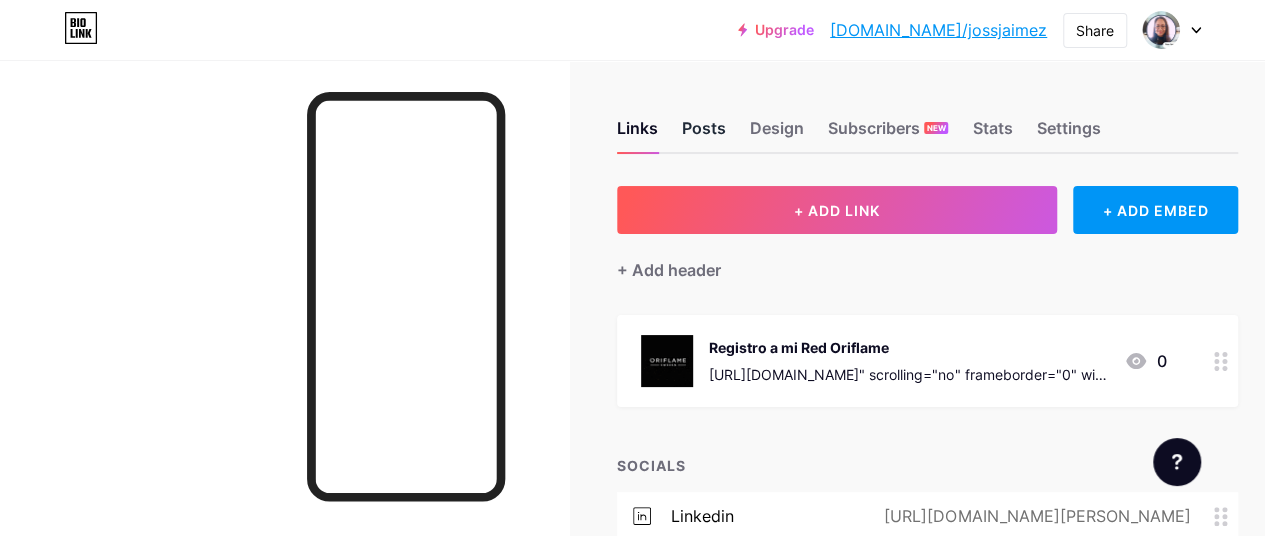 click on "Posts" at bounding box center (704, 134) 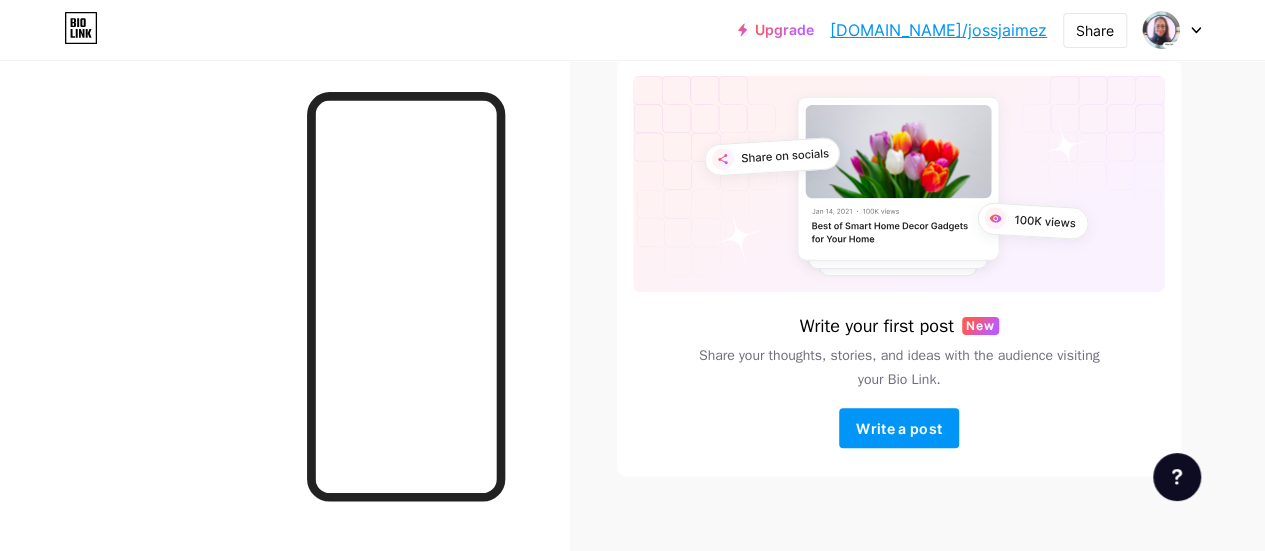 scroll, scrollTop: 148, scrollLeft: 0, axis: vertical 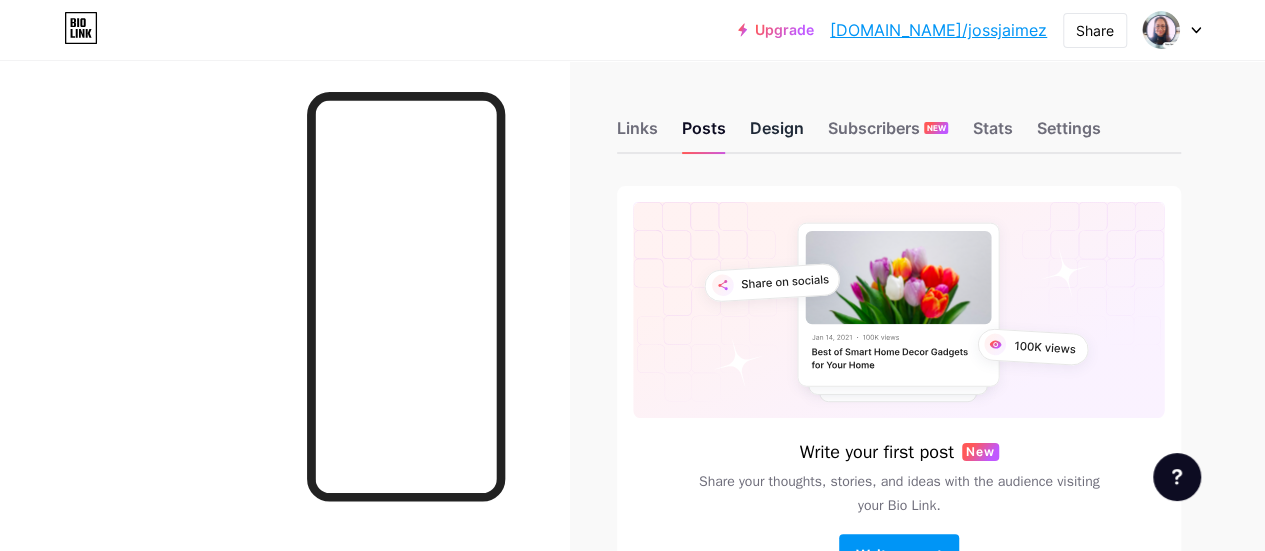 click on "Design" at bounding box center [777, 134] 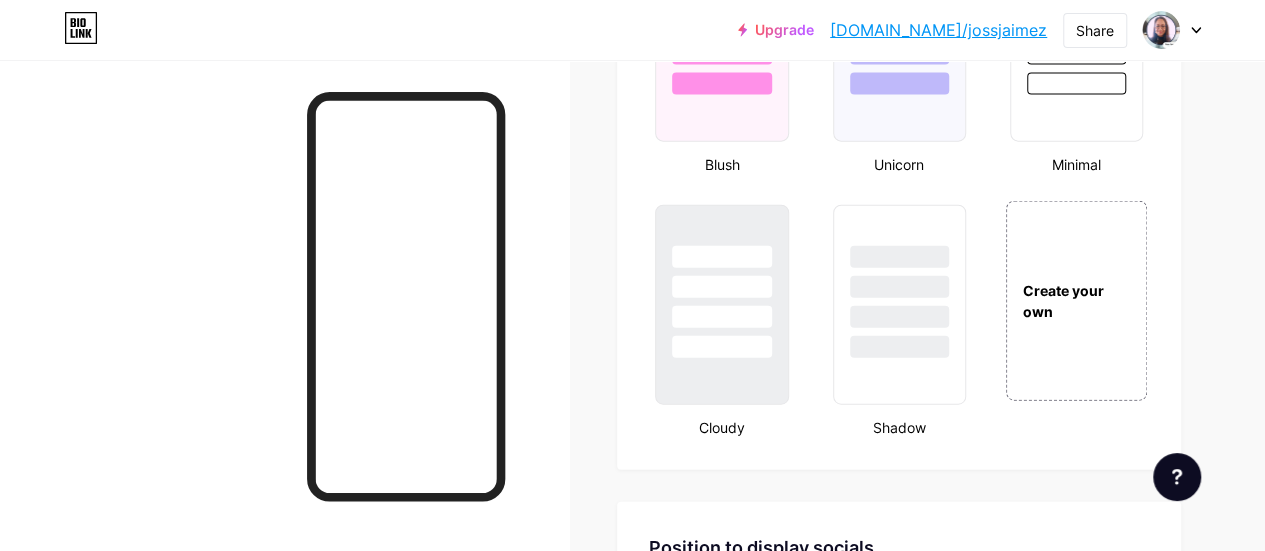 scroll, scrollTop: 2255, scrollLeft: 0, axis: vertical 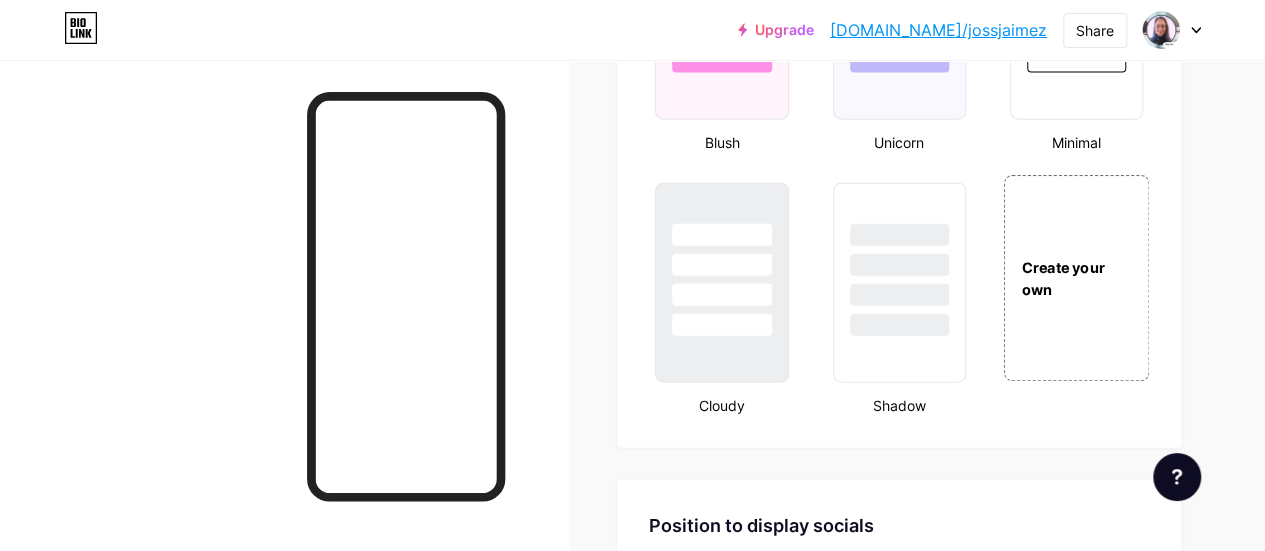 click on "Create your own" at bounding box center [1076, 278] 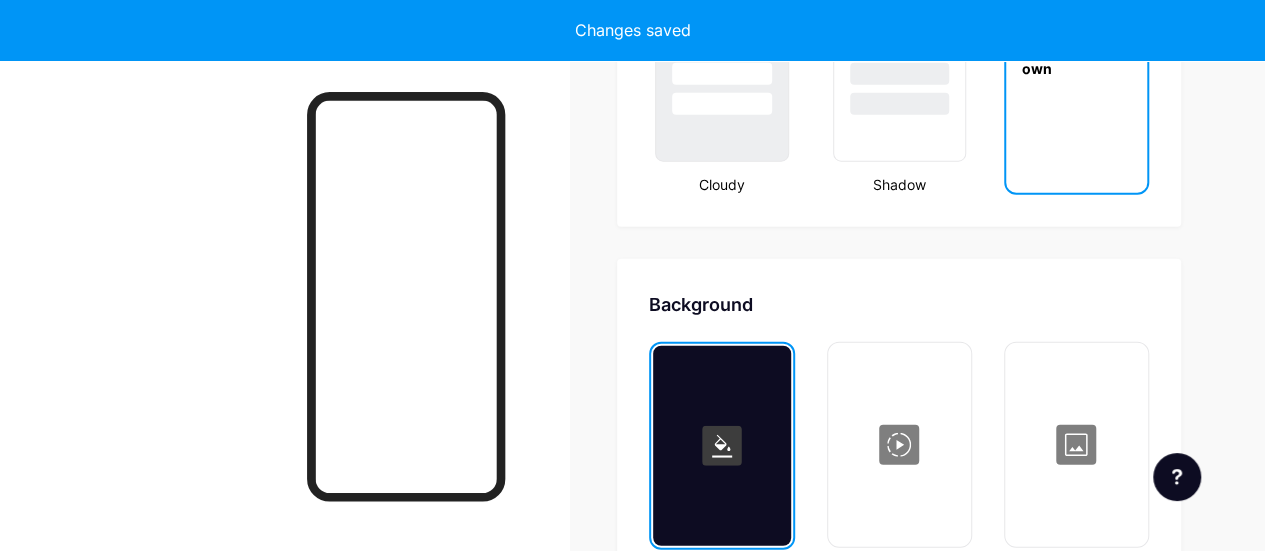 type on "#ffffff" 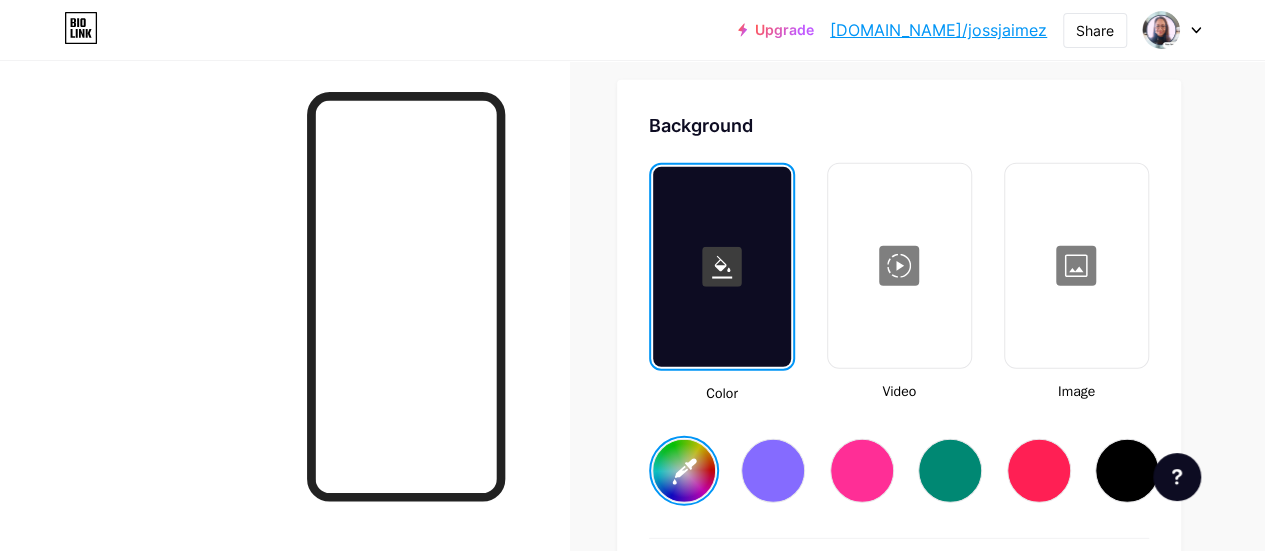 click at bounding box center [1076, 266] 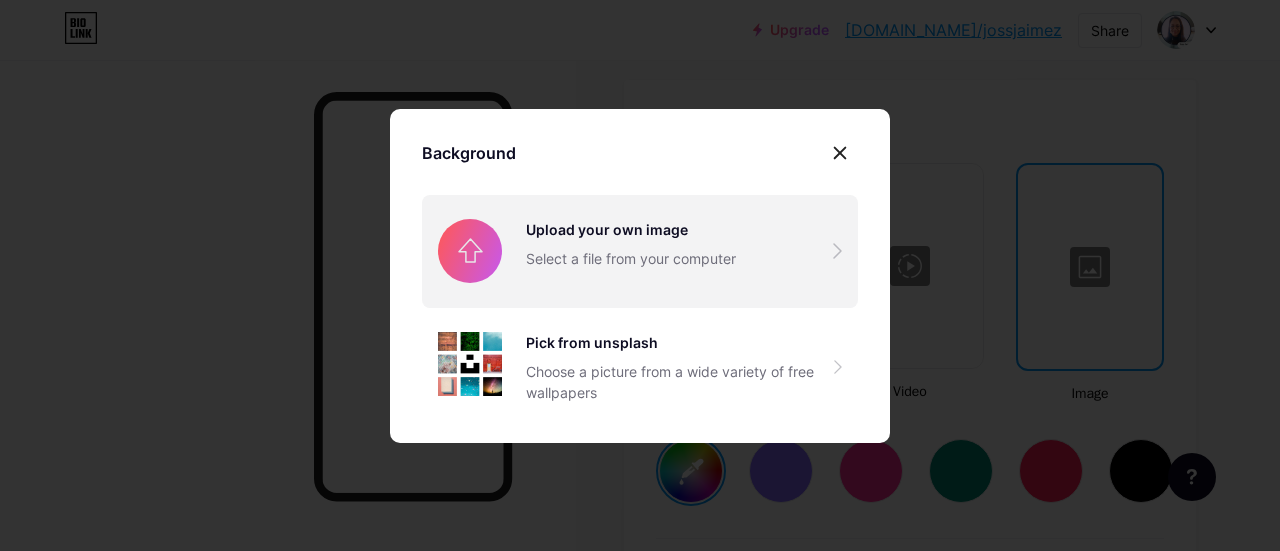 click at bounding box center [640, 251] 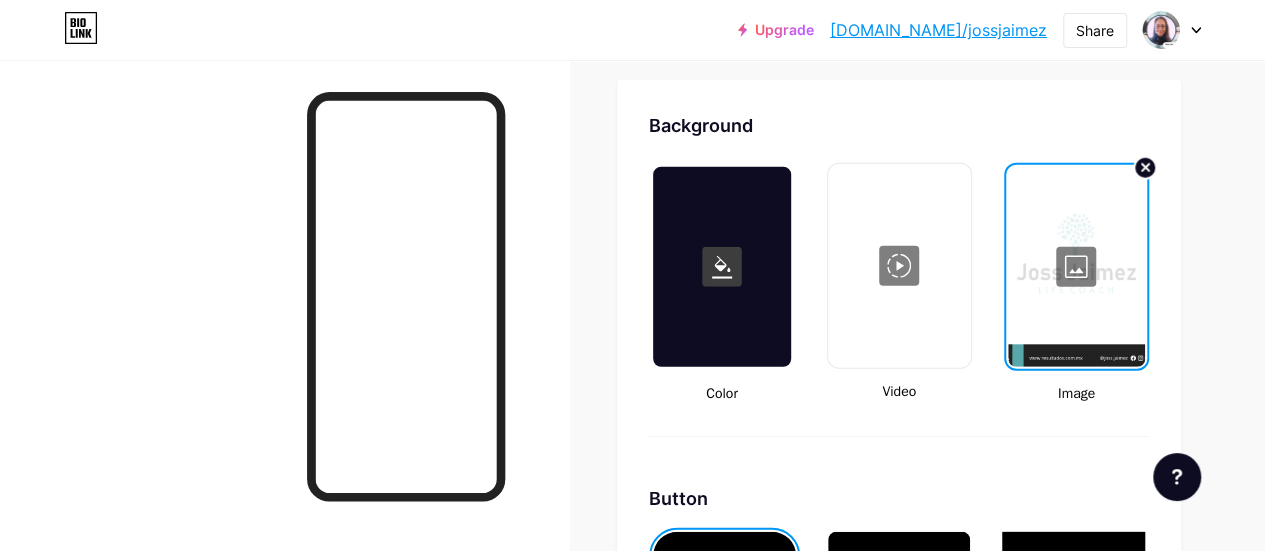 drag, startPoint x: 1079, startPoint y: 308, endPoint x: 1140, endPoint y: 310, distance: 61.03278 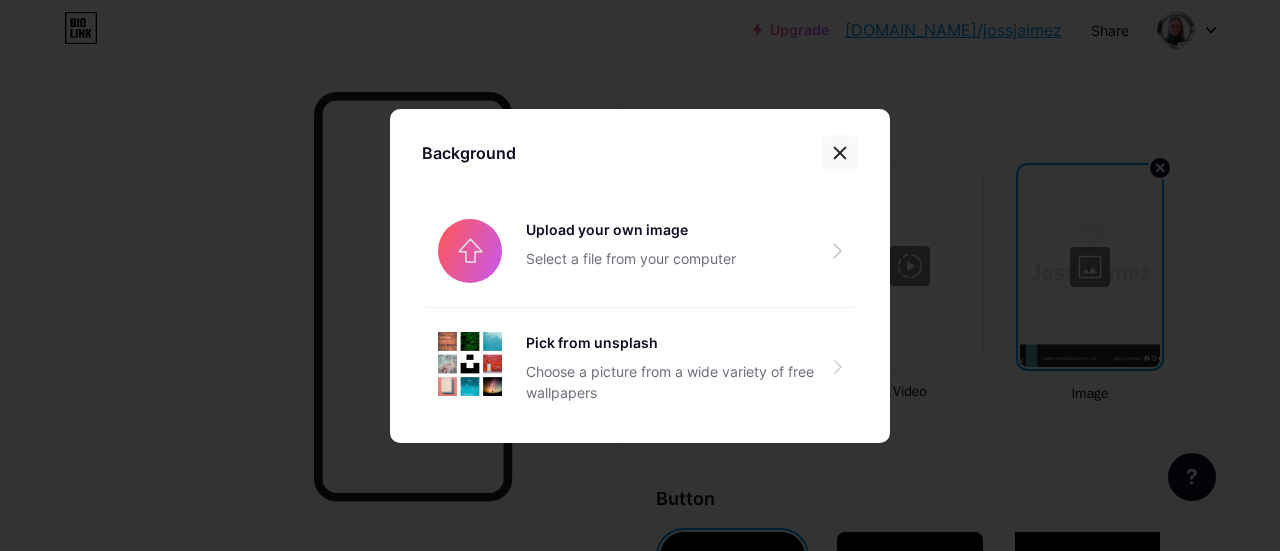 click 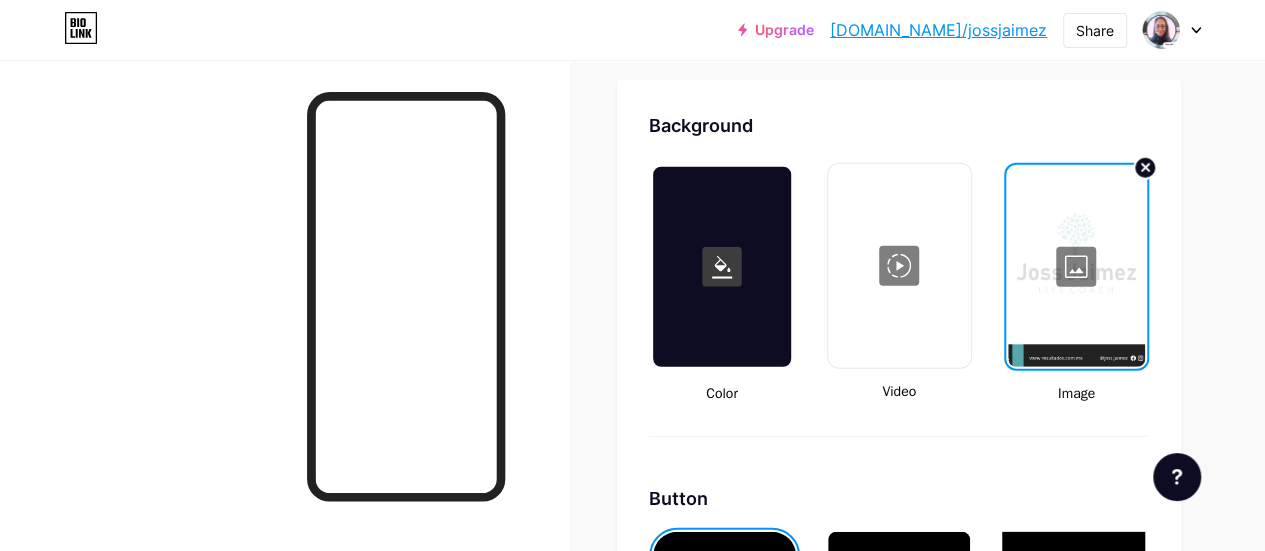 click at bounding box center (1076, 267) 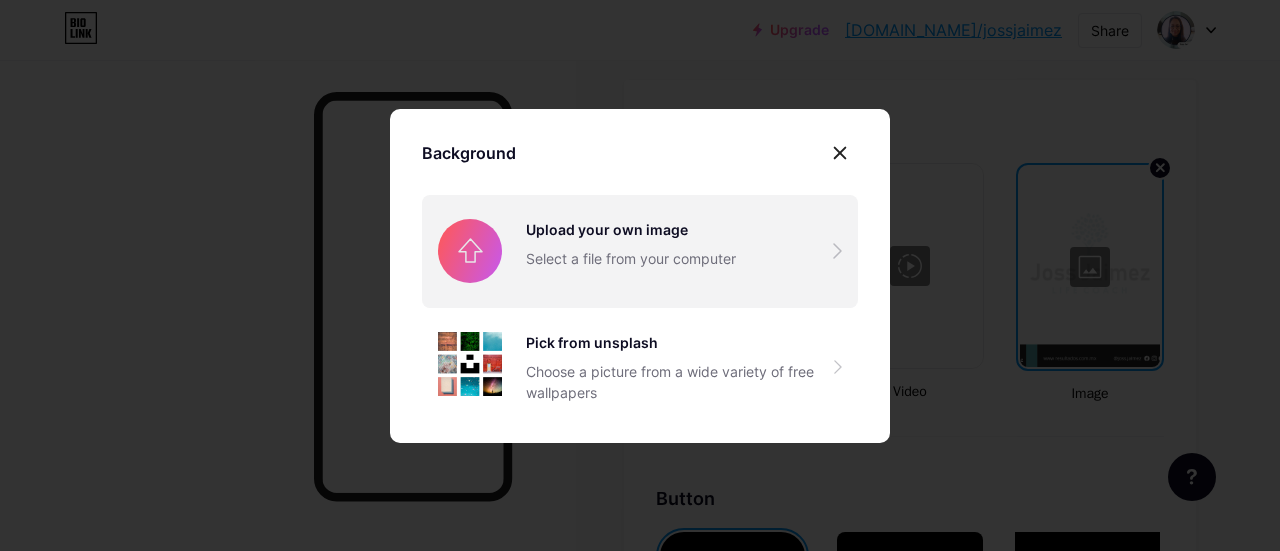 click at bounding box center (640, 251) 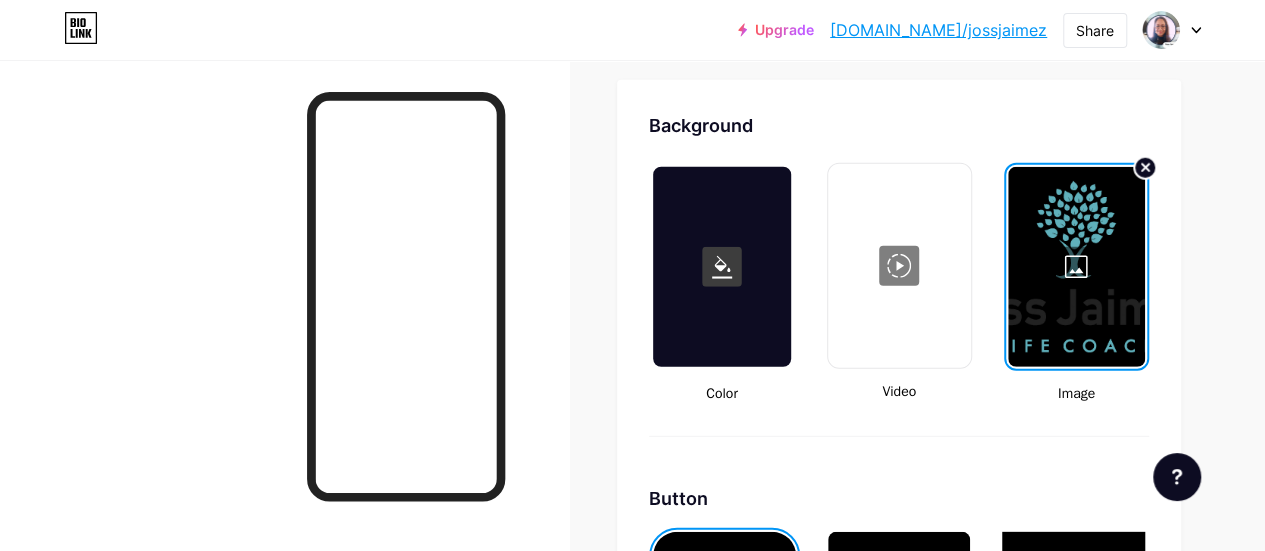 click at bounding box center [1076, 267] 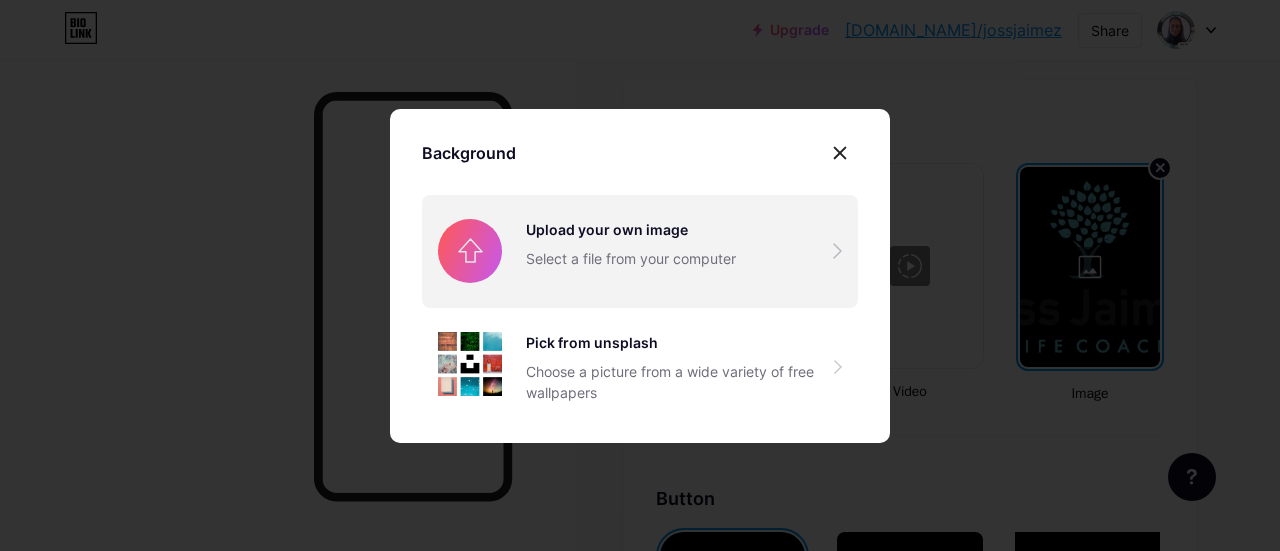 click at bounding box center (640, 251) 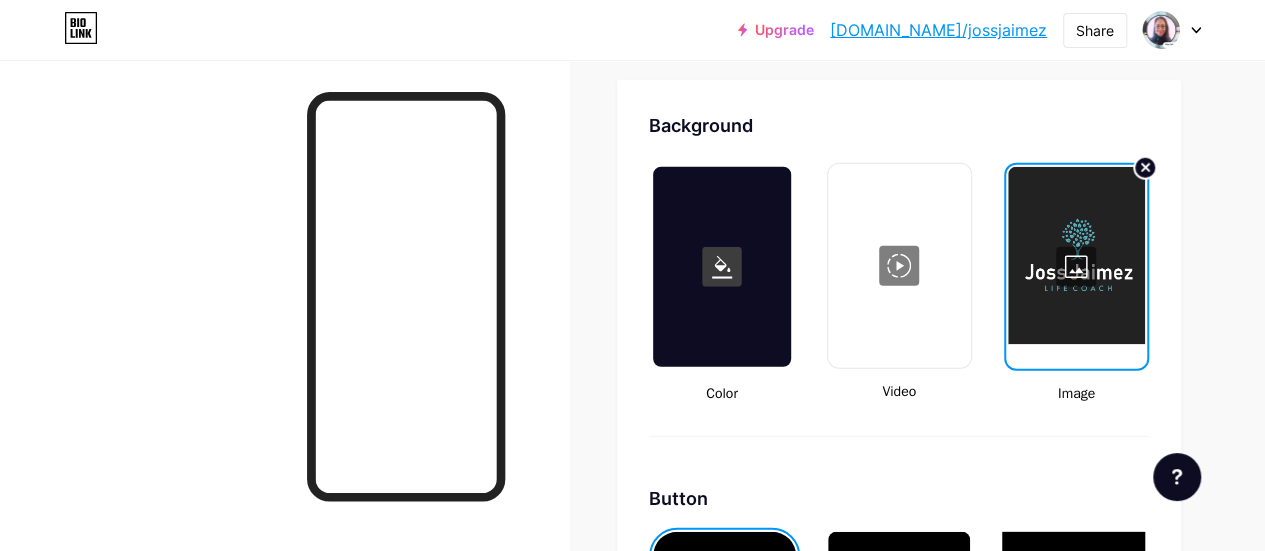 click at bounding box center (1076, 267) 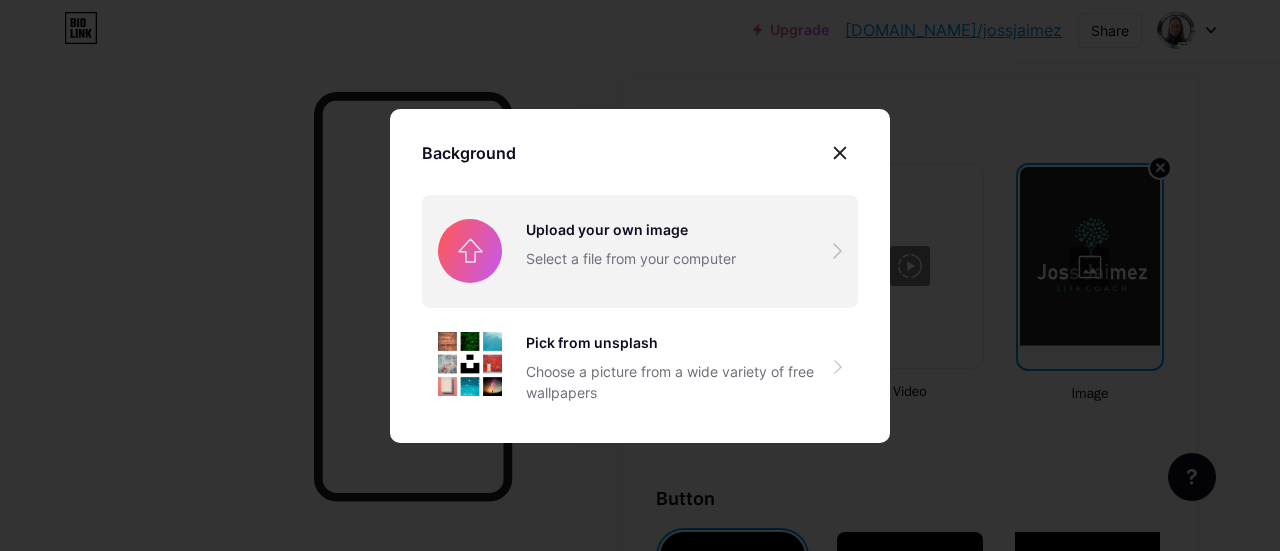 click at bounding box center (640, 251) 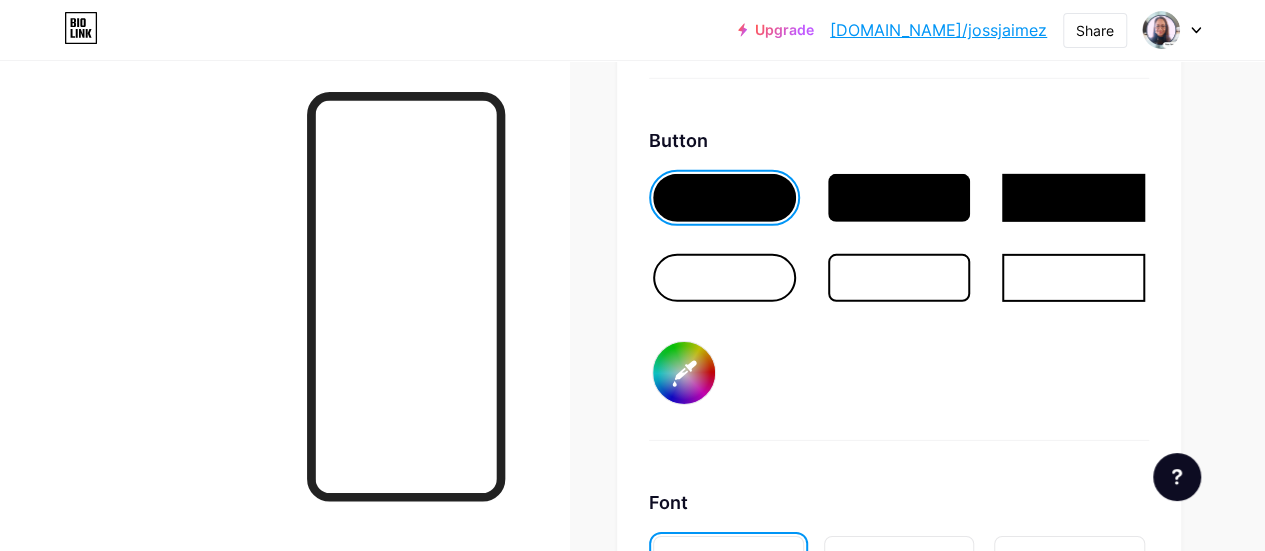 scroll, scrollTop: 2995, scrollLeft: 0, axis: vertical 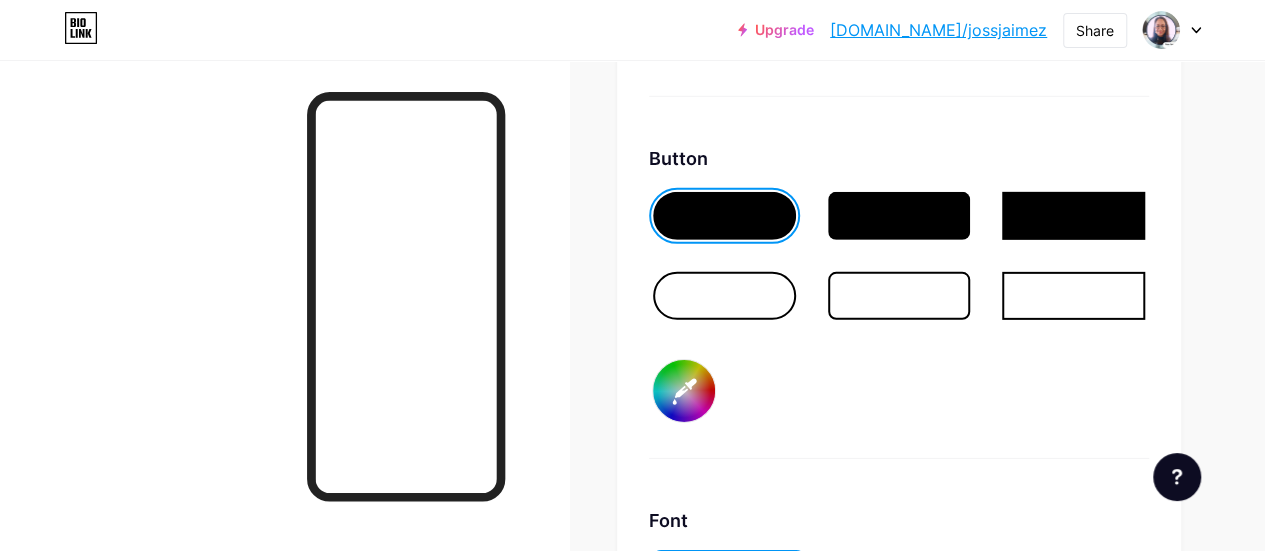 click at bounding box center [724, 216] 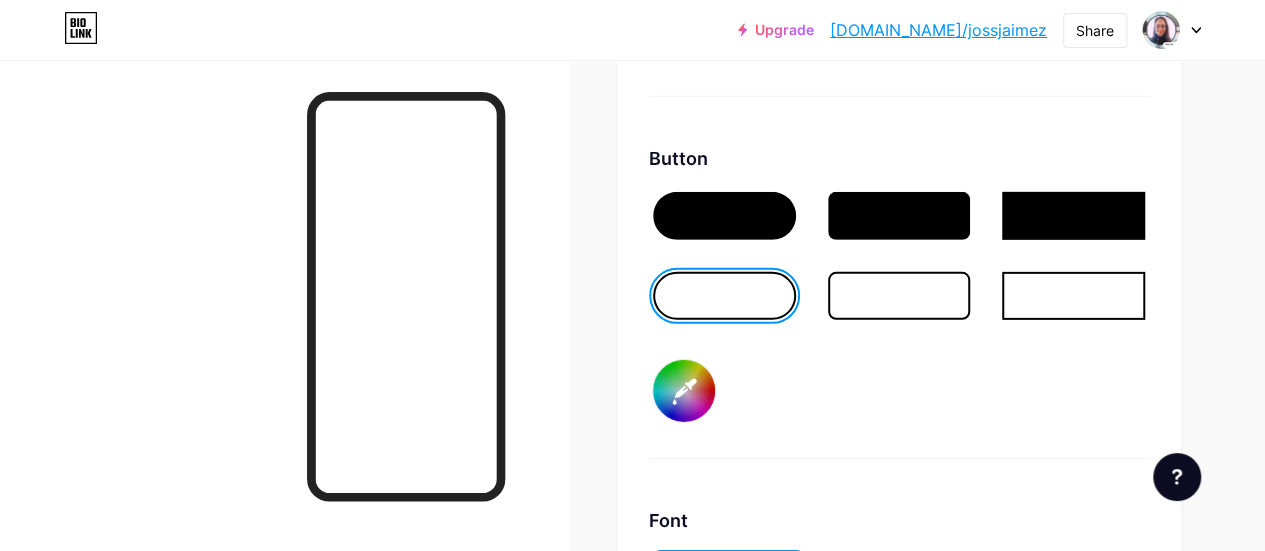 click at bounding box center [899, 216] 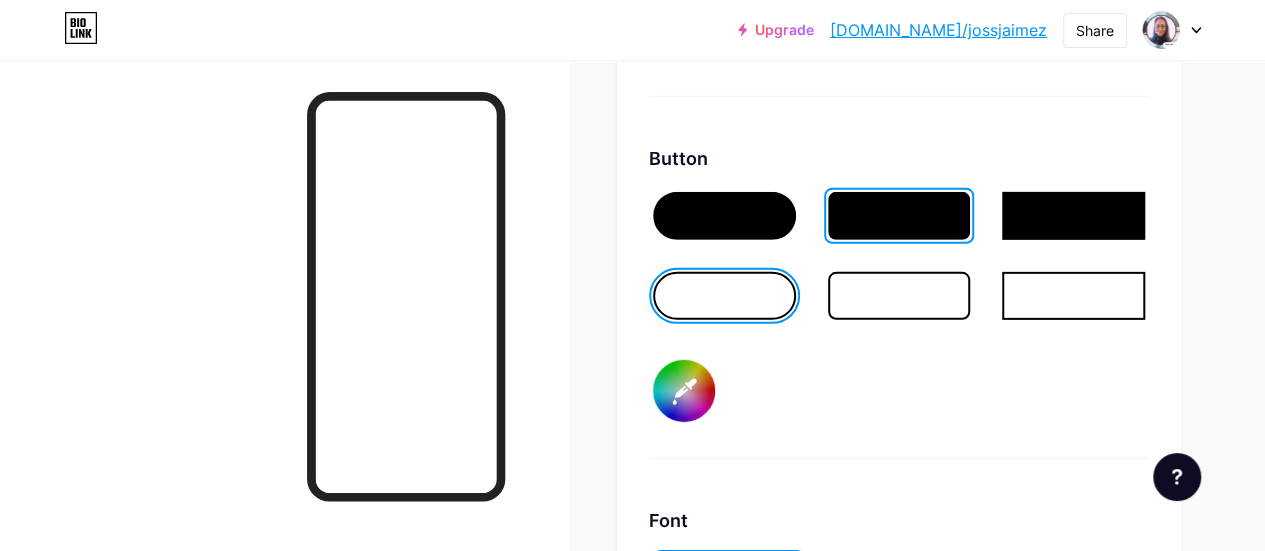 click at bounding box center (899, 296) 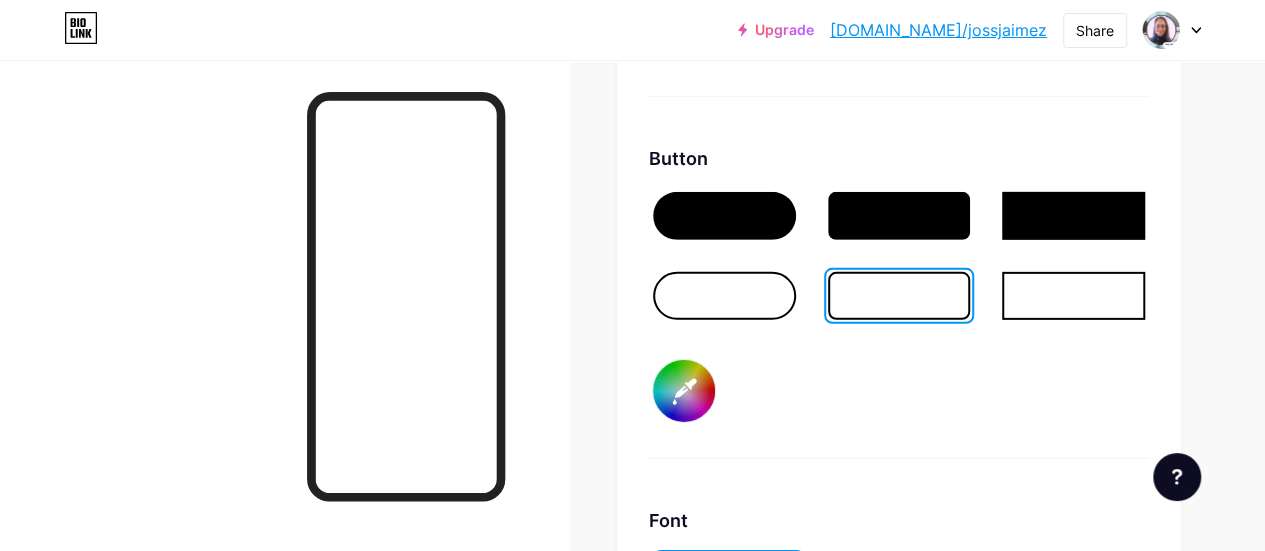 click at bounding box center (724, 296) 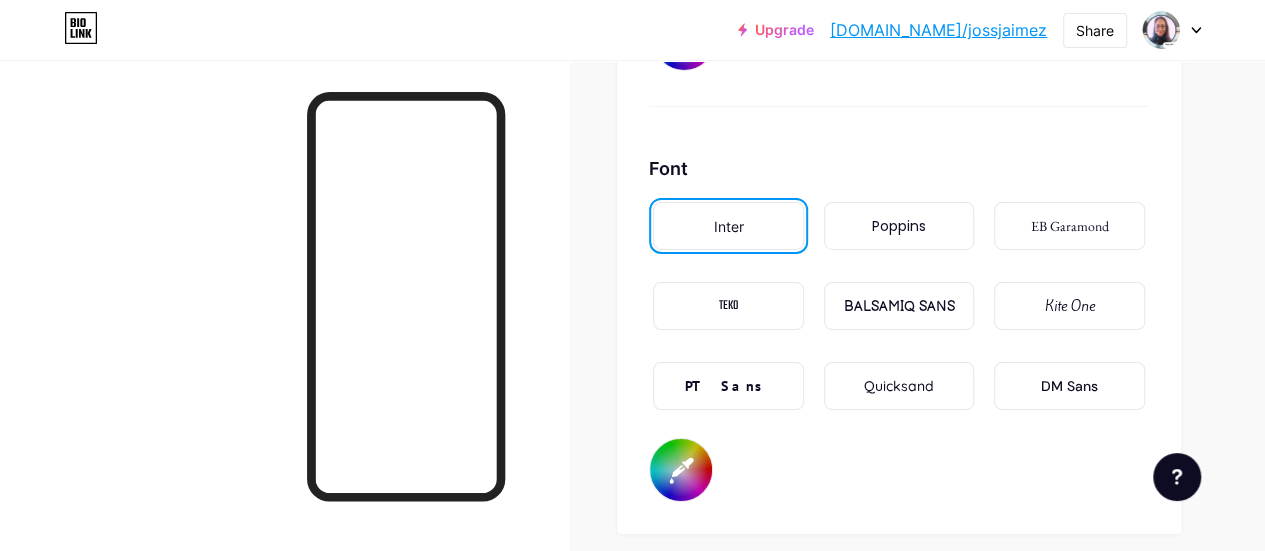 scroll, scrollTop: 3341, scrollLeft: 0, axis: vertical 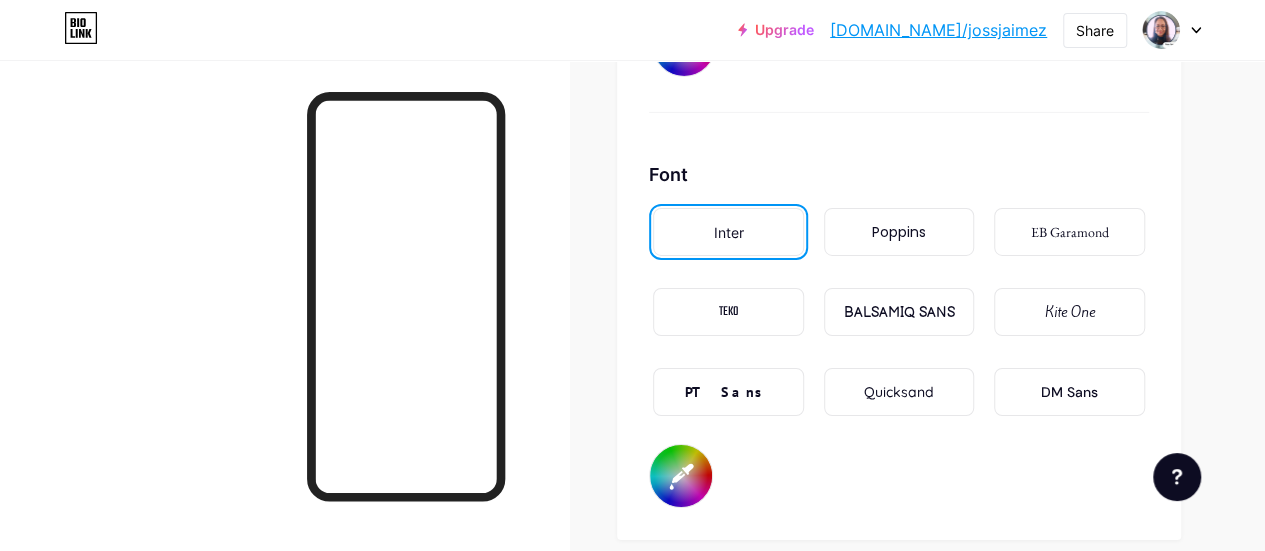 click on "Poppins" at bounding box center (899, 232) 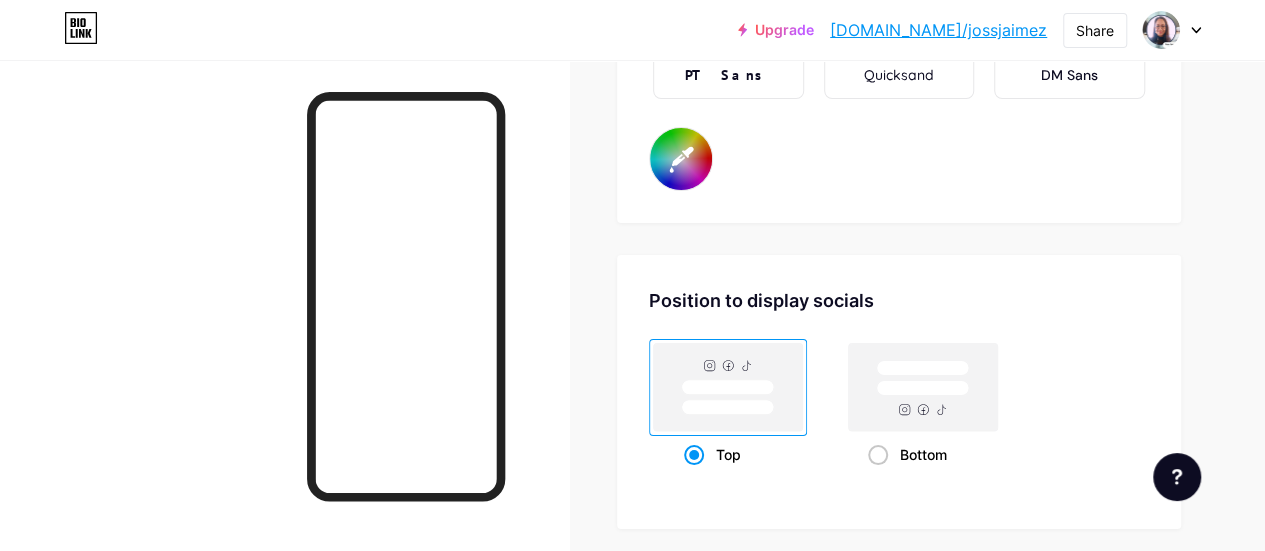 scroll, scrollTop: 3664, scrollLeft: 0, axis: vertical 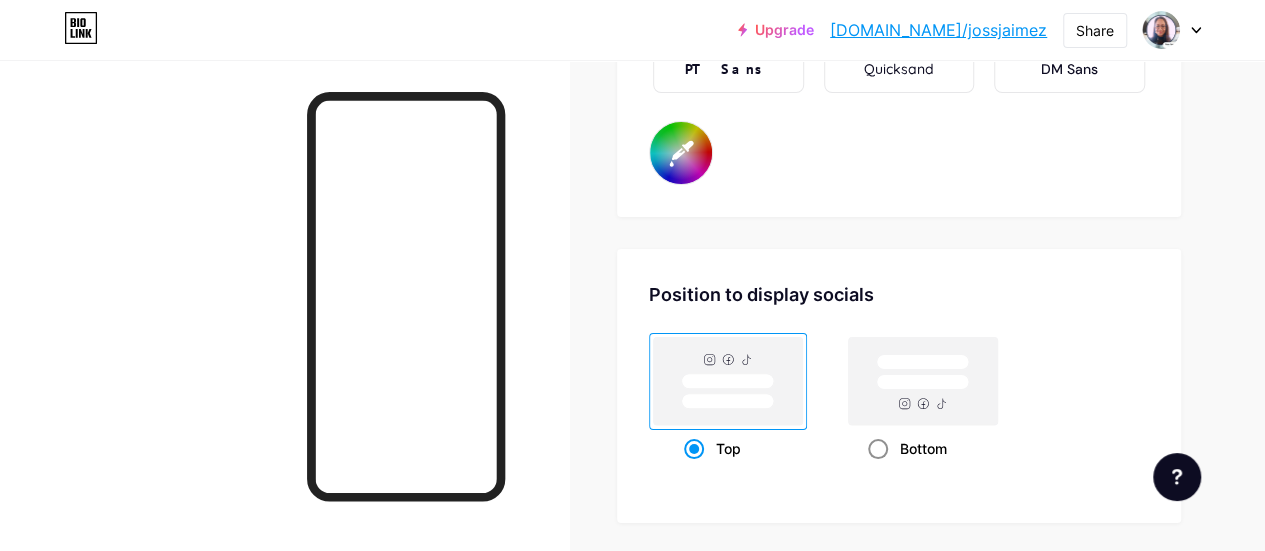 click 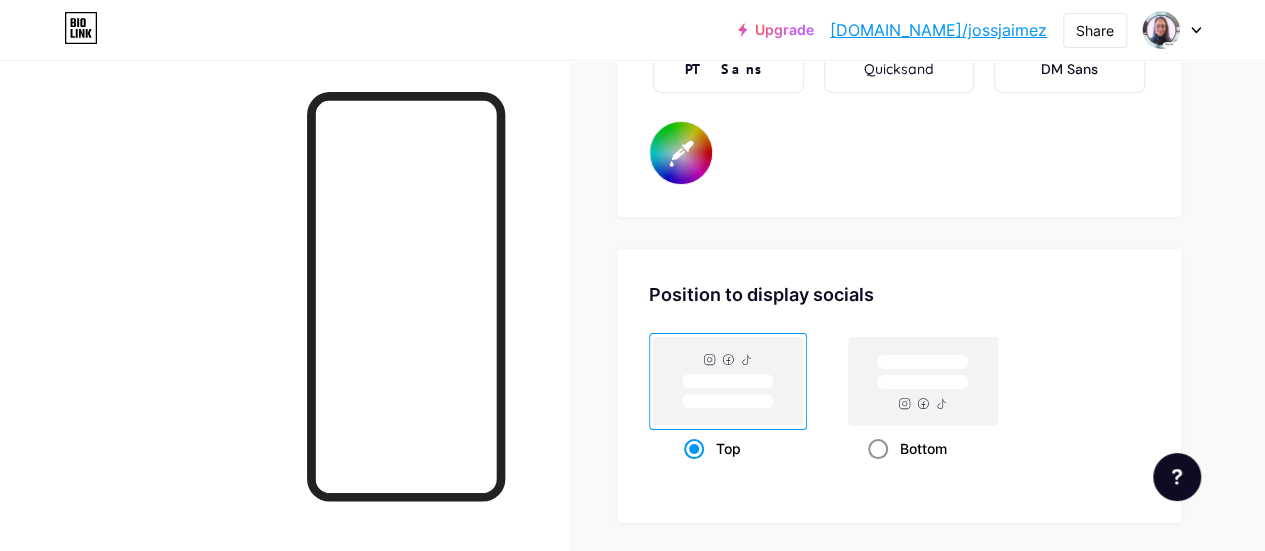 radio on "true" 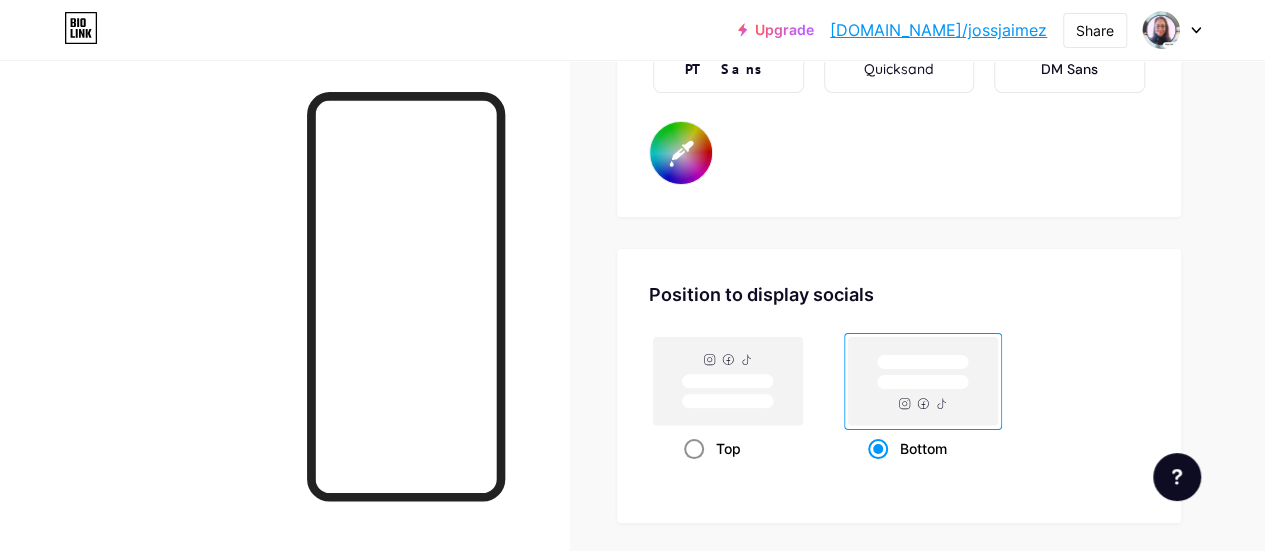 click 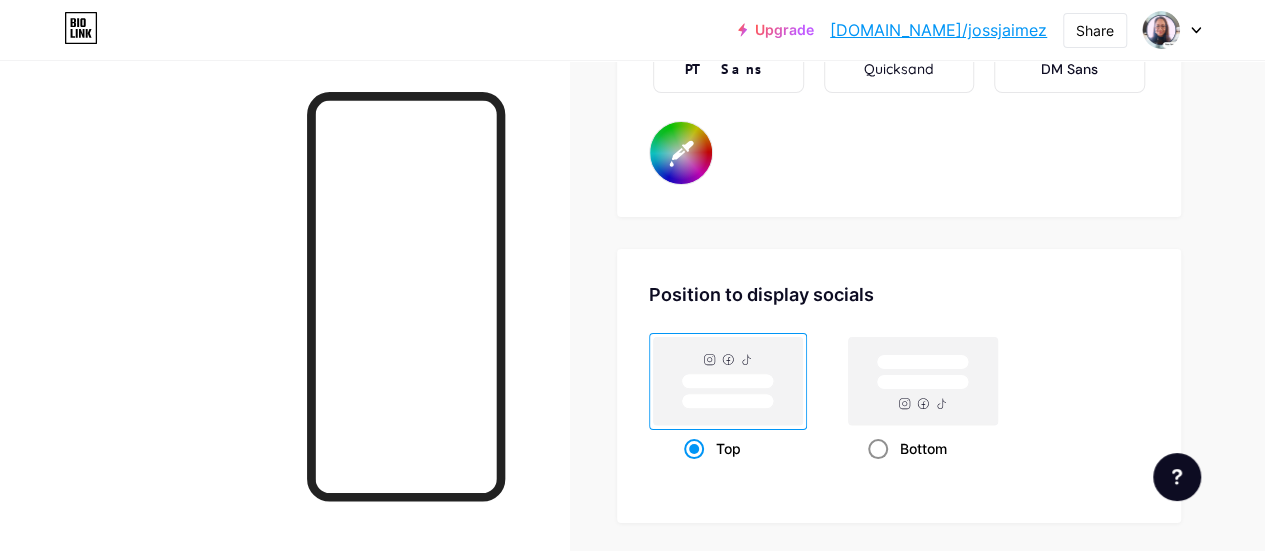 click 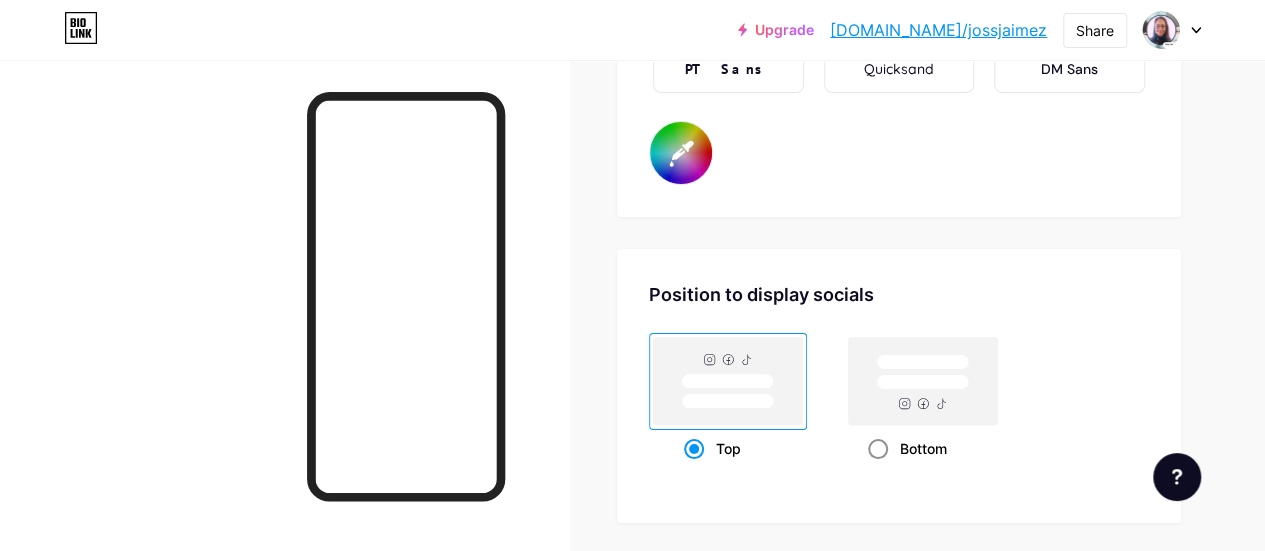 click on "Bottom" at bounding box center [874, 473] 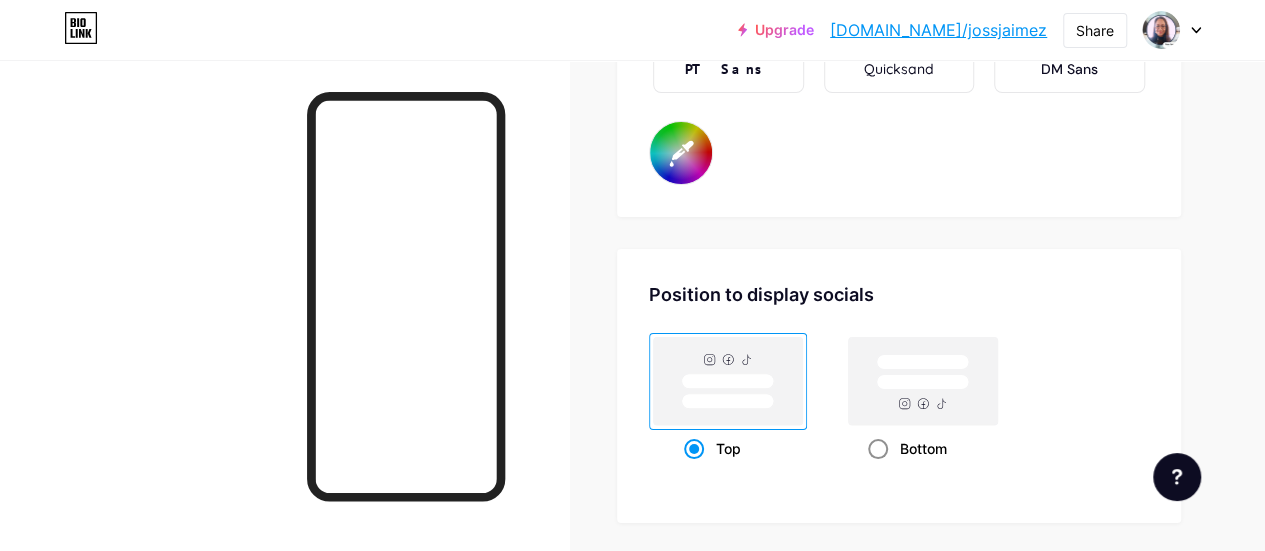 radio on "true" 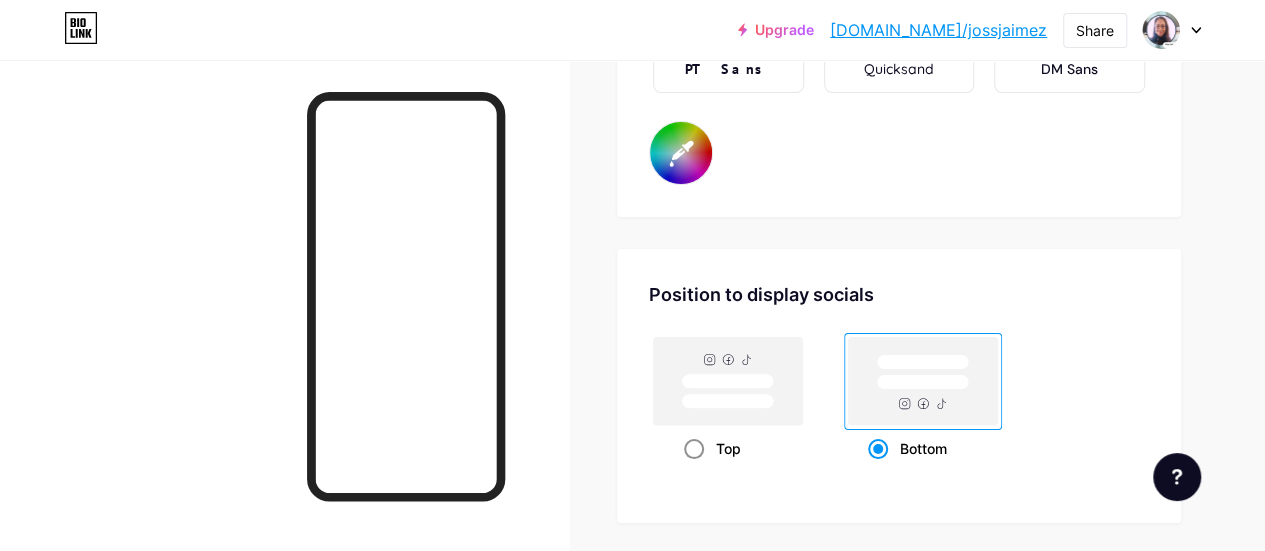 click 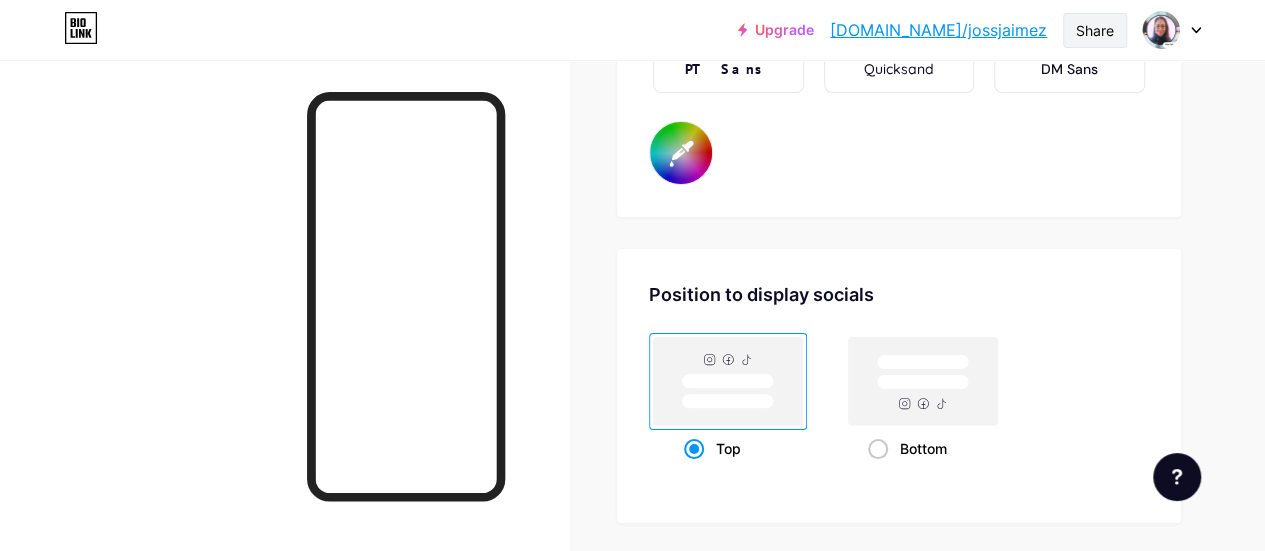 click on "Share" at bounding box center [1095, 30] 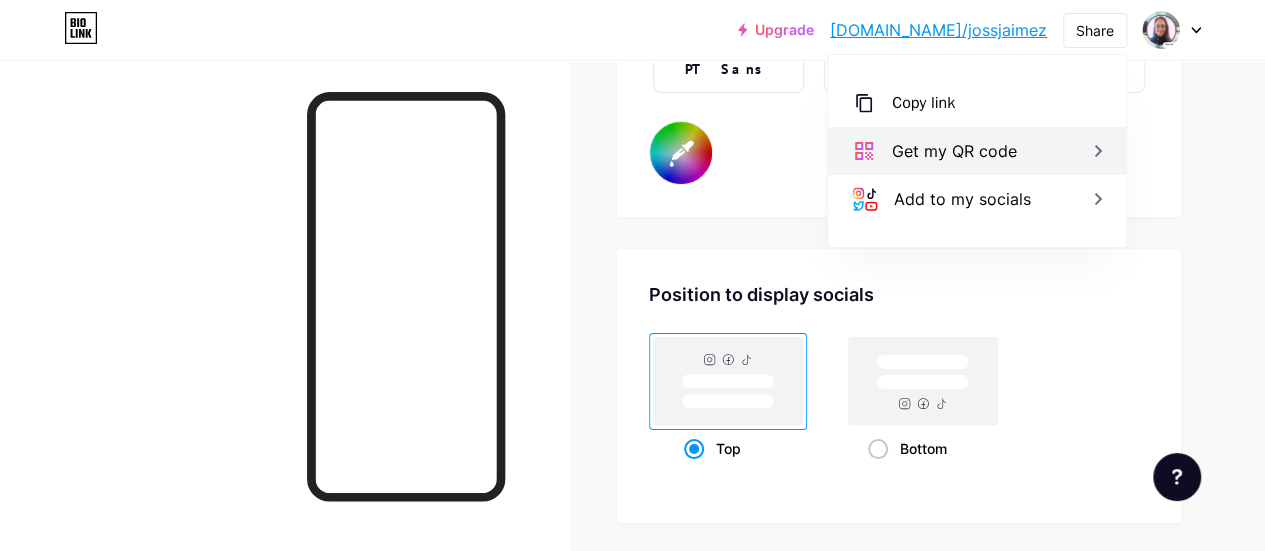 click on "Get my QR code" at bounding box center (954, 151) 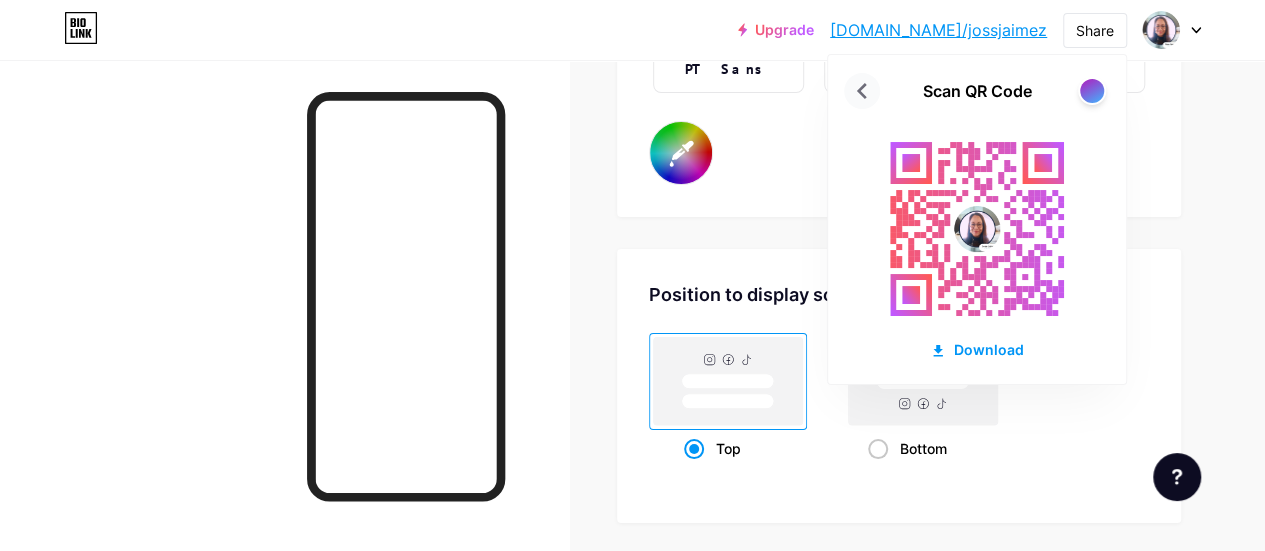 click 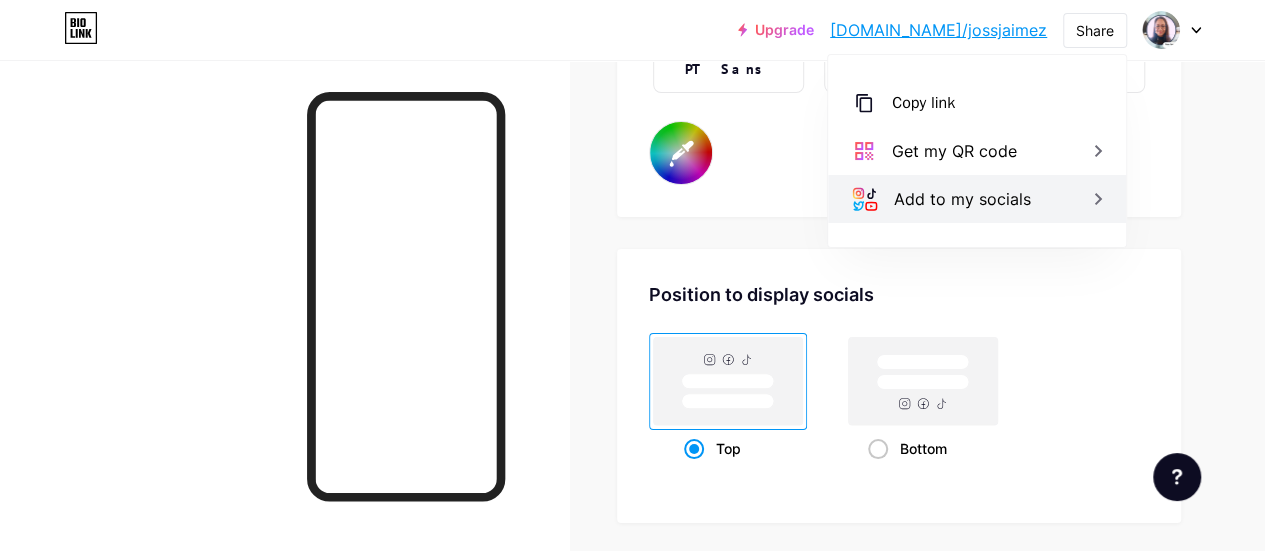click on "Add to my socials" at bounding box center (962, 199) 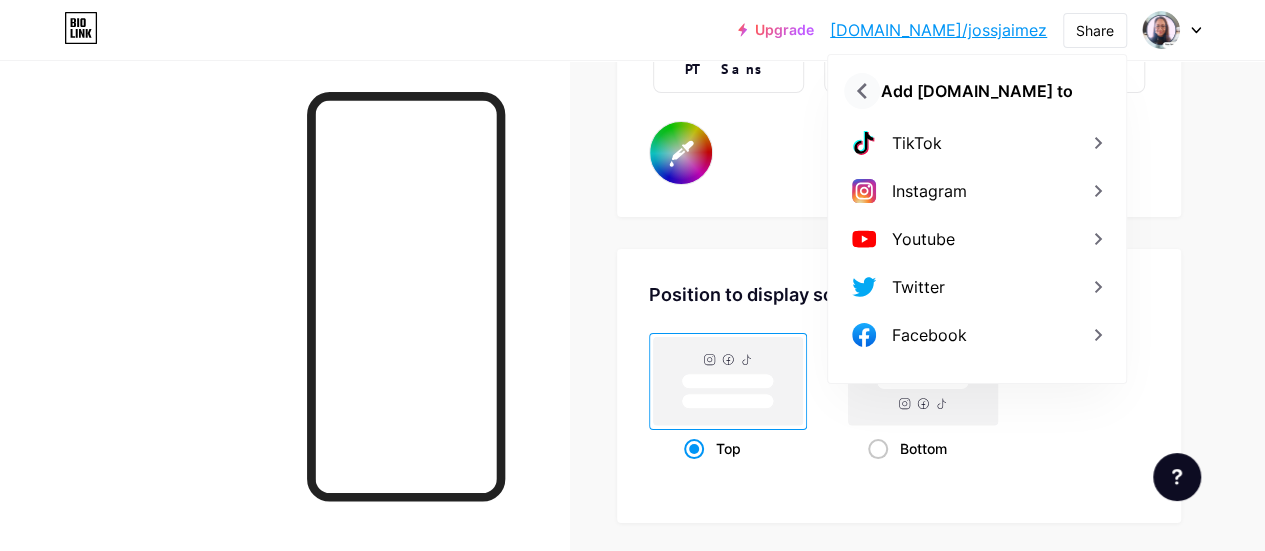 click 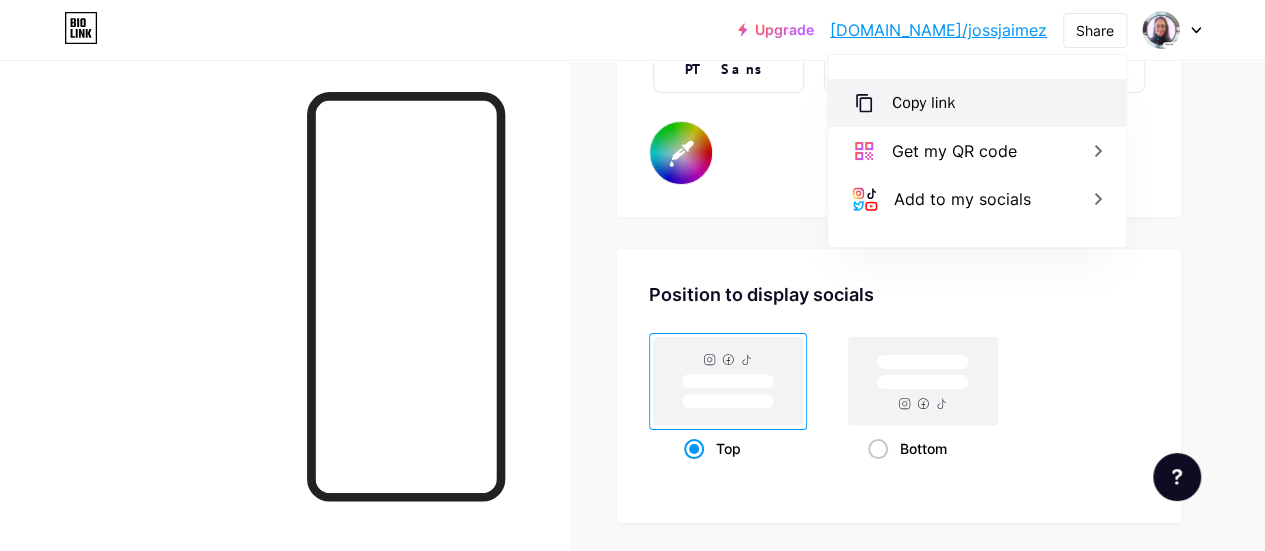 click on "Copy link" at bounding box center [923, 103] 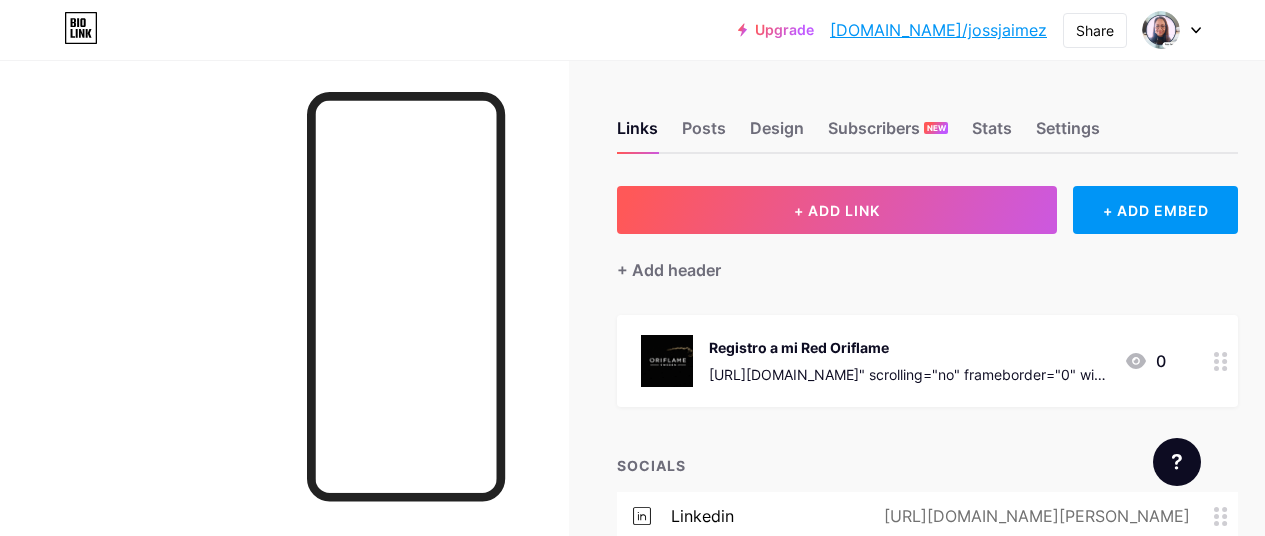 scroll, scrollTop: 0, scrollLeft: 0, axis: both 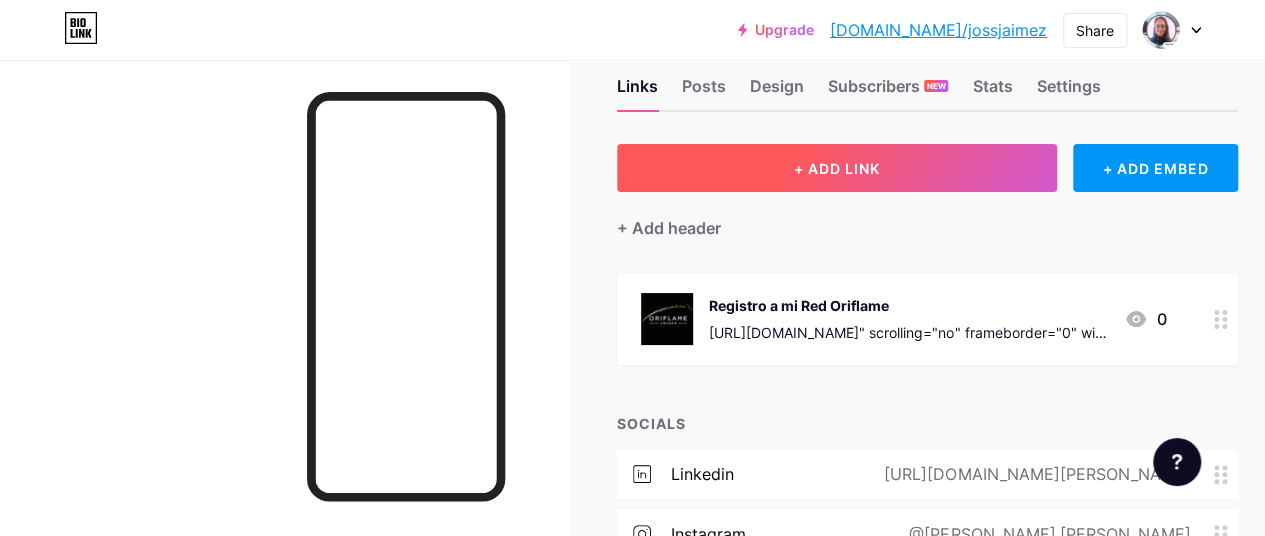 click on "+ ADD LINK" at bounding box center (837, 168) 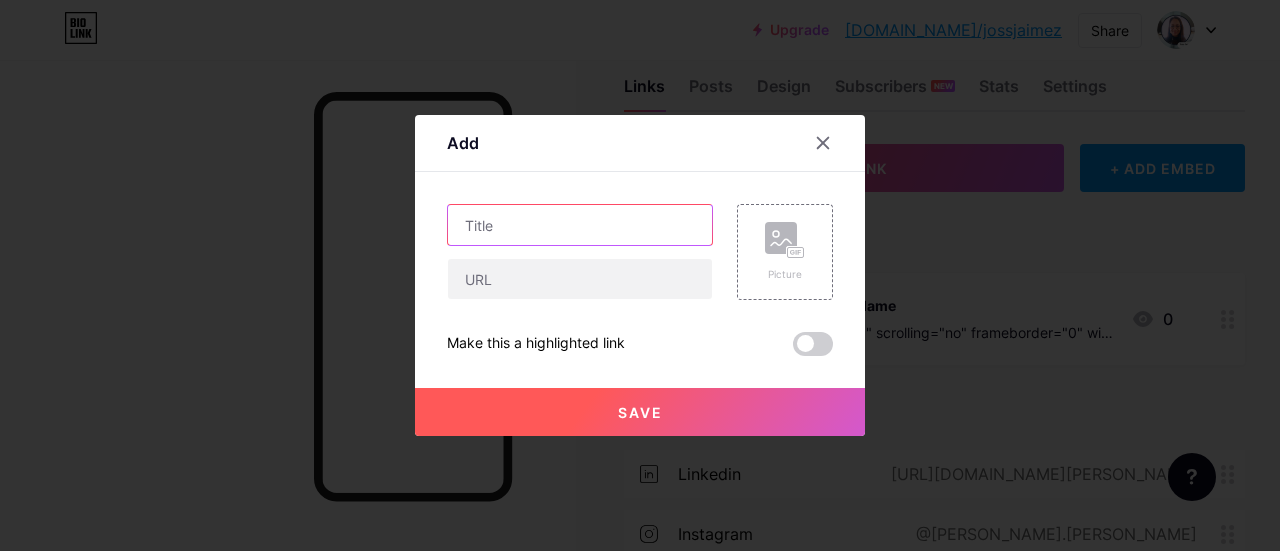 click at bounding box center [580, 225] 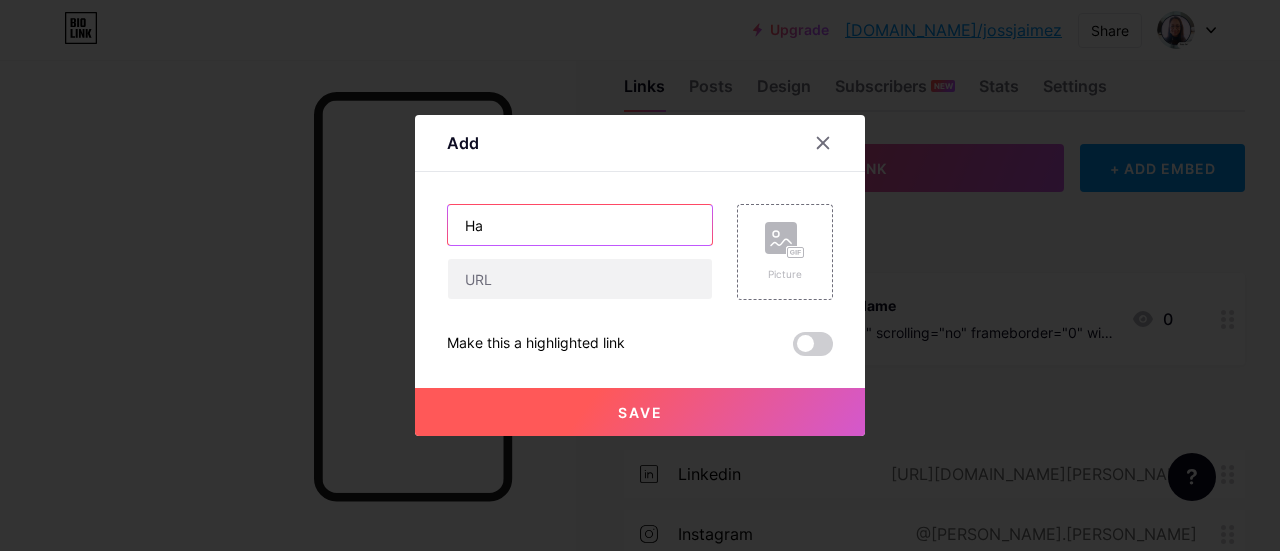 type on "H" 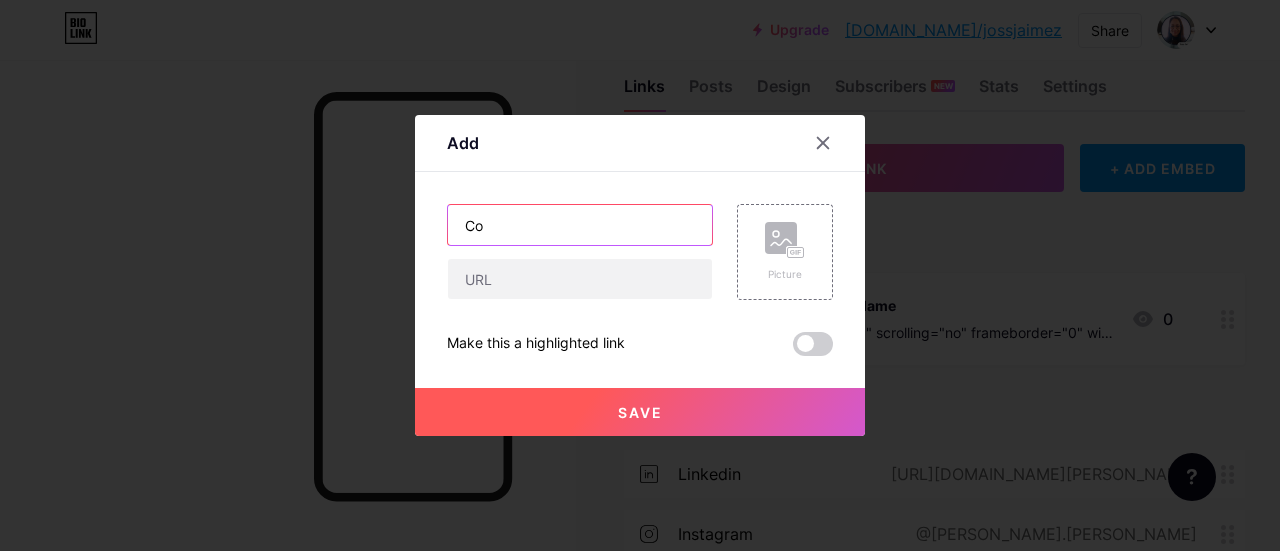 type on "C" 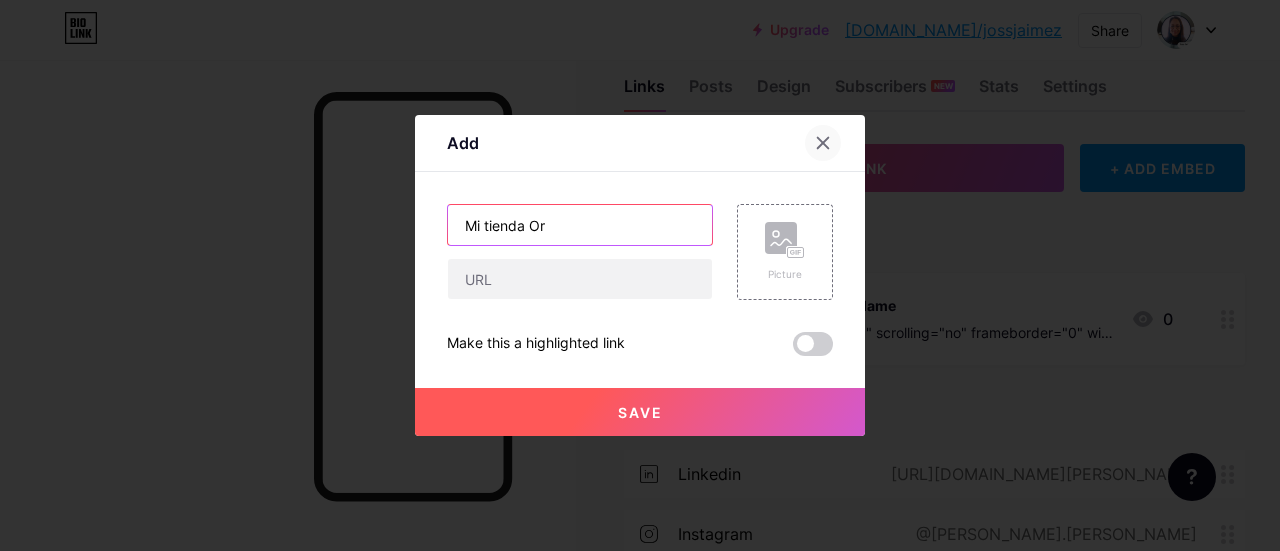 type on "Mi tienda Or" 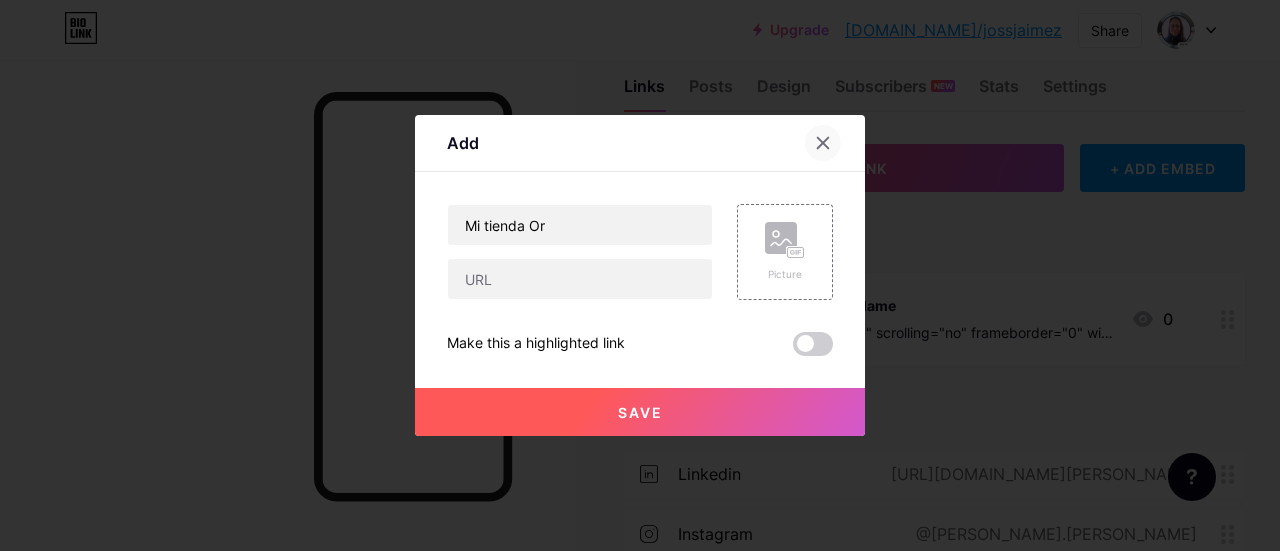 click 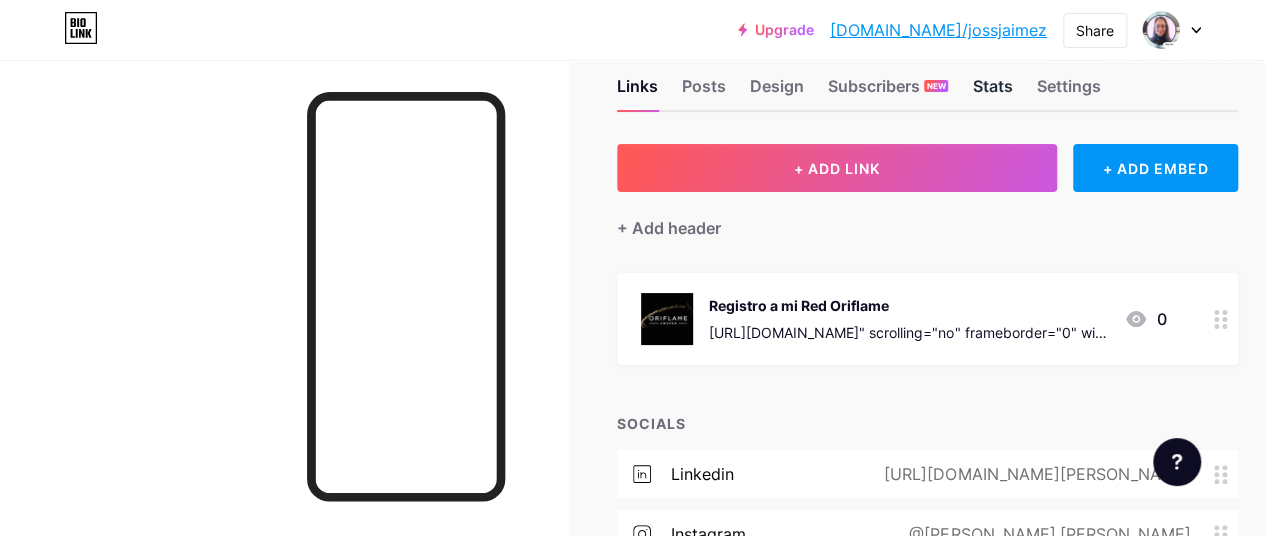 click on "Stats" at bounding box center (992, 92) 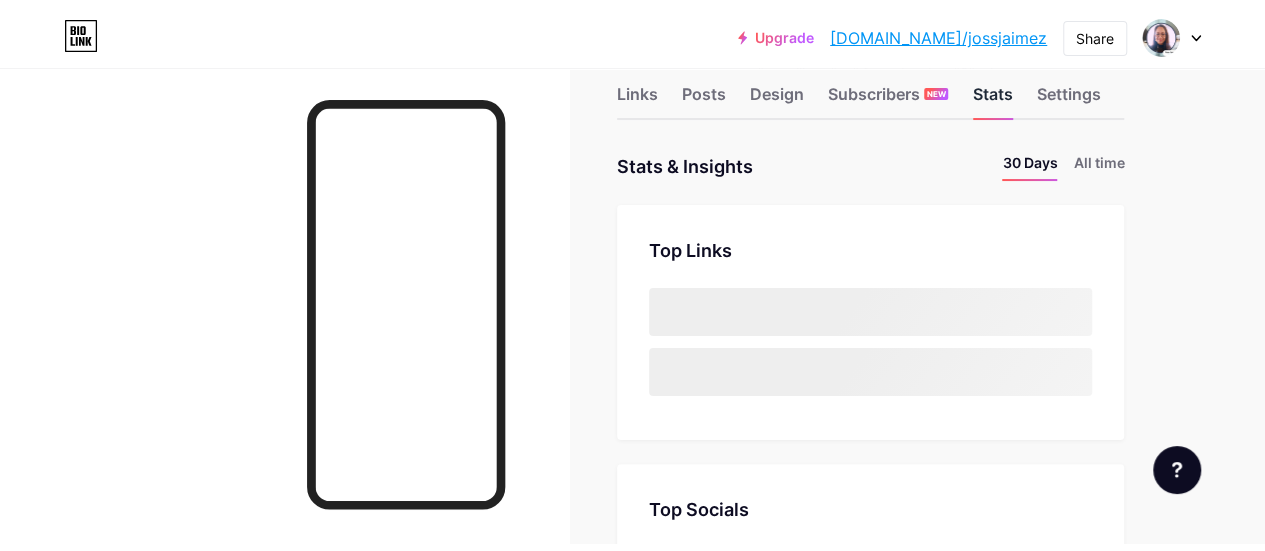 scroll, scrollTop: 0, scrollLeft: 0, axis: both 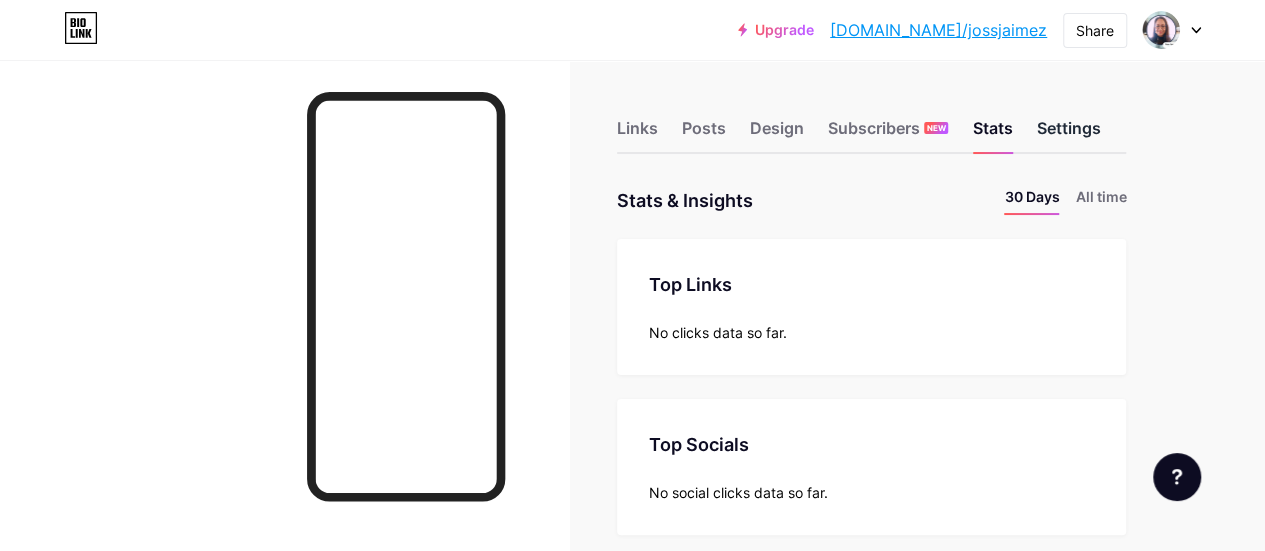 click on "Settings" at bounding box center (1068, 134) 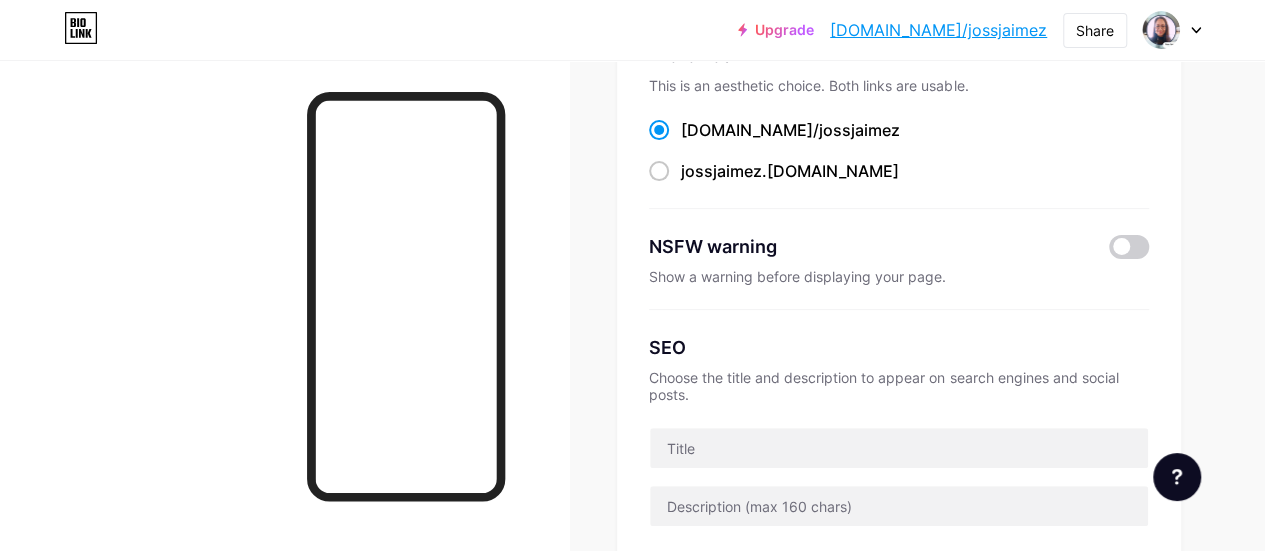 scroll, scrollTop: 170, scrollLeft: 0, axis: vertical 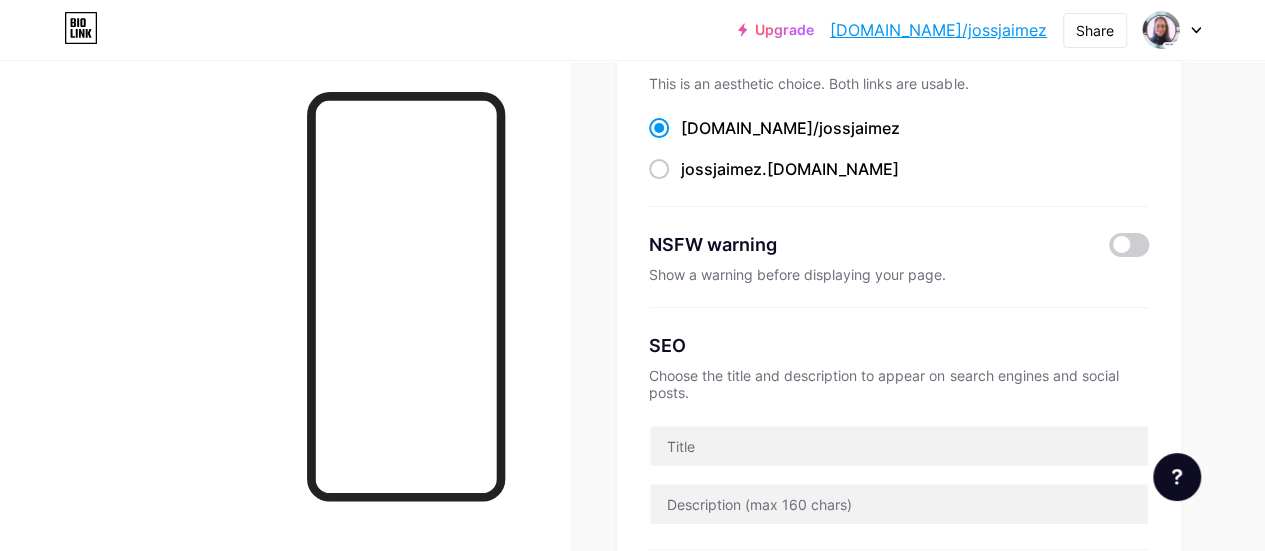 click on "Links
Posts
Design
Subscribers
NEW
Stats
Settings     Preferred link   This is an aesthetic choice. Both links are usable.
[DOMAIN_NAME]/ [PERSON_NAME] .[DOMAIN_NAME]
NSFW warning       Show a warning before displaying your page.     SEO   Choose the title and description to appear on search engines and social posts.           Google Analytics       My username   [DOMAIN_NAME]/   jossjaimez           Pro Links   PRO   Custom Domain   Try your own custom domain eg: [PERSON_NAME][DOMAIN_NAME]   Set
up domain             Emoji link   Add emojis to your link eg: [DOMAIN_NAME]/😄😭🥵   Create
Go to  Help Center  to learn more or to contact support.   Changes saved           Feature requests             Help center         Contact support" at bounding box center [632, 651] 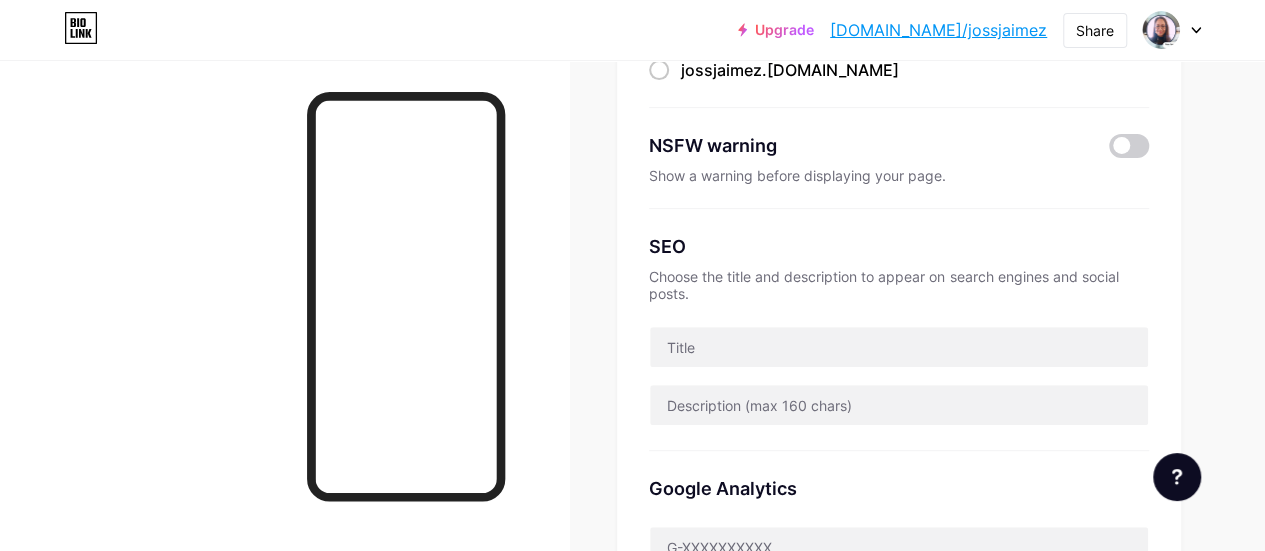 scroll, scrollTop: 271, scrollLeft: 0, axis: vertical 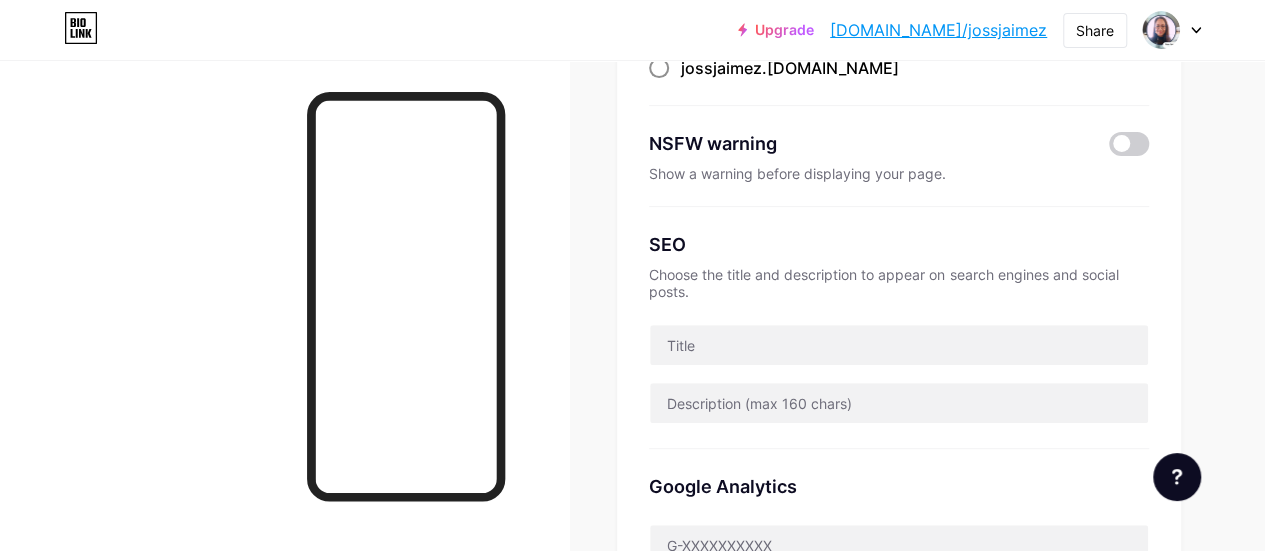 click at bounding box center (659, 68) 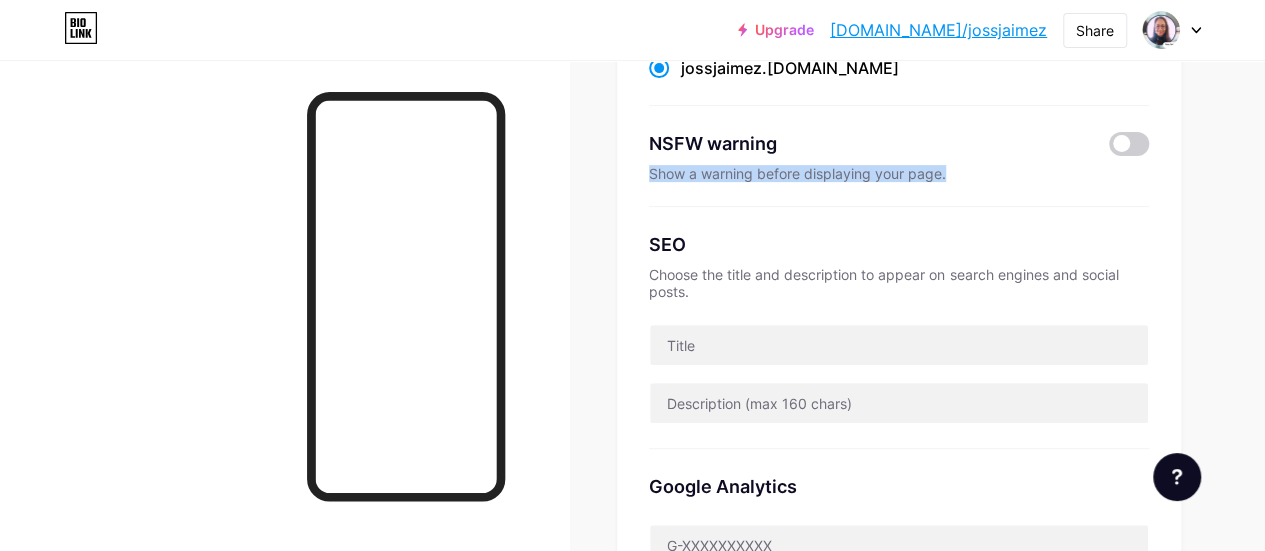 drag, startPoint x: 1262, startPoint y: 146, endPoint x: 1265, endPoint y: 166, distance: 20.22375 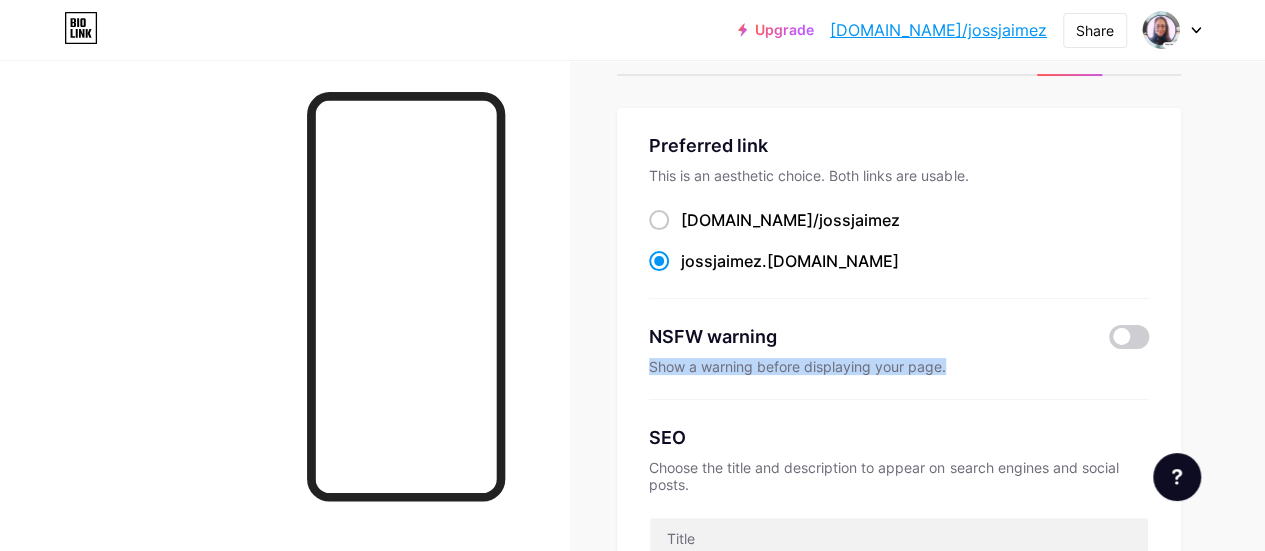 scroll, scrollTop: 0, scrollLeft: 0, axis: both 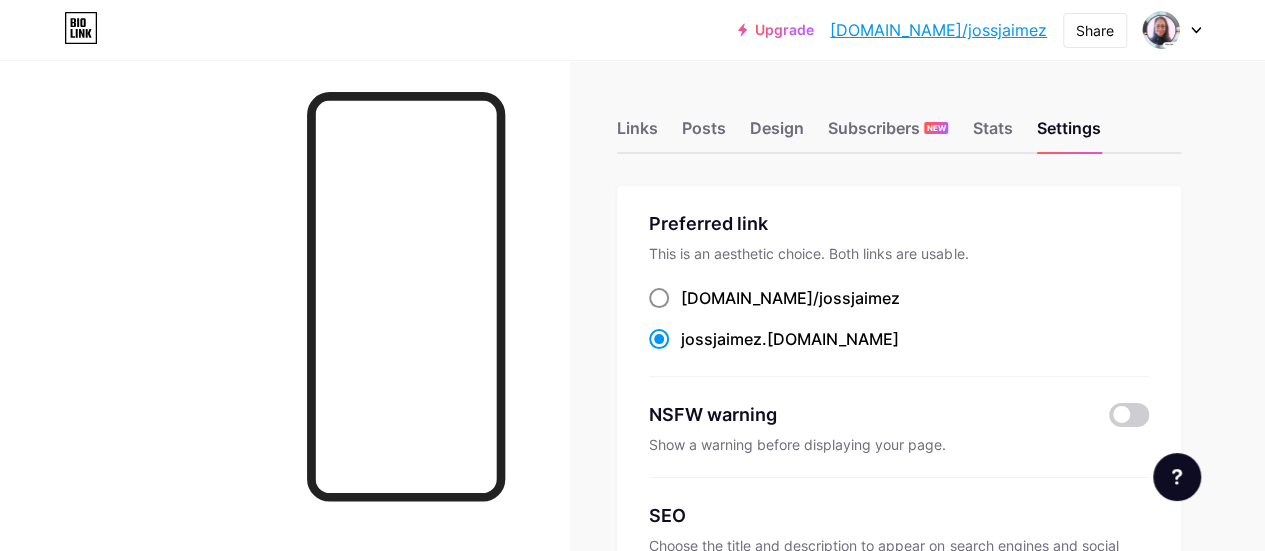 click at bounding box center (659, 298) 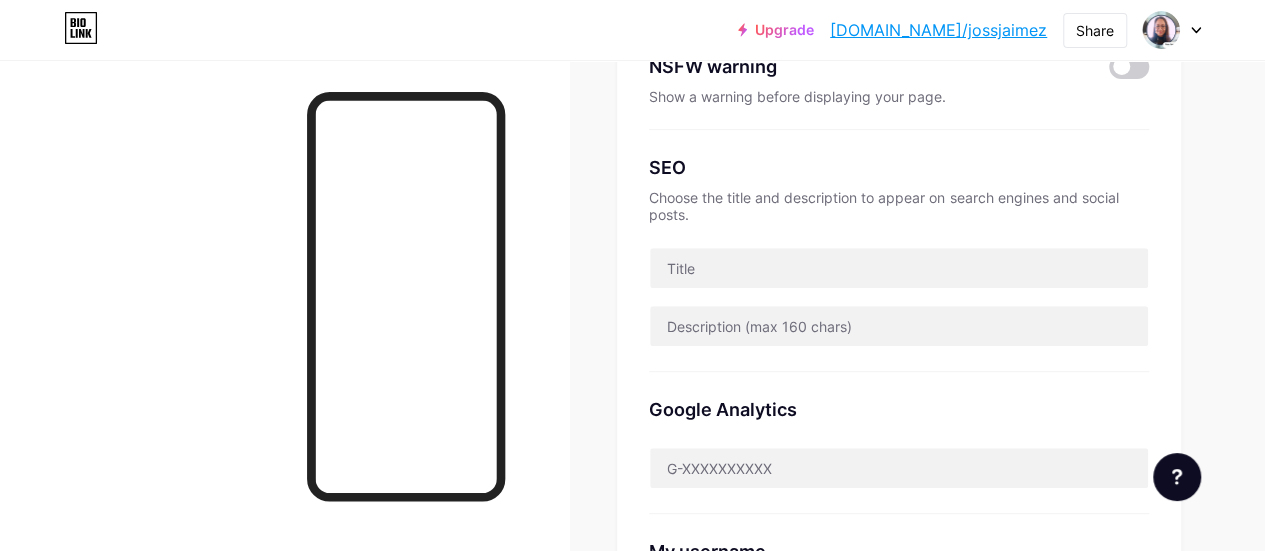scroll, scrollTop: 352, scrollLeft: 0, axis: vertical 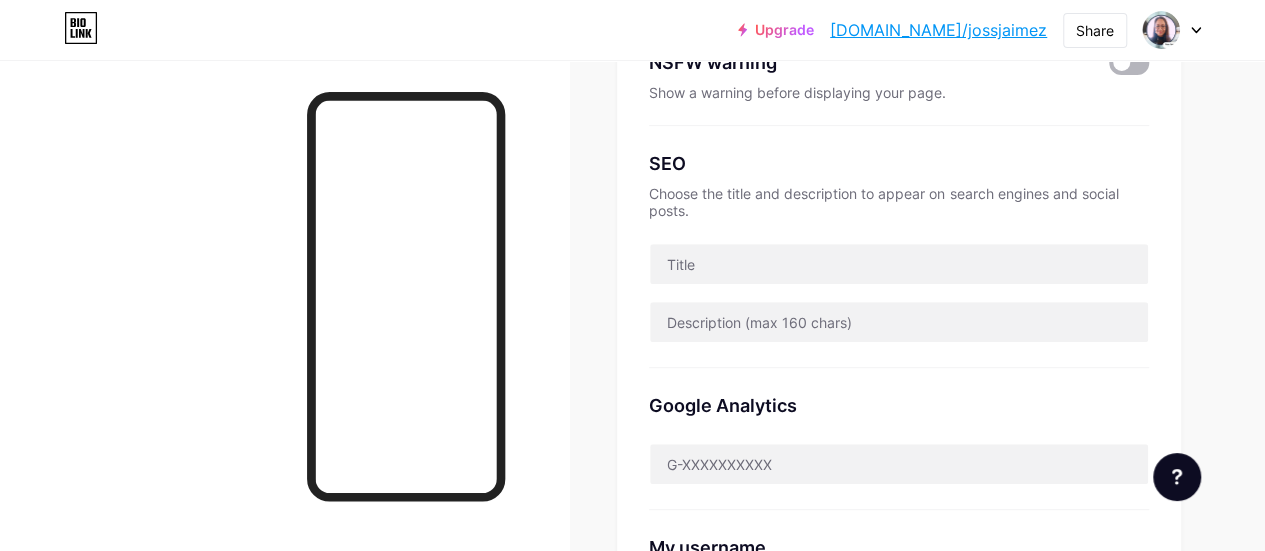 click at bounding box center [1129, 63] 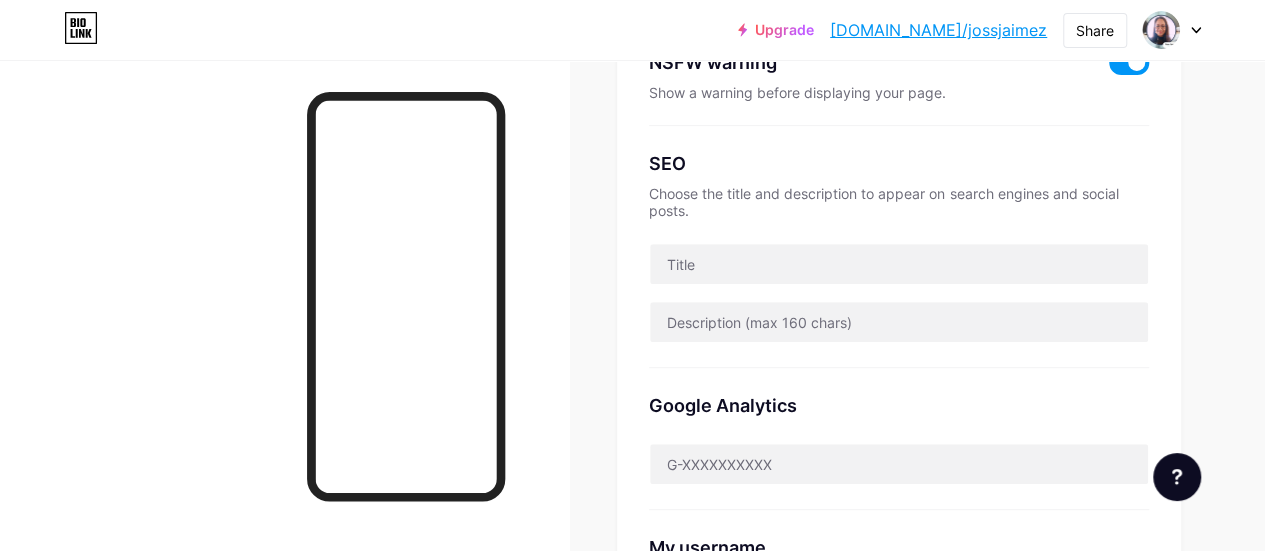 click at bounding box center (1129, 63) 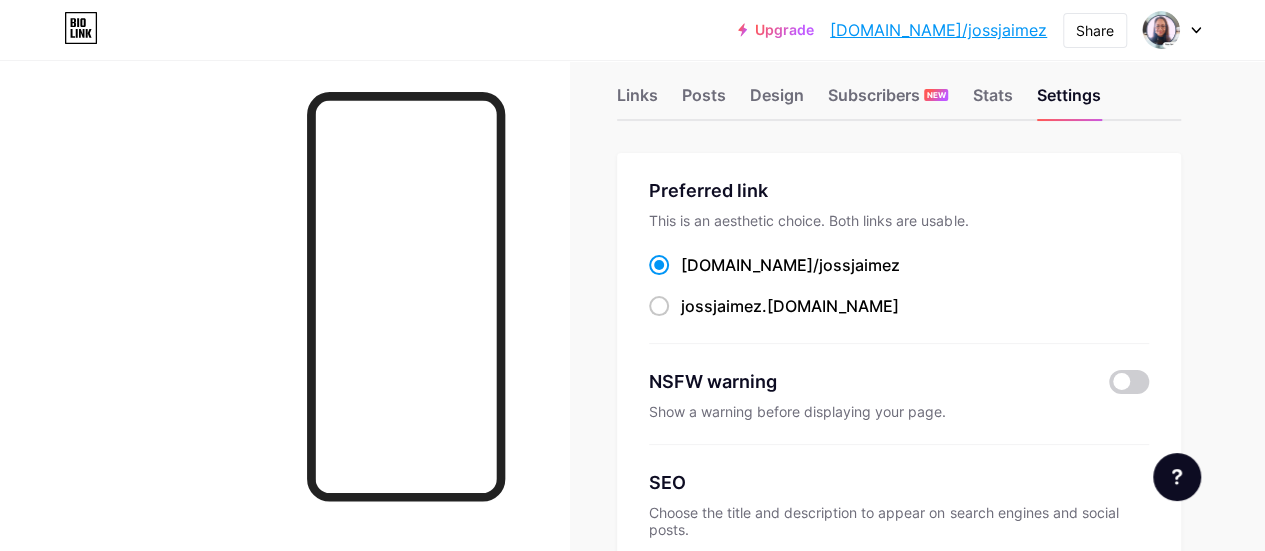 scroll, scrollTop: 0, scrollLeft: 0, axis: both 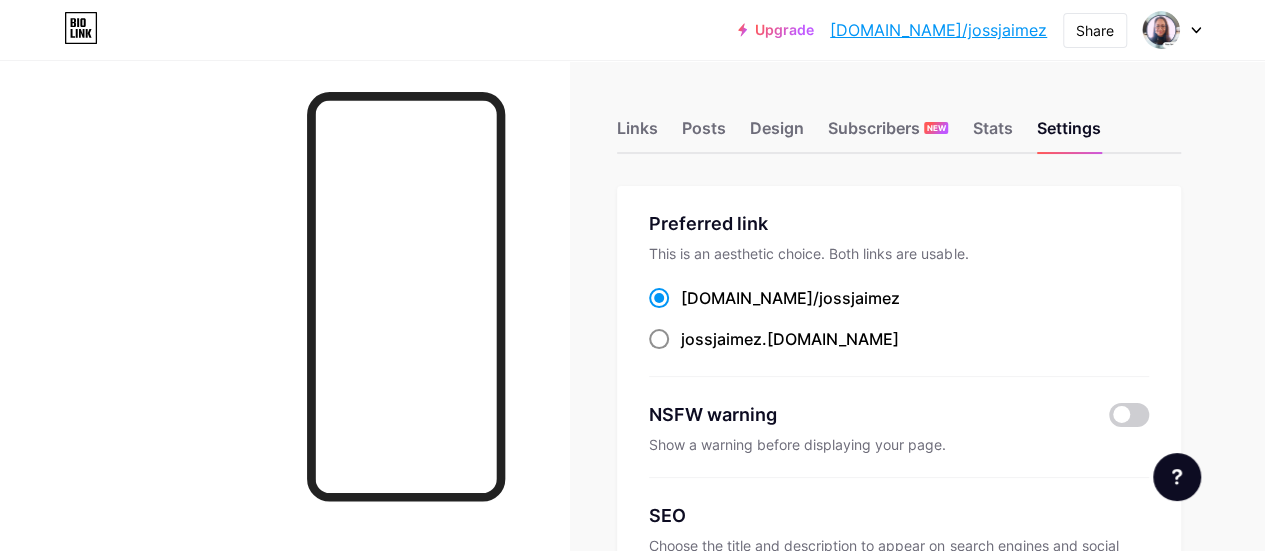click at bounding box center (659, 339) 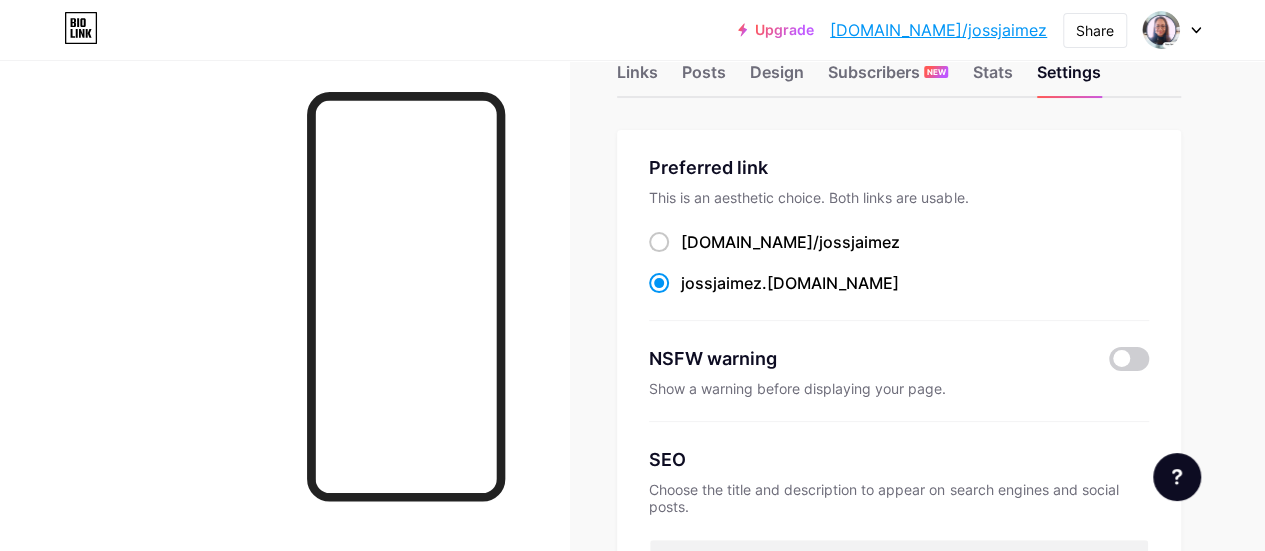 scroll, scrollTop: 54, scrollLeft: 0, axis: vertical 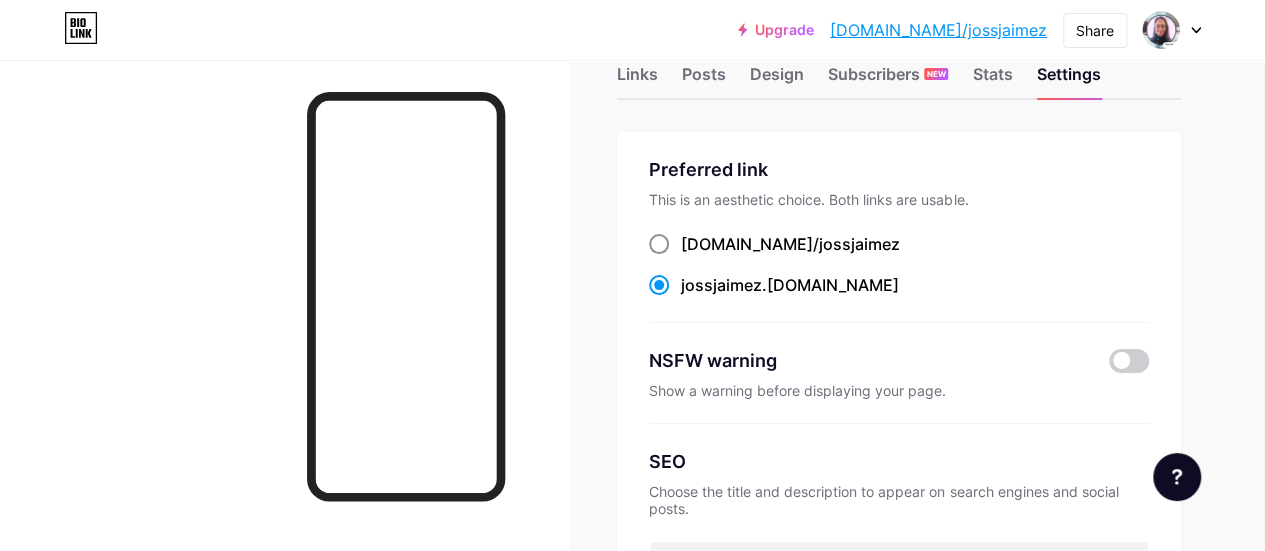click on "jossjaimez" at bounding box center (859, 244) 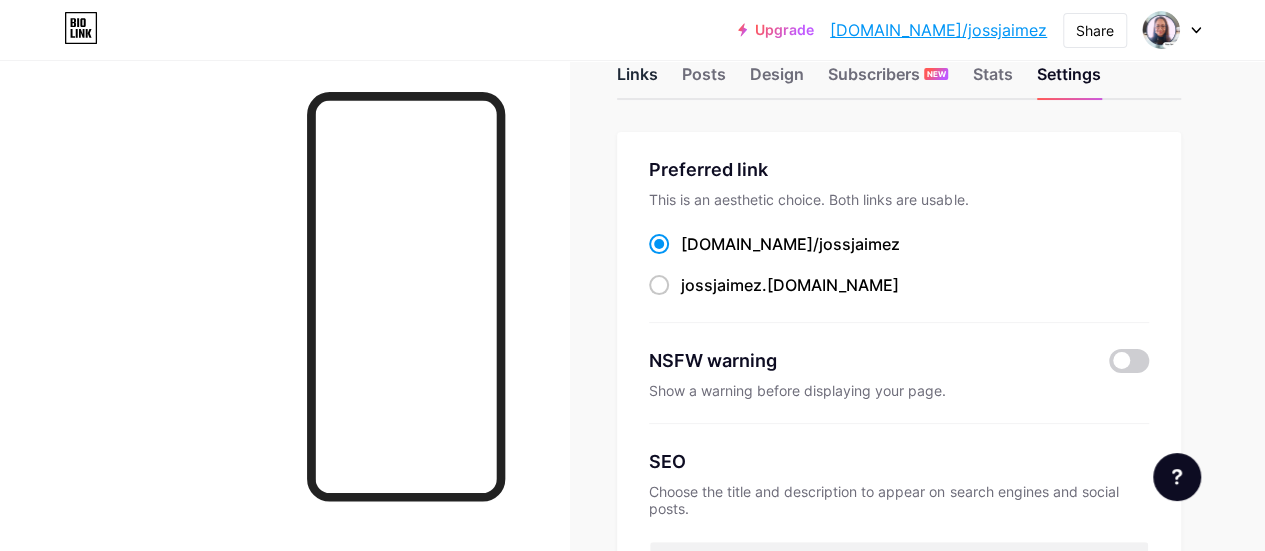 click on "Links" at bounding box center [637, 80] 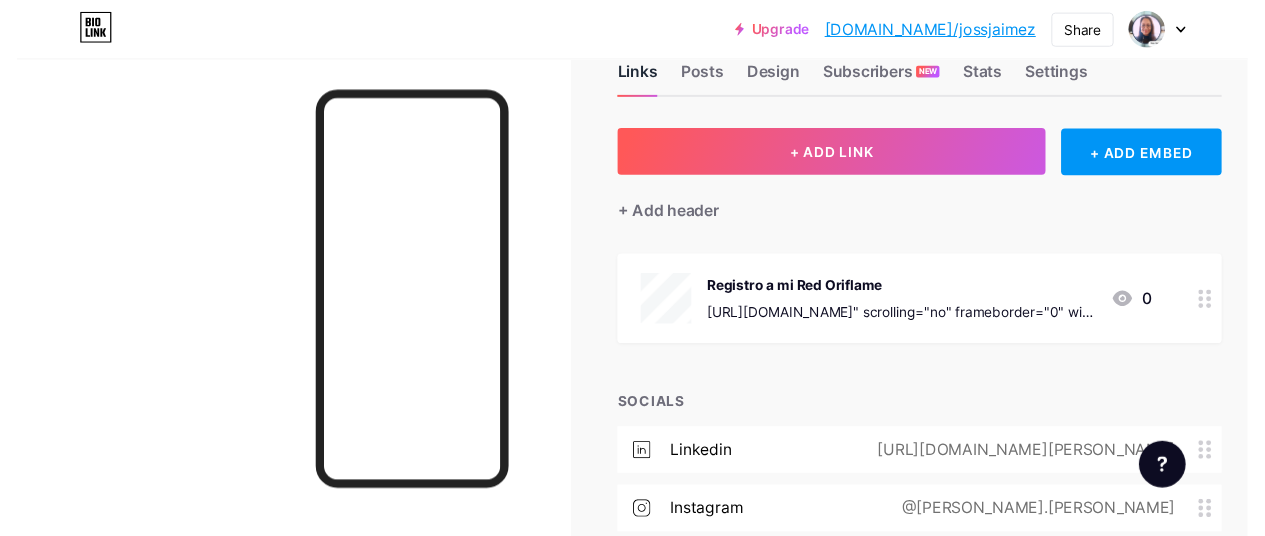 scroll, scrollTop: 0, scrollLeft: 0, axis: both 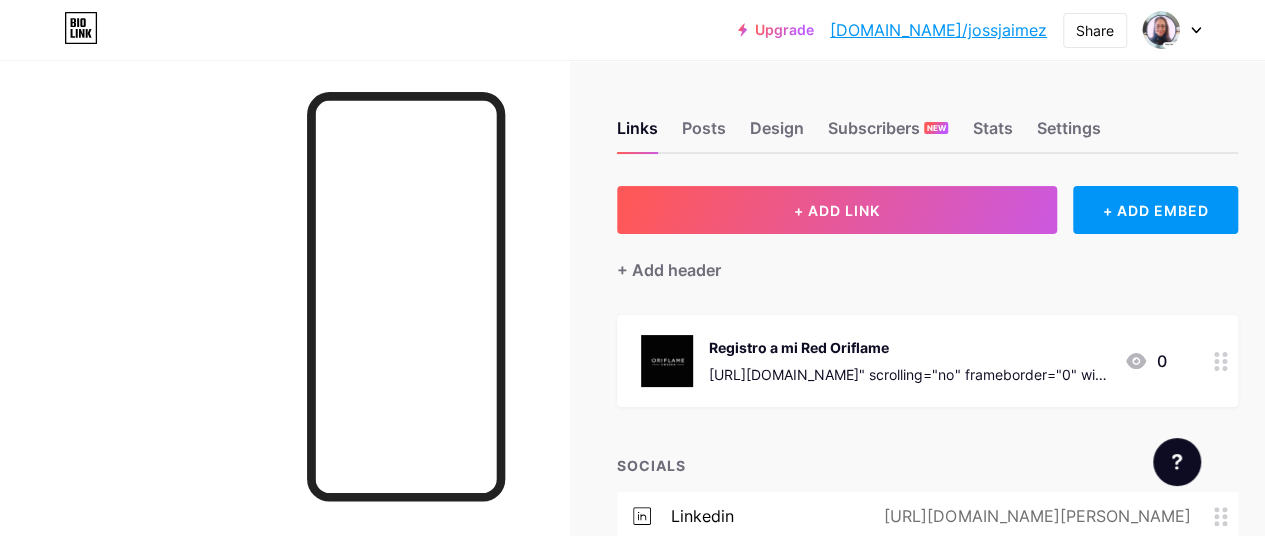 click on "[URL][DOMAIN_NAME]" scrolling="no" frameborder="0" width="450" height="1600"" at bounding box center [908, 374] 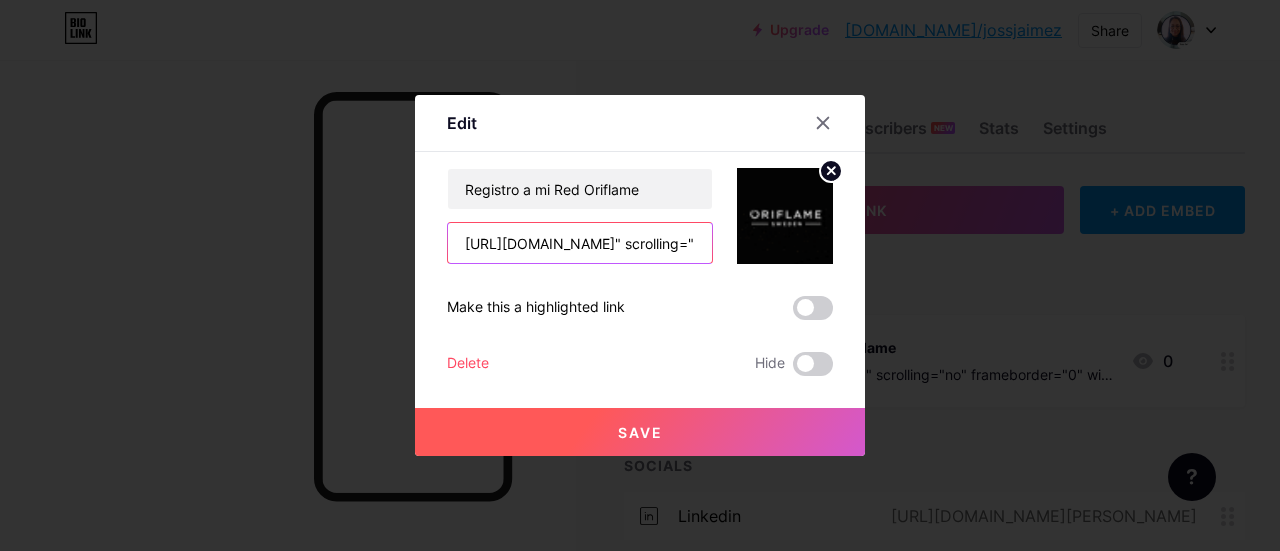 click on "[URL][DOMAIN_NAME]" scrolling="no" frameborder="0" width="450" height="1600"" at bounding box center (580, 243) 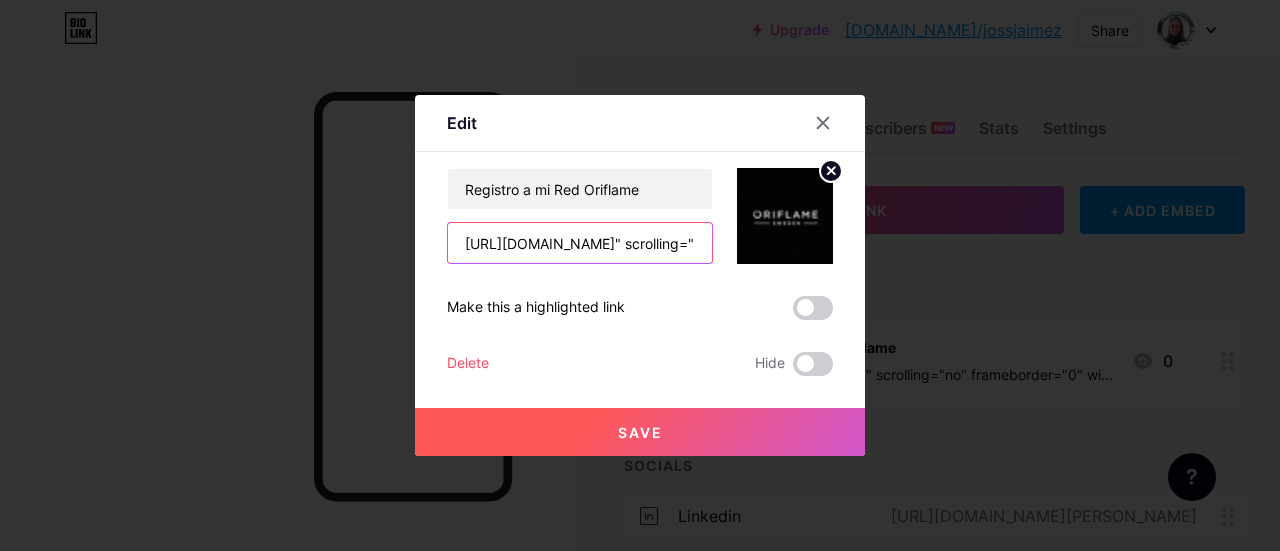 paste on "[DOMAIN_NAME][URL]" 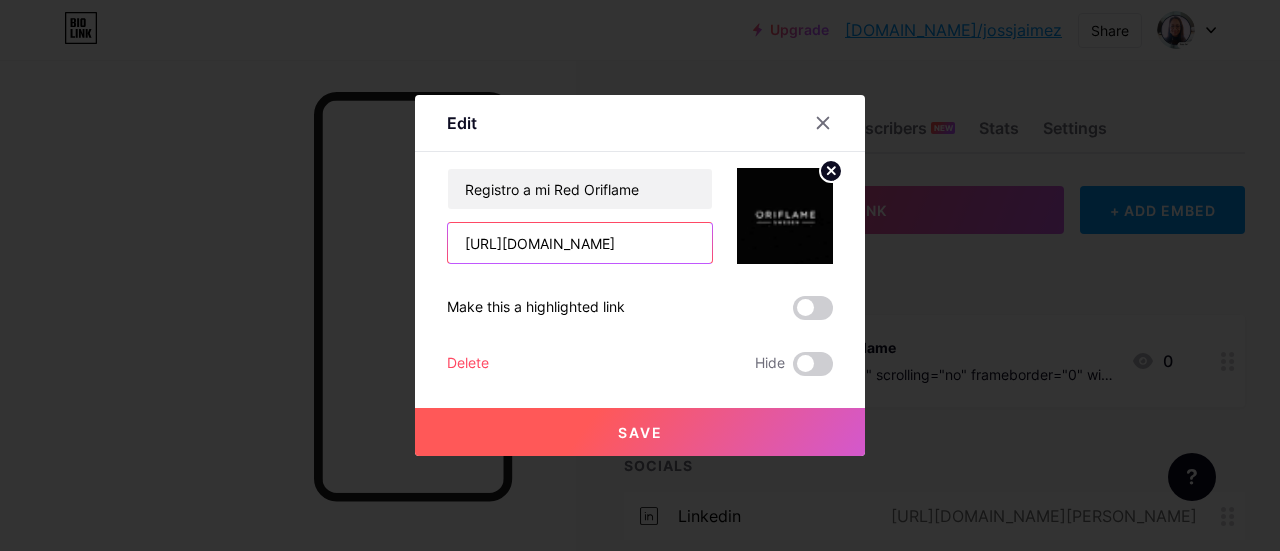 scroll, scrollTop: 0, scrollLeft: 133, axis: horizontal 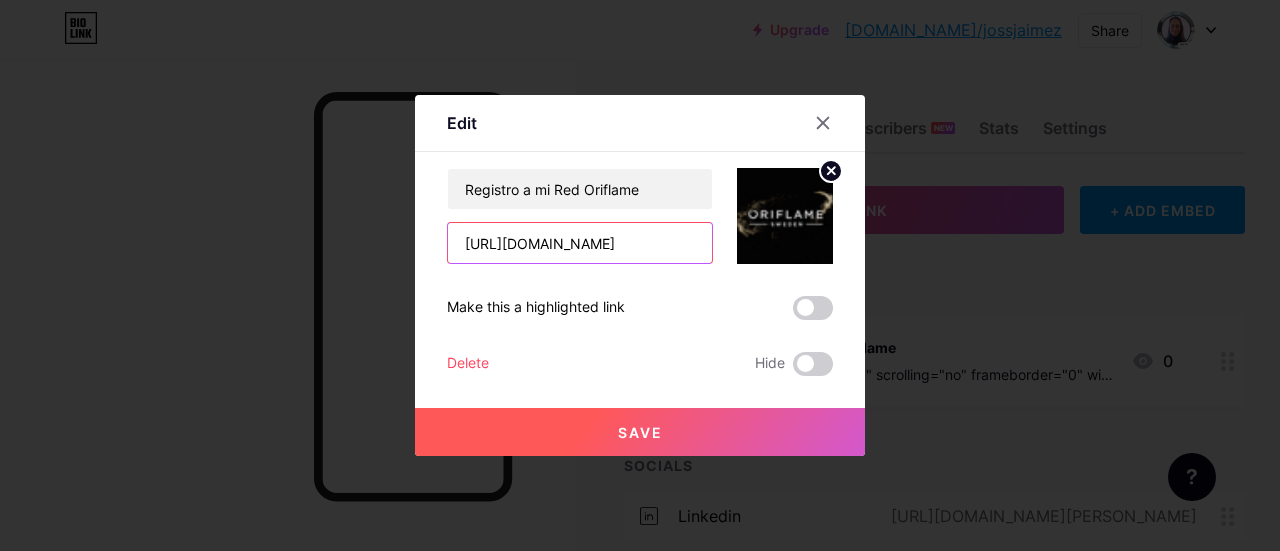 type on "[URL][DOMAIN_NAME]" 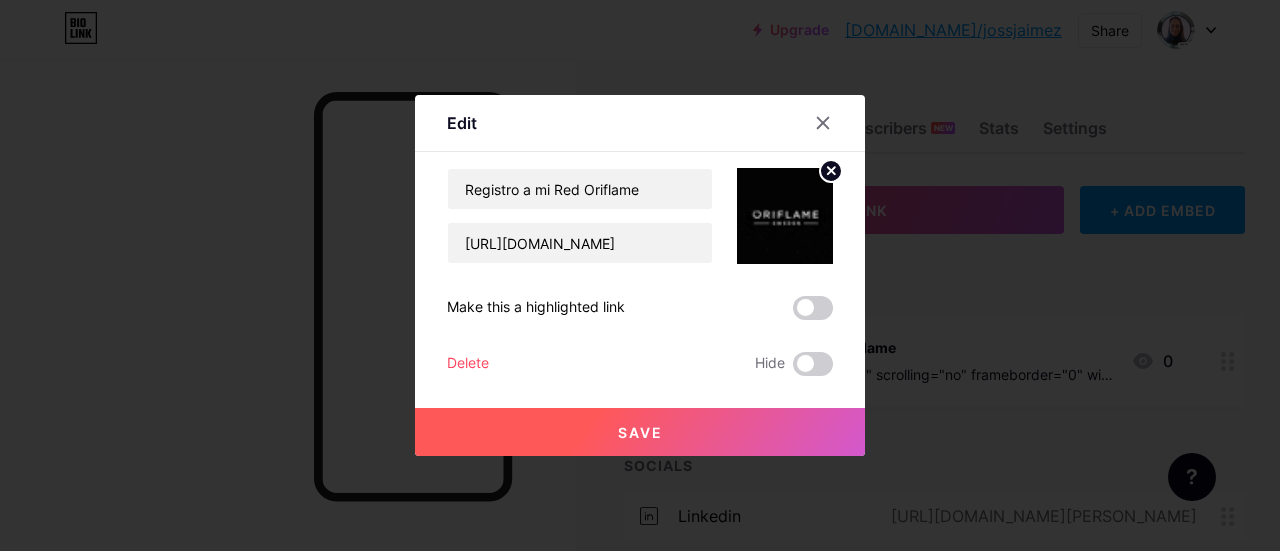 scroll, scrollTop: 0, scrollLeft: 0, axis: both 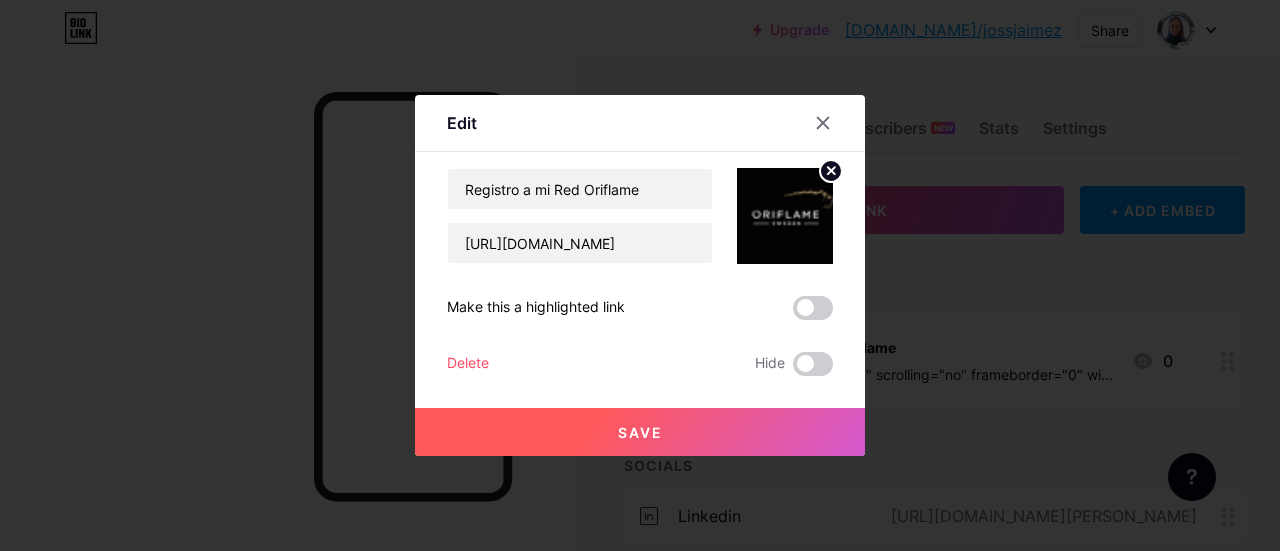 click on "Save" at bounding box center [640, 432] 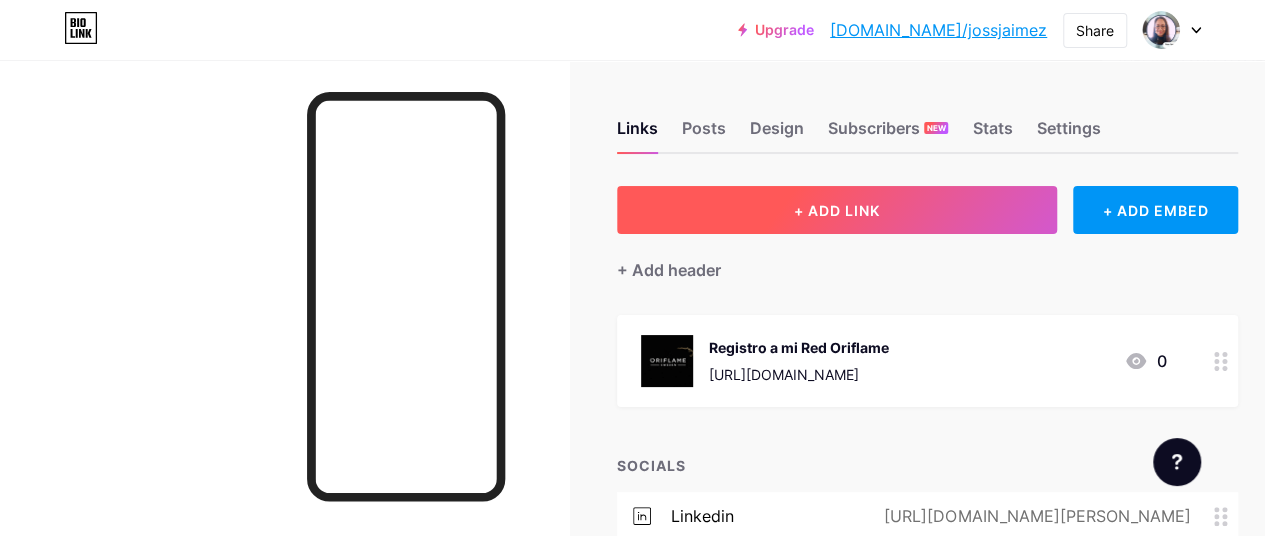 click on "+ ADD LINK" at bounding box center [837, 210] 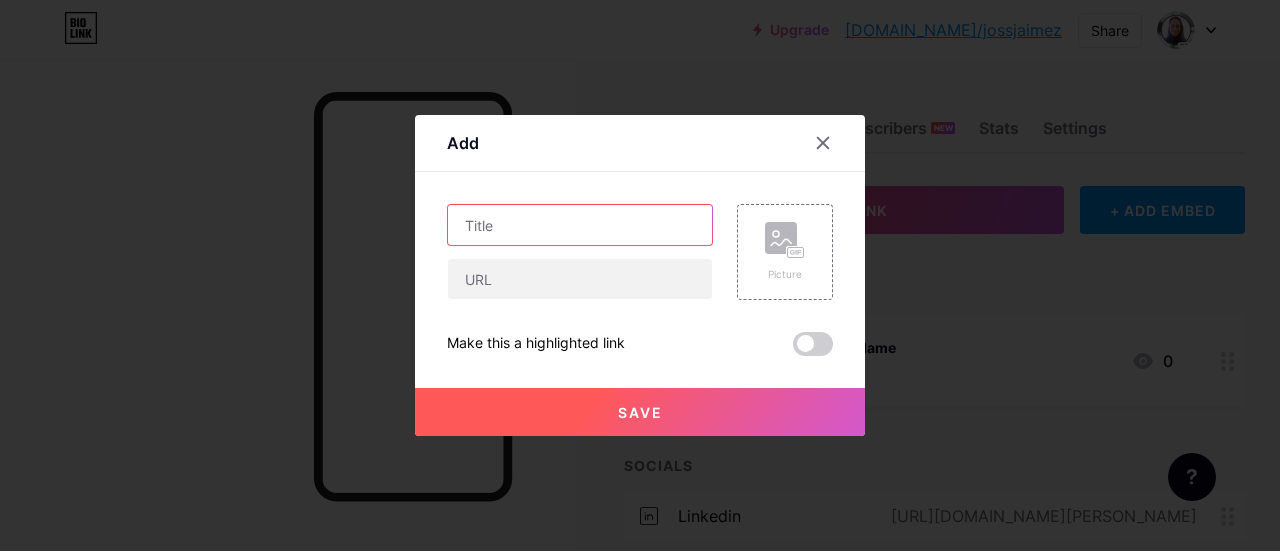 click at bounding box center [580, 225] 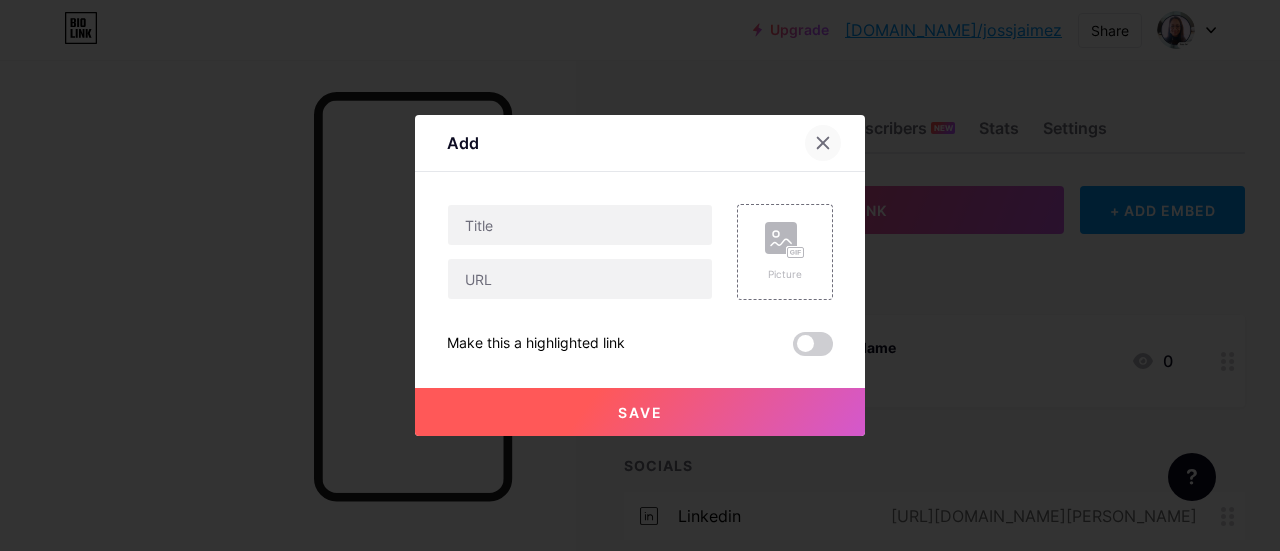 click at bounding box center (823, 143) 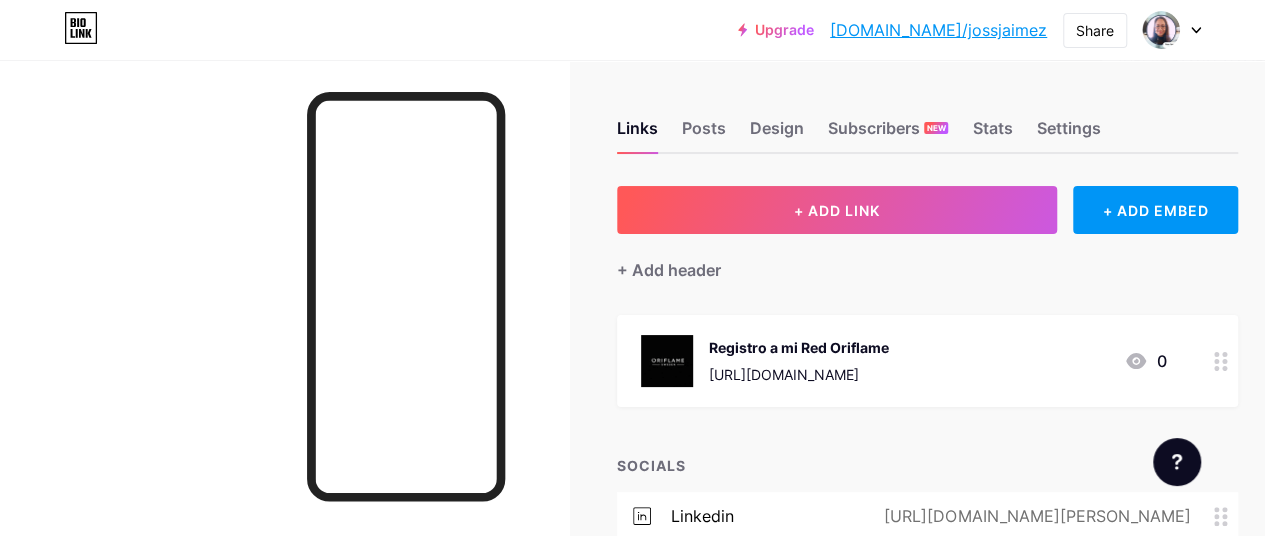 click on "Registro a mi Red Oriflame" at bounding box center [799, 347] 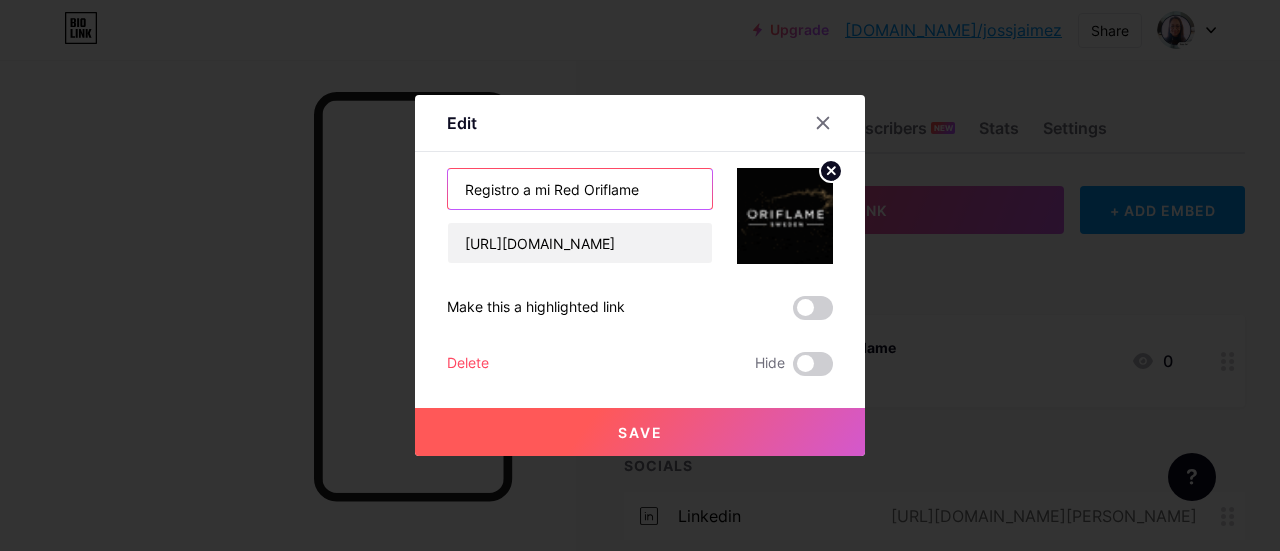 drag, startPoint x: 663, startPoint y: 189, endPoint x: 443, endPoint y: 193, distance: 220.03636 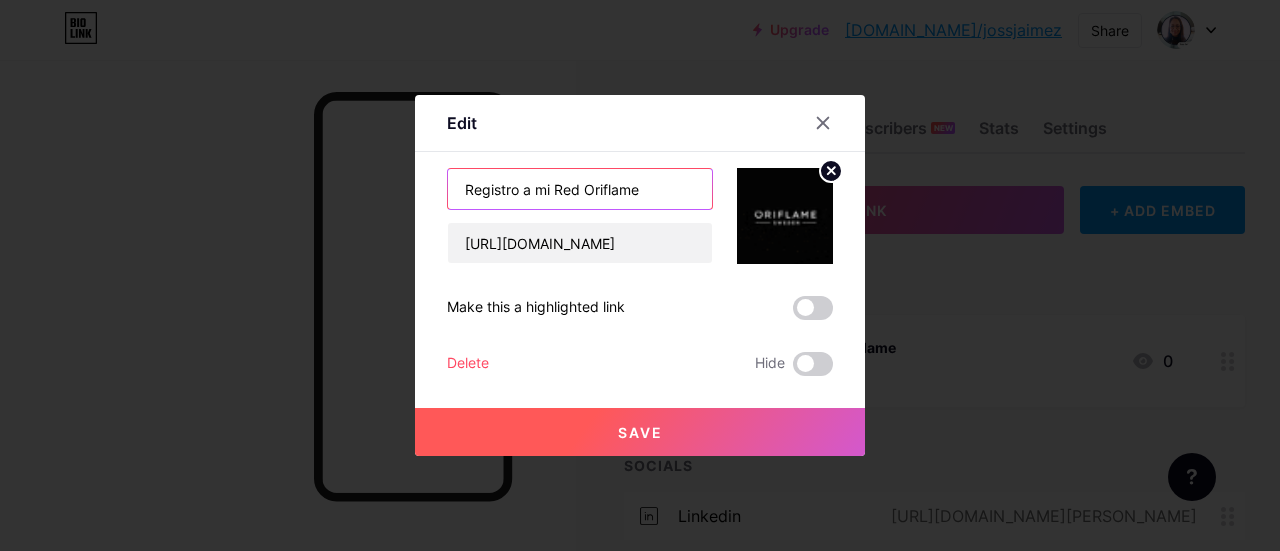 click on "Registro a mi Red Oriflame" at bounding box center [580, 189] 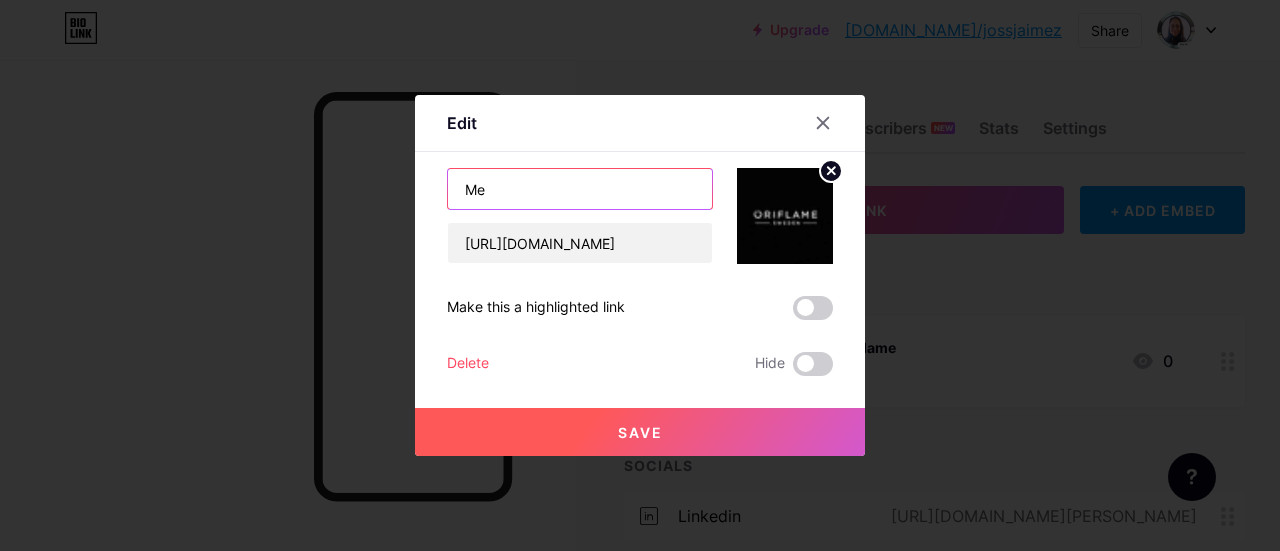 type on "M" 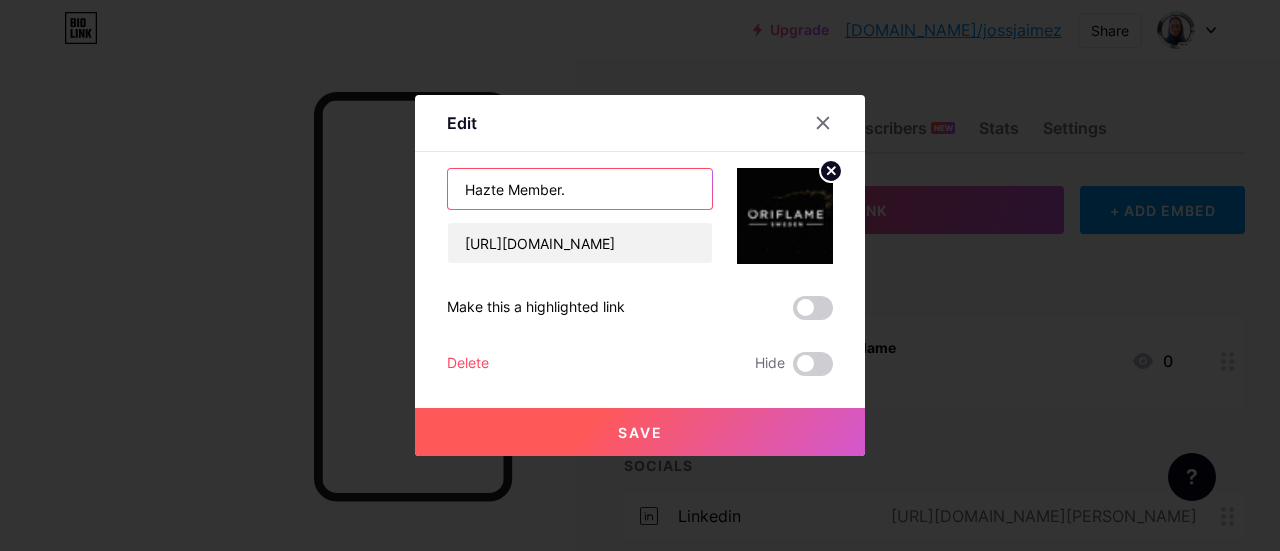 type on "Hazte Member." 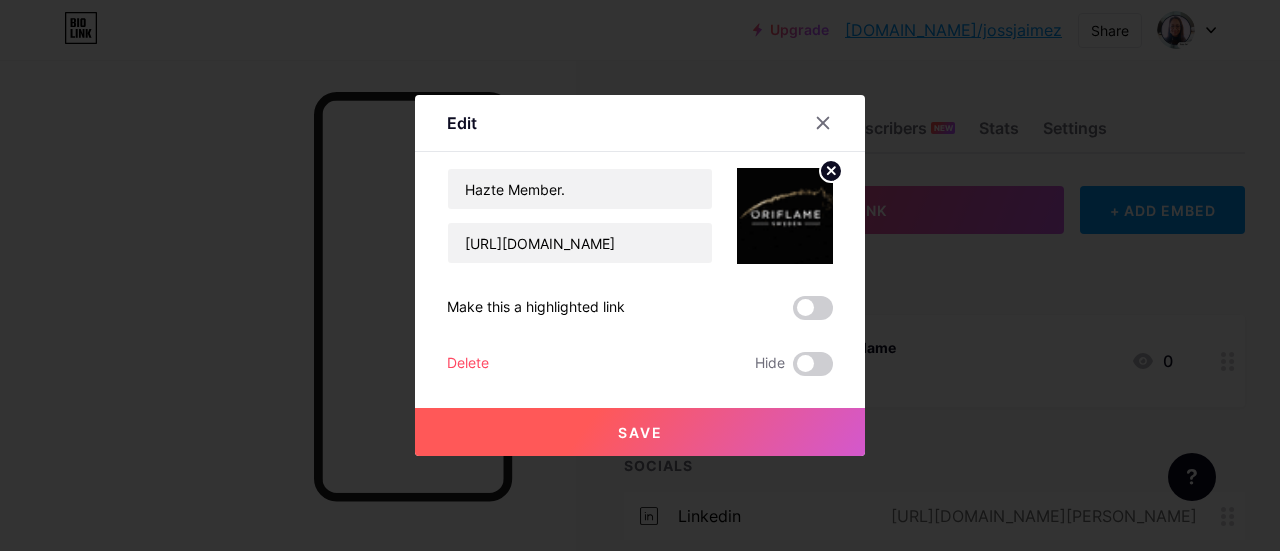 click on "Save" at bounding box center [640, 432] 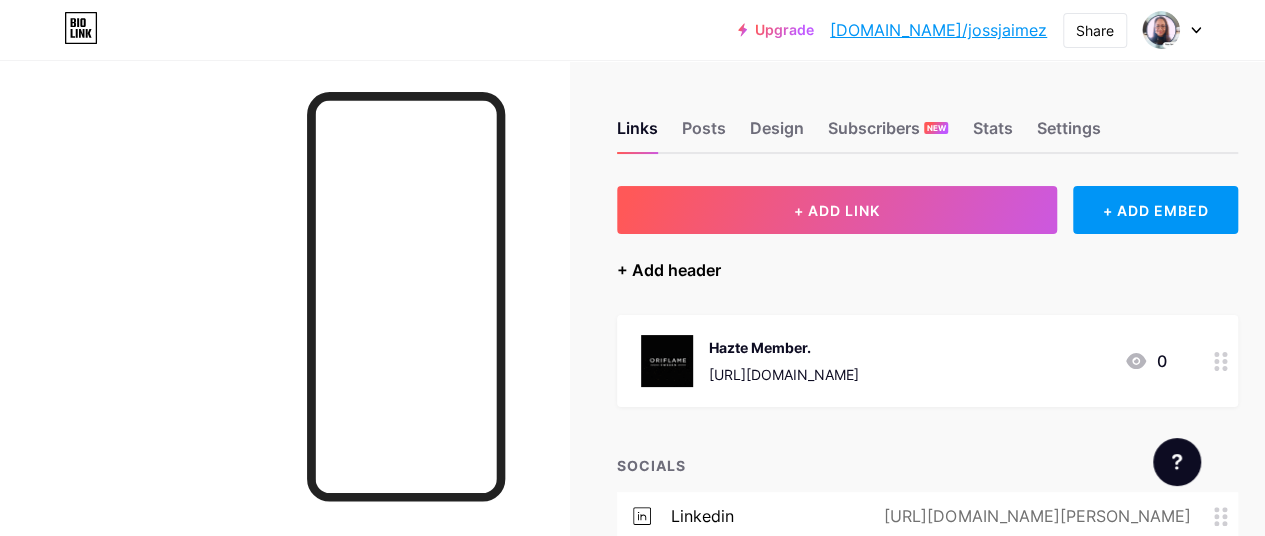 click on "+ Add header" at bounding box center (669, 270) 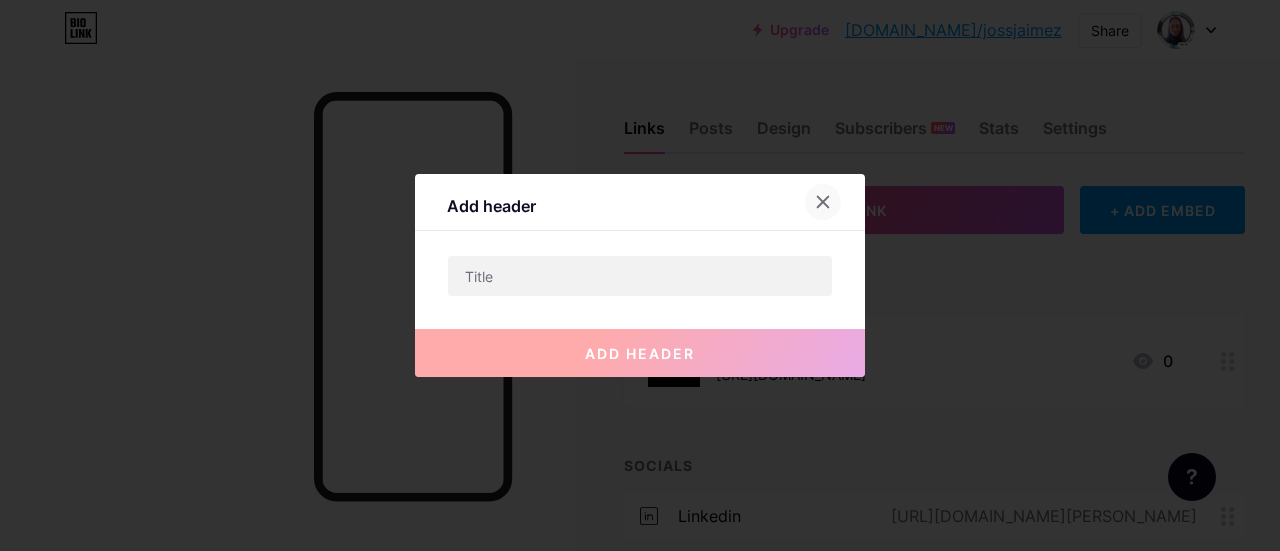 click at bounding box center [823, 202] 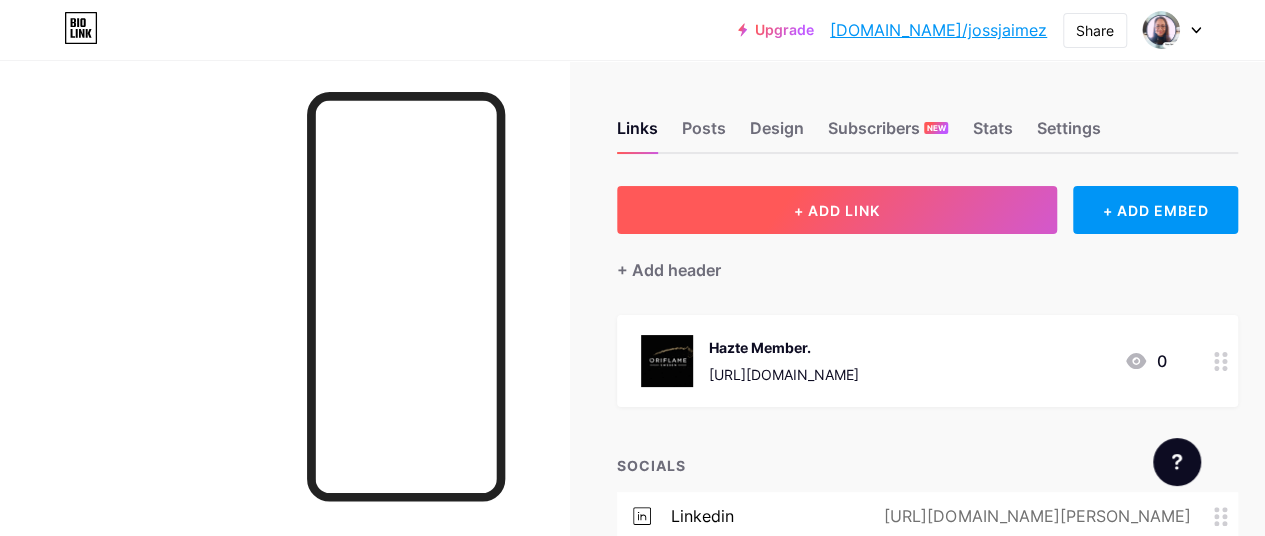 click on "+ ADD LINK" at bounding box center (837, 210) 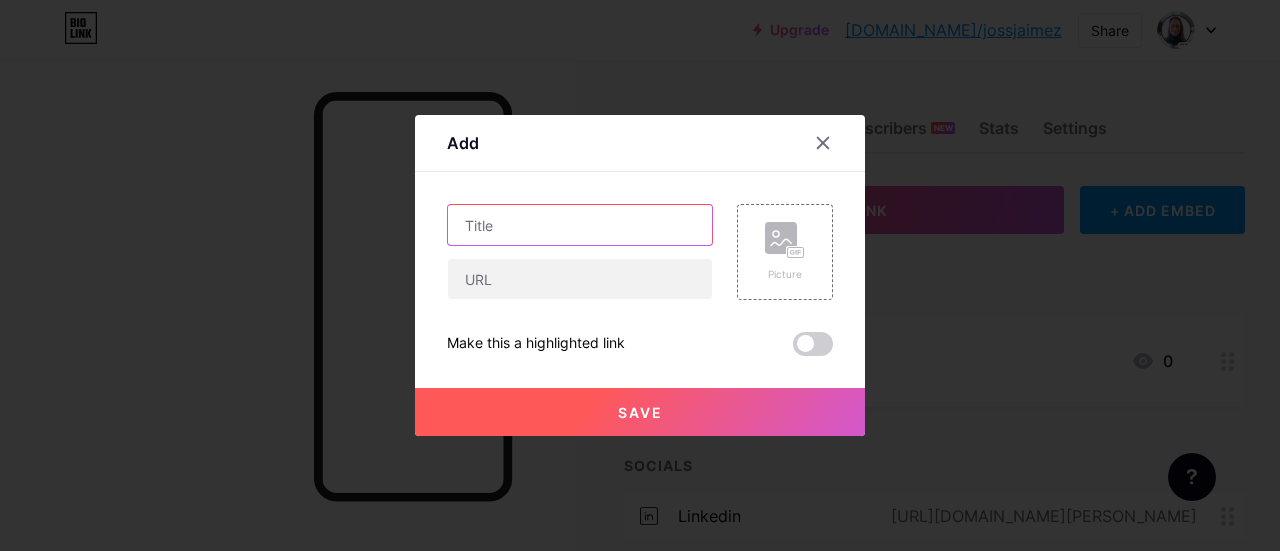 click at bounding box center [580, 225] 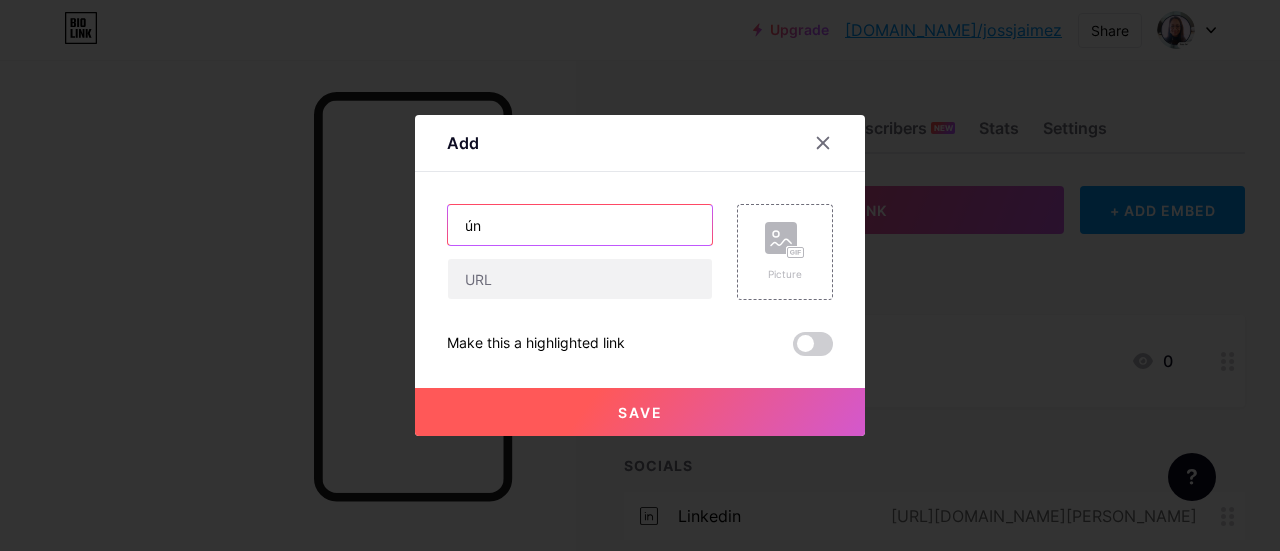 type on "ú" 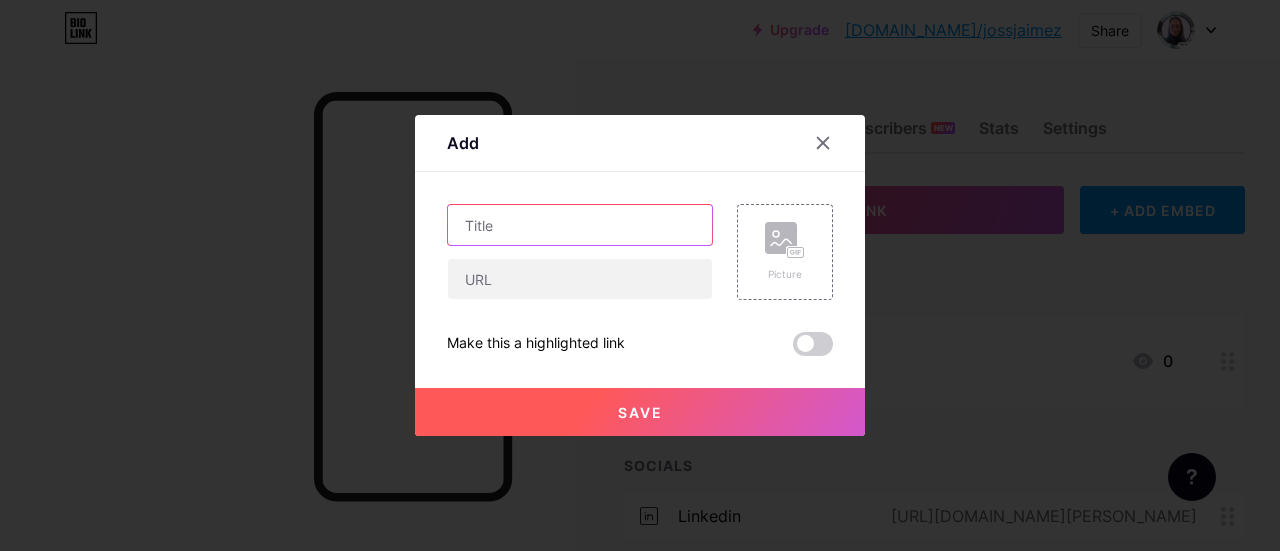 type on "ü" 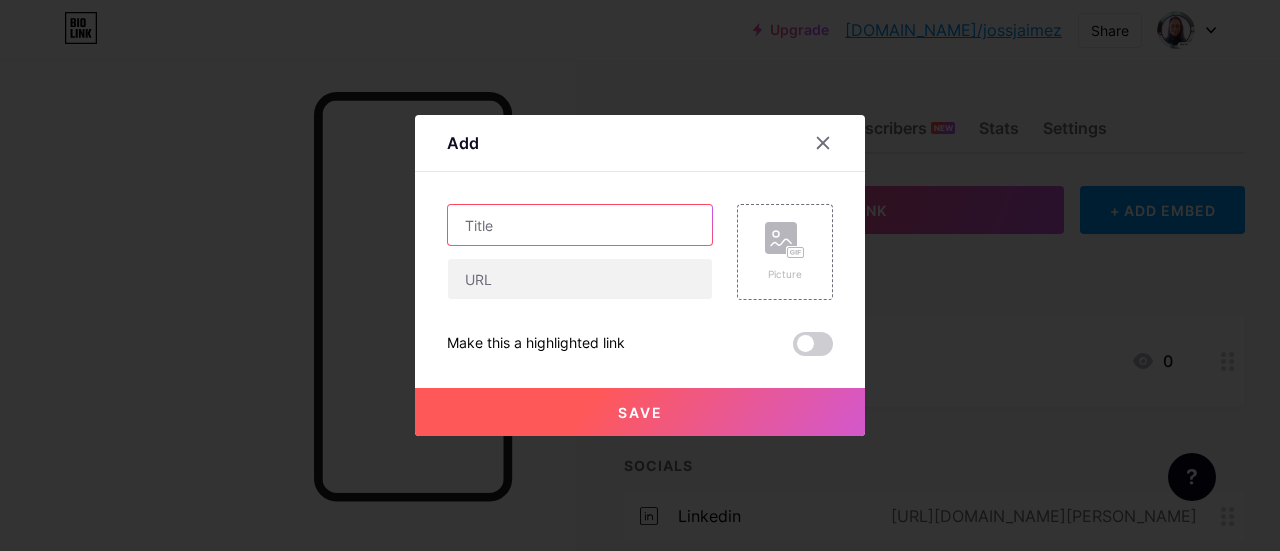 type on "{" 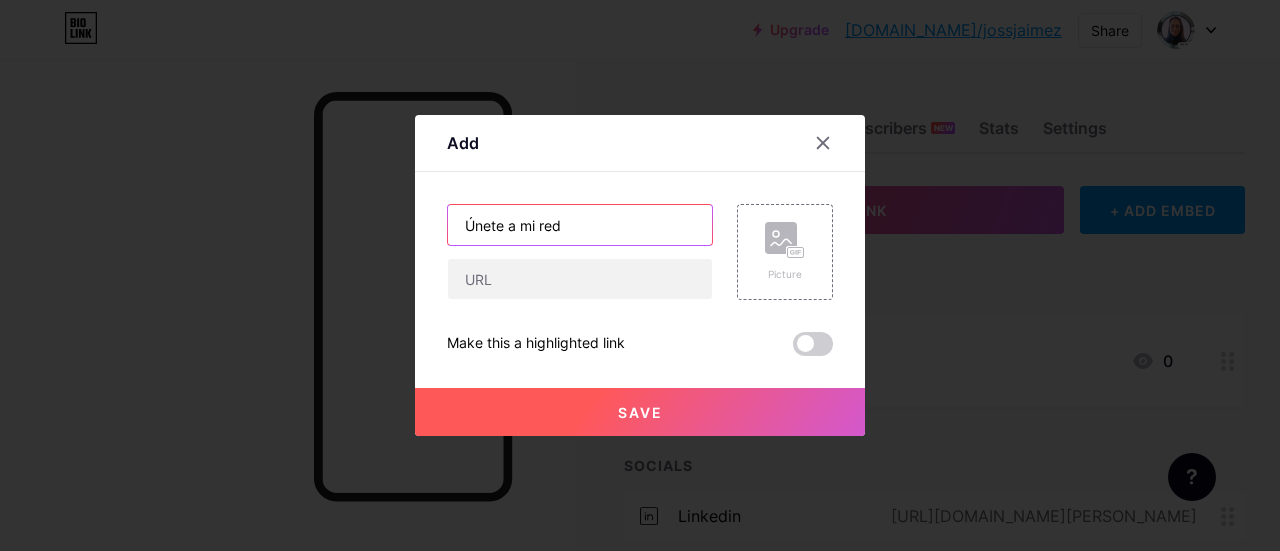 type on "Únete a mi red" 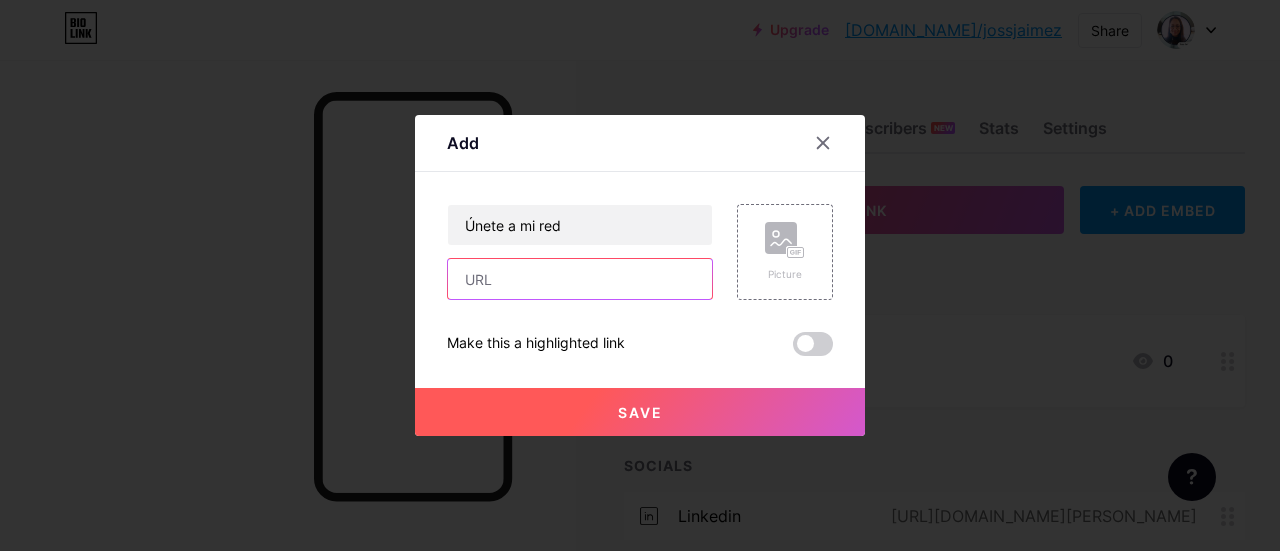 click at bounding box center [580, 279] 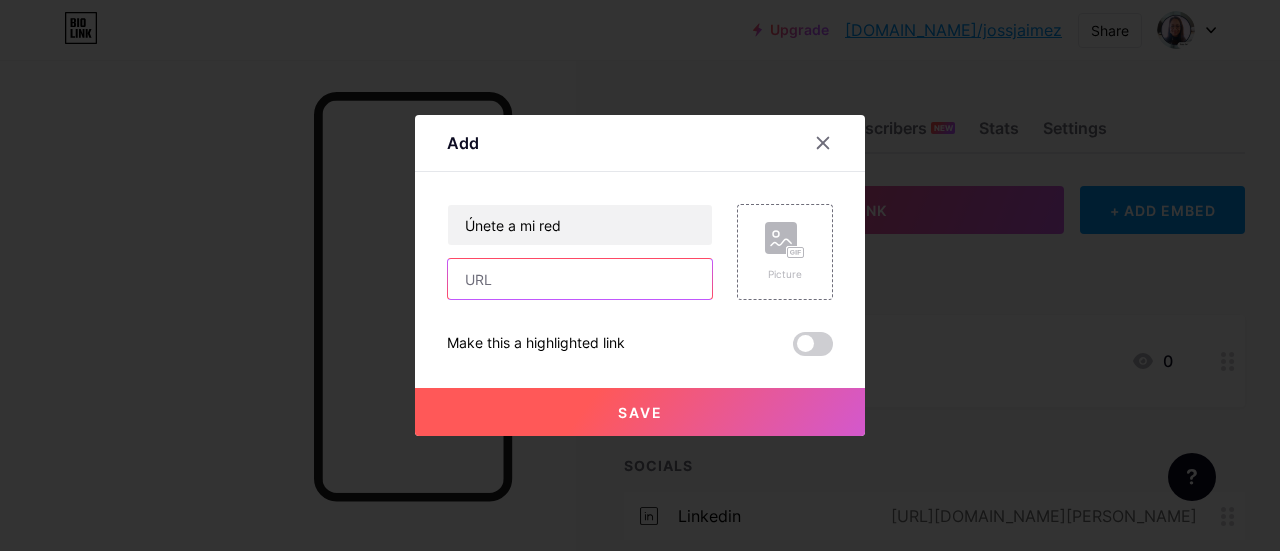 type on "[URL][DOMAIN_NAME]" scrolling="no" frameborder="0" width="450" height="1600"" 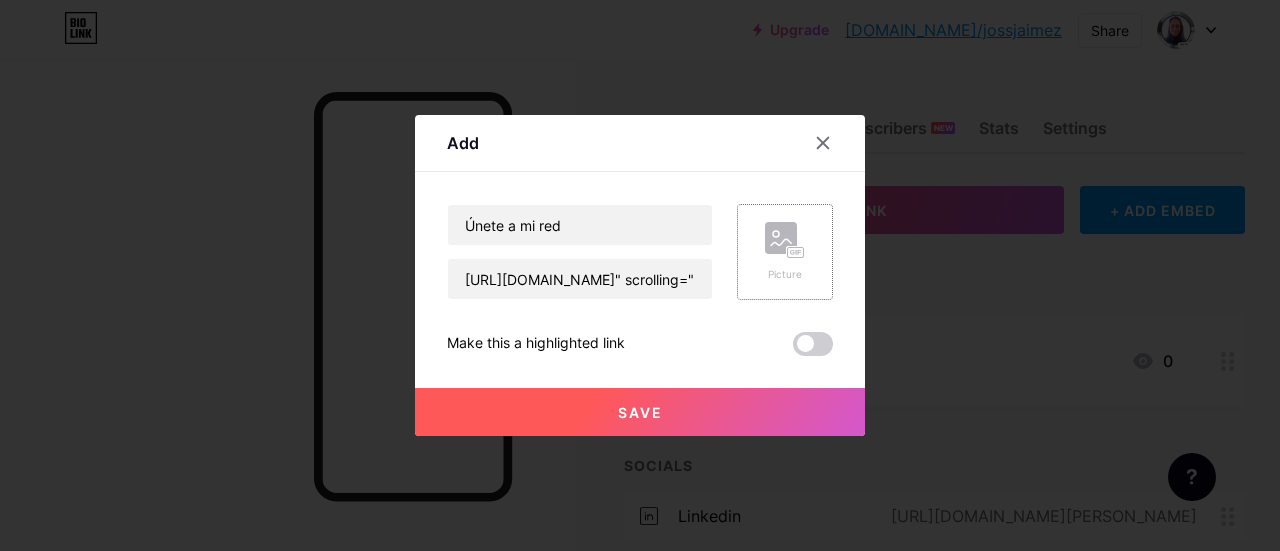 click on "Picture" at bounding box center (785, 252) 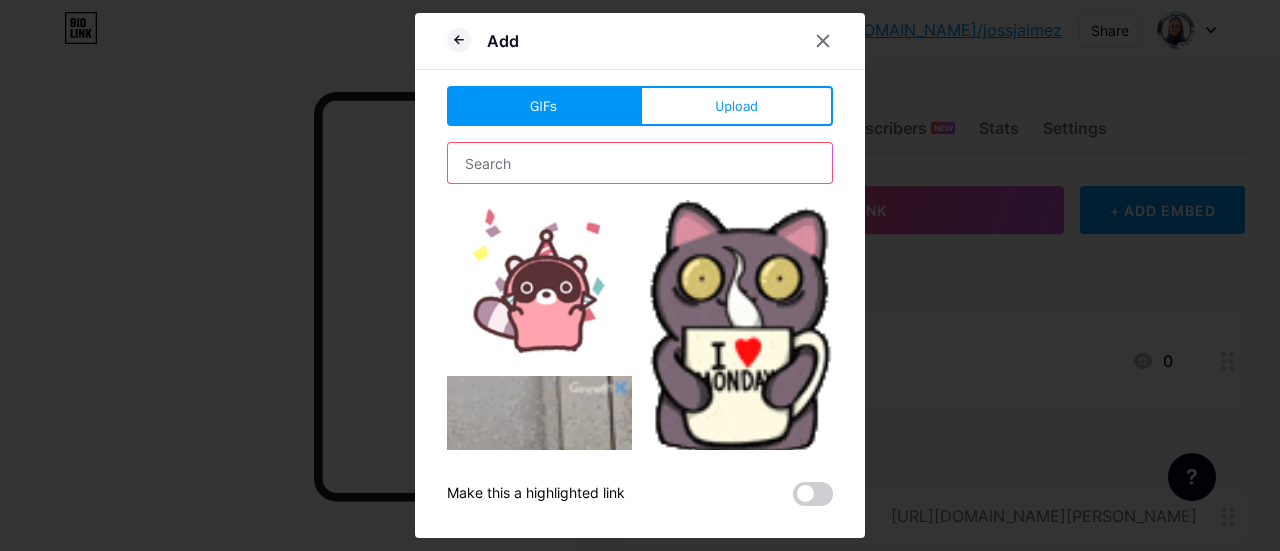 click at bounding box center [640, 163] 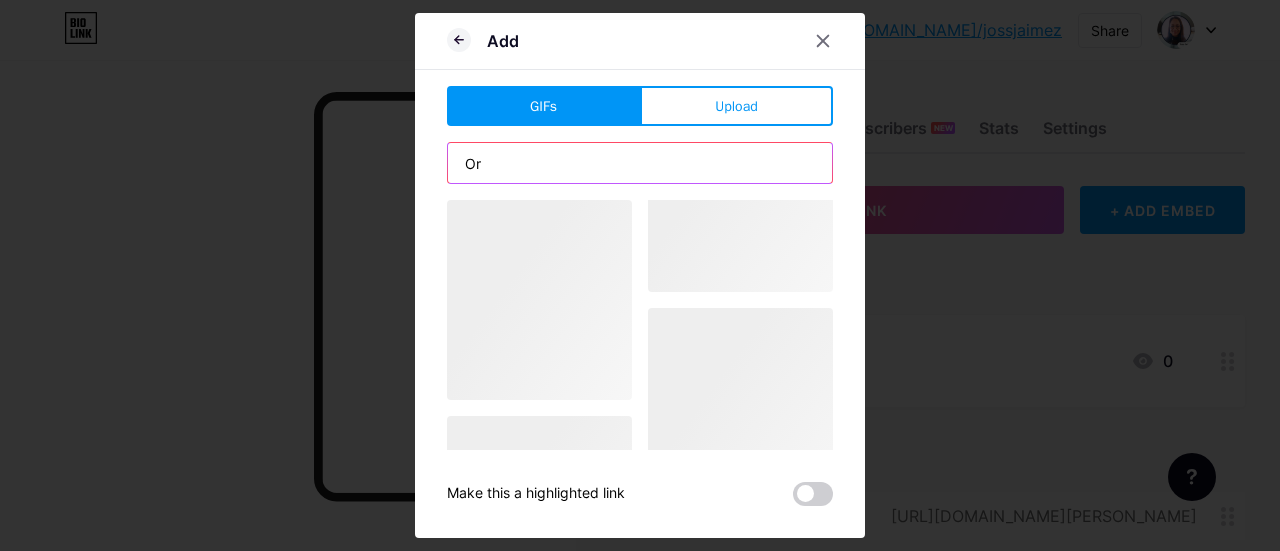 type on "O" 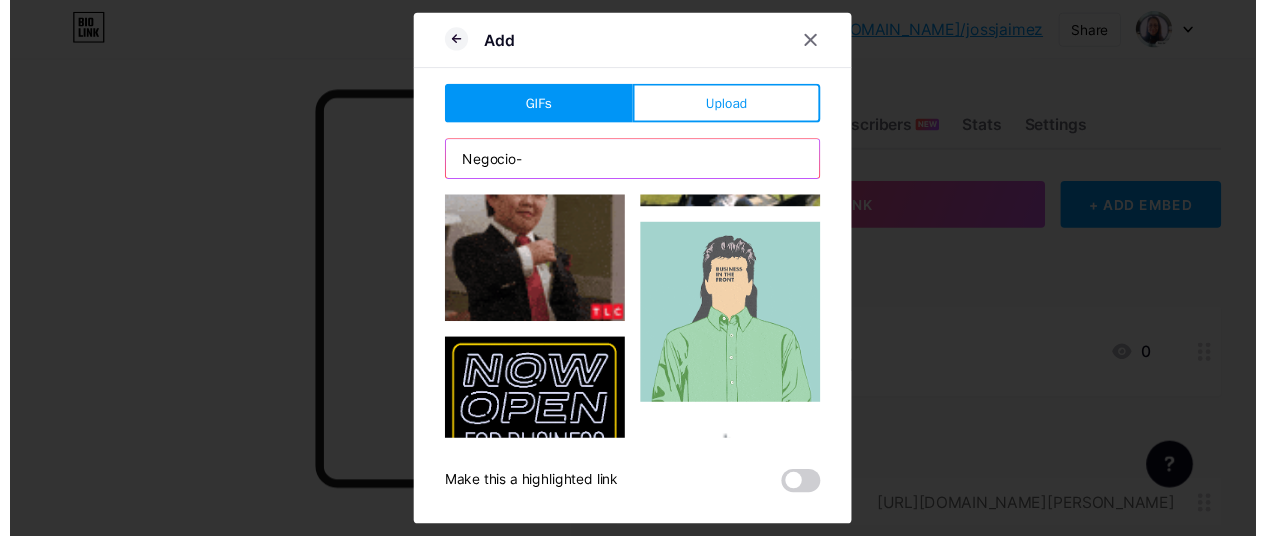 scroll, scrollTop: 0, scrollLeft: 0, axis: both 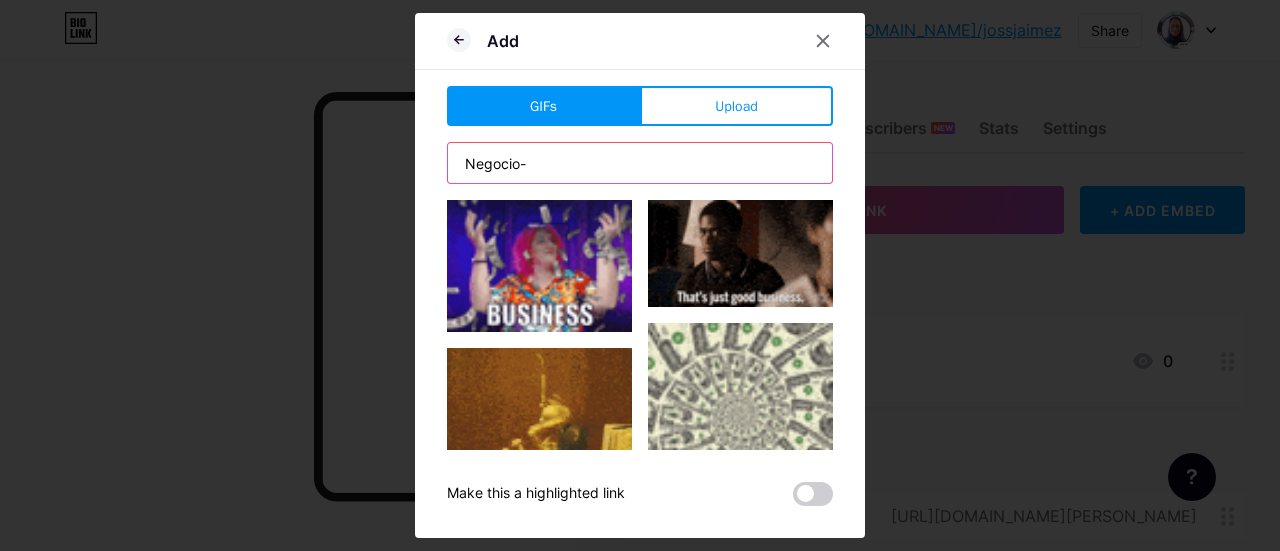 drag, startPoint x: 592, startPoint y: 156, endPoint x: 168, endPoint y: 229, distance: 430.2383 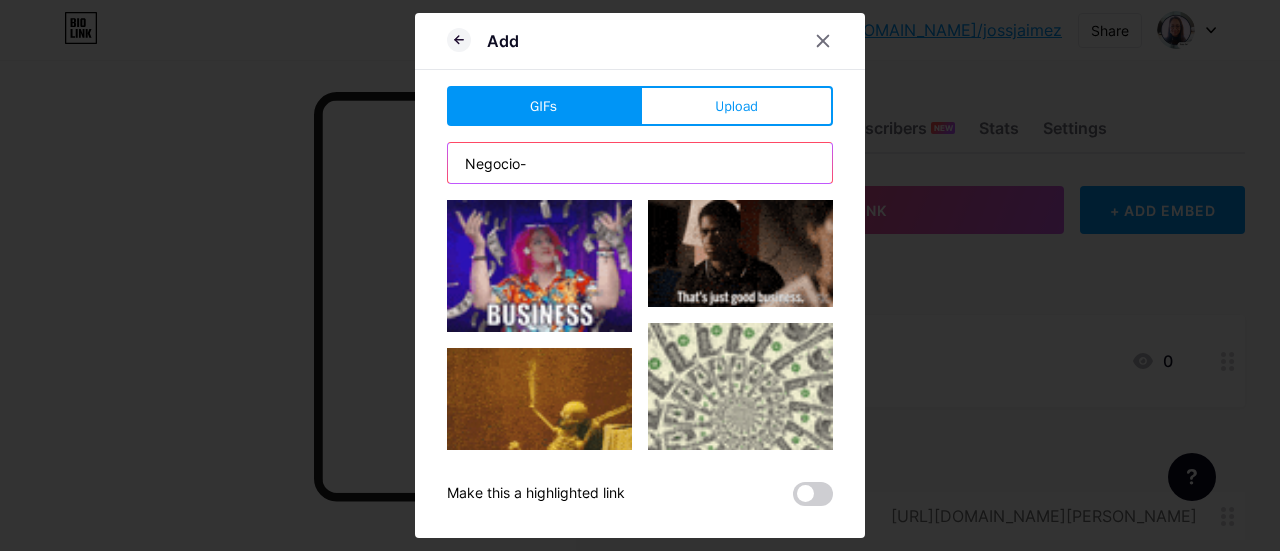 click on "Add       GIFs     Upload       Content
YouTube
Play YouTube video without leaving your page.
ADD
Vimeo
Play Vimeo video without leaving your page.
ADD
Tiktok
Grow your TikTok following
ADD
Tweet
Embed a tweet.
ADD
Reddit
Showcase your Reddit profile
ADD
Spotify
Embed Spotify to play the preview of a track.
ADD
Twitch
Play Twitch video without leaving your page.
ADD
ADD" at bounding box center [640, 275] 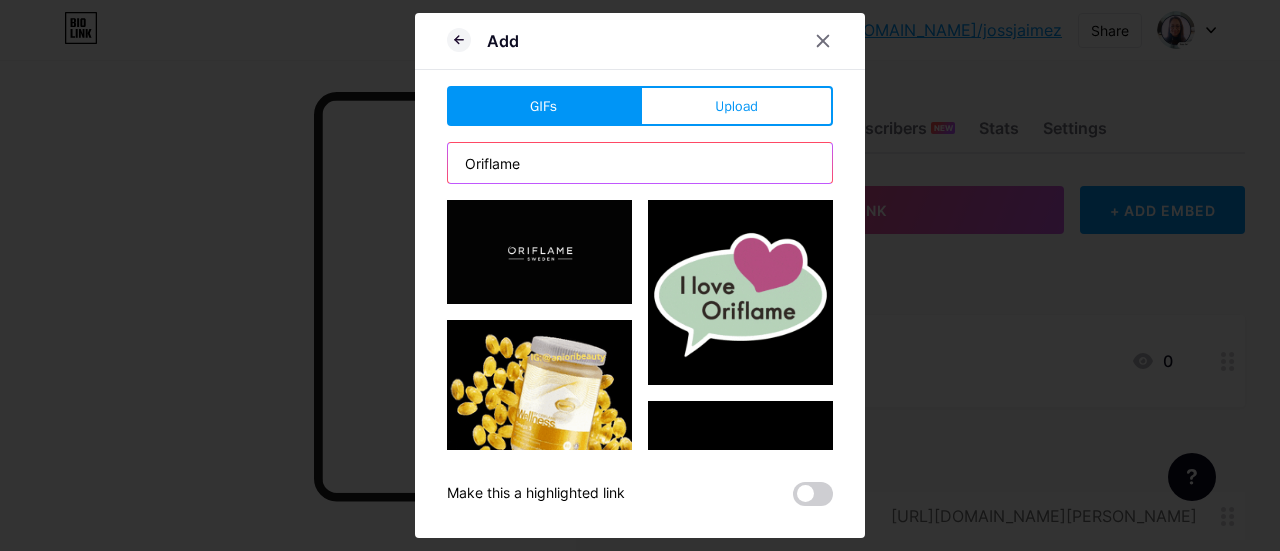 type on "Oriflame" 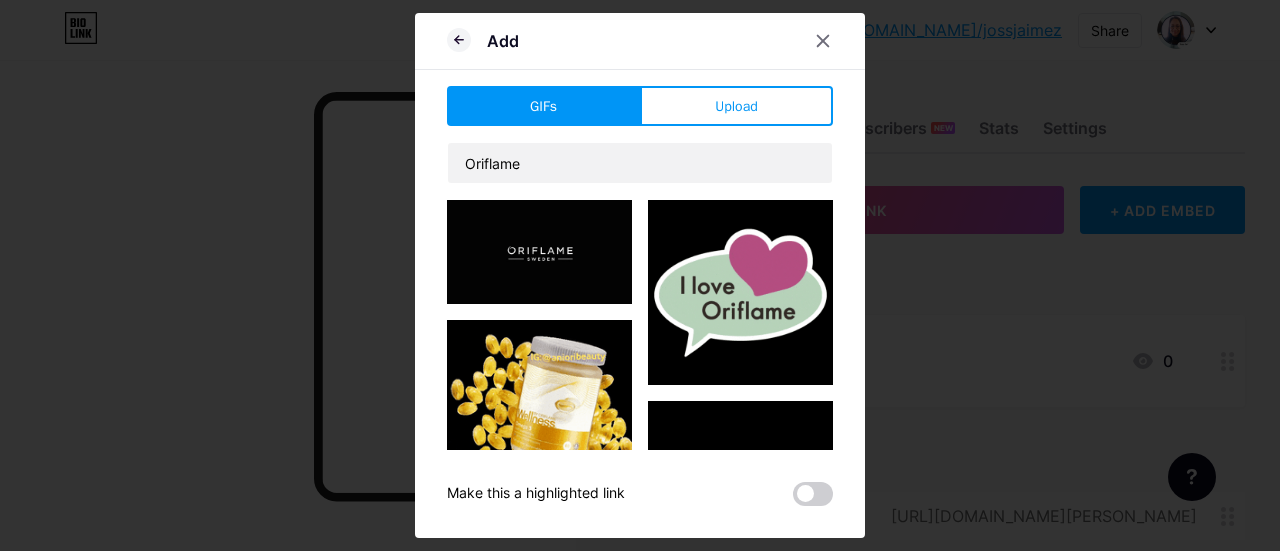 click at bounding box center [539, 252] 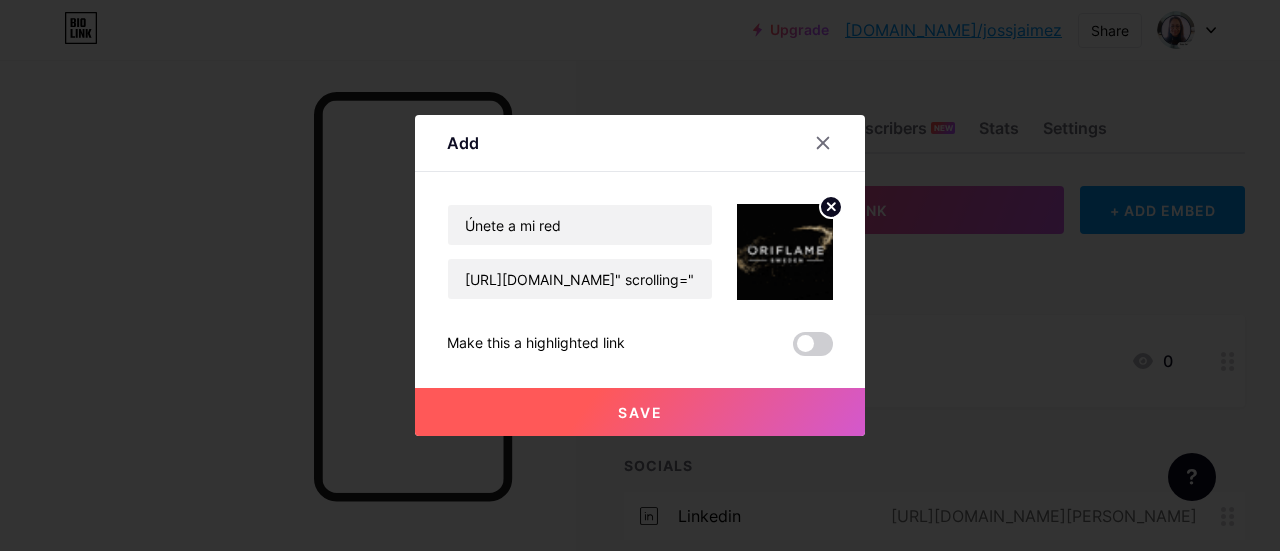 type 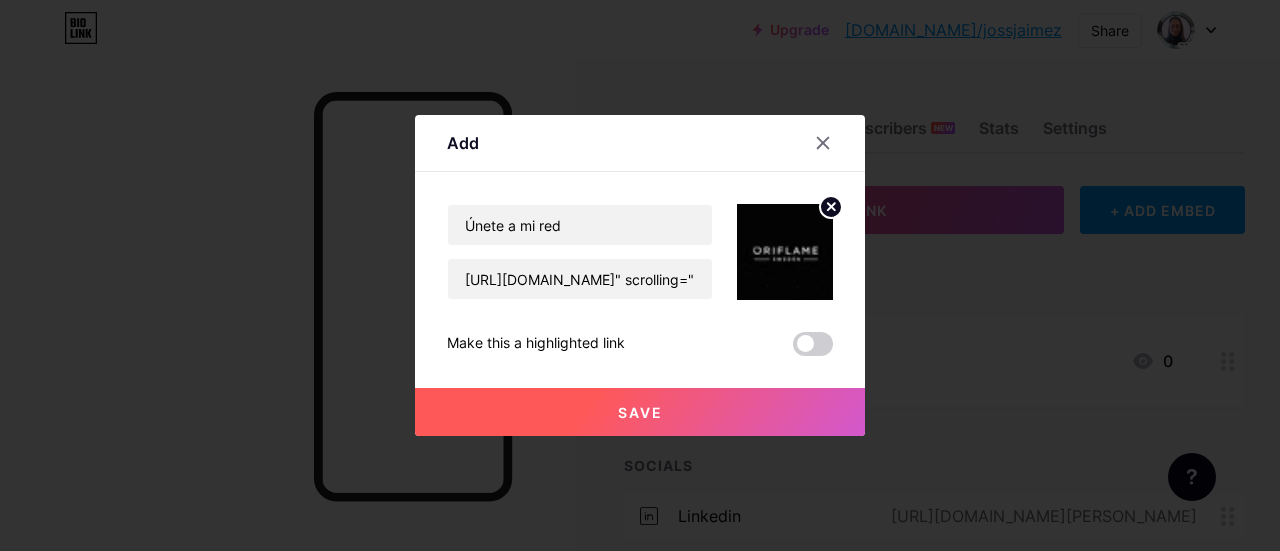 click on "Save" at bounding box center [640, 412] 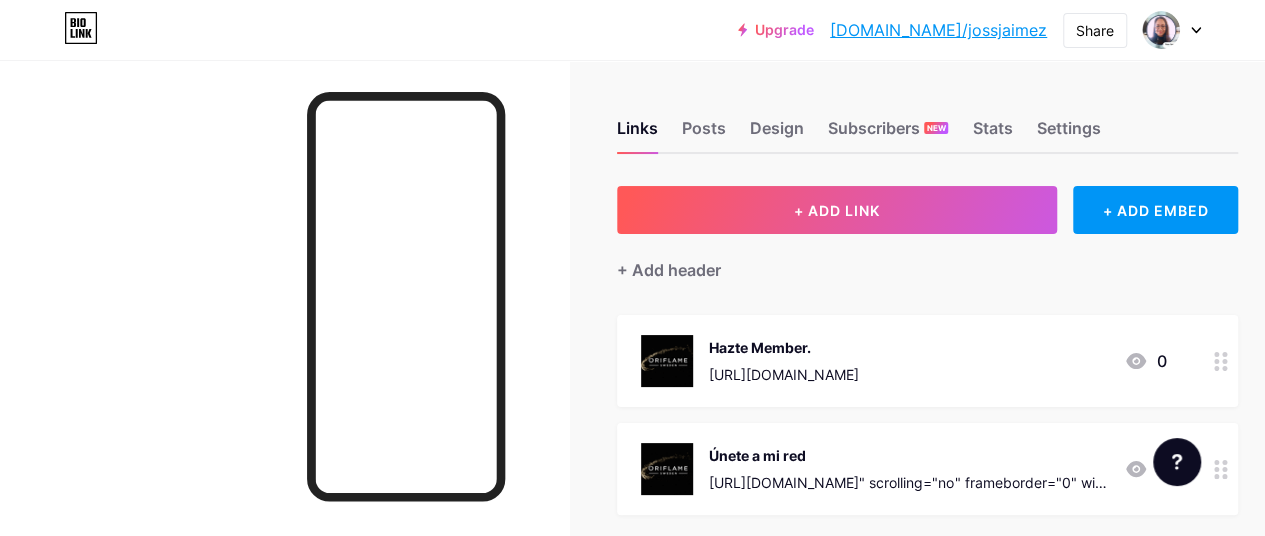 click on "Hazte Member." at bounding box center (784, 347) 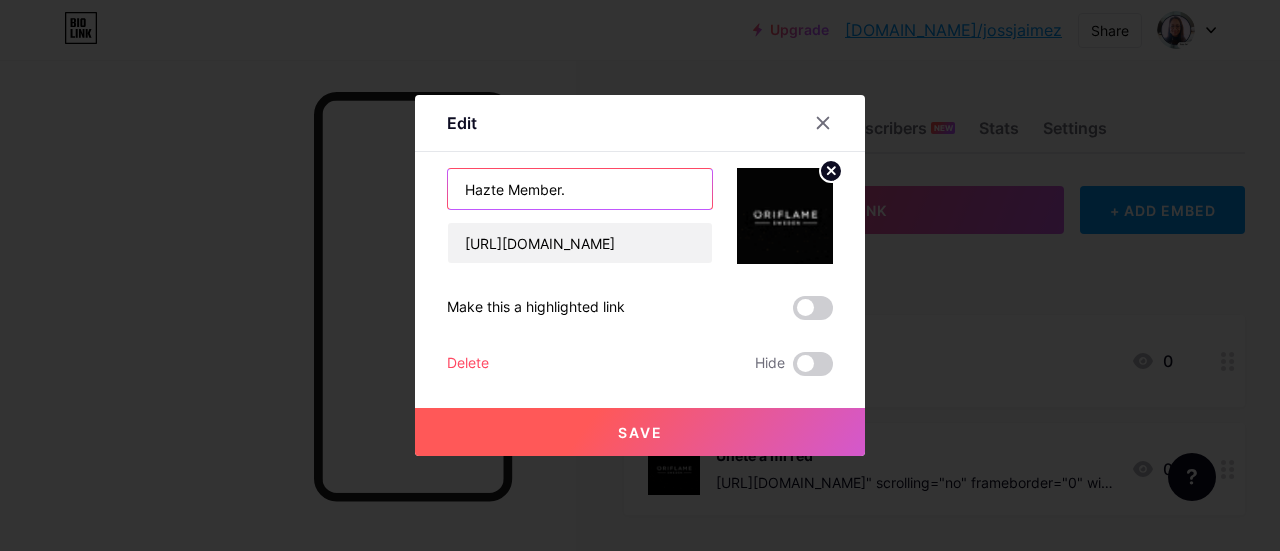 drag, startPoint x: 617, startPoint y: 195, endPoint x: 94, endPoint y: 180, distance: 523.2151 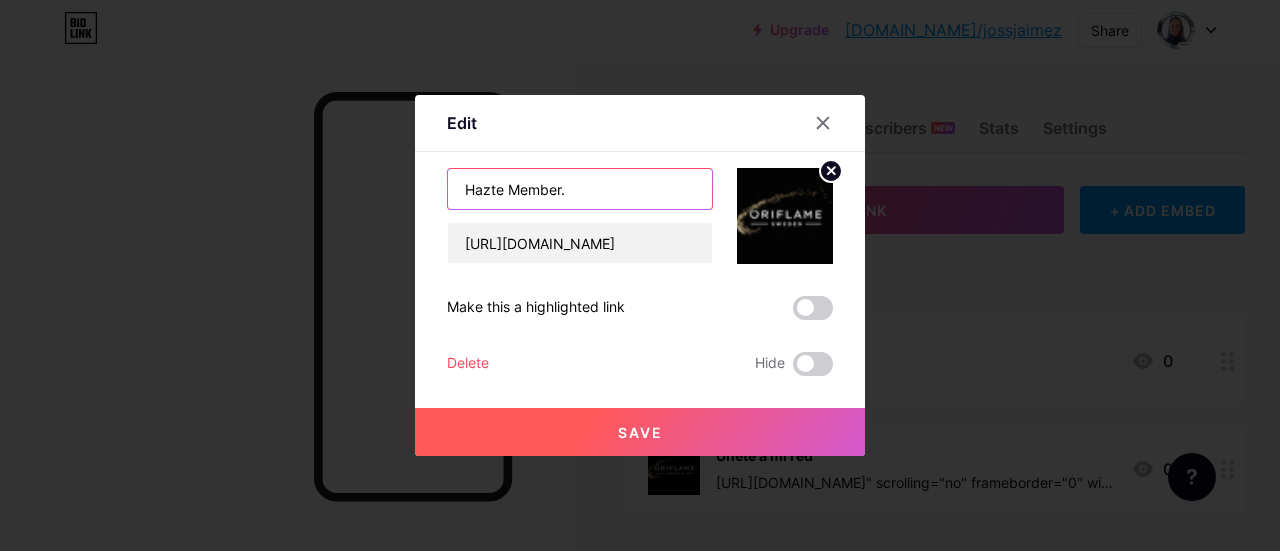 click on "Edit           Content
YouTube
Play YouTube video without leaving your page.
ADD
Vimeo
Play Vimeo video without leaving your page.
ADD
Tiktok
Grow your TikTok following
ADD
Tweet
Embed a tweet.
ADD
Reddit
Showcase your Reddit profile
ADD
Spotify
Embed Spotify to play the preview of a track.
ADD
Twitch
Play Twitch video without leaving your page.
ADD
SoundCloud" at bounding box center [640, 275] 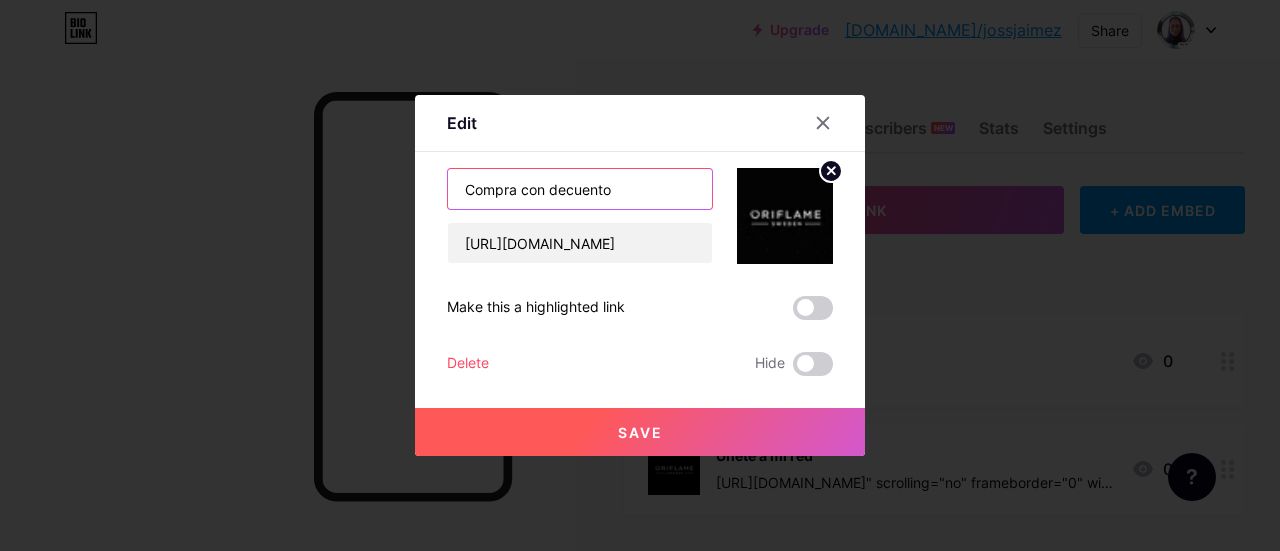 drag, startPoint x: 514, startPoint y: 189, endPoint x: 724, endPoint y: 196, distance: 210.11664 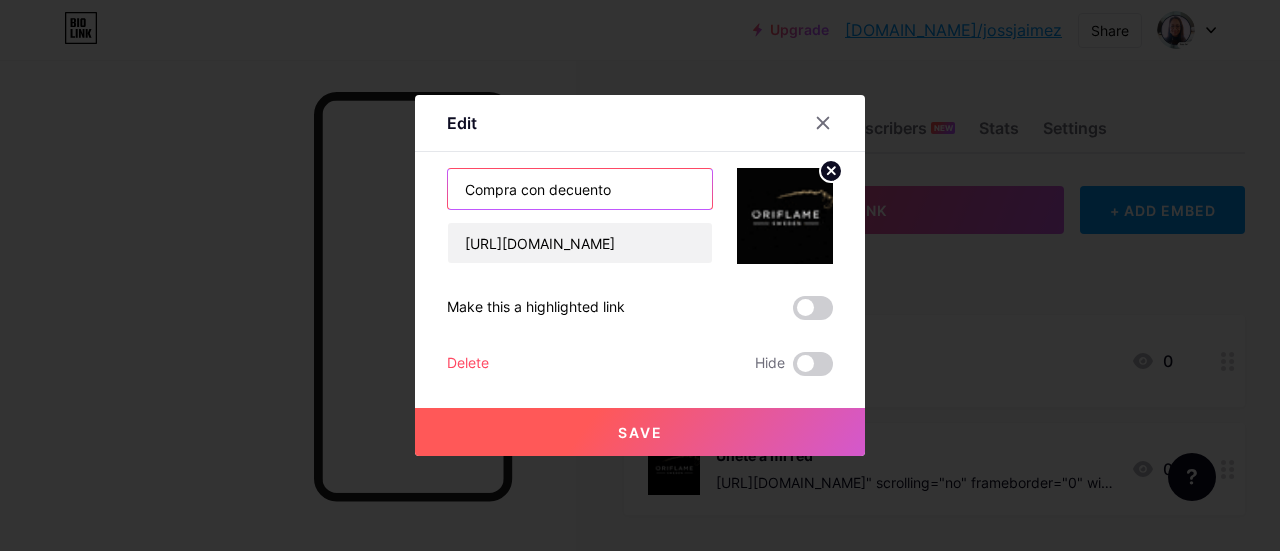 click on "Compra con decuento     [URL][DOMAIN_NAME]" at bounding box center [640, 216] 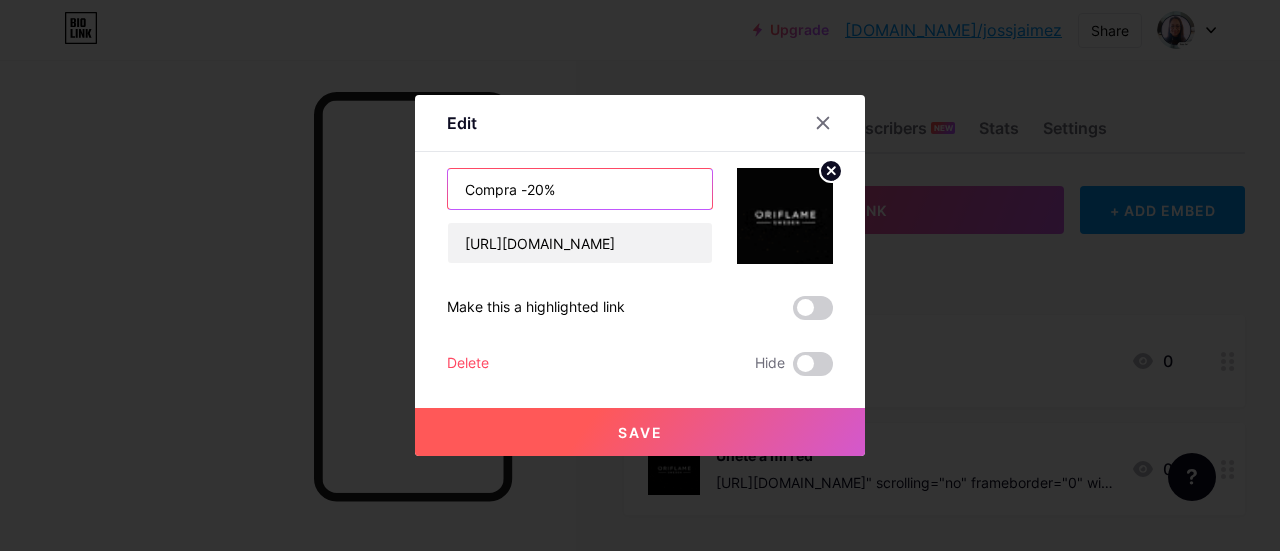 click on "Compra -20%" at bounding box center [580, 189] 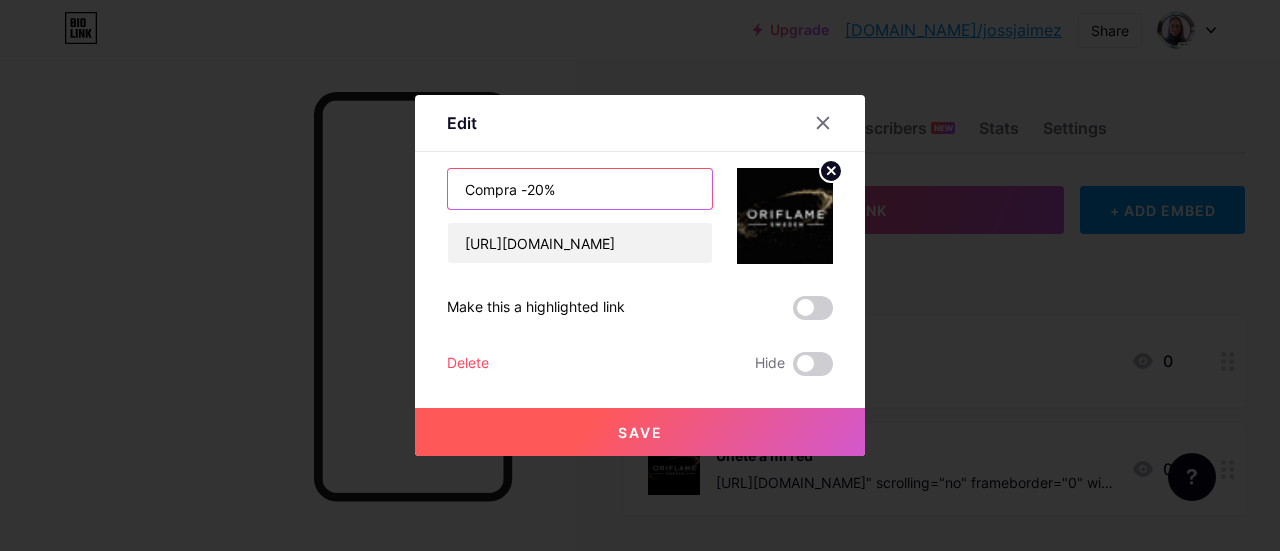 type on "Compra -20%" 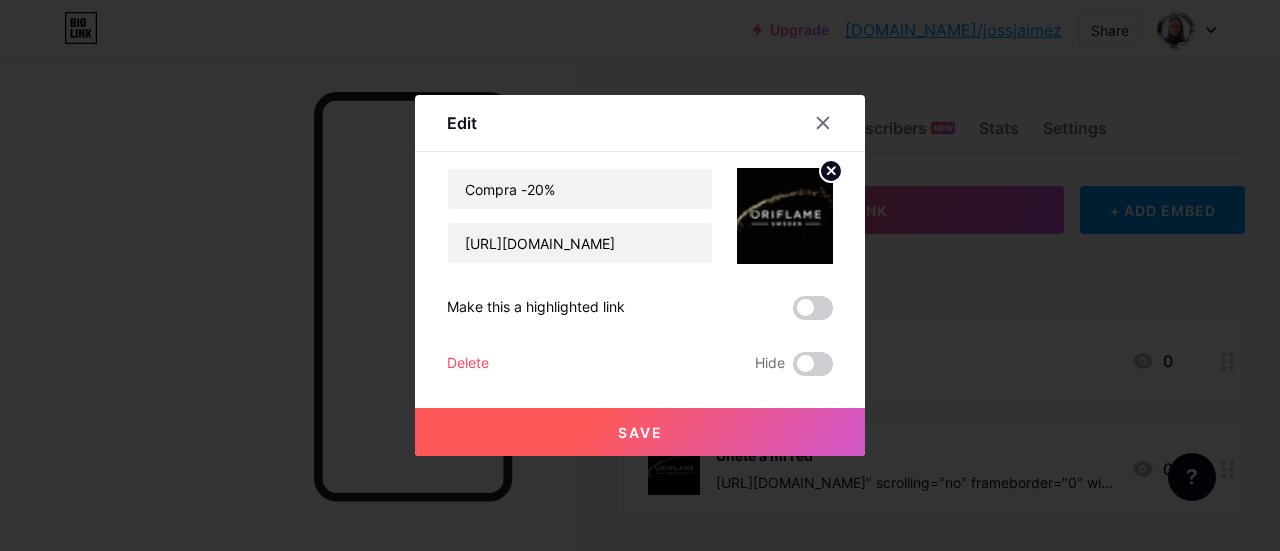 click on "Save" at bounding box center [640, 432] 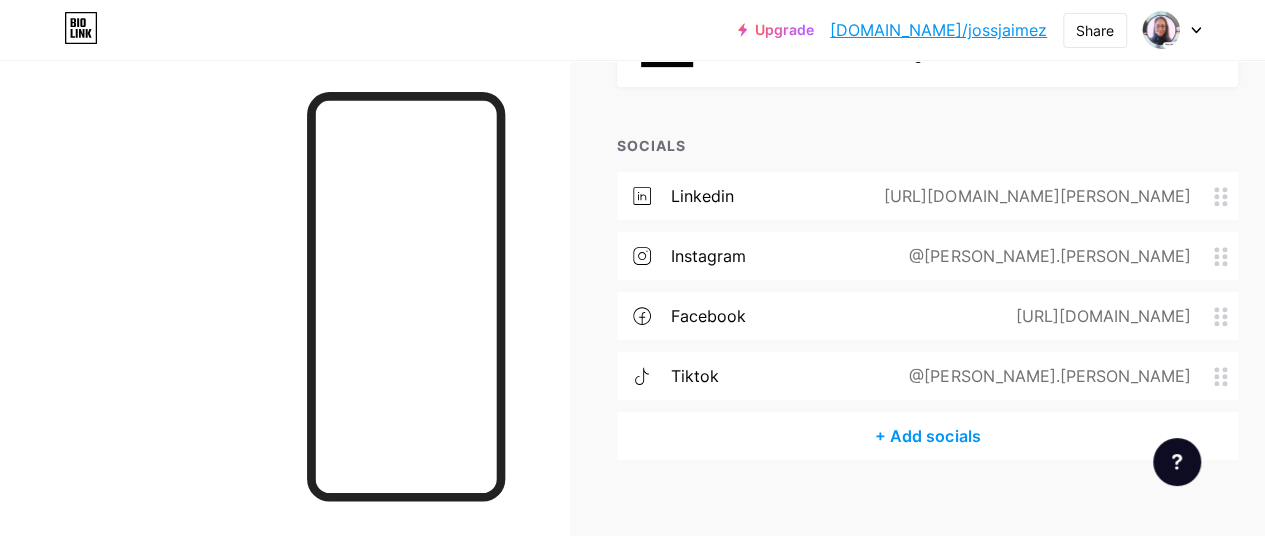 scroll, scrollTop: 451, scrollLeft: 0, axis: vertical 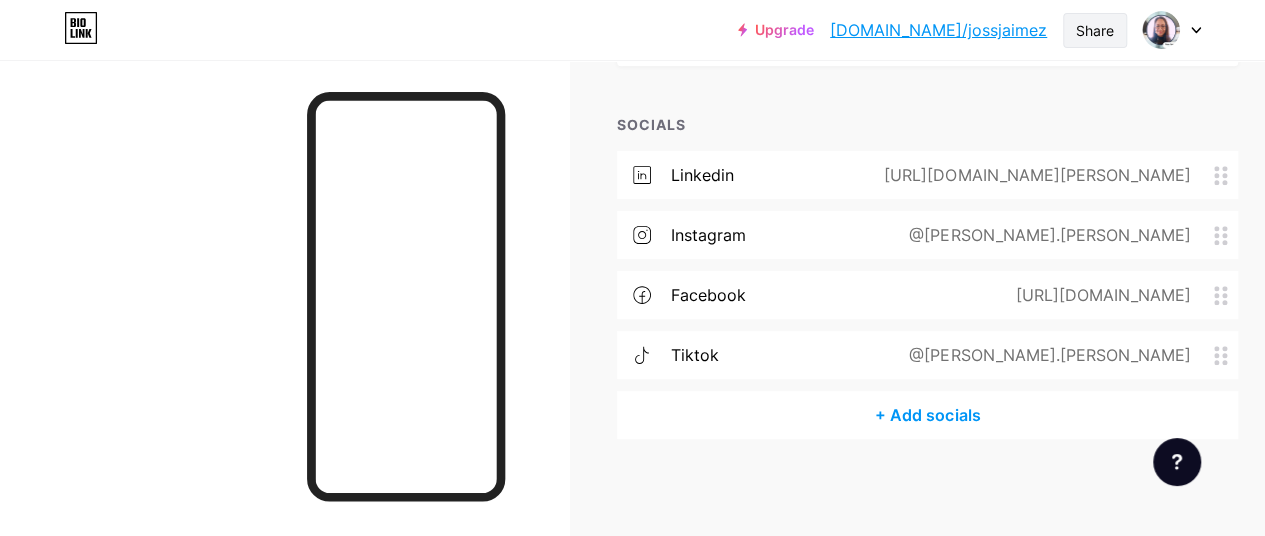click on "Share" at bounding box center [1095, 30] 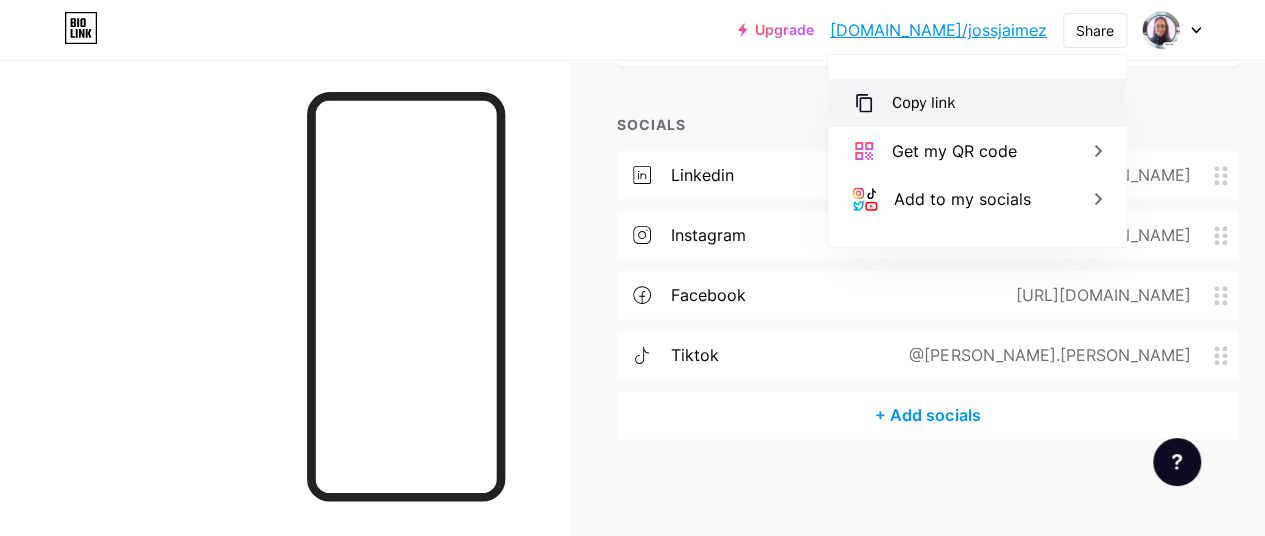 click on "Copy link" at bounding box center (923, 103) 